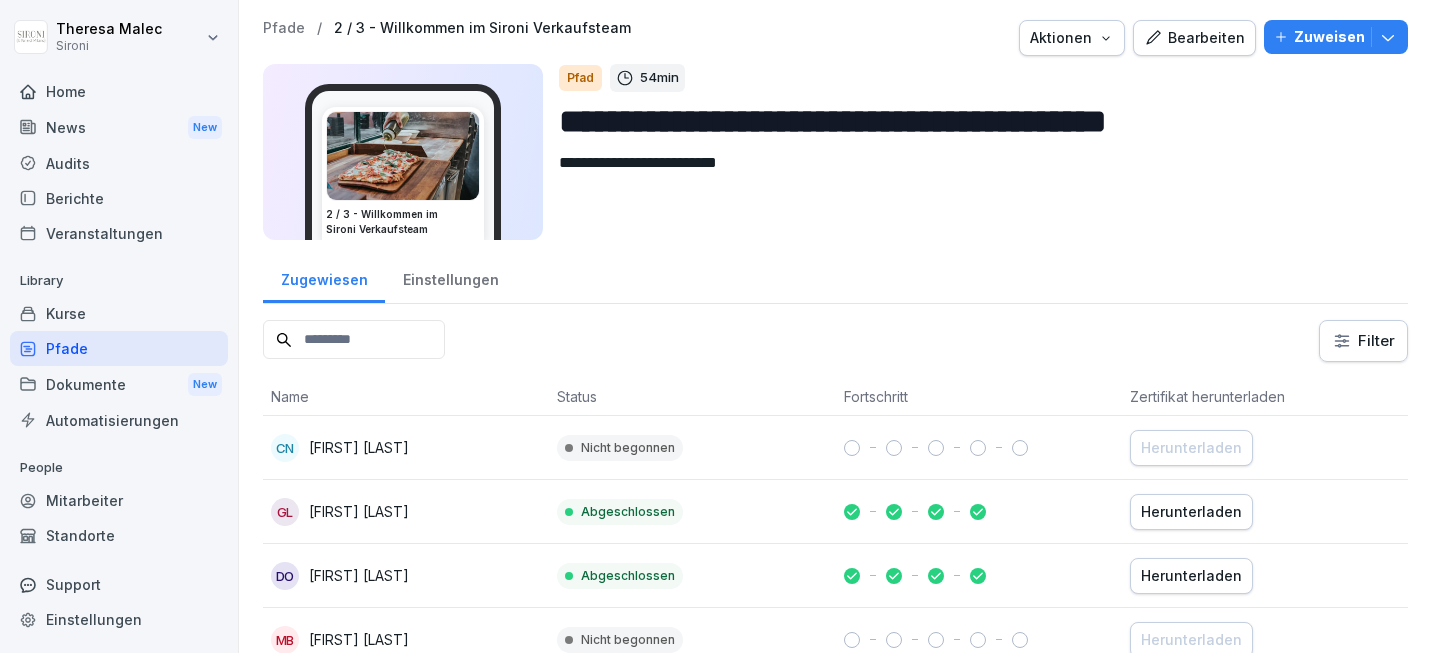 scroll, scrollTop: 0, scrollLeft: 0, axis: both 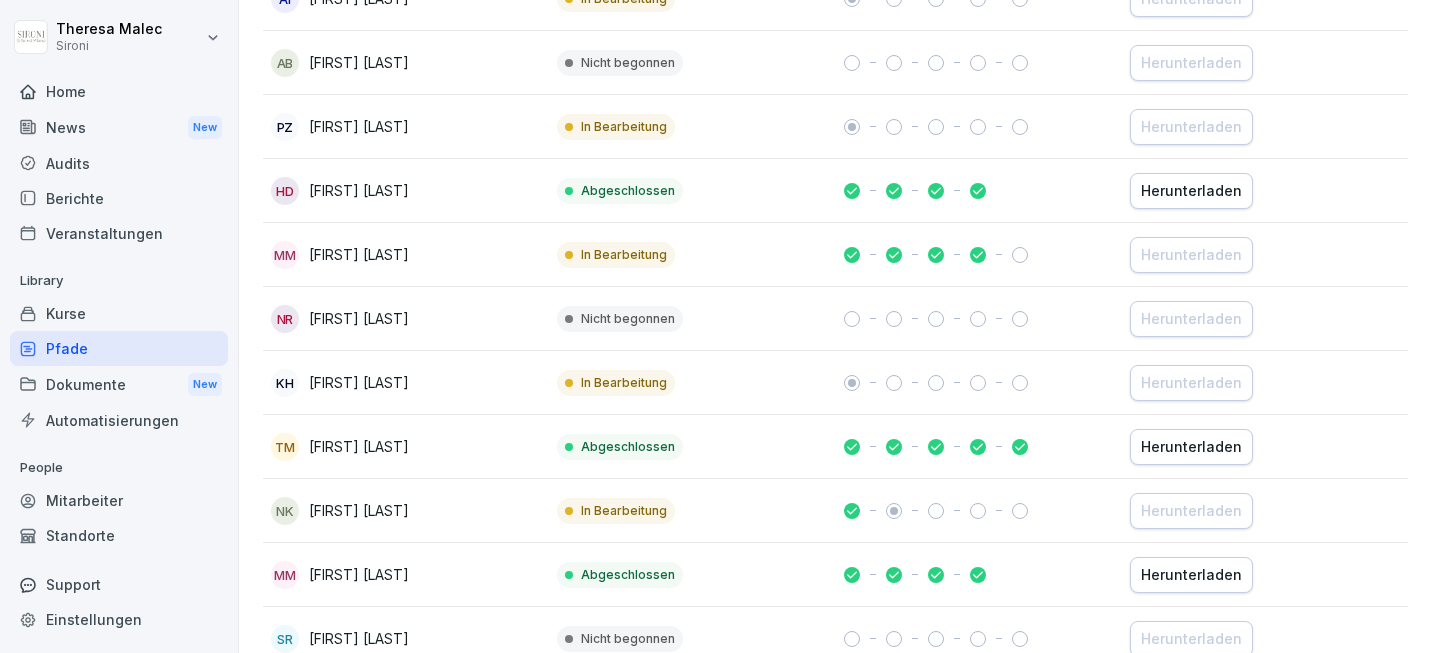 click on "Kurse" at bounding box center [119, 313] 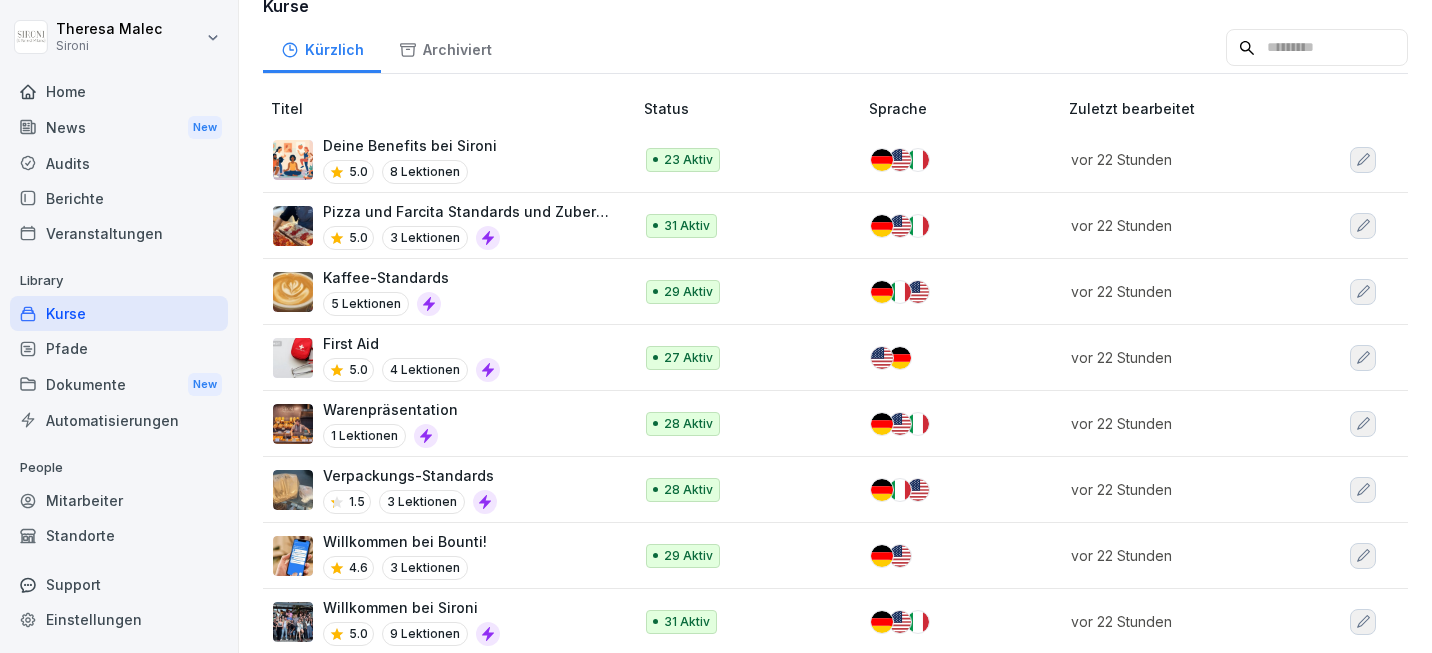 scroll, scrollTop: 194, scrollLeft: 0, axis: vertical 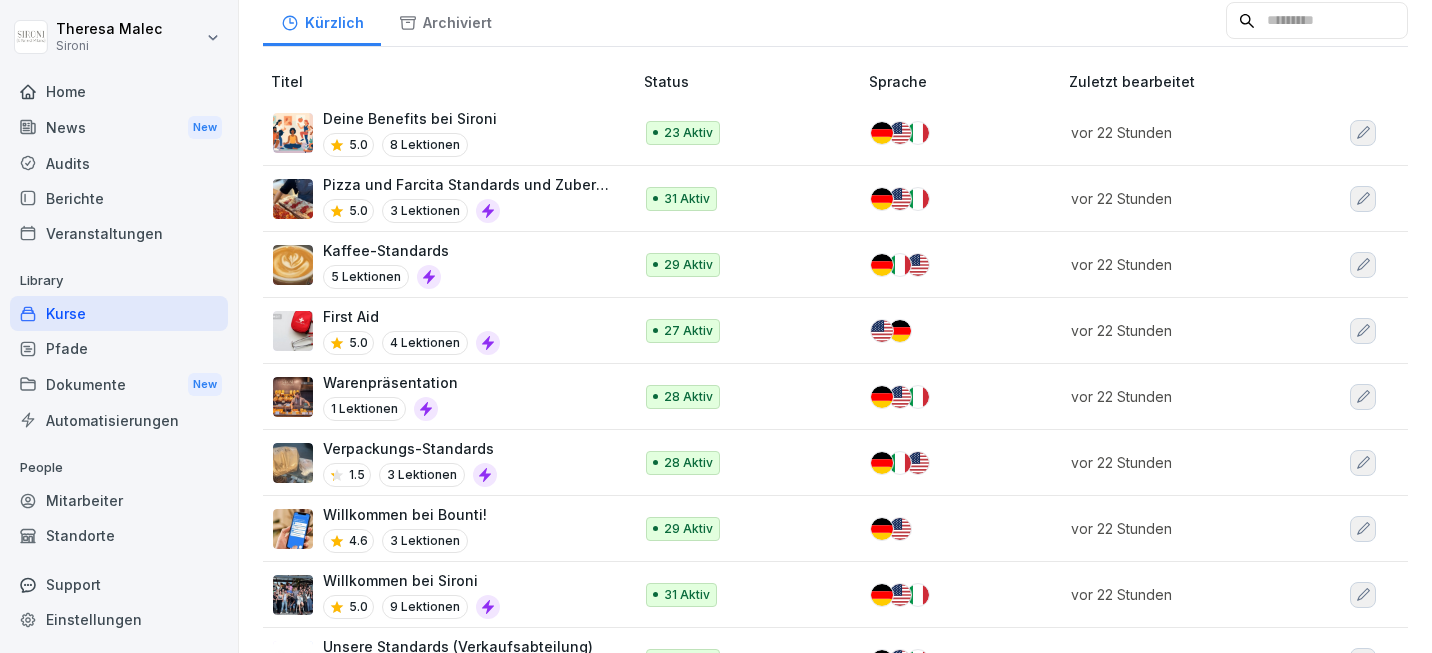 click at bounding box center [293, 133] 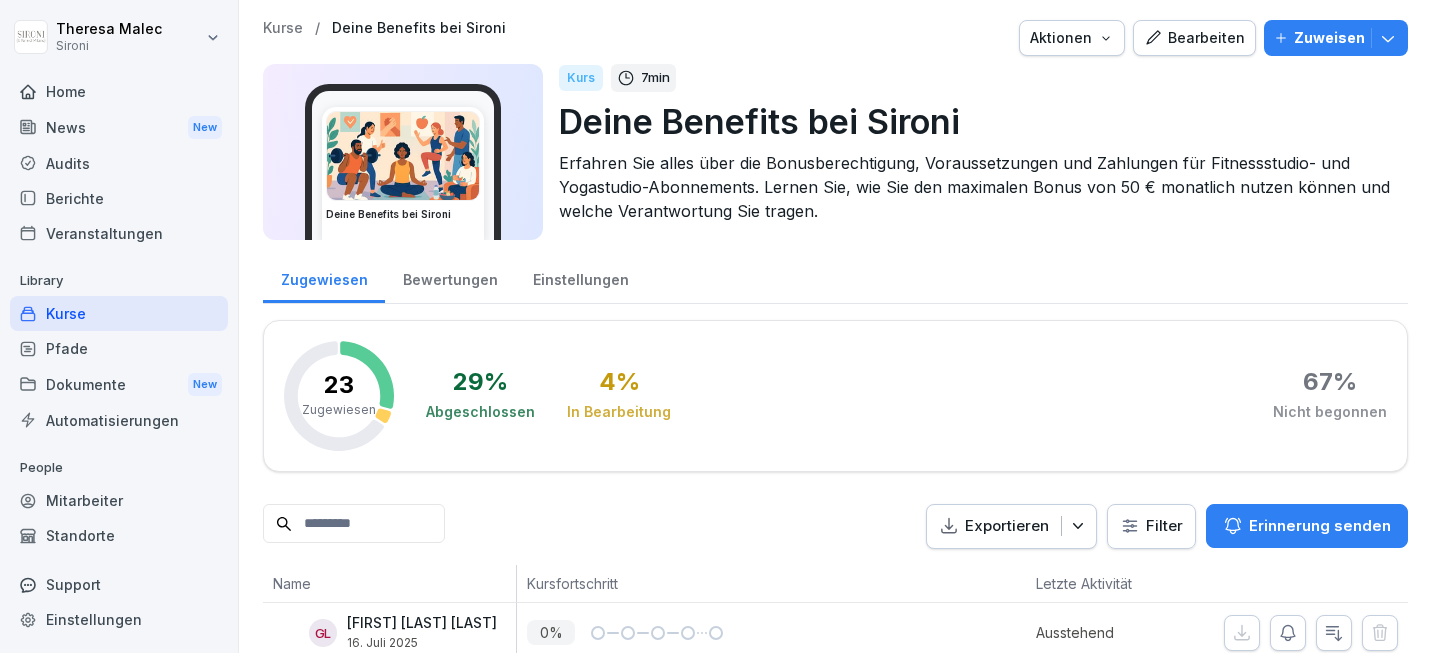 scroll, scrollTop: 0, scrollLeft: 0, axis: both 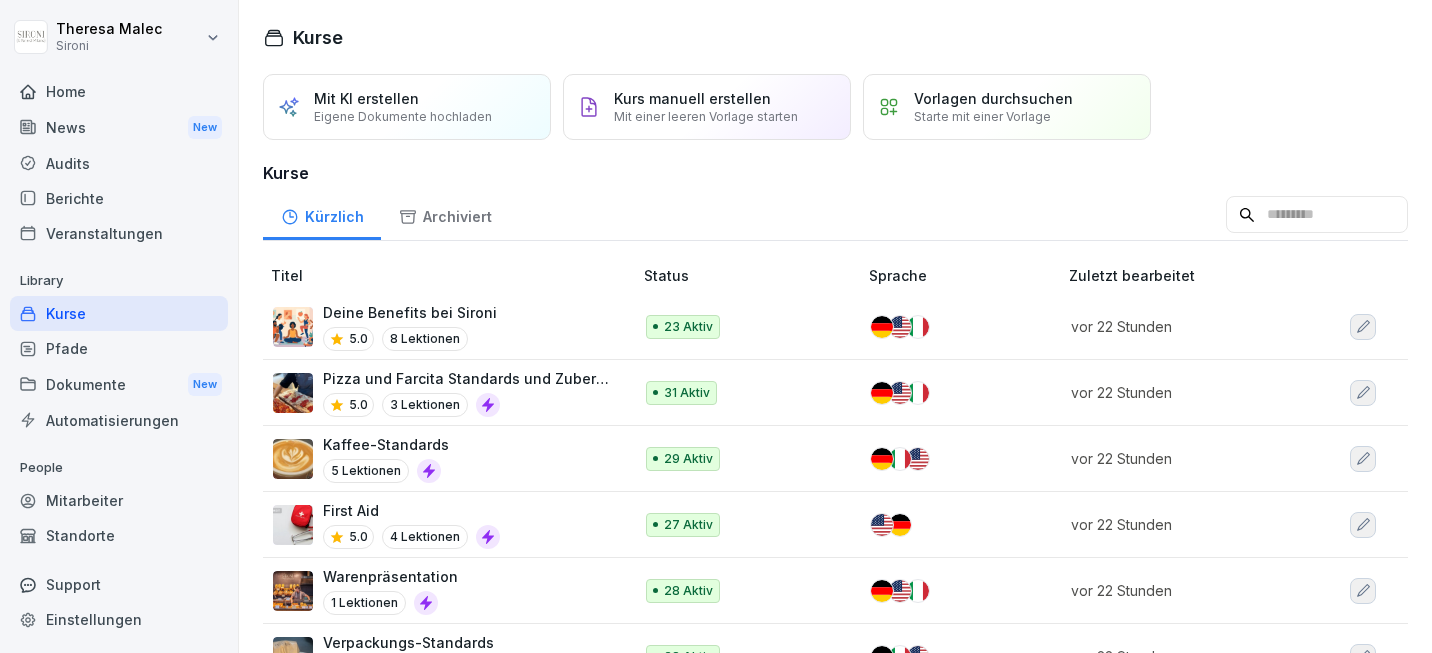 click on "Kaffee-Standards" at bounding box center (386, 444) 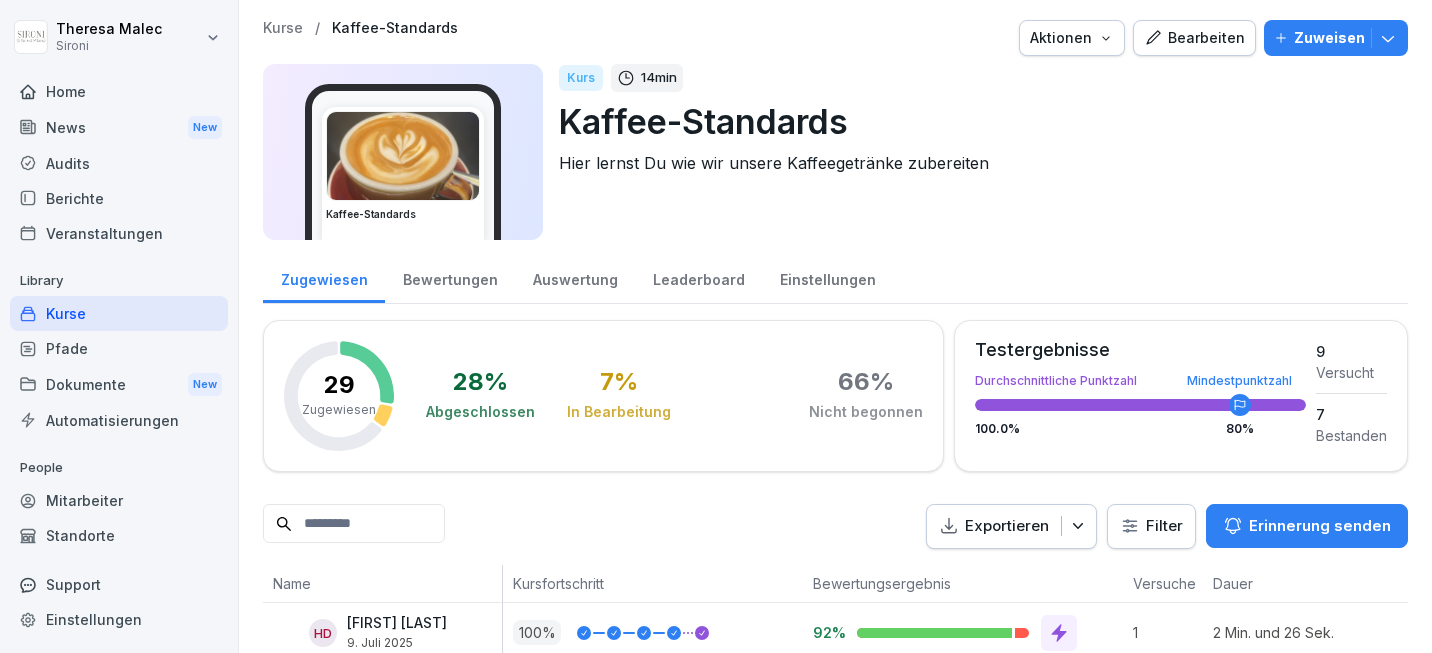 scroll, scrollTop: 0, scrollLeft: 0, axis: both 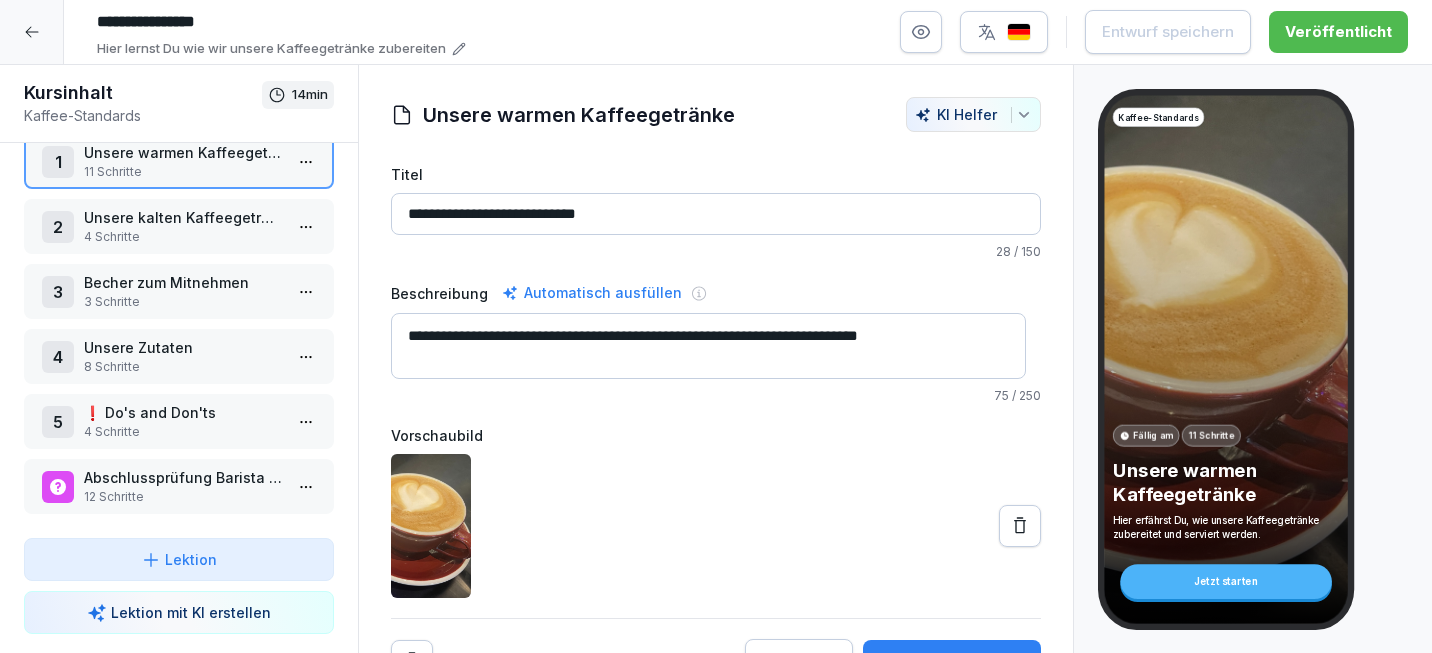 click on "❗️ Do's and Don'ts" at bounding box center (183, 412) 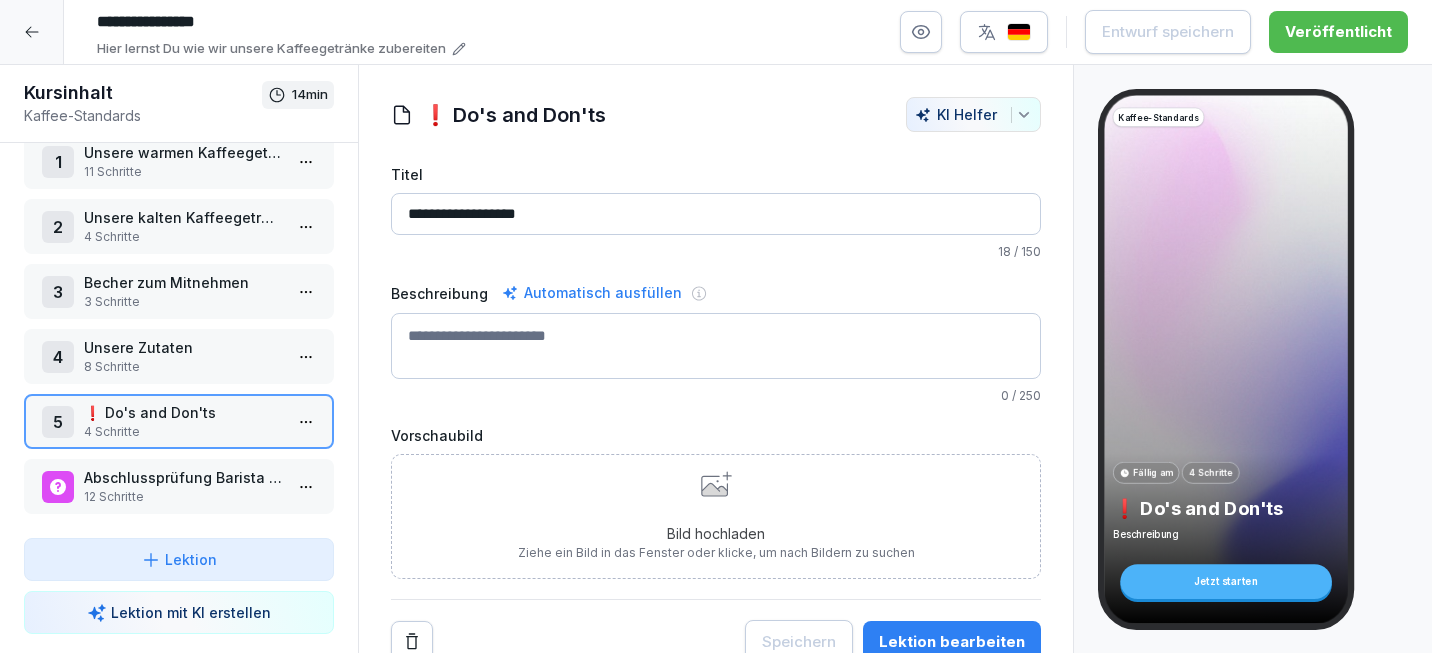 click on "**********" at bounding box center (716, 326) 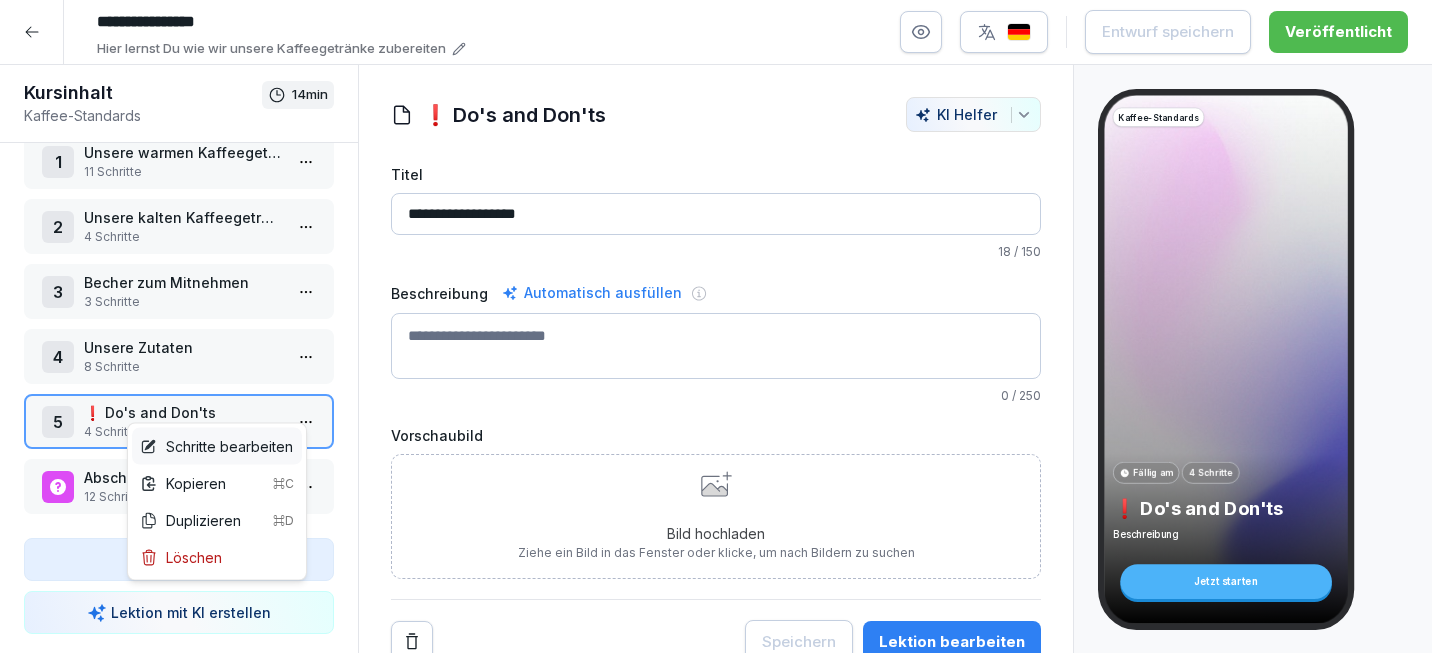 click on "Schritte bearbeiten" at bounding box center [217, 446] 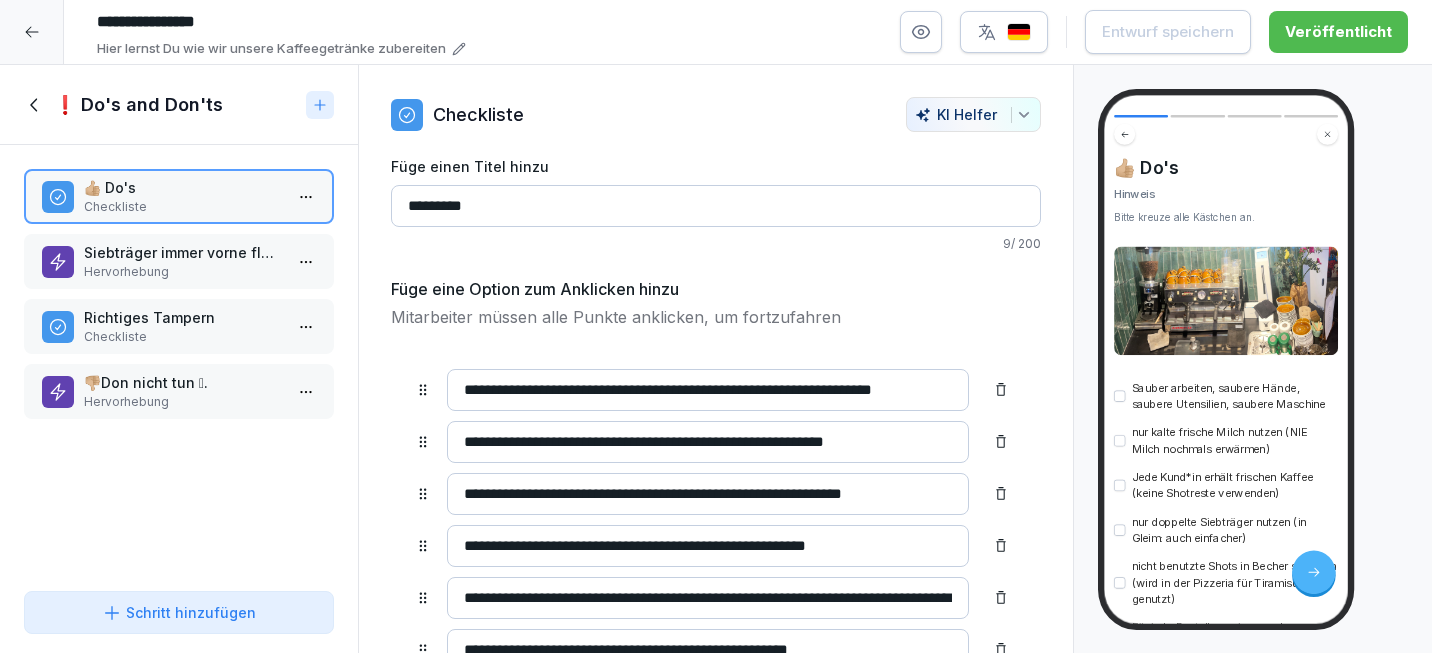 click on "Hervorhebung" at bounding box center [183, 272] 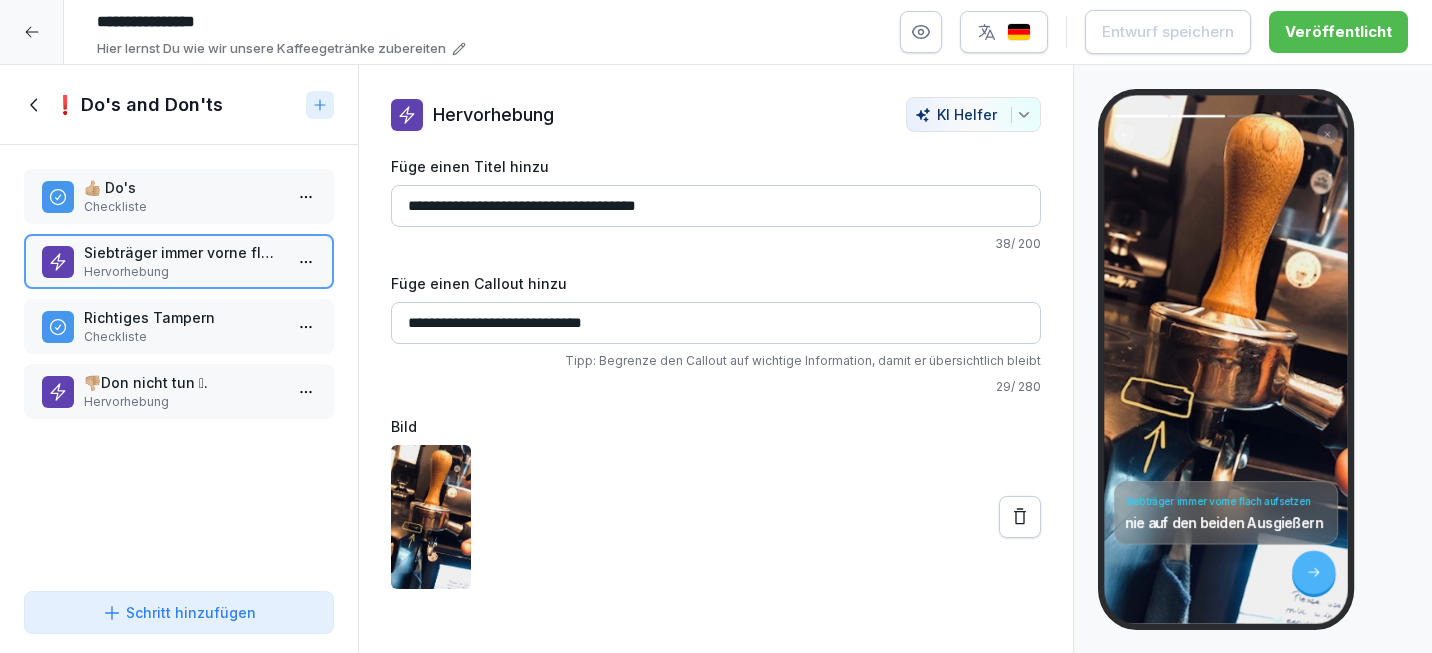 click on "Checkliste" at bounding box center [183, 337] 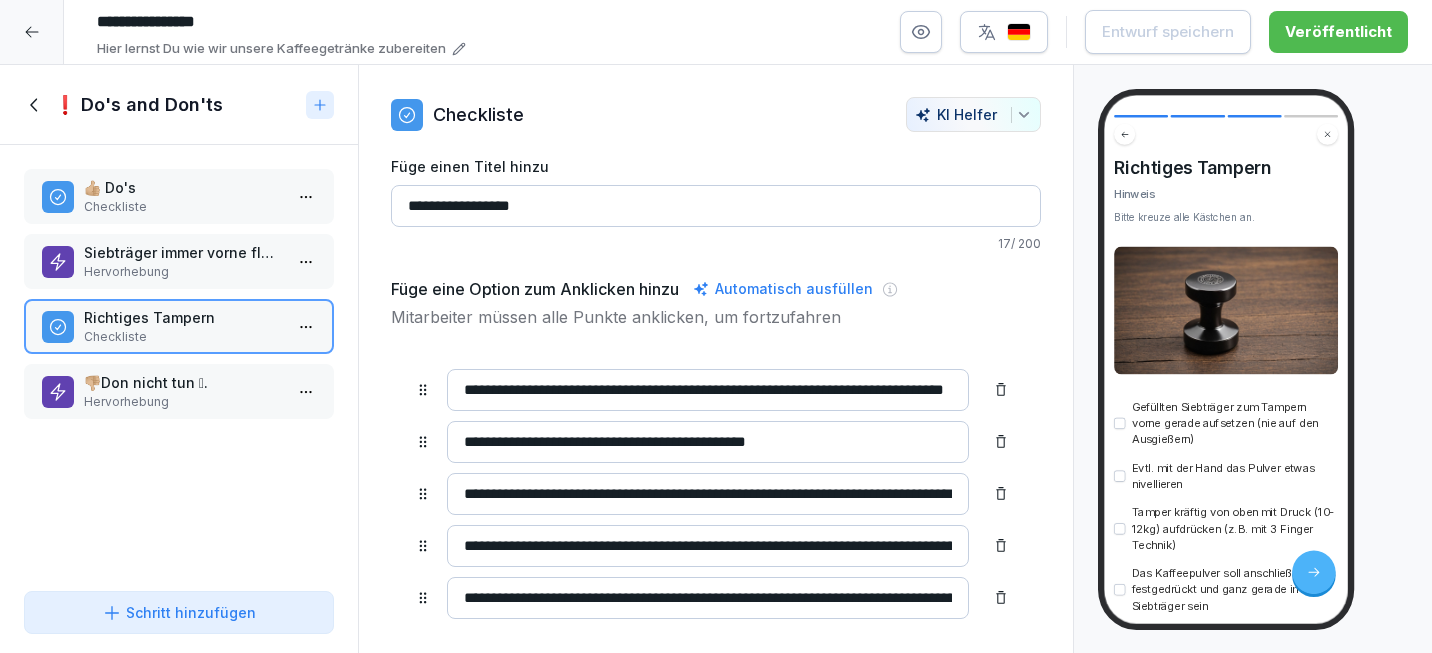 click on "👎🏼Don nicht tun 🫣." at bounding box center [183, 382] 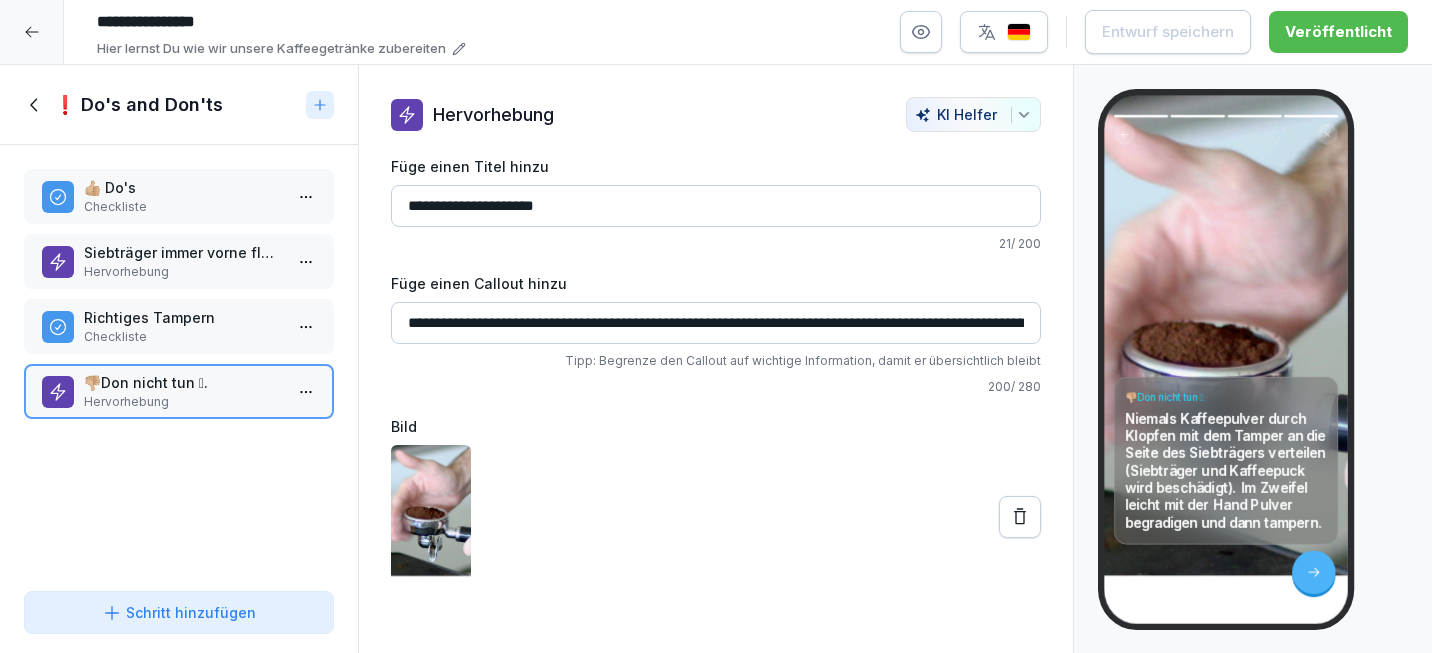 click on "**********" at bounding box center [716, 206] 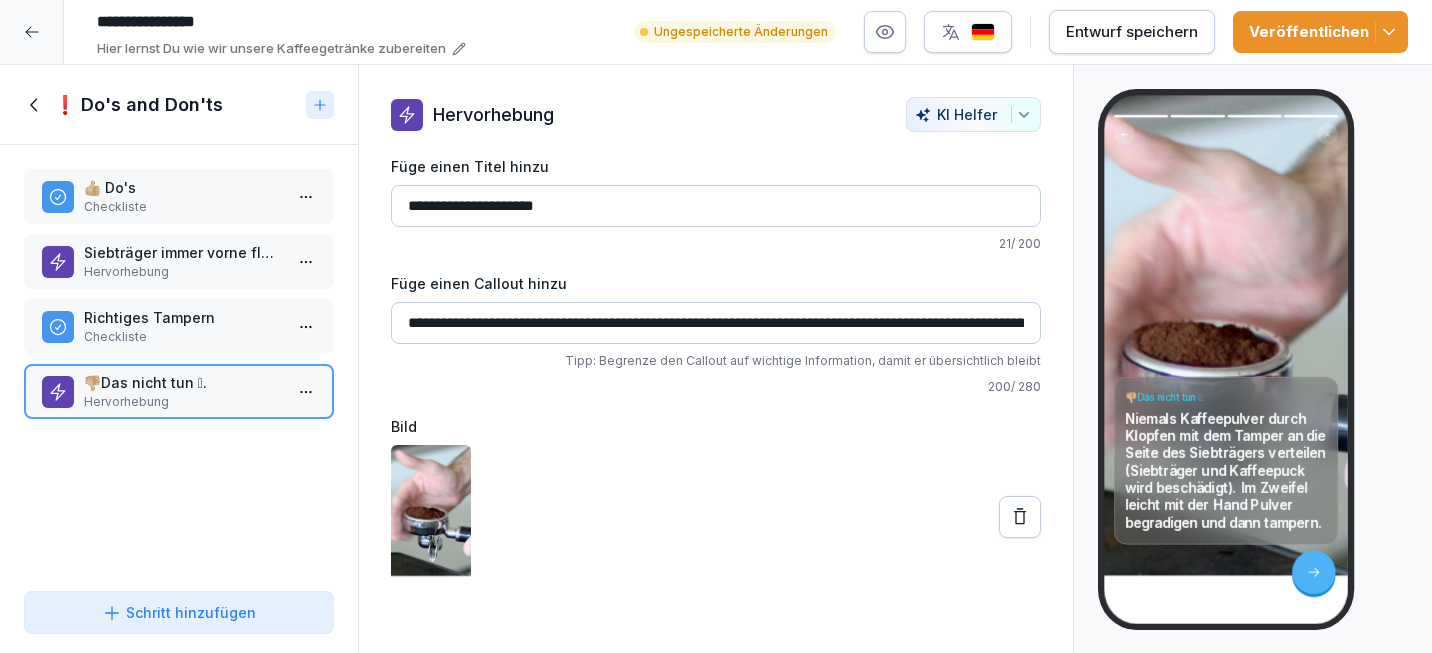 drag, startPoint x: 550, startPoint y: 209, endPoint x: 434, endPoint y: 199, distance: 116.43024 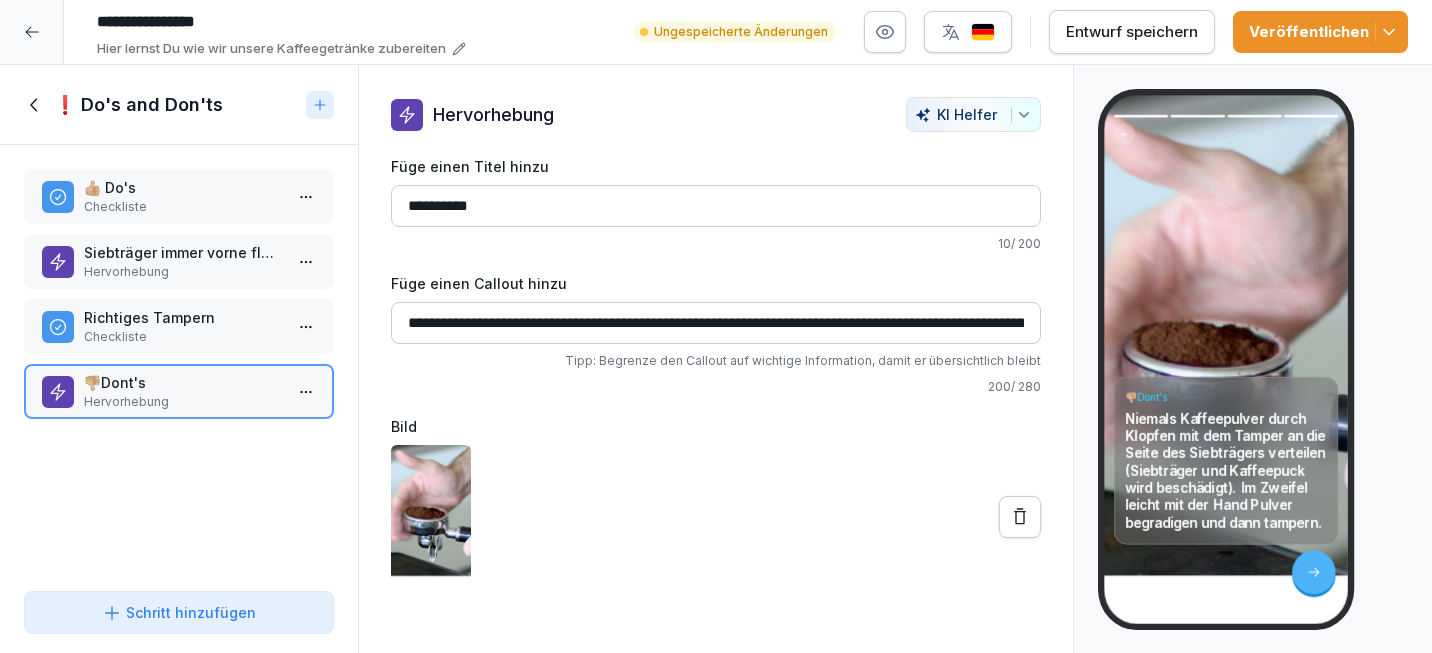 type on "**********" 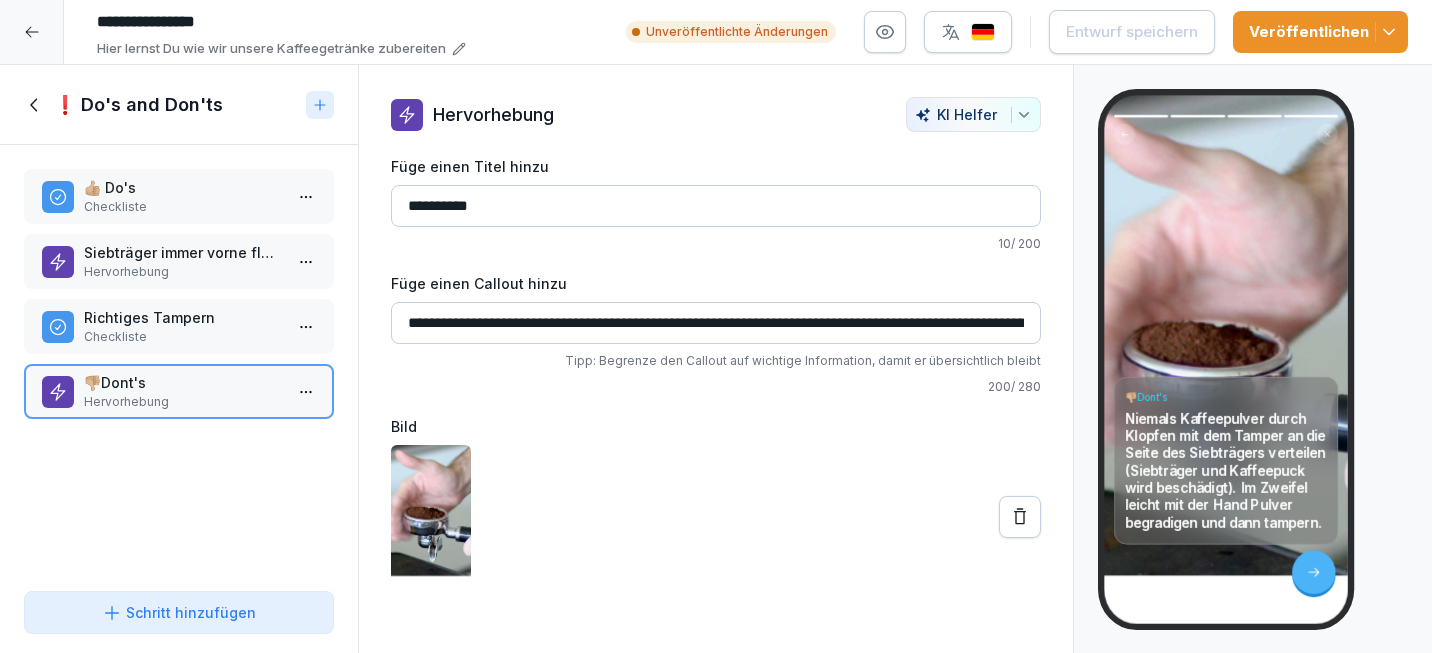 click on "Siebträger immer vorne flach aufsetzen" at bounding box center (183, 252) 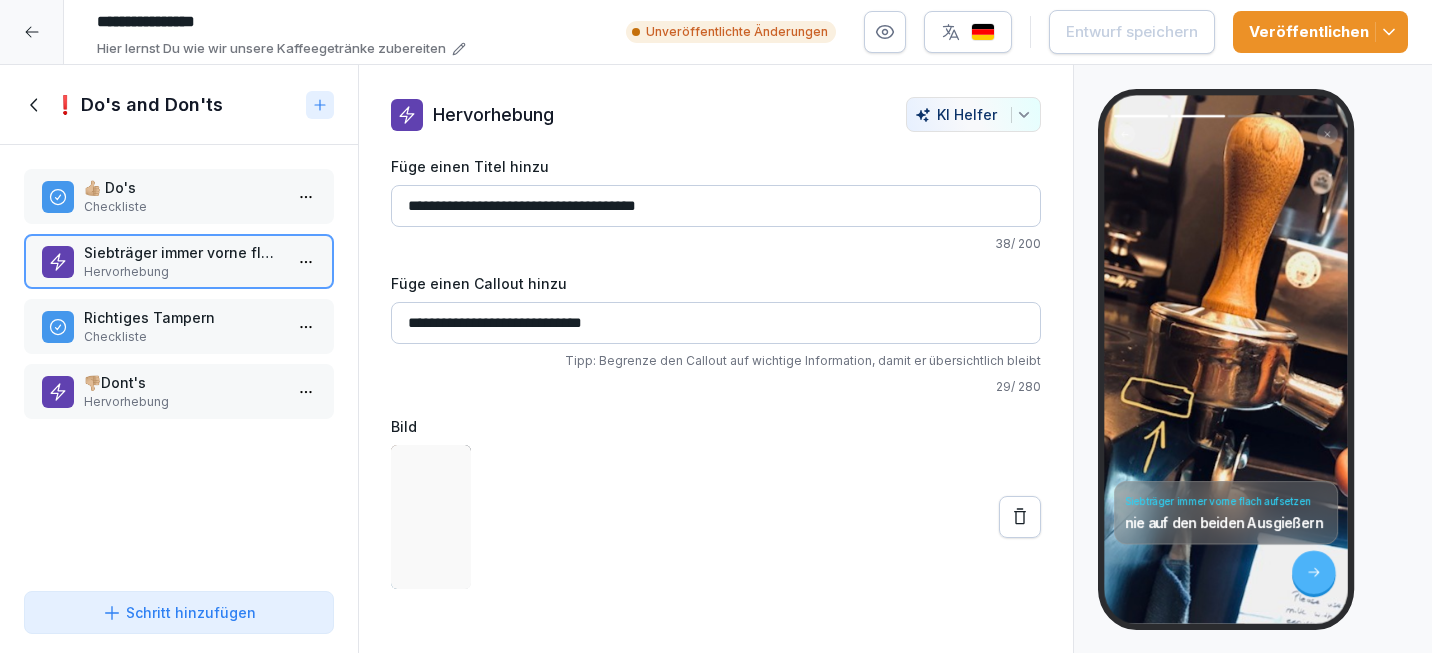 click on "Checkliste" at bounding box center [183, 207] 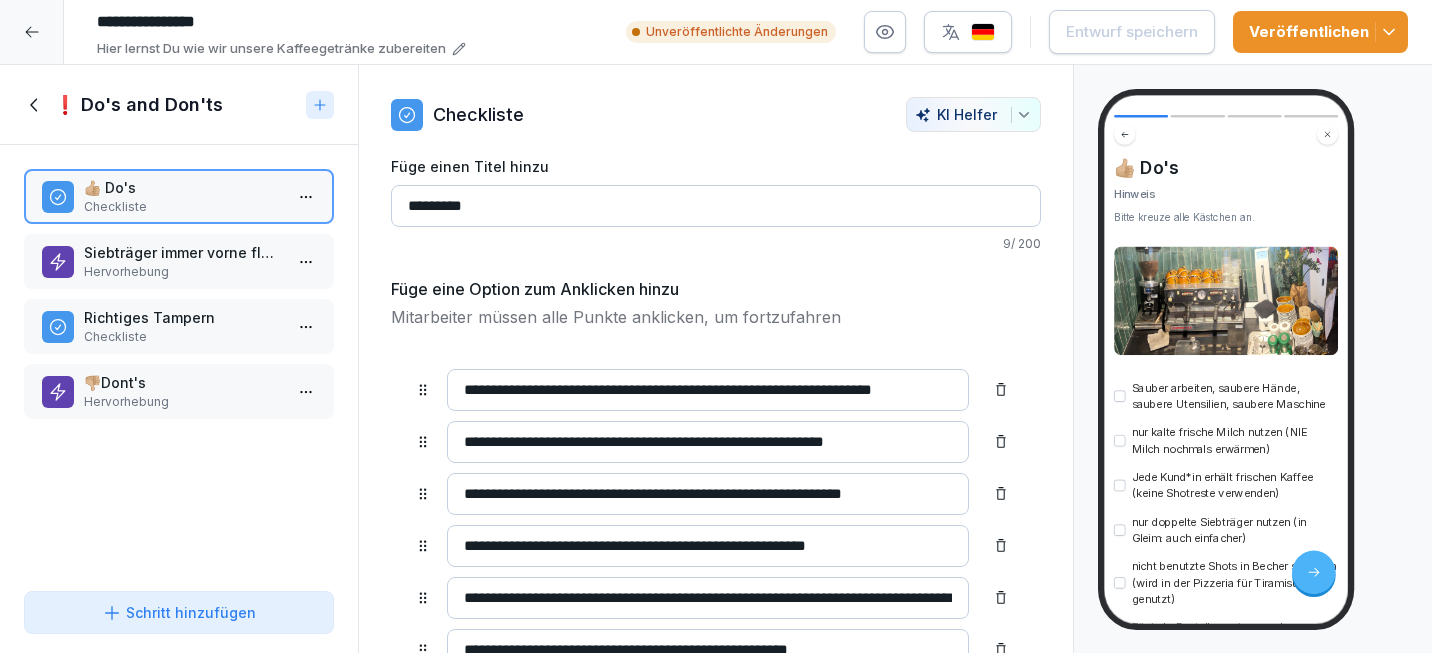 click on "👎🏼Dont's" at bounding box center [183, 382] 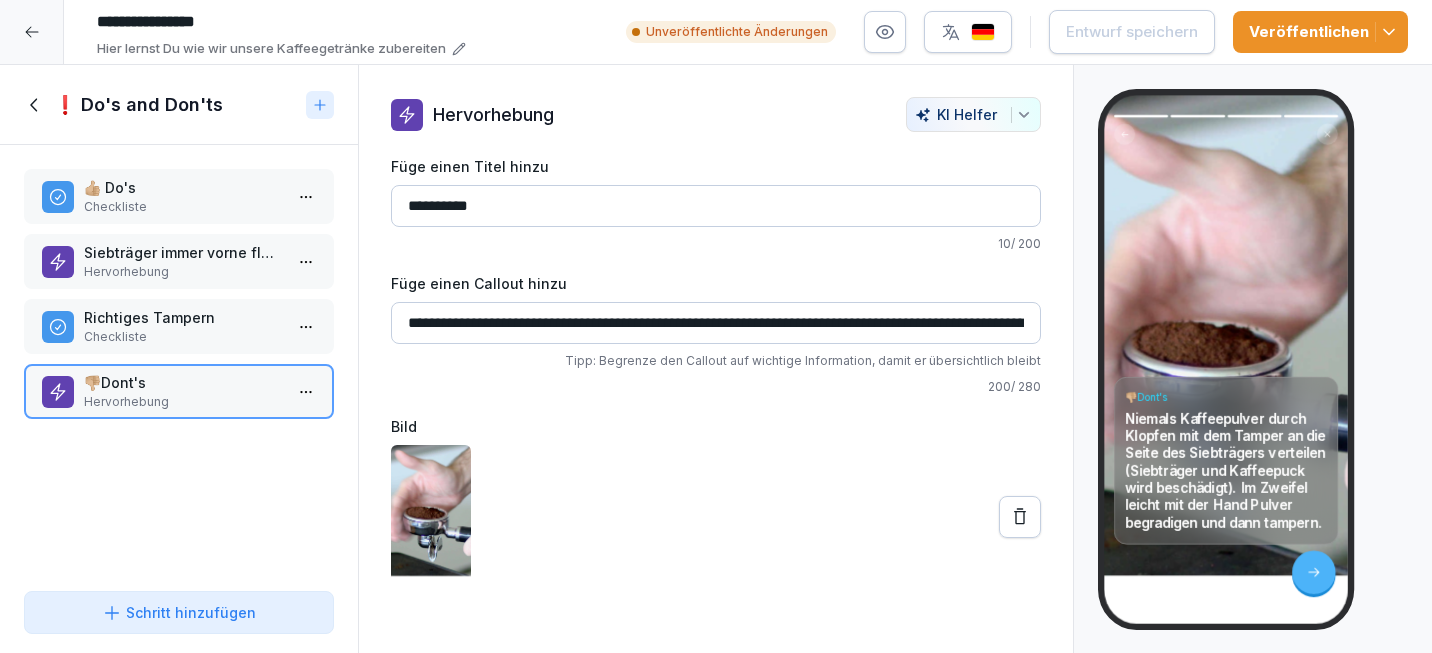 click on "Schritt hinzufügen" at bounding box center (179, 612) 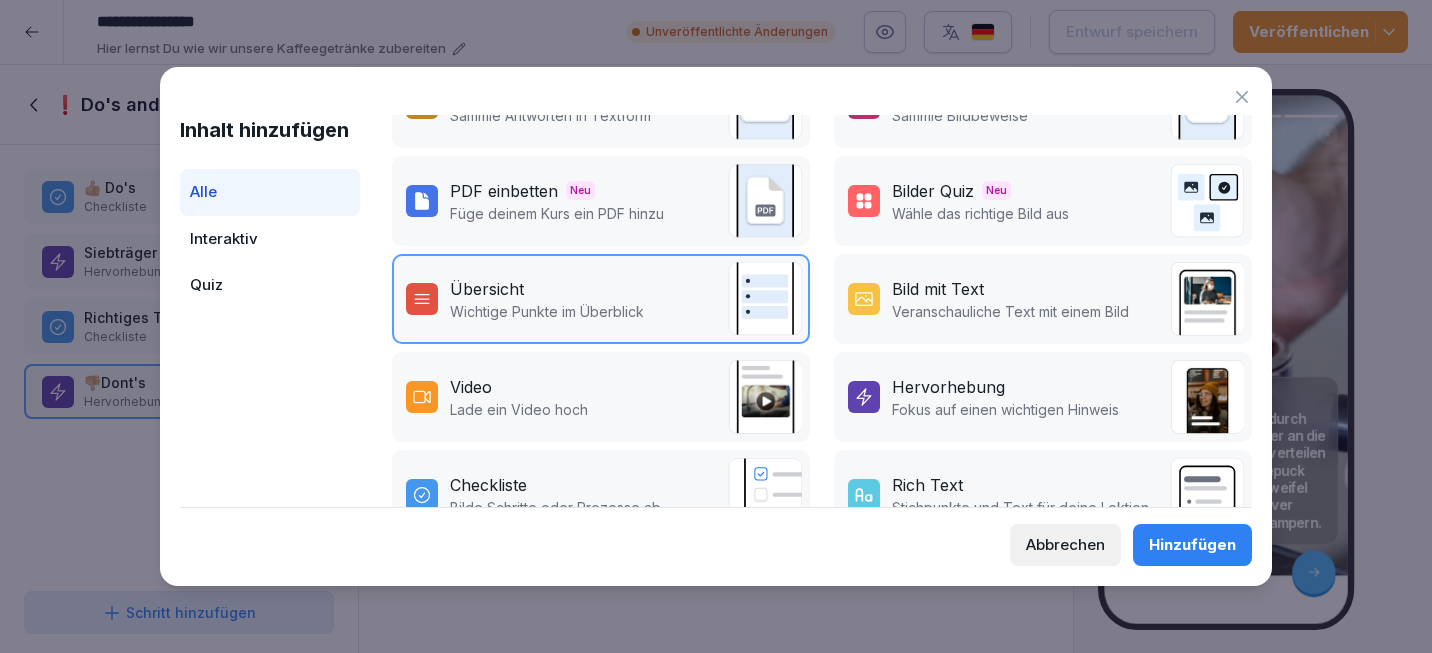 scroll, scrollTop: 232, scrollLeft: 0, axis: vertical 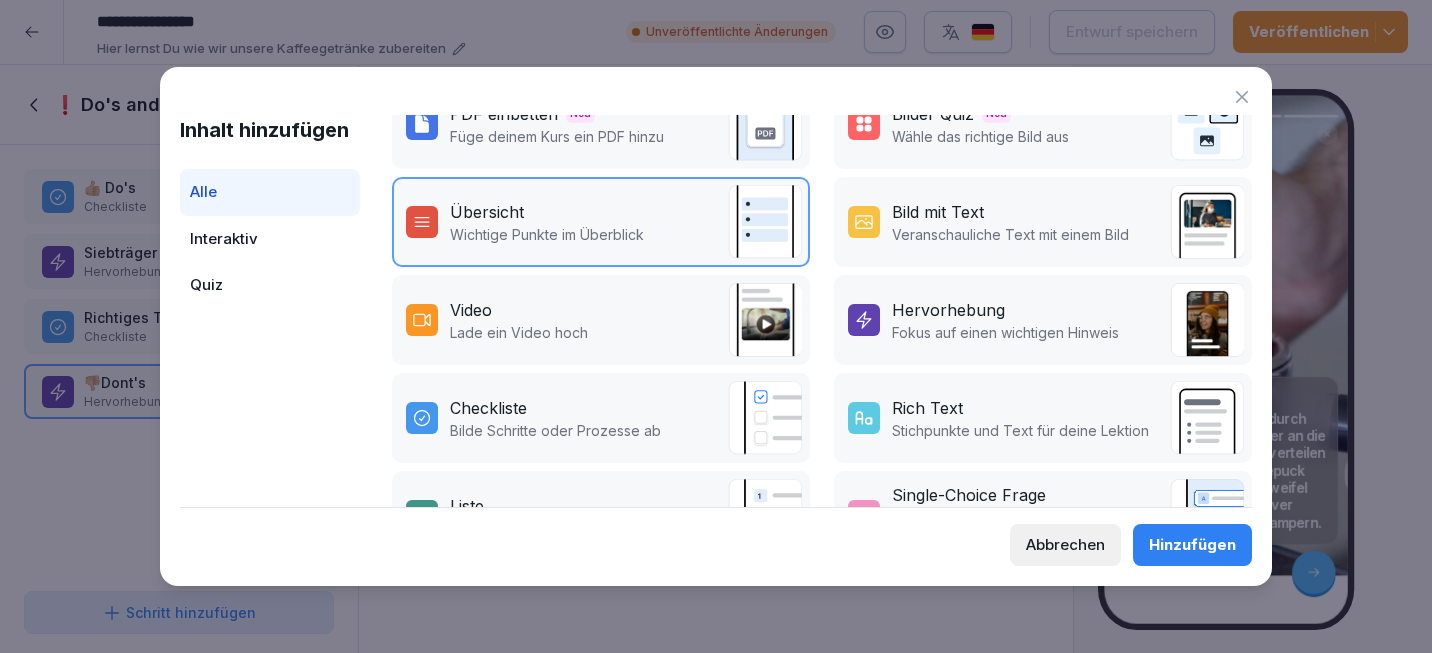 click on "Hervorhebung" at bounding box center [948, 310] 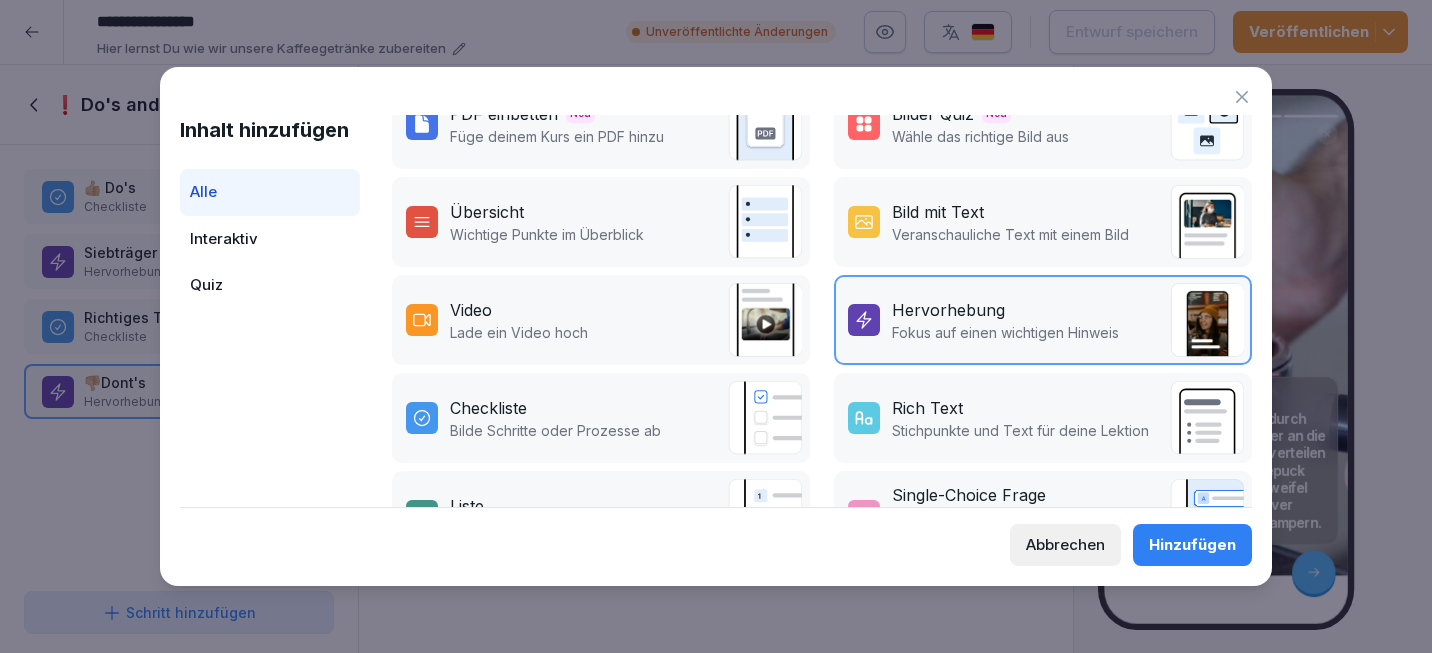 click on "Hinzufügen" at bounding box center [1192, 545] 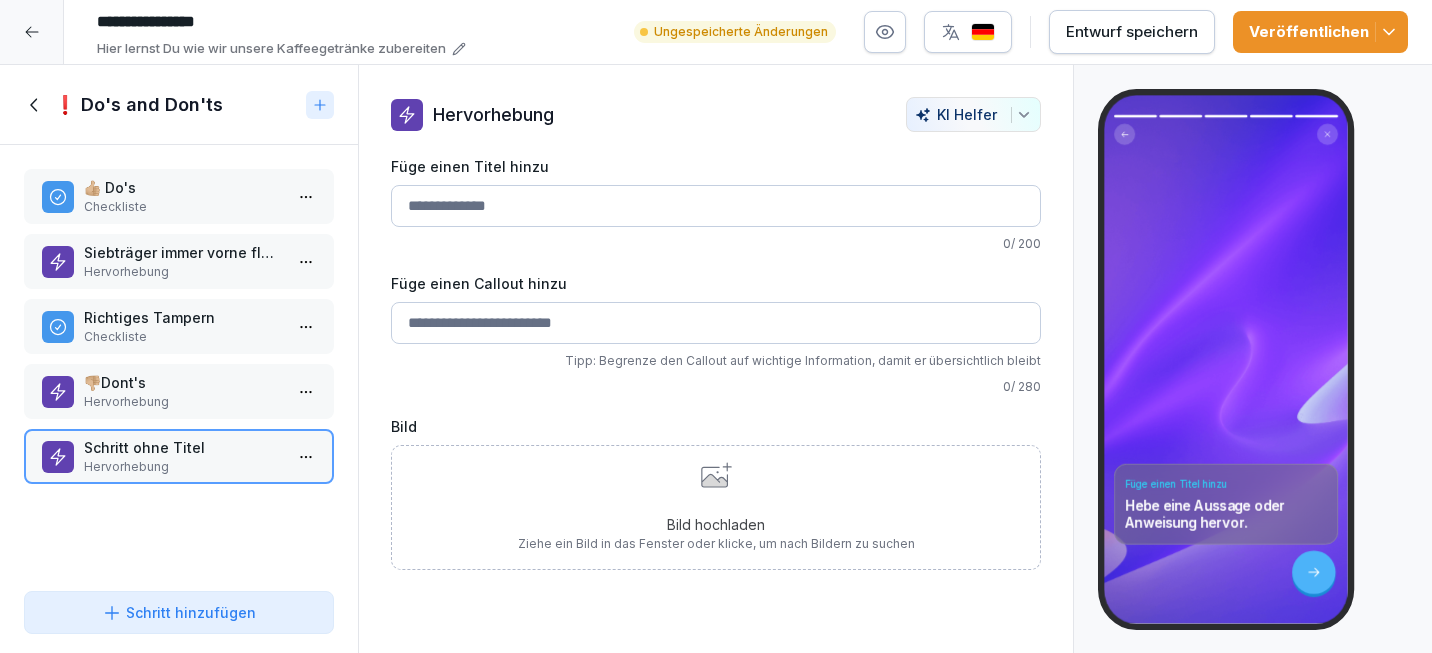 click on "Füge einen Titel hinzu" at bounding box center (716, 206) 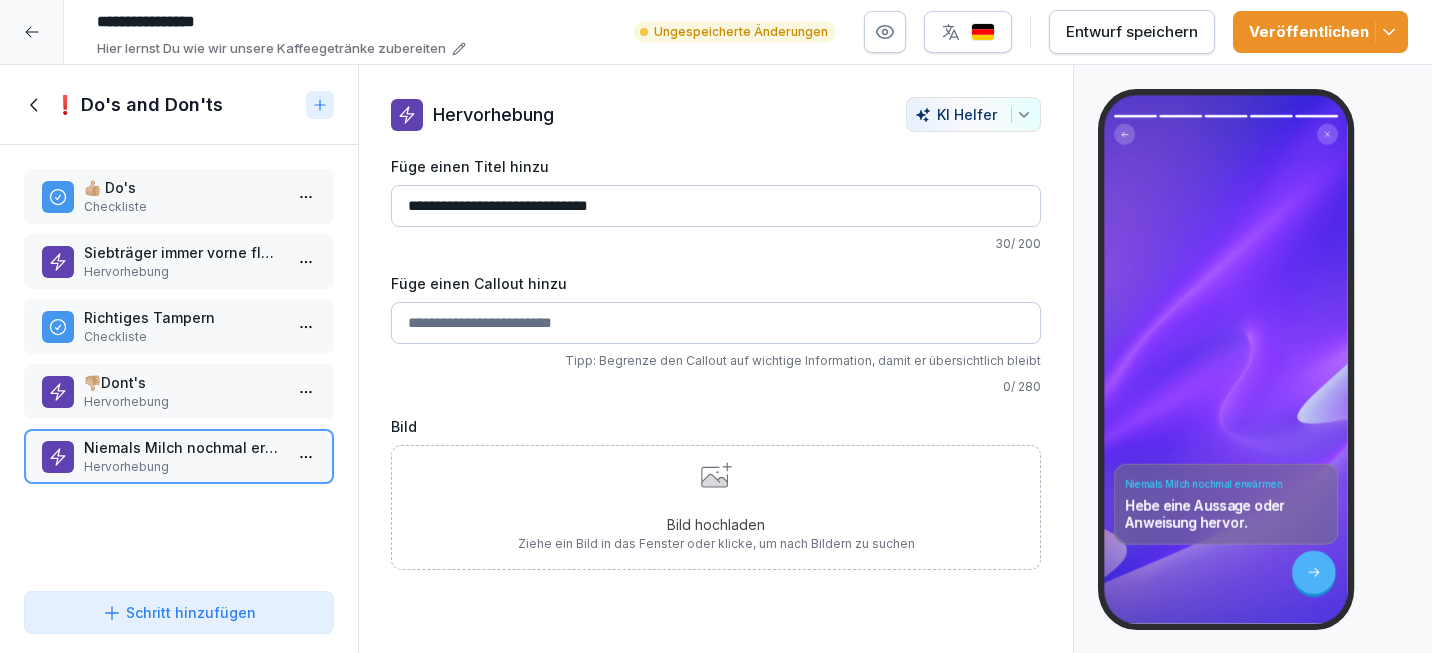 type on "**********" 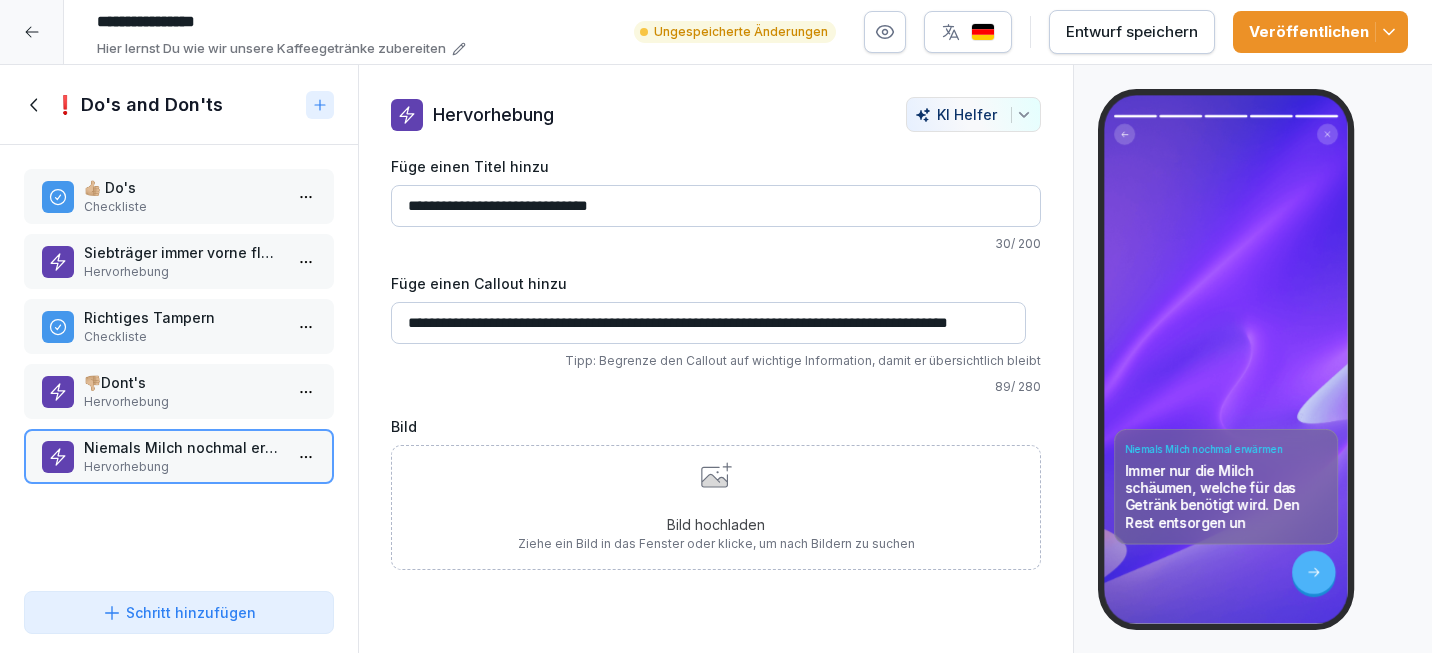 scroll, scrollTop: 0, scrollLeft: 66, axis: horizontal 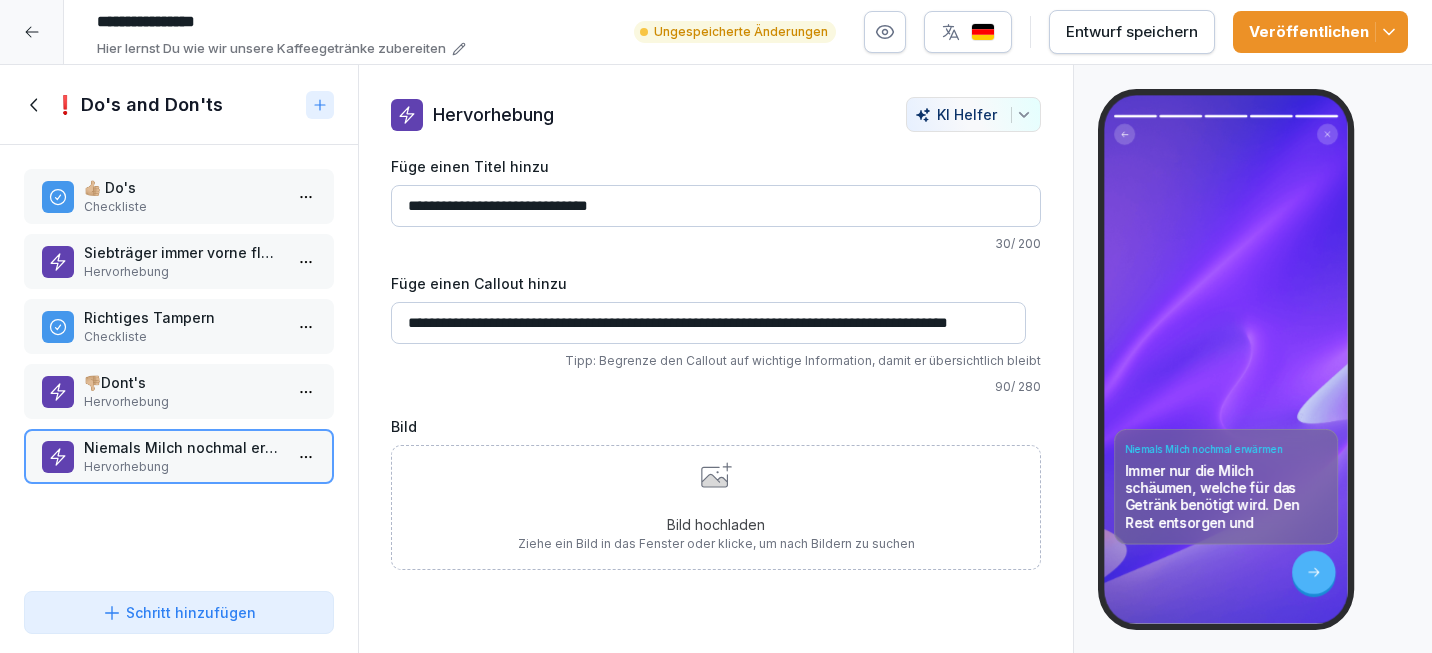 drag, startPoint x: 909, startPoint y: 322, endPoint x: 979, endPoint y: 323, distance: 70.00714 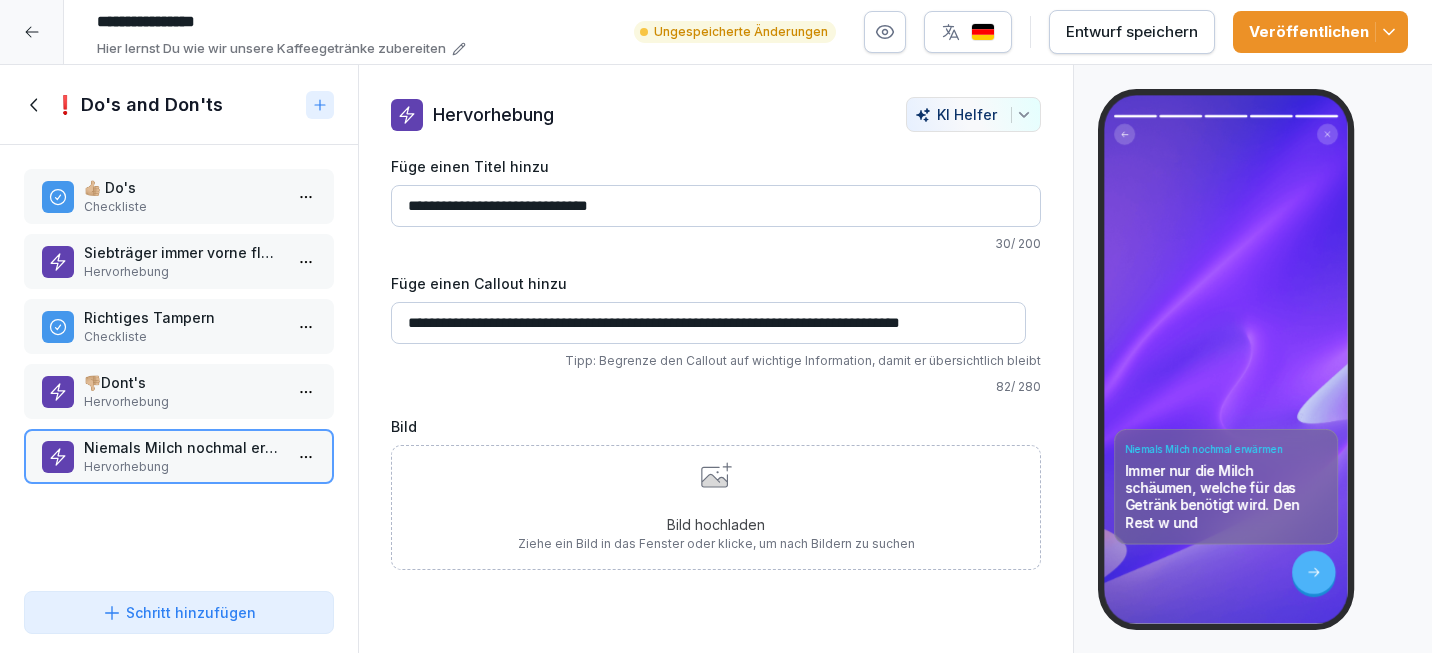scroll, scrollTop: 0, scrollLeft: 7, axis: horizontal 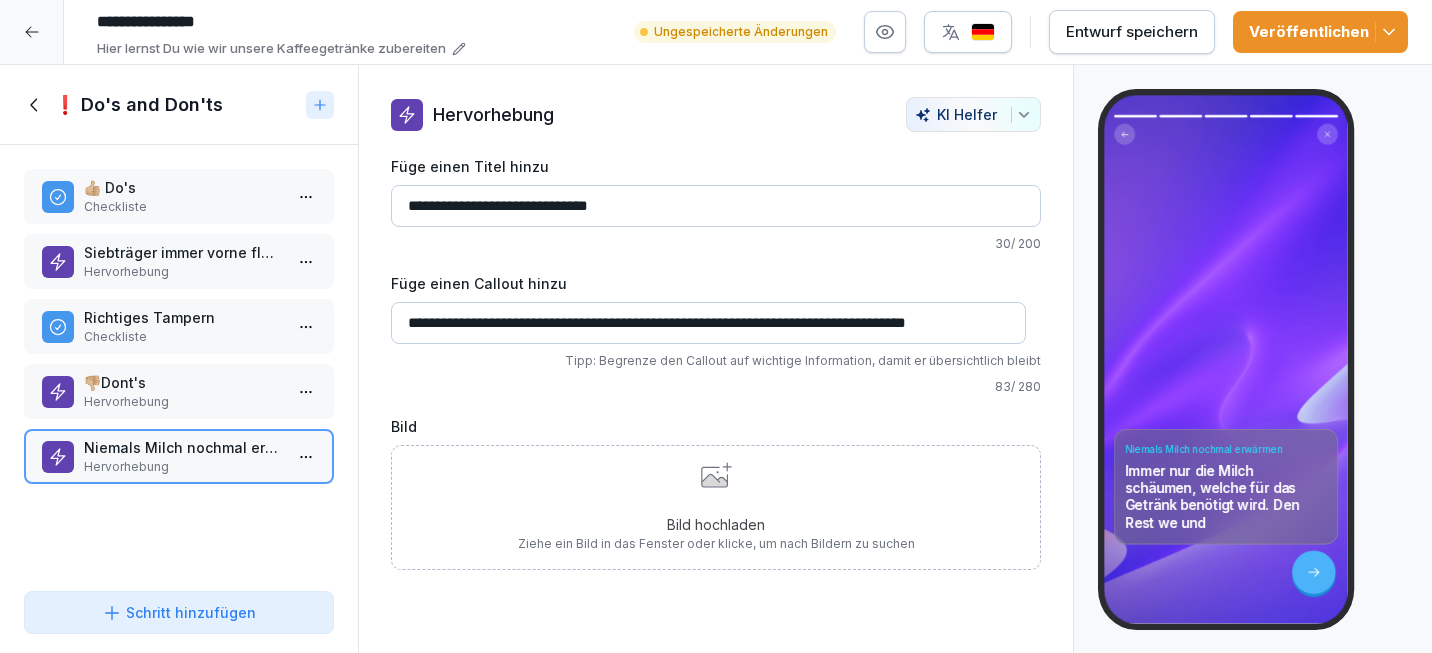 drag, startPoint x: 929, startPoint y: 321, endPoint x: 941, endPoint y: 388, distance: 68.06615 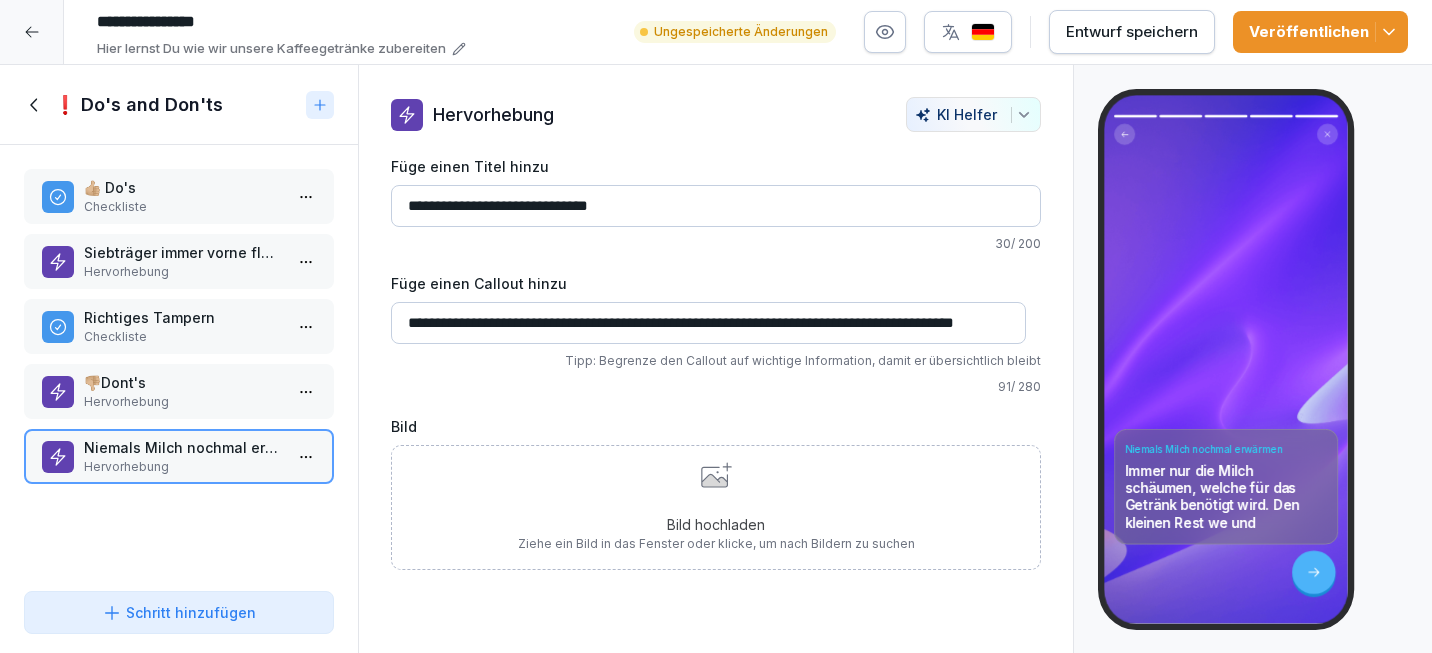 click on "**********" at bounding box center [708, 323] 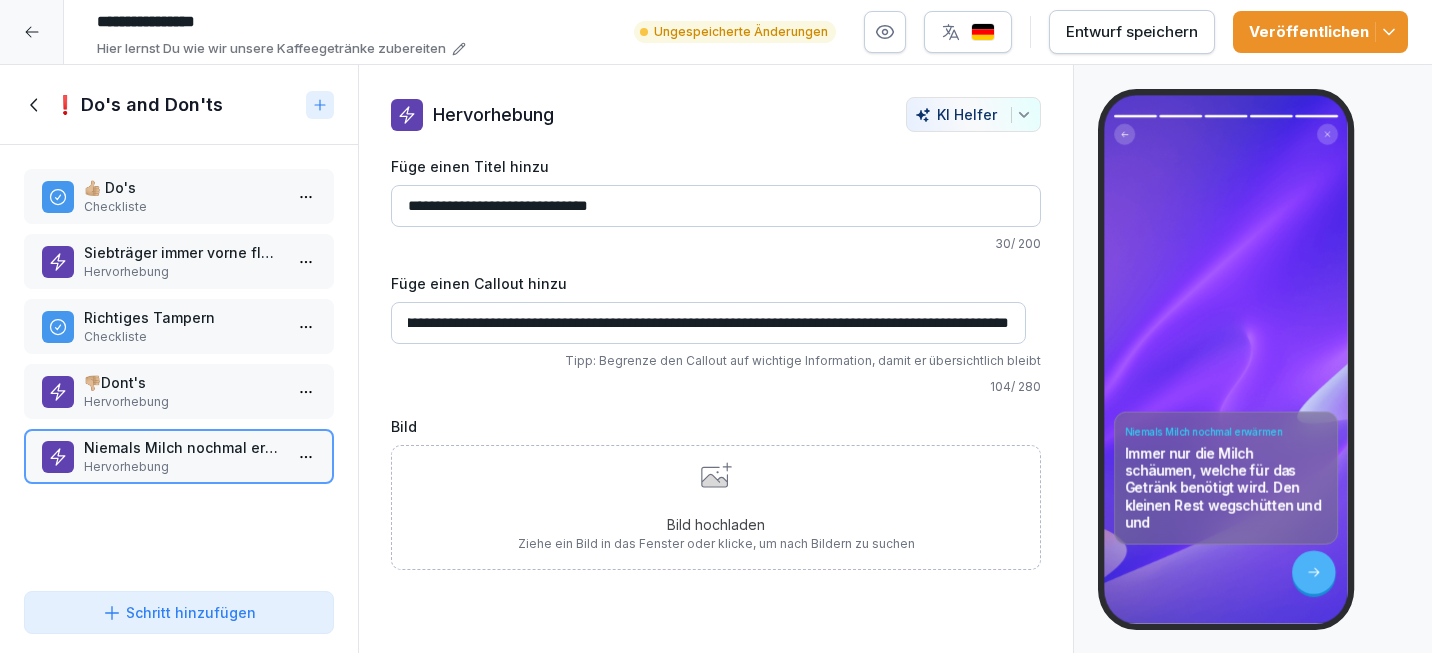 scroll, scrollTop: 0, scrollLeft: 142, axis: horizontal 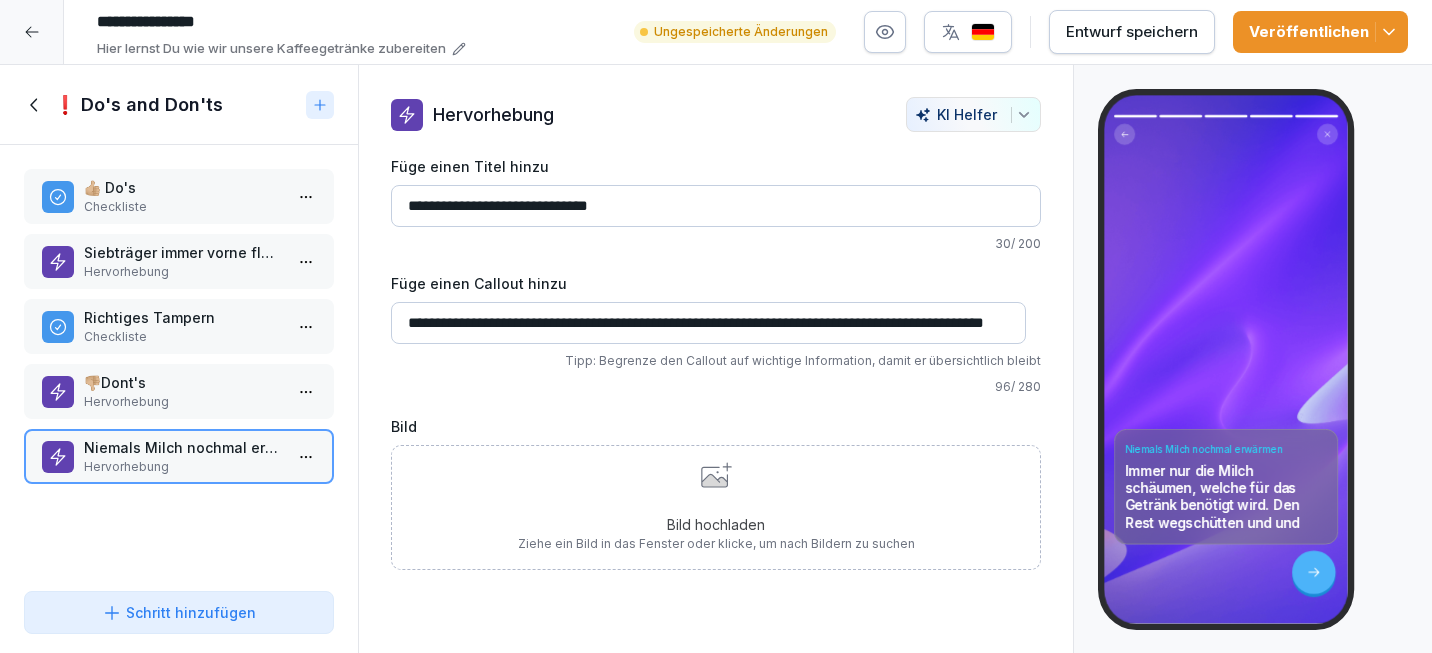 drag, startPoint x: 984, startPoint y: 322, endPoint x: 1039, endPoint y: 320, distance: 55.03635 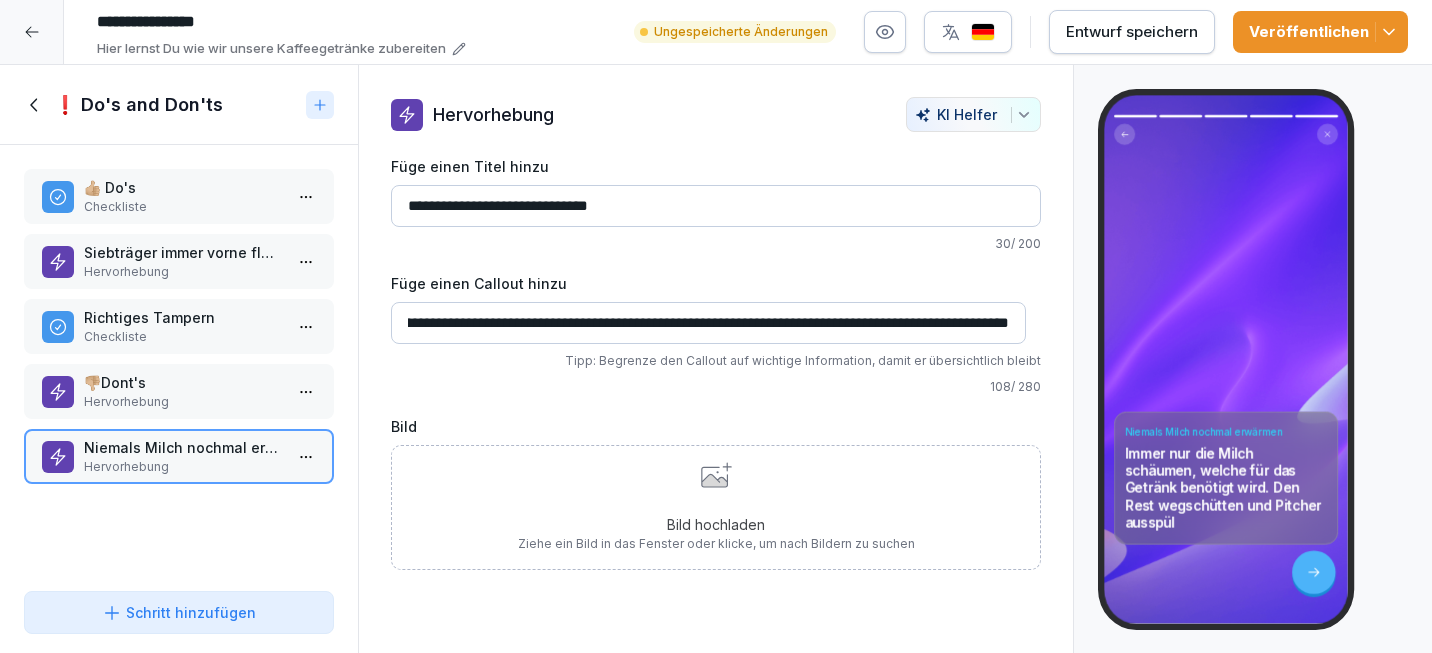 scroll, scrollTop: 0, scrollLeft: 217, axis: horizontal 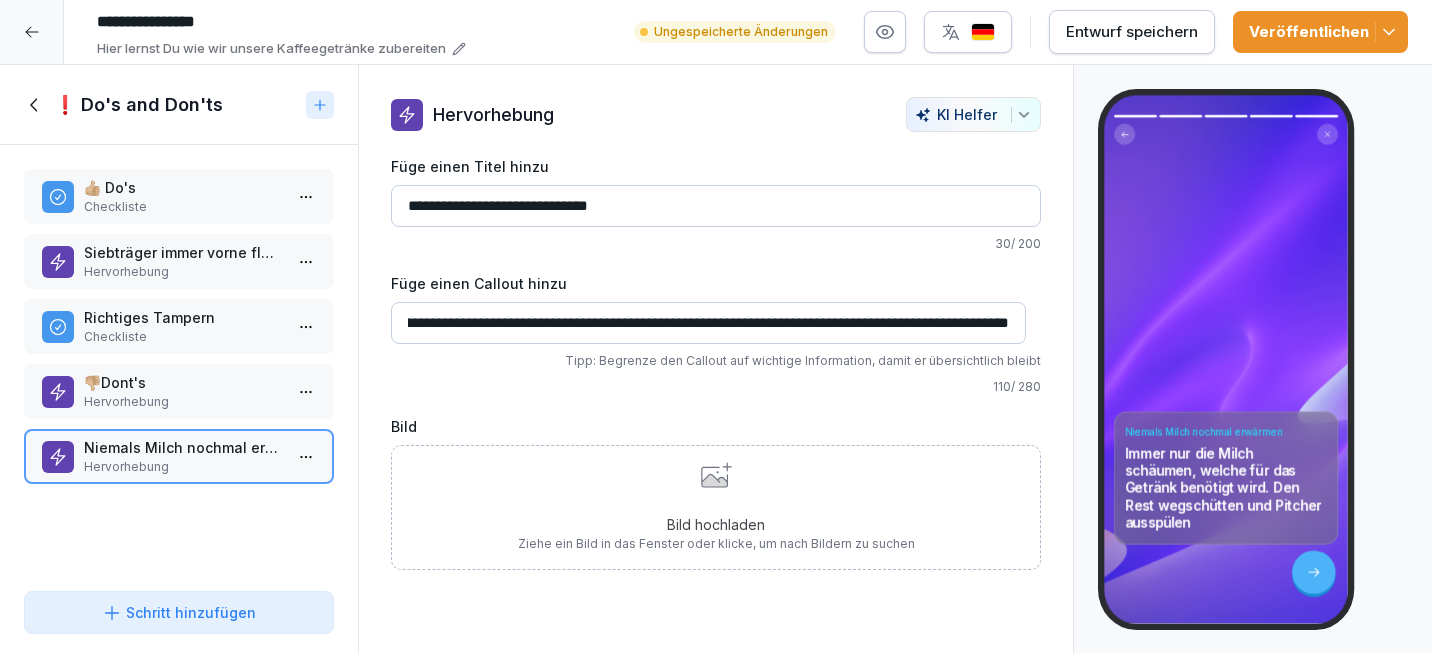 type on "**********" 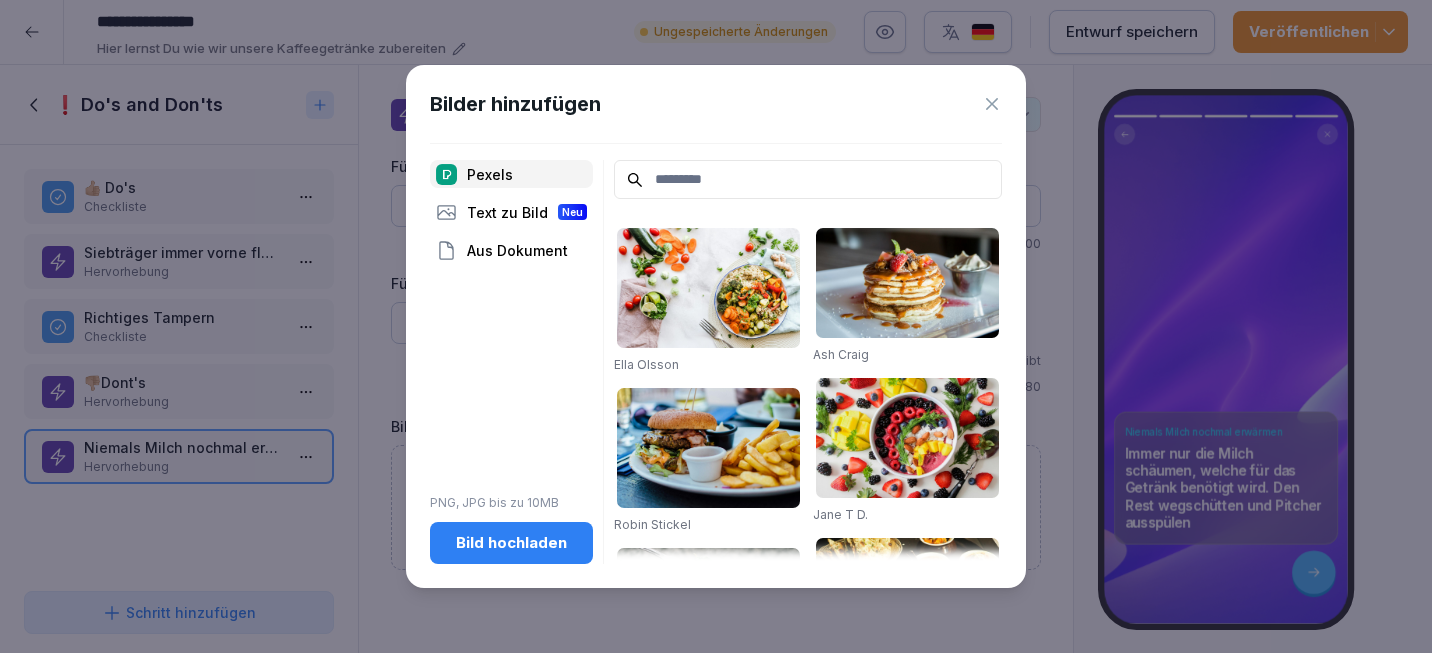 click at bounding box center (808, 179) 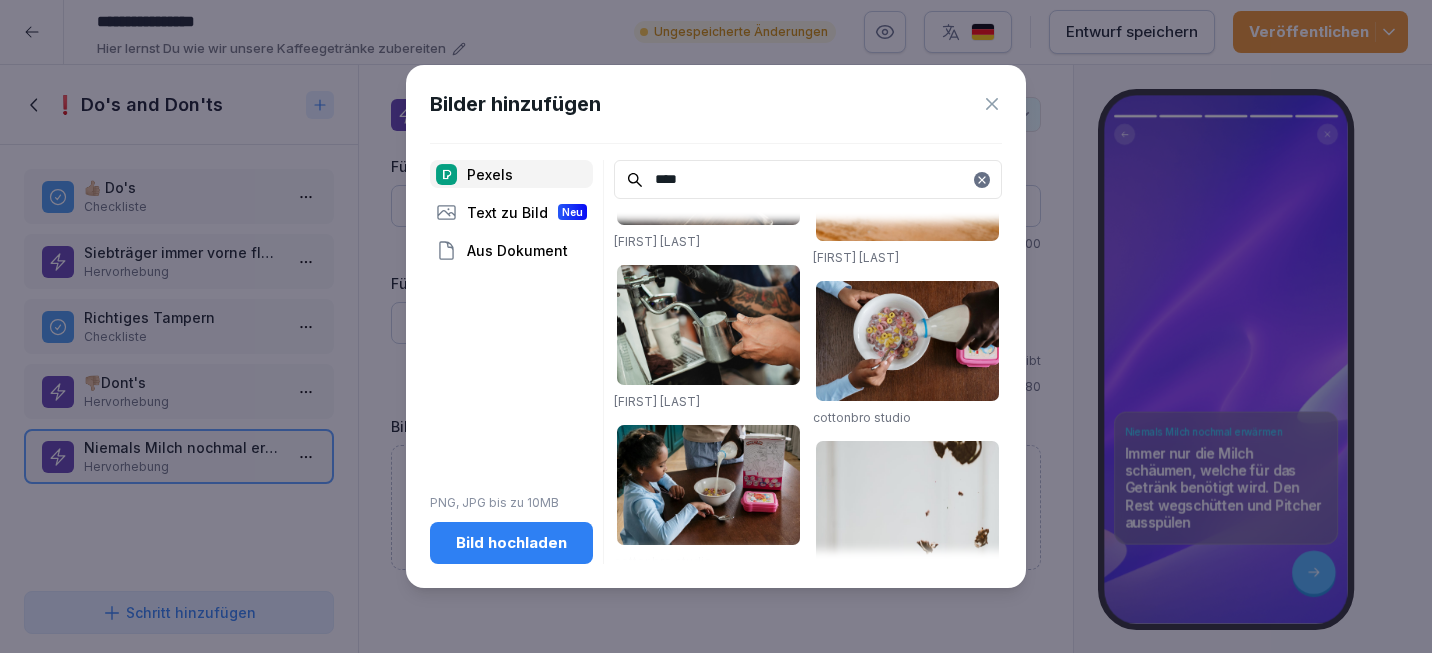 scroll, scrollTop: 543, scrollLeft: 0, axis: vertical 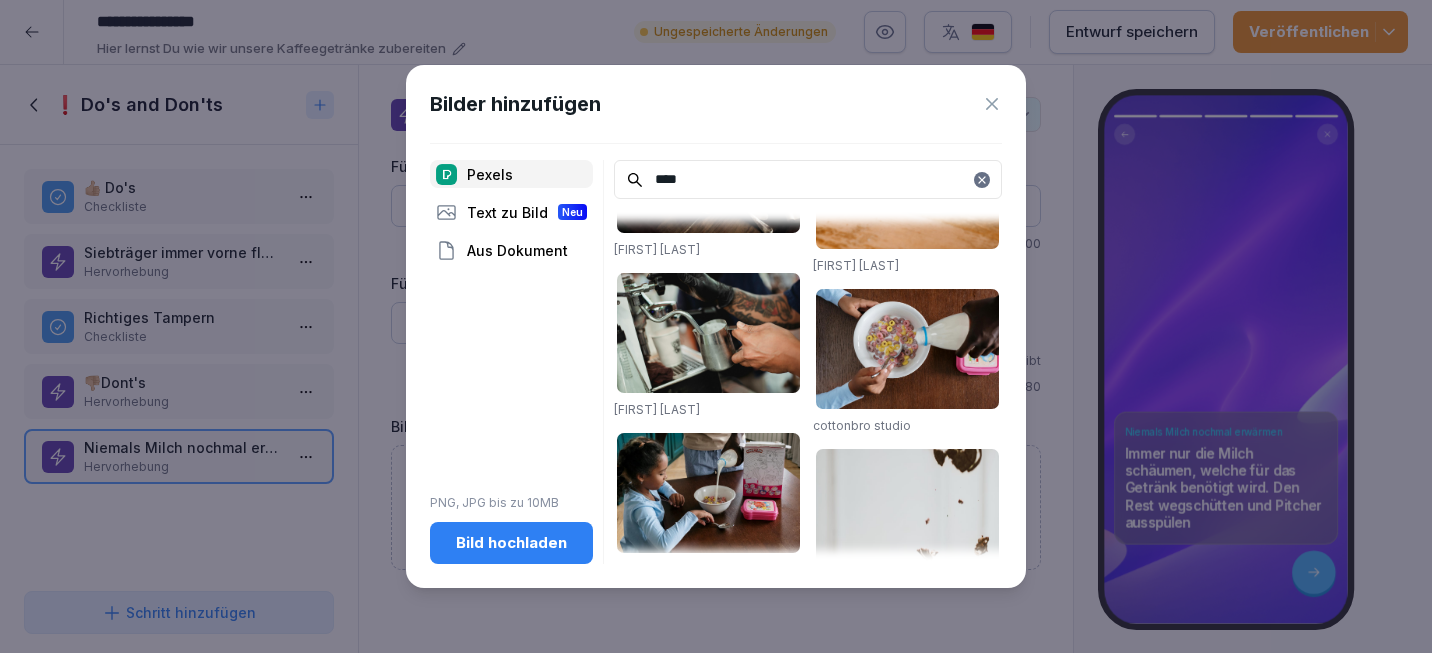 type on "****" 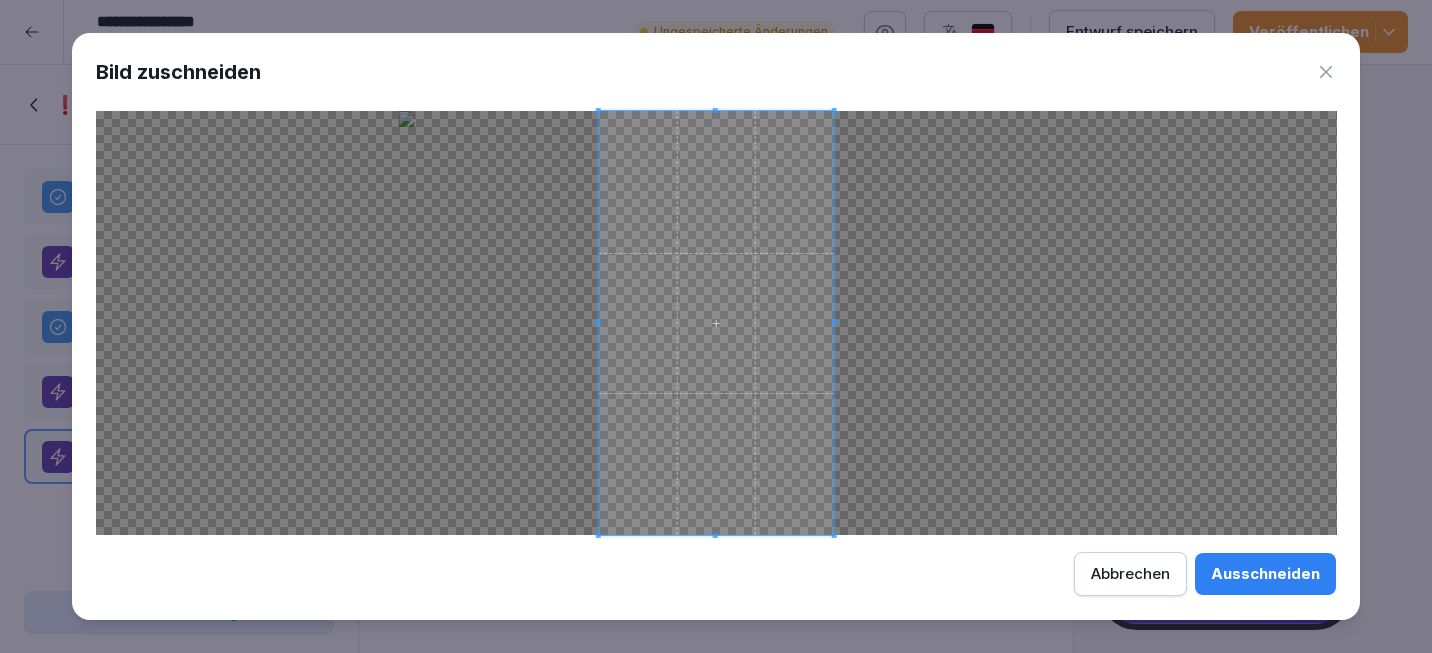 click on "Ausschneiden" at bounding box center (1265, 574) 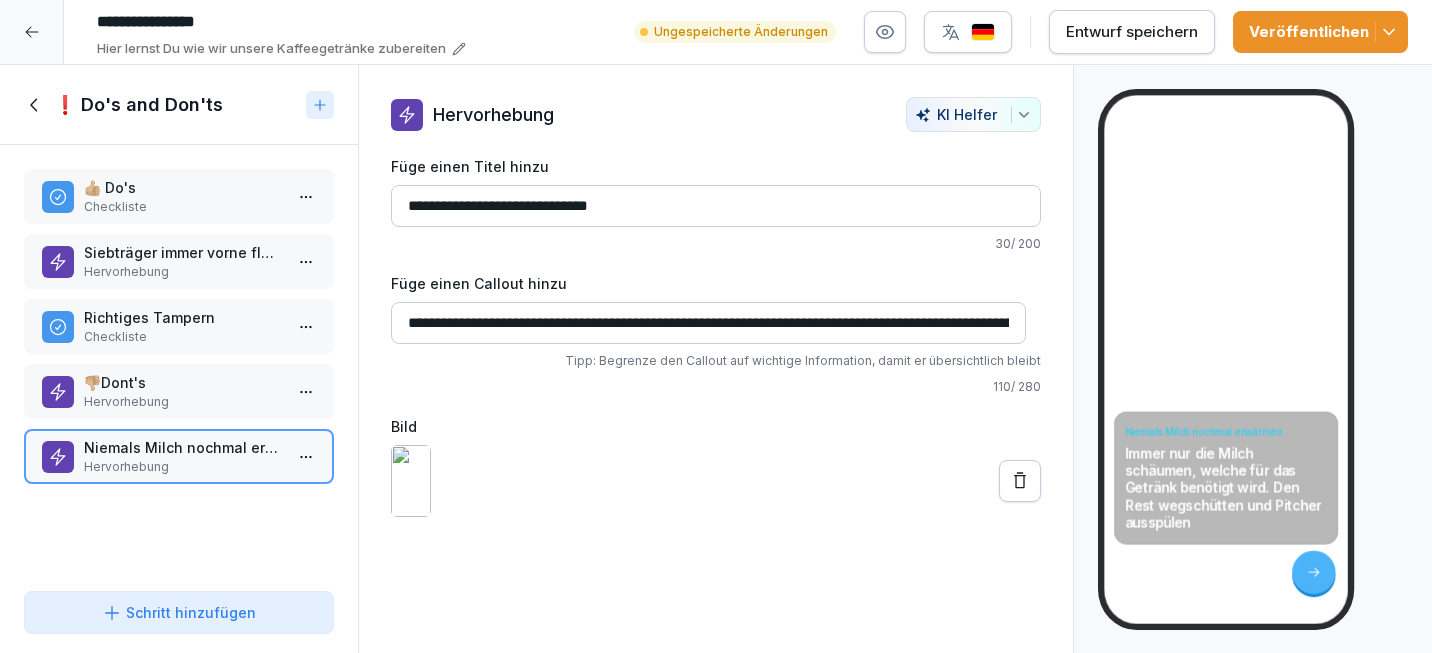 click on "Entwurf speichern" at bounding box center (1132, 32) 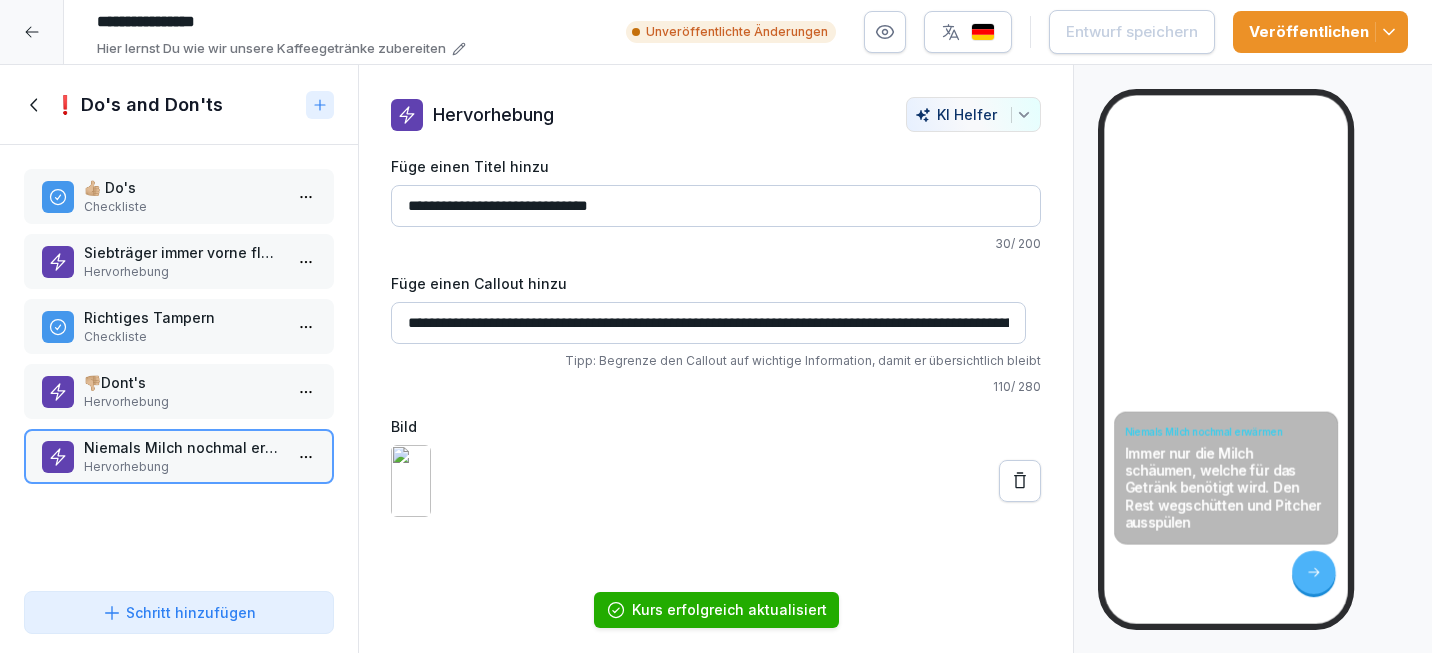 click at bounding box center [983, 32] 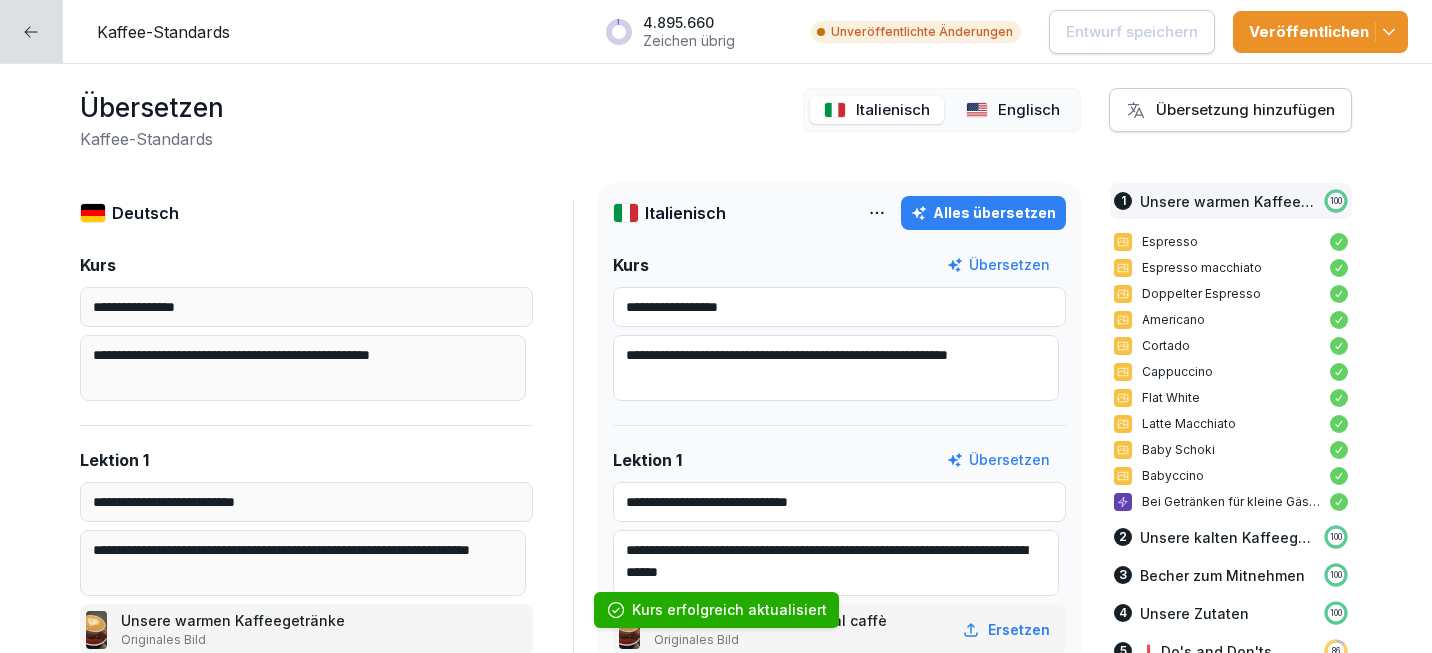 click on "Italienisch" at bounding box center (893, 110) 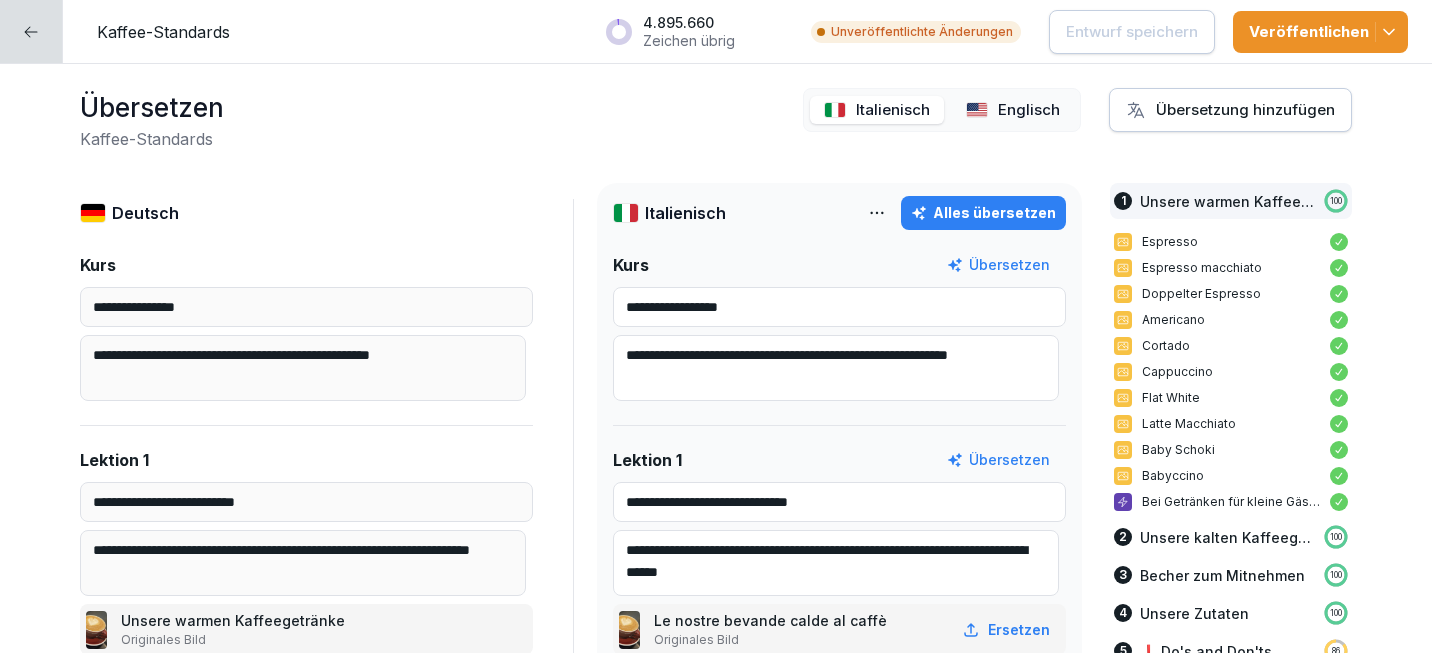 click on "Englisch" at bounding box center [1029, 110] 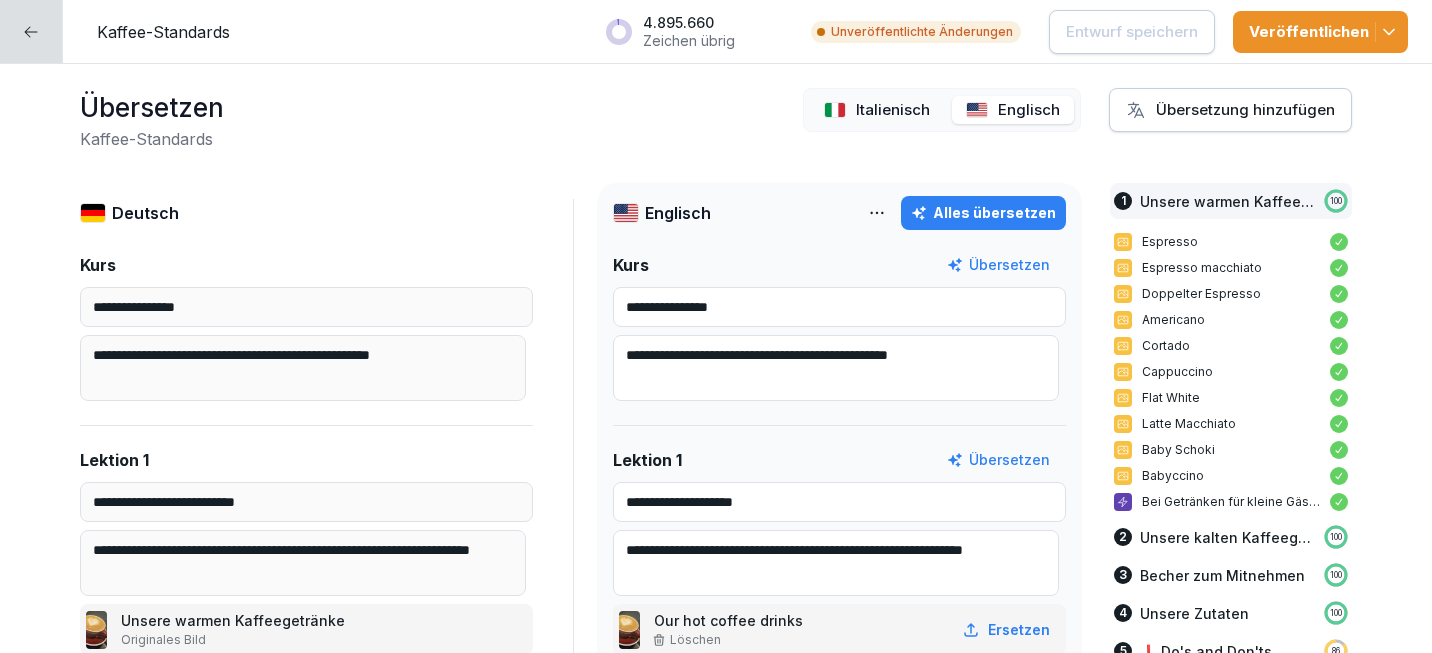 click on "Alles übersetzen" at bounding box center (983, 213) 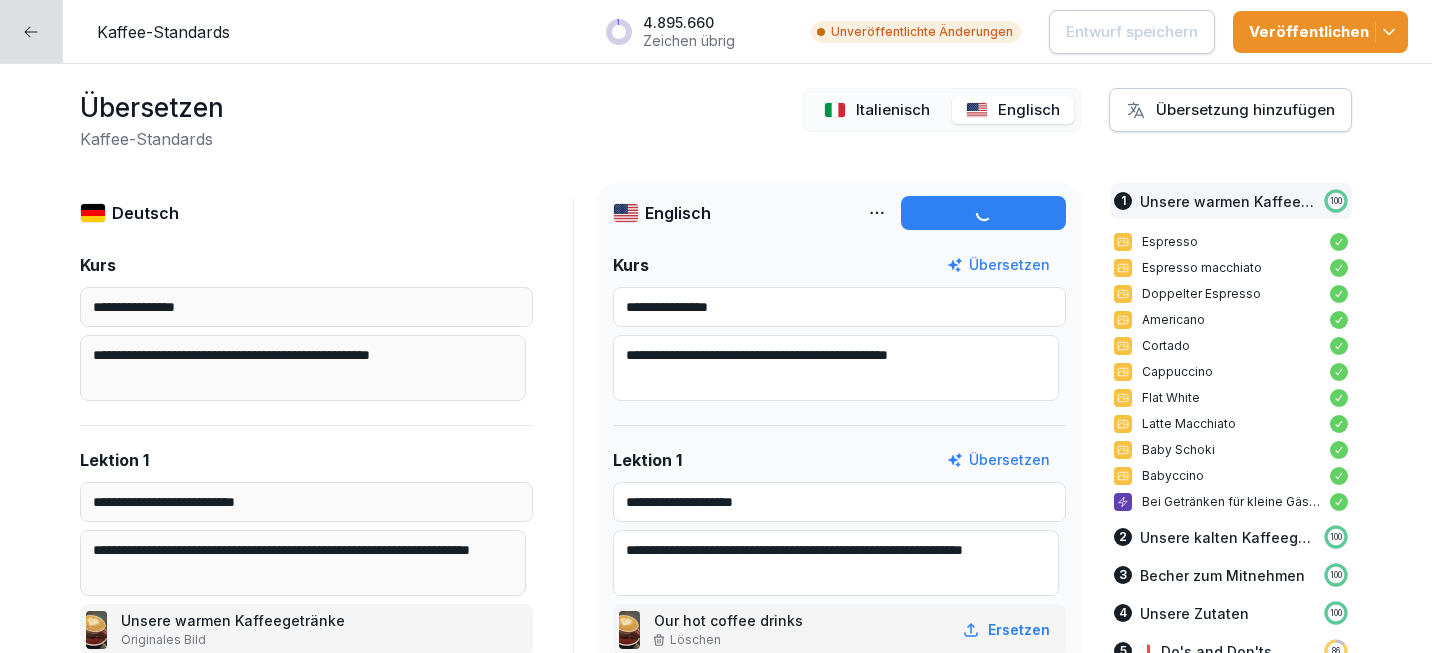 type on "**********" 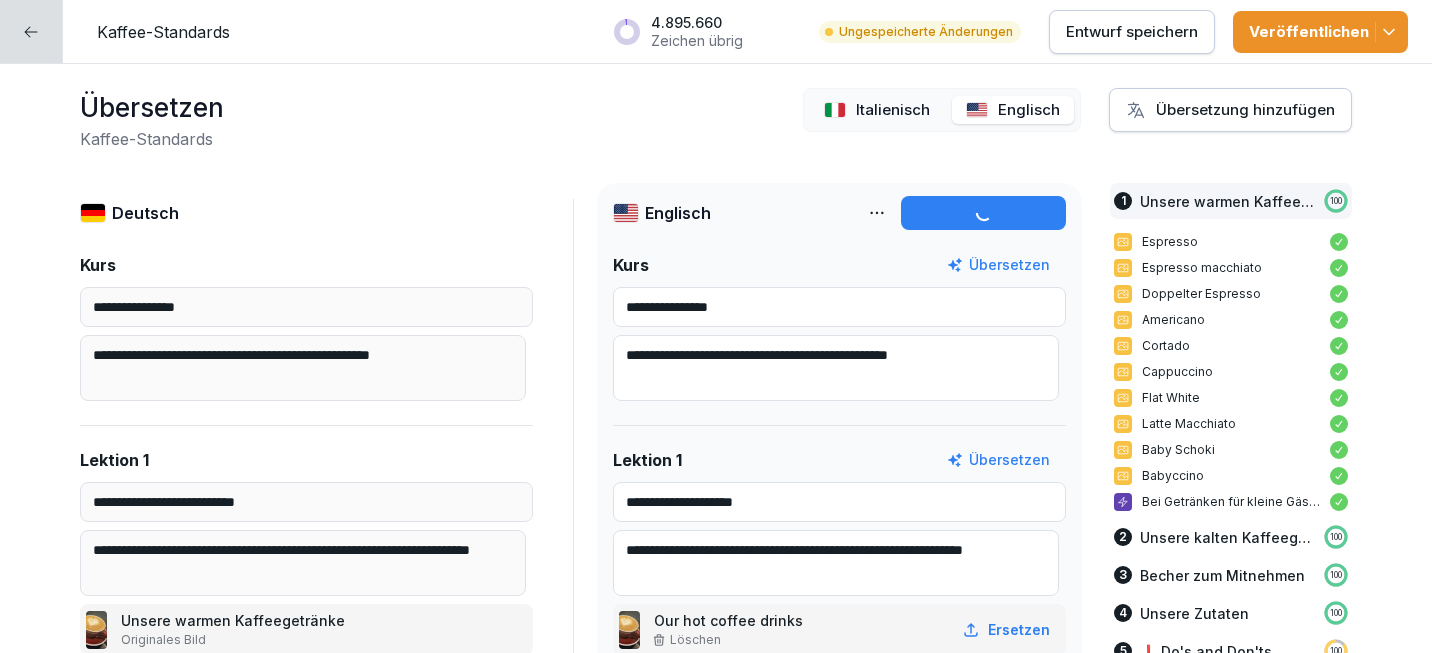 type on "**********" 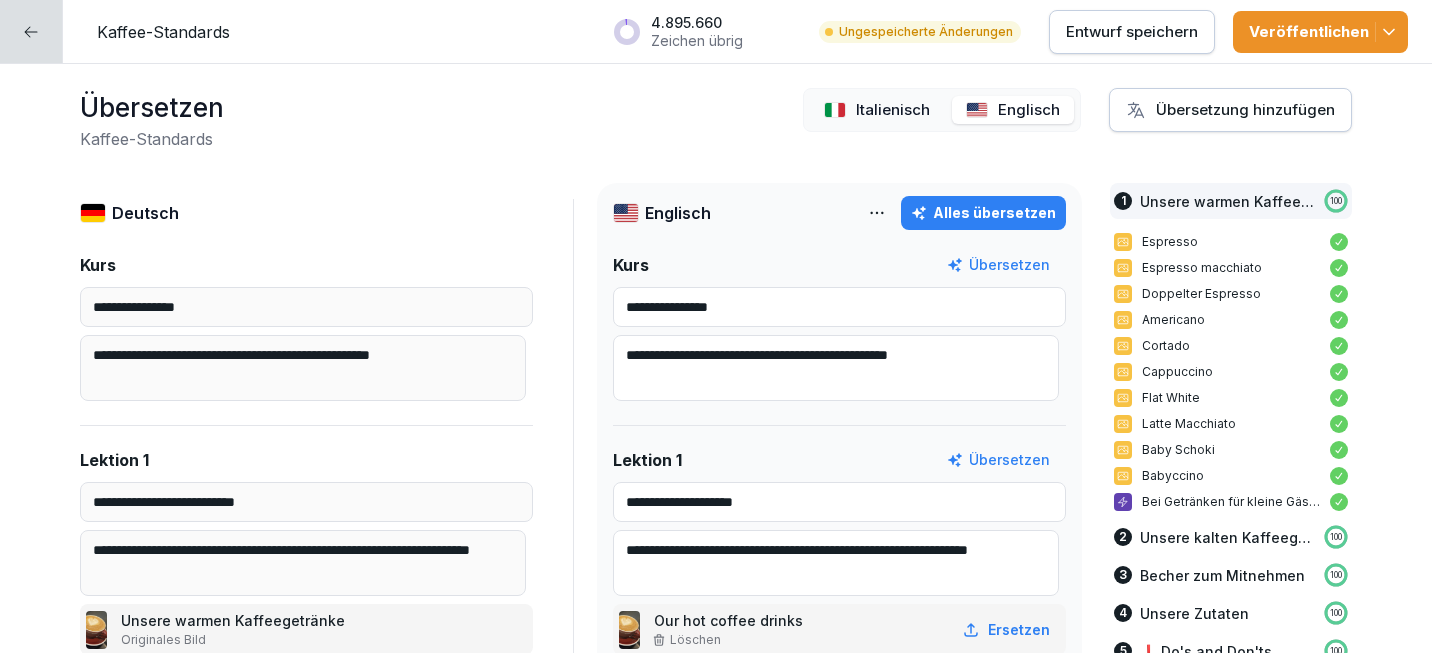 click on "Veröffentlichen" at bounding box center [1320, 32] 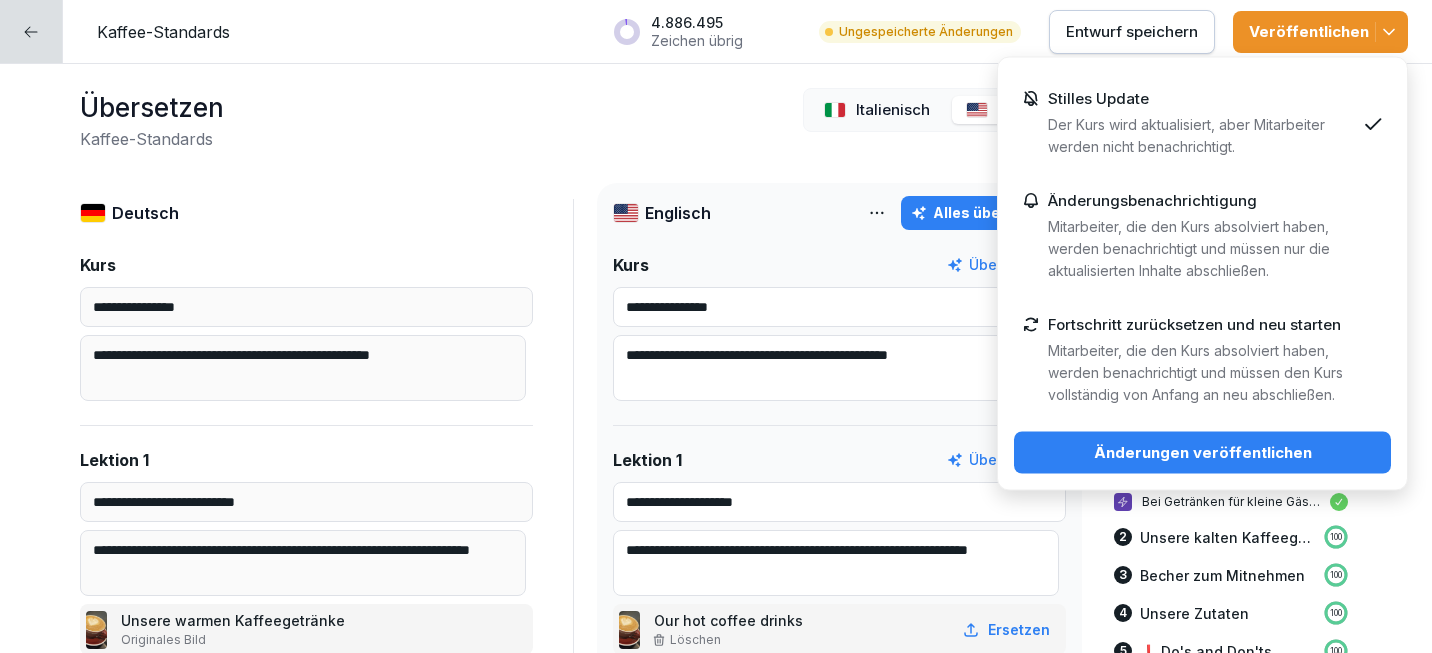 click on "Mitarbeiter, die den Kurs absolviert haben, werden benachrichtigt und müssen nur die aktualisierten Inhalte abschließen." at bounding box center (1201, 249) 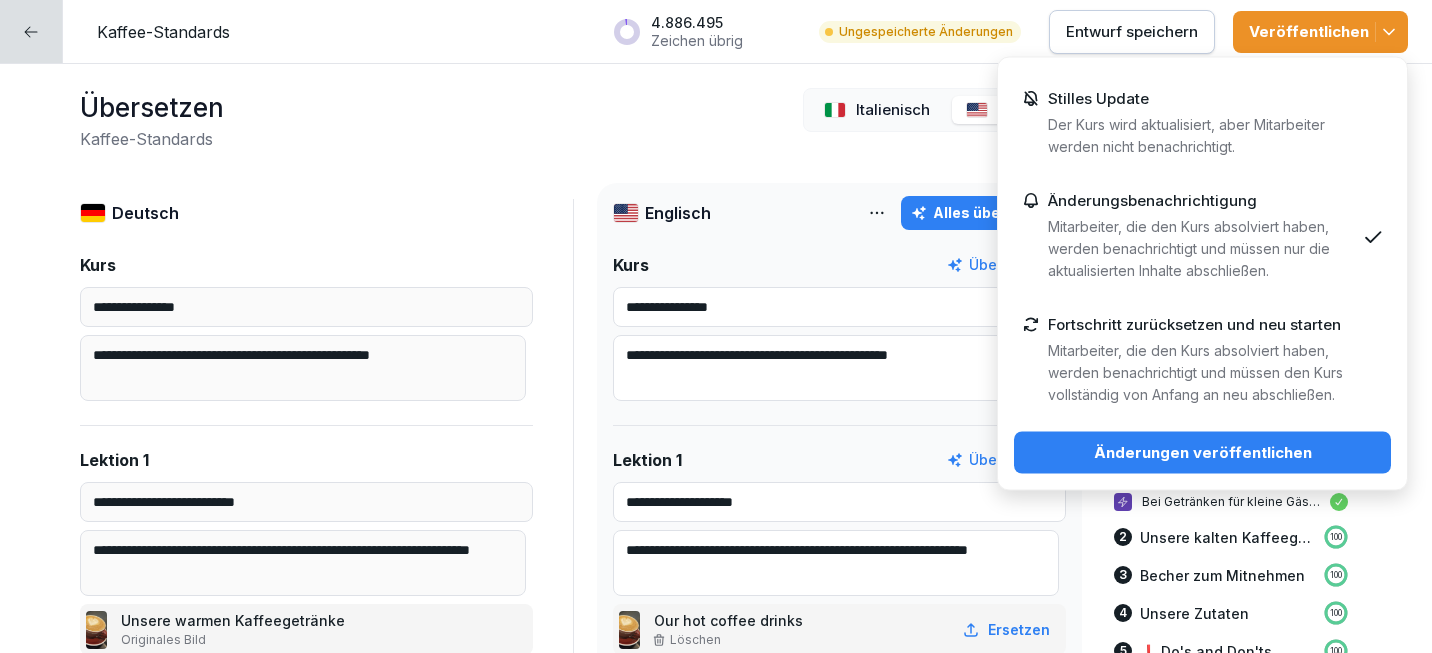 click on "Stilles Update Der Kurs wird aktualisiert, aber Mitarbeiter werden nicht benachrichtigt." at bounding box center [1201, 124] 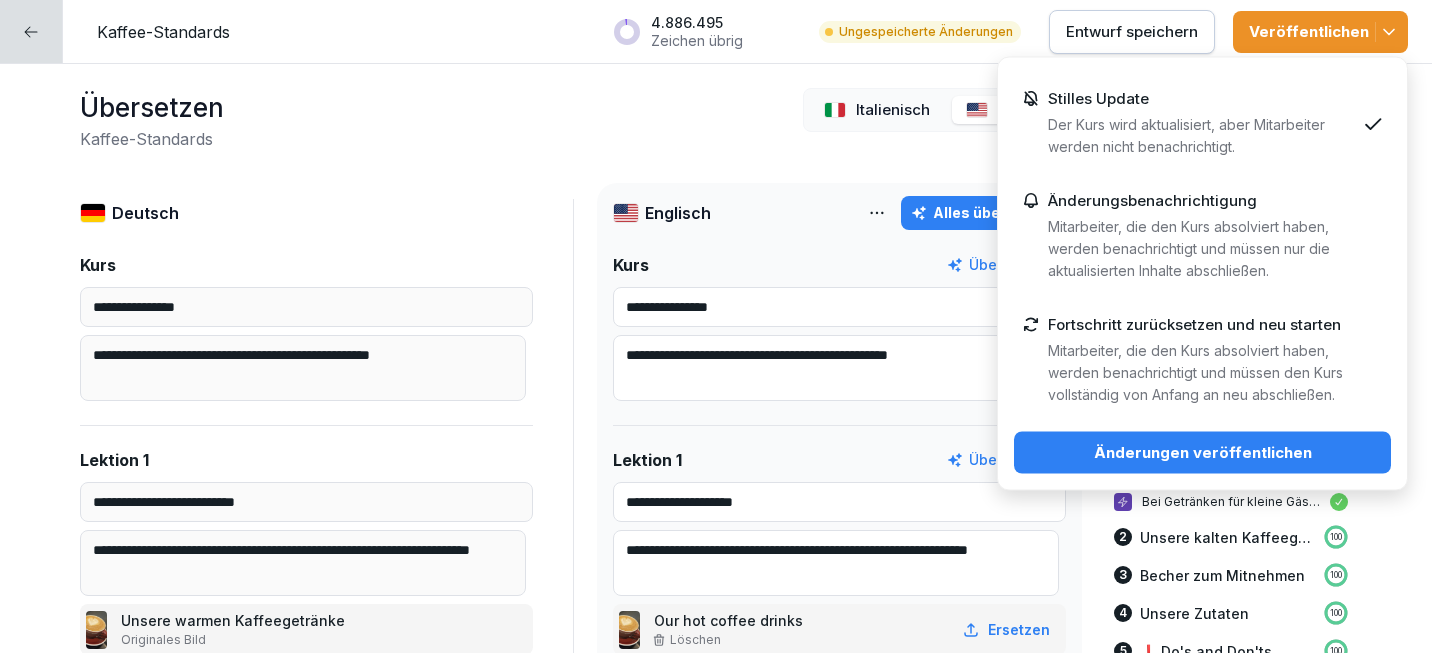 click on "Änderungen veröffentlichen" at bounding box center [1202, 453] 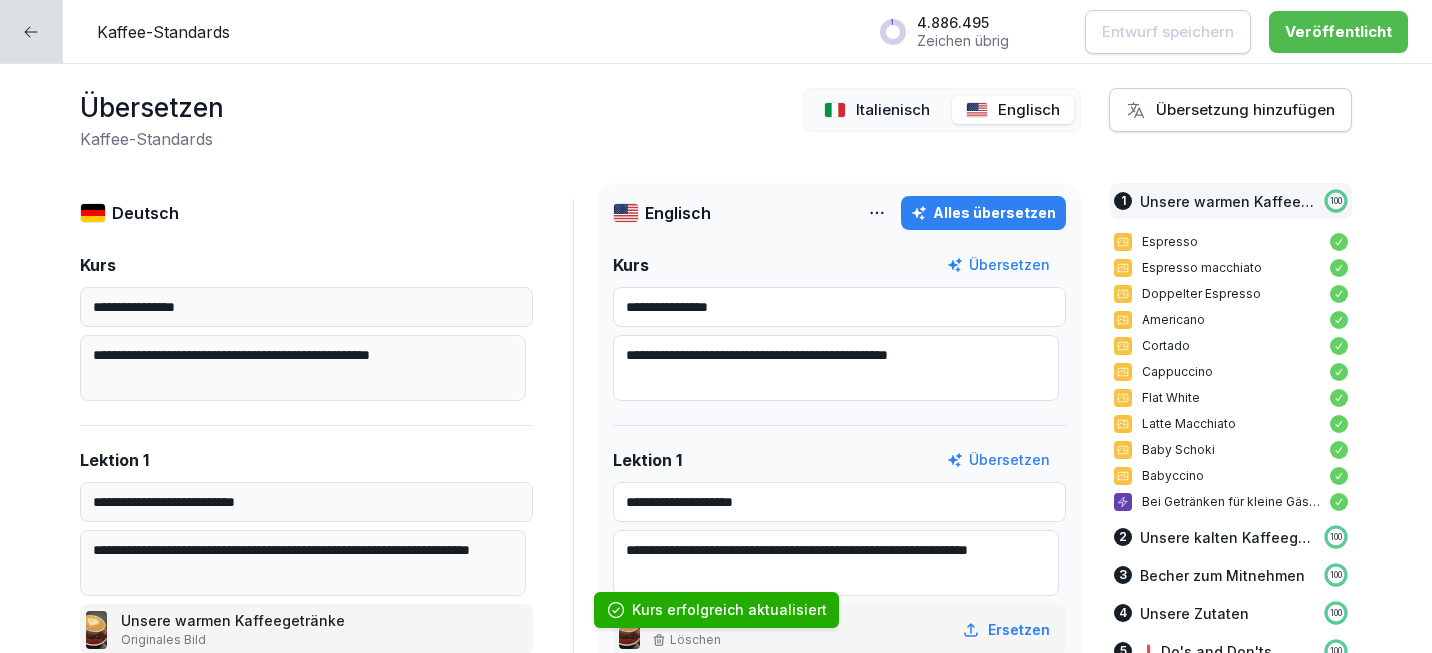 click 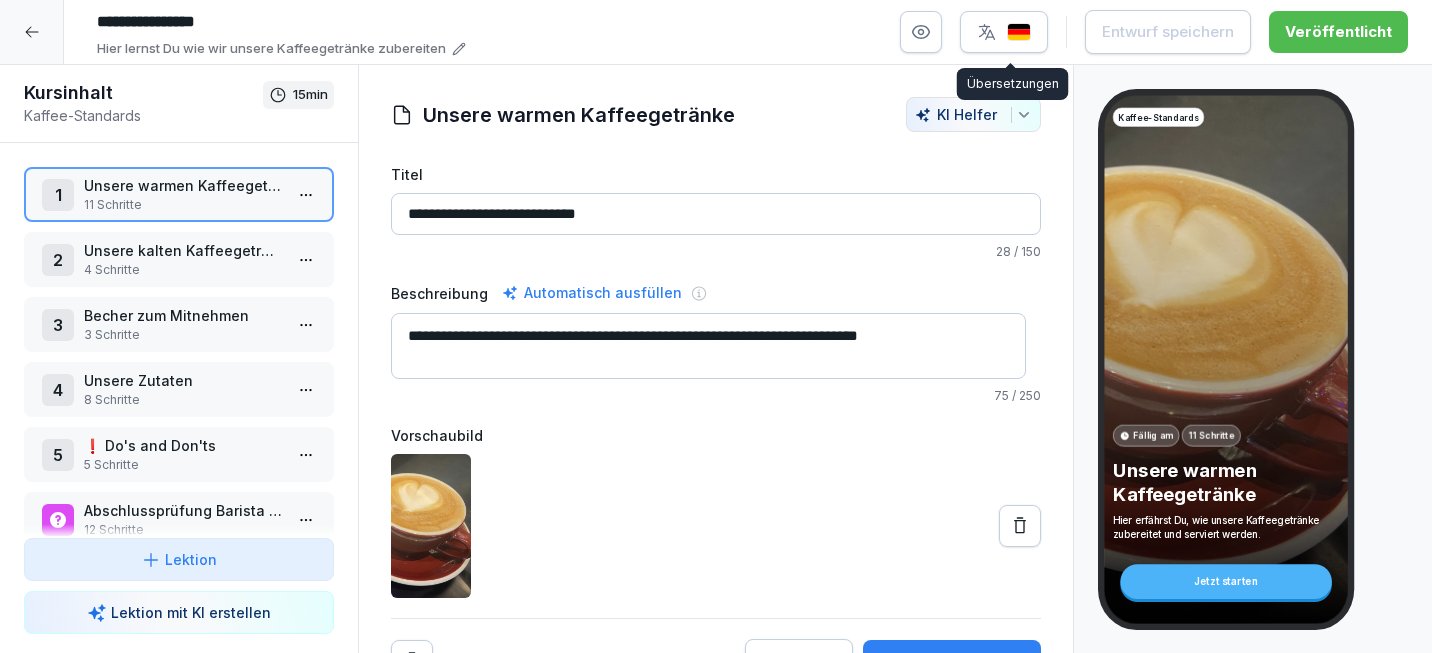 click at bounding box center (1019, 32) 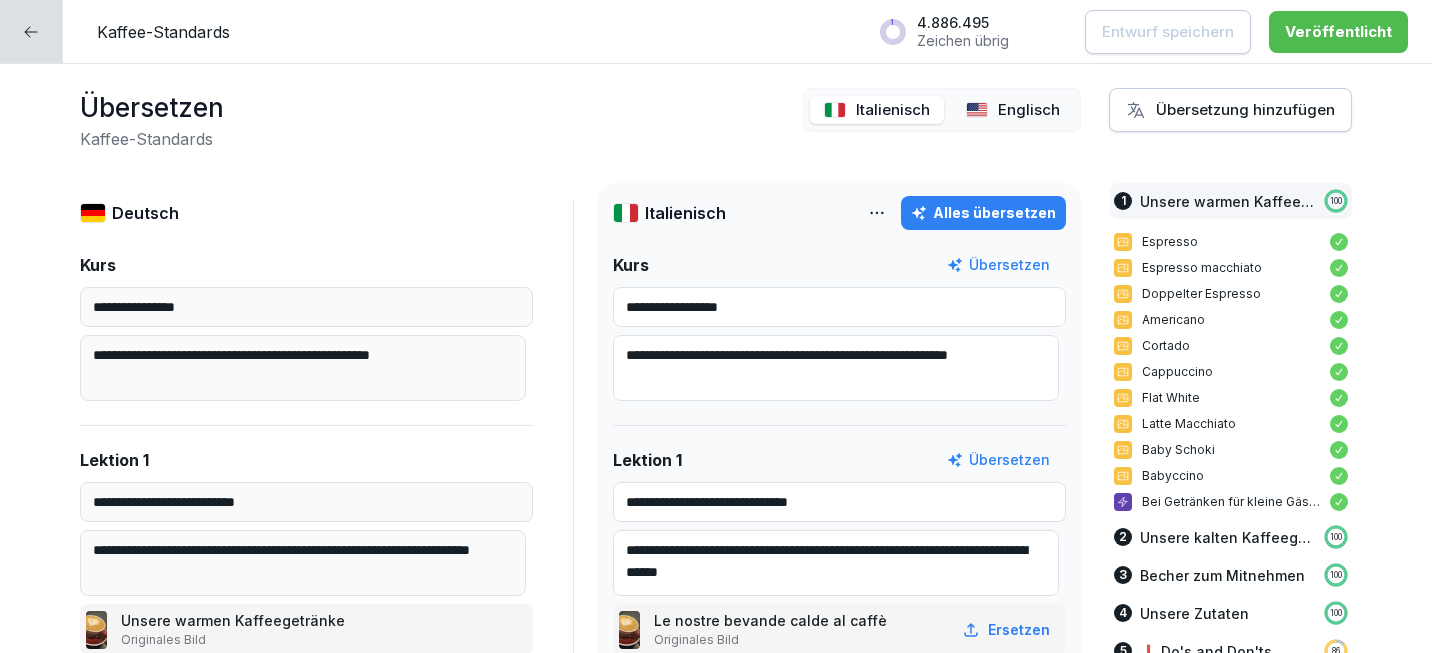 click at bounding box center (835, 110) 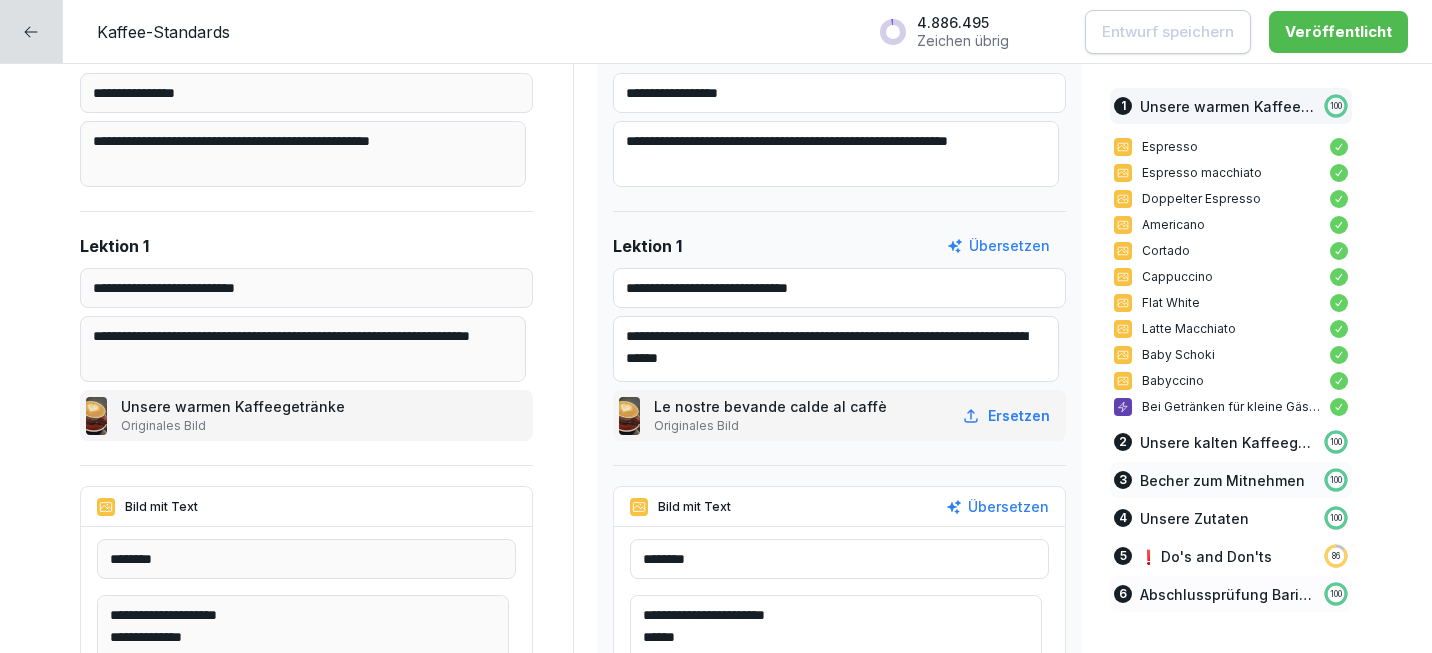 scroll, scrollTop: 218, scrollLeft: 0, axis: vertical 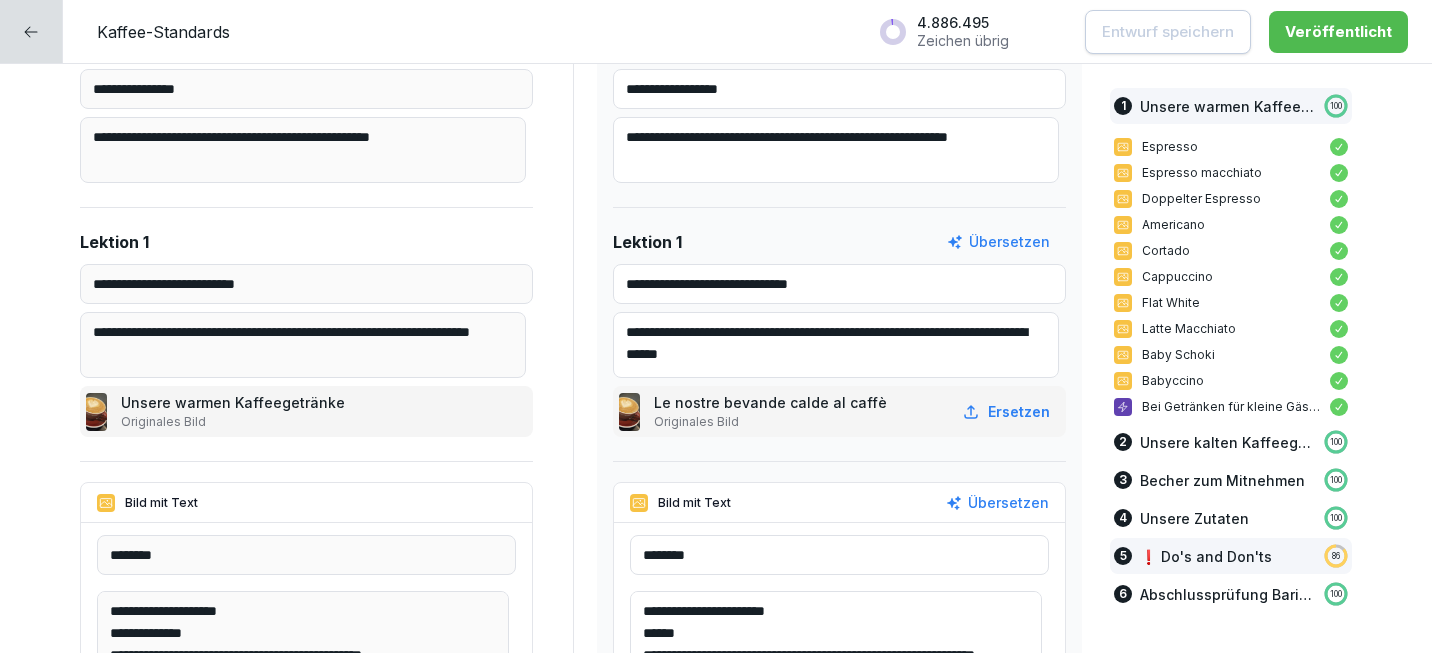 click on "❗️ Do's and Don'ts" at bounding box center [1206, 556] 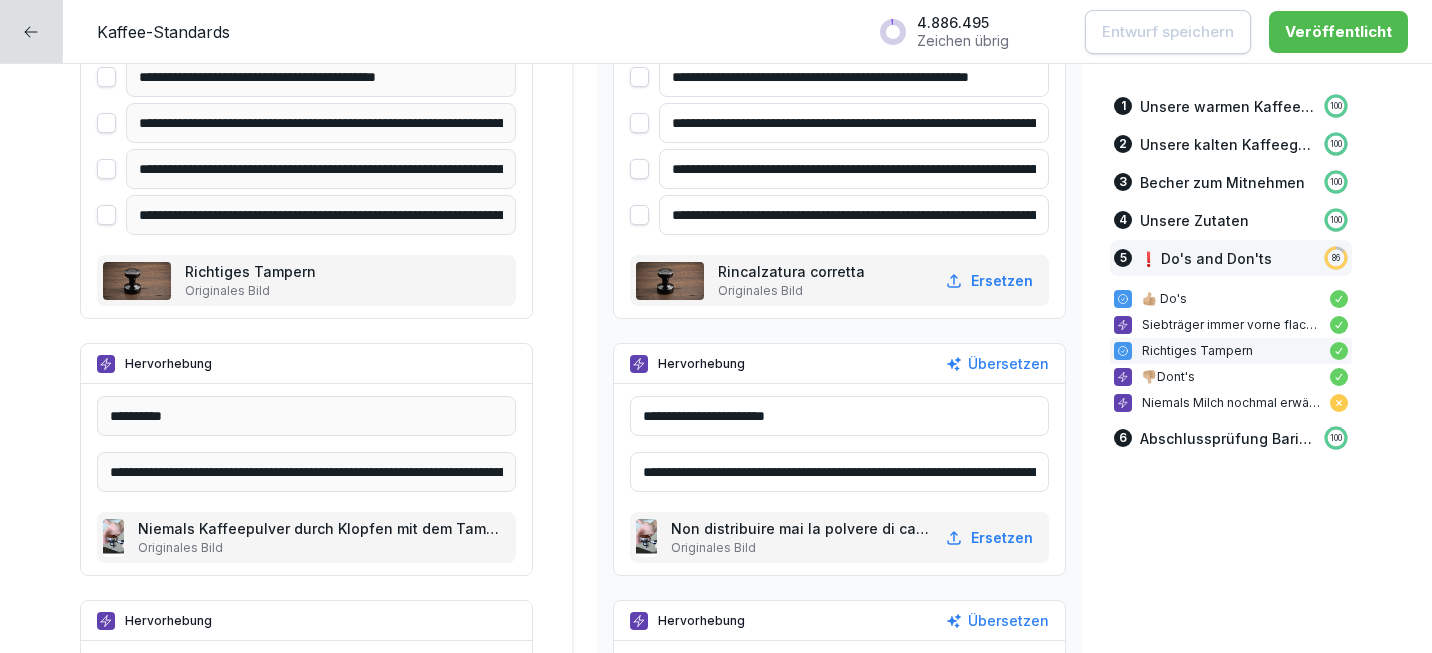 scroll, scrollTop: 10095, scrollLeft: 0, axis: vertical 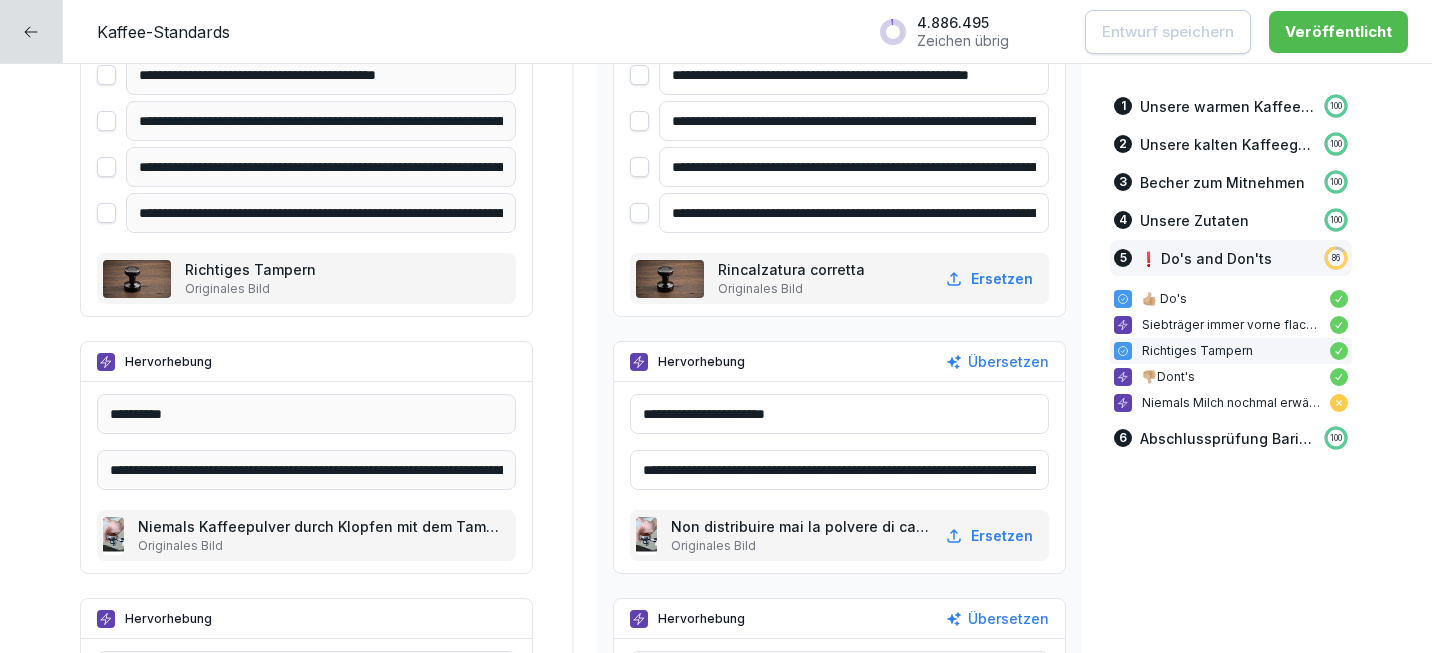drag, startPoint x: 760, startPoint y: 411, endPoint x: 667, endPoint y: 406, distance: 93.13431 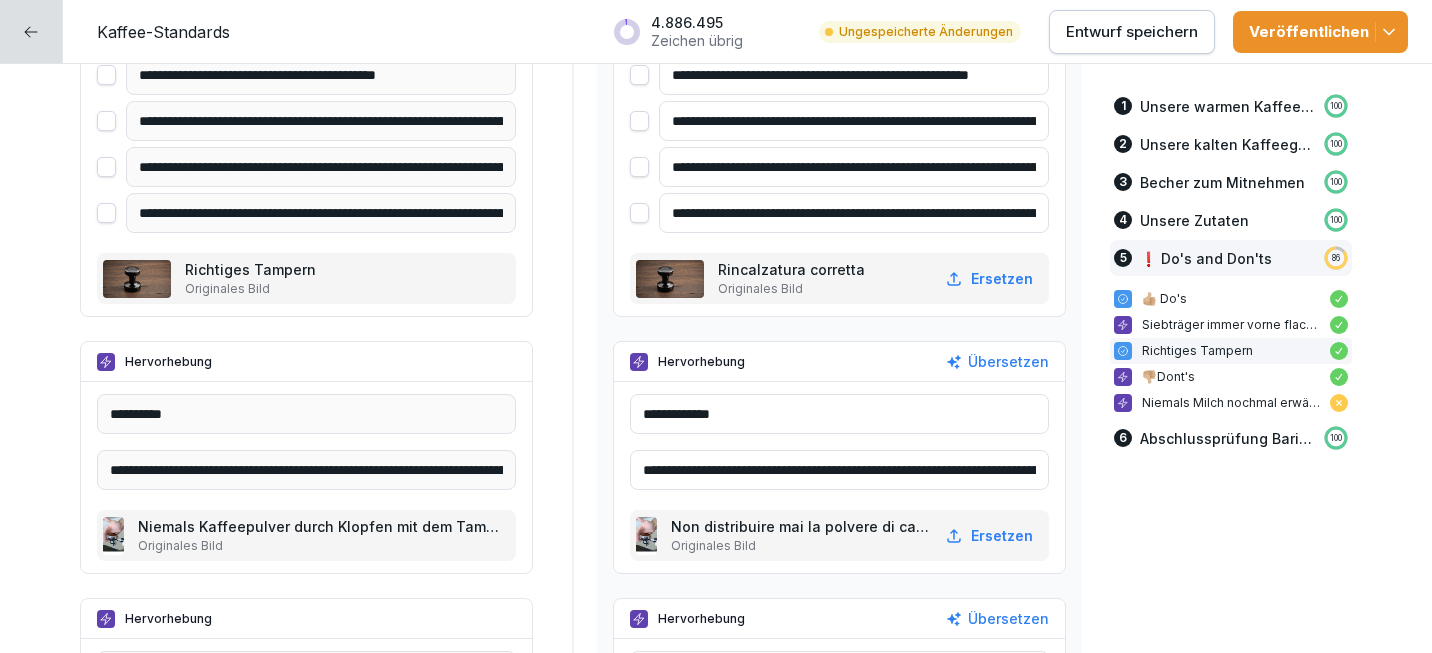 type on "**********" 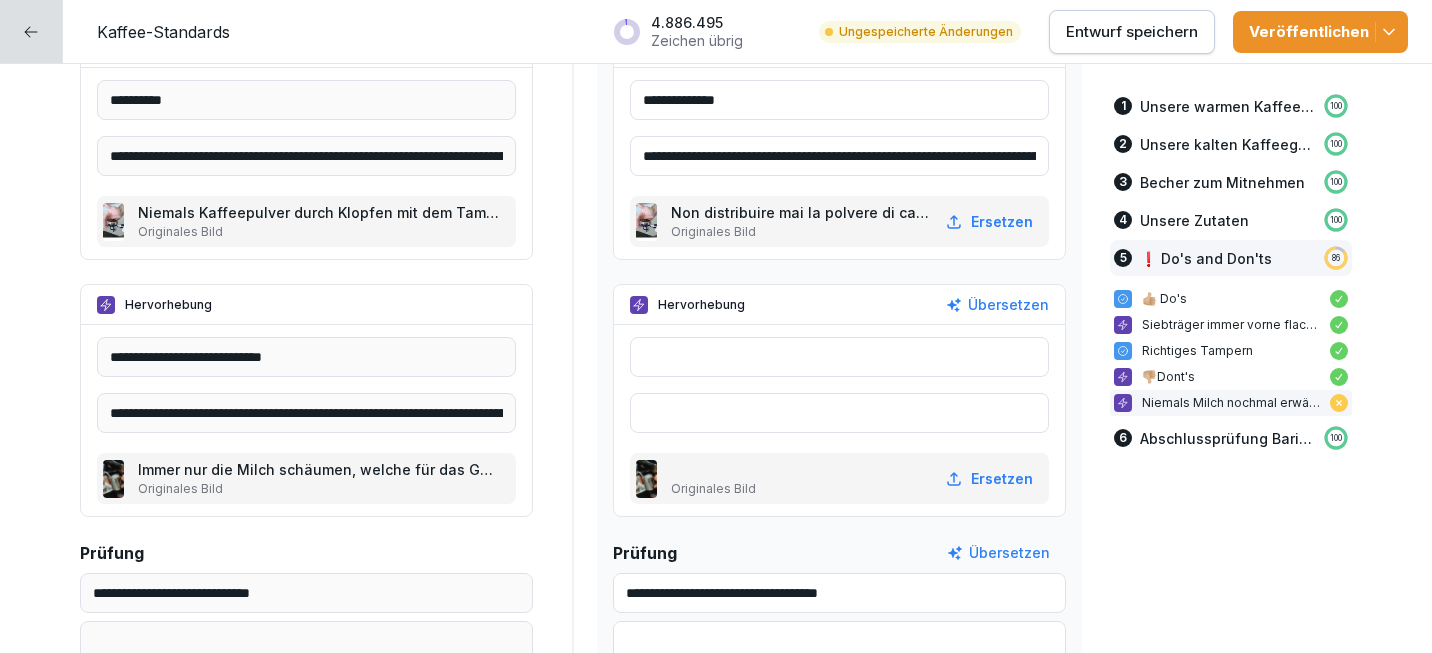 scroll, scrollTop: 9996, scrollLeft: 0, axis: vertical 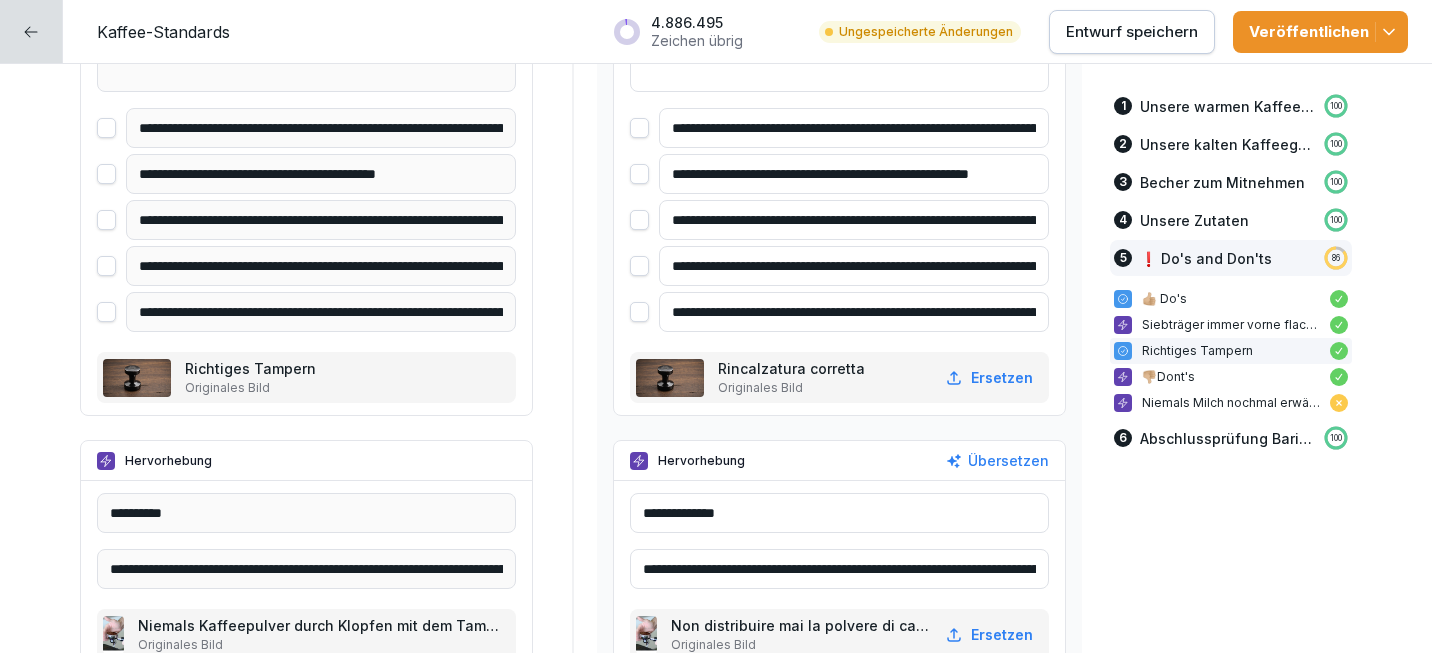 click on "Entwurf speichern" at bounding box center (1132, 32) 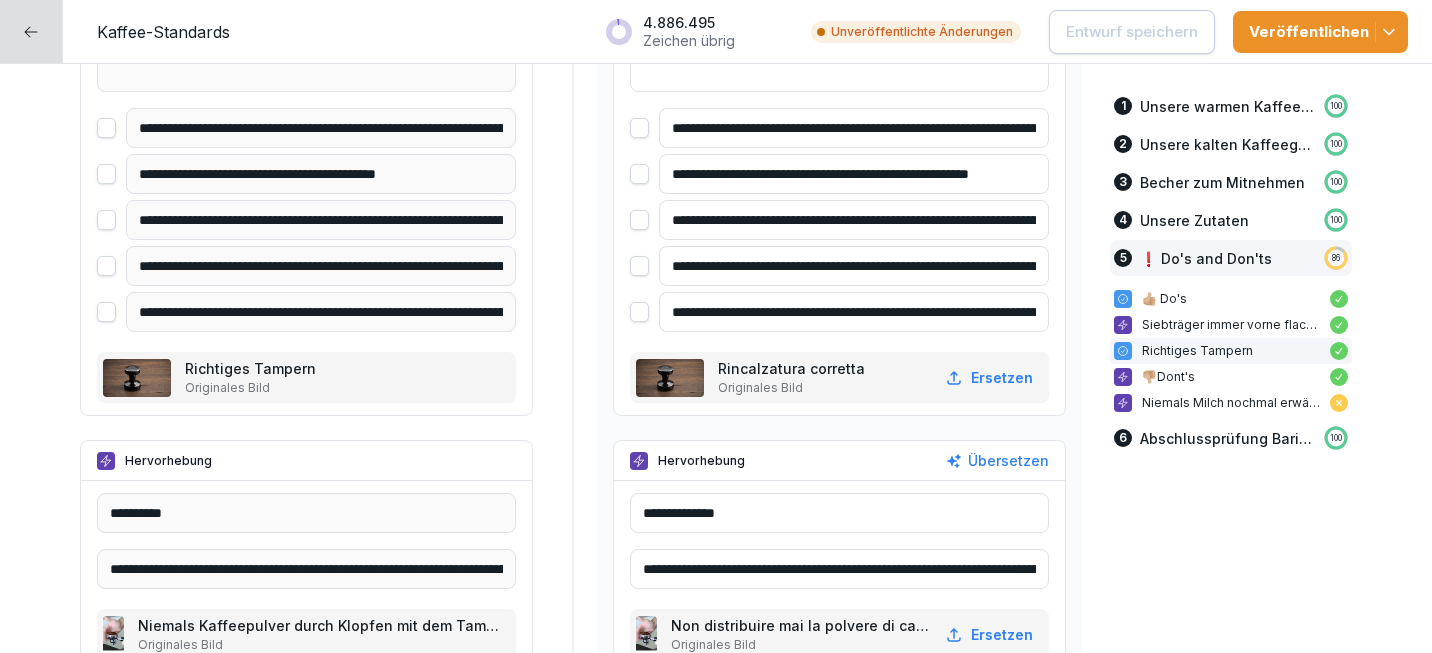 click at bounding box center [31, 31] 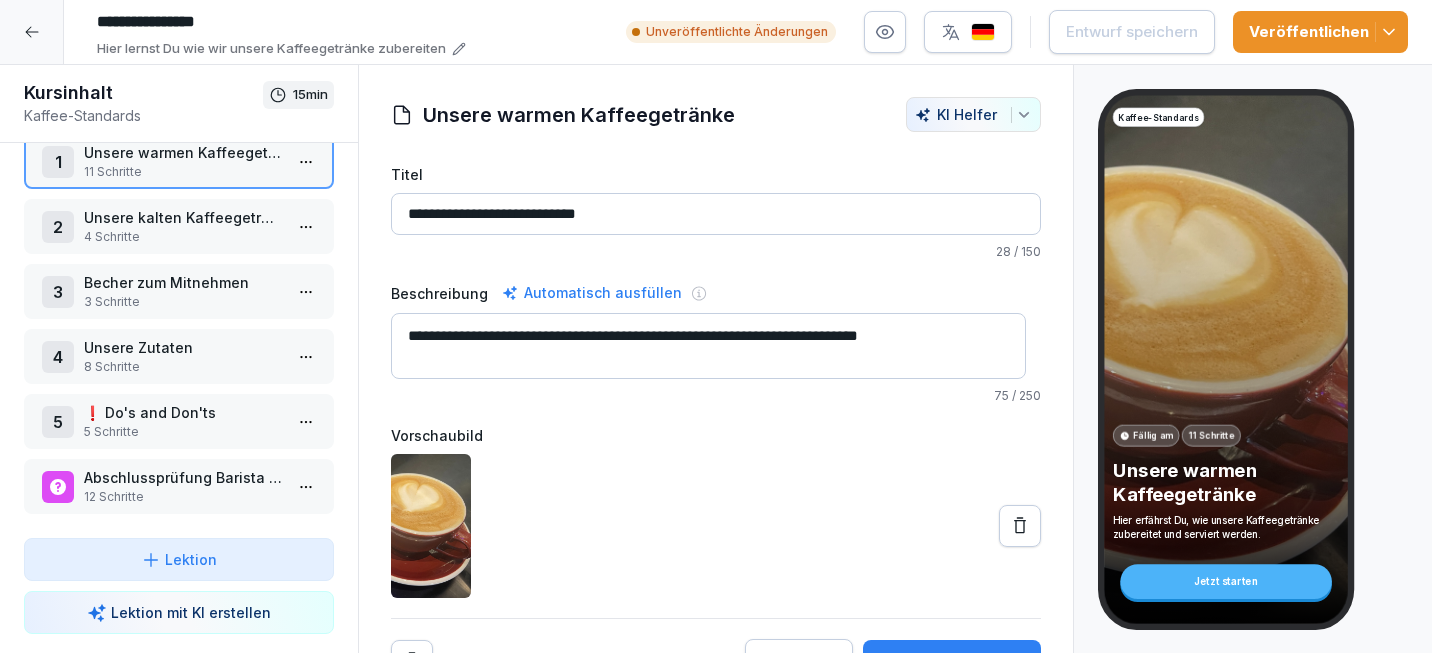scroll, scrollTop: 48, scrollLeft: 0, axis: vertical 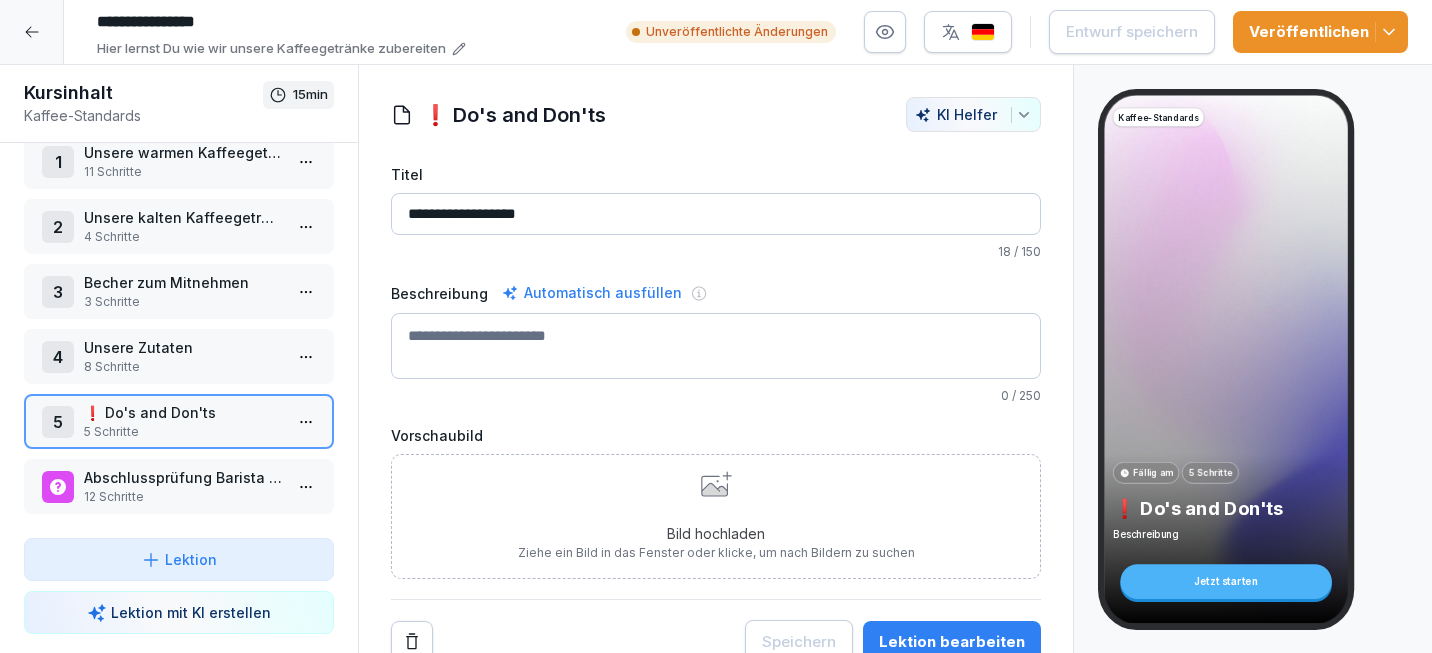 click on "**********" at bounding box center (716, 214) 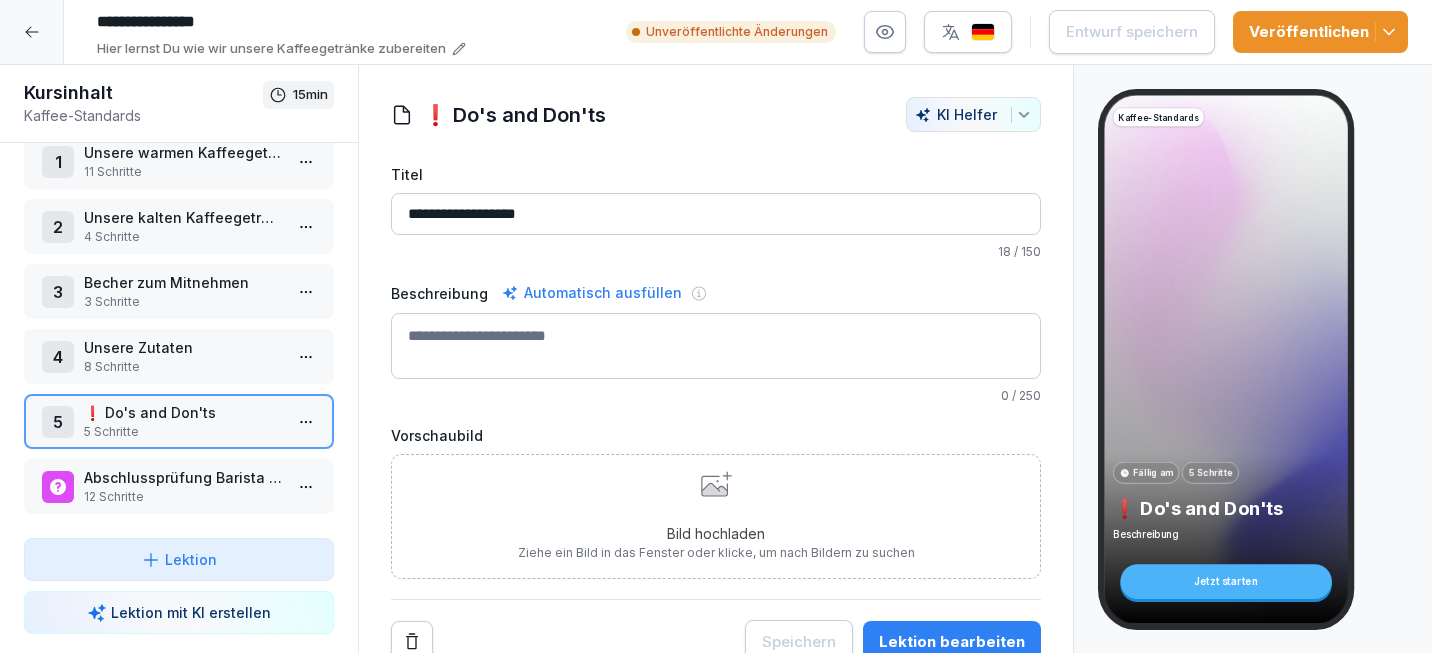 type on "**********" 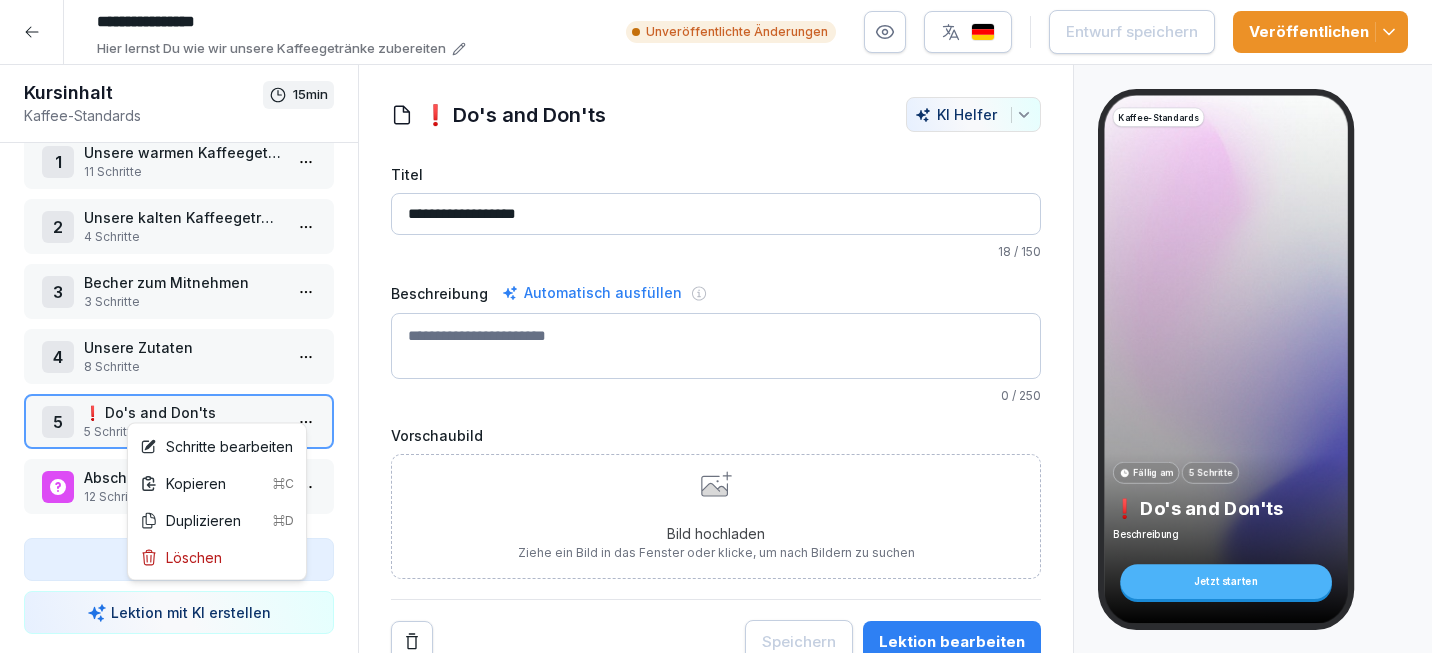 click on "**********" at bounding box center (716, 326) 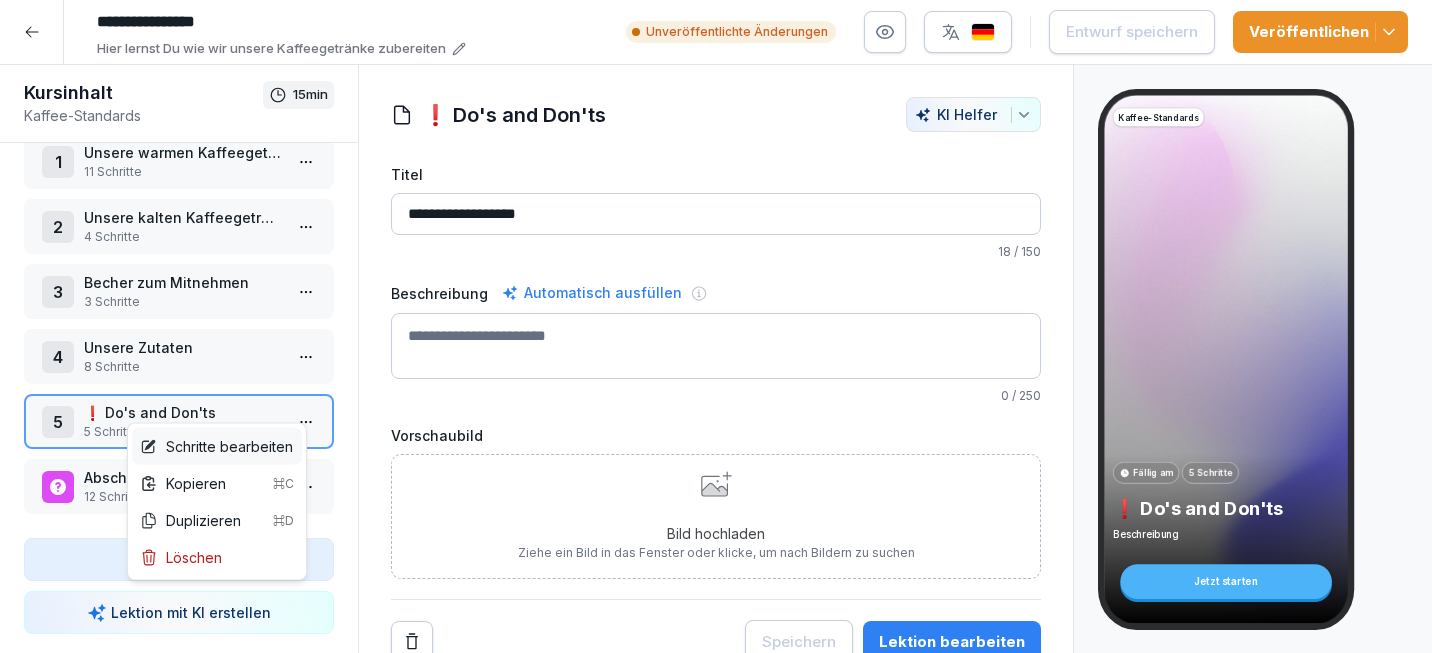 click on "Schritte bearbeiten" at bounding box center [216, 446] 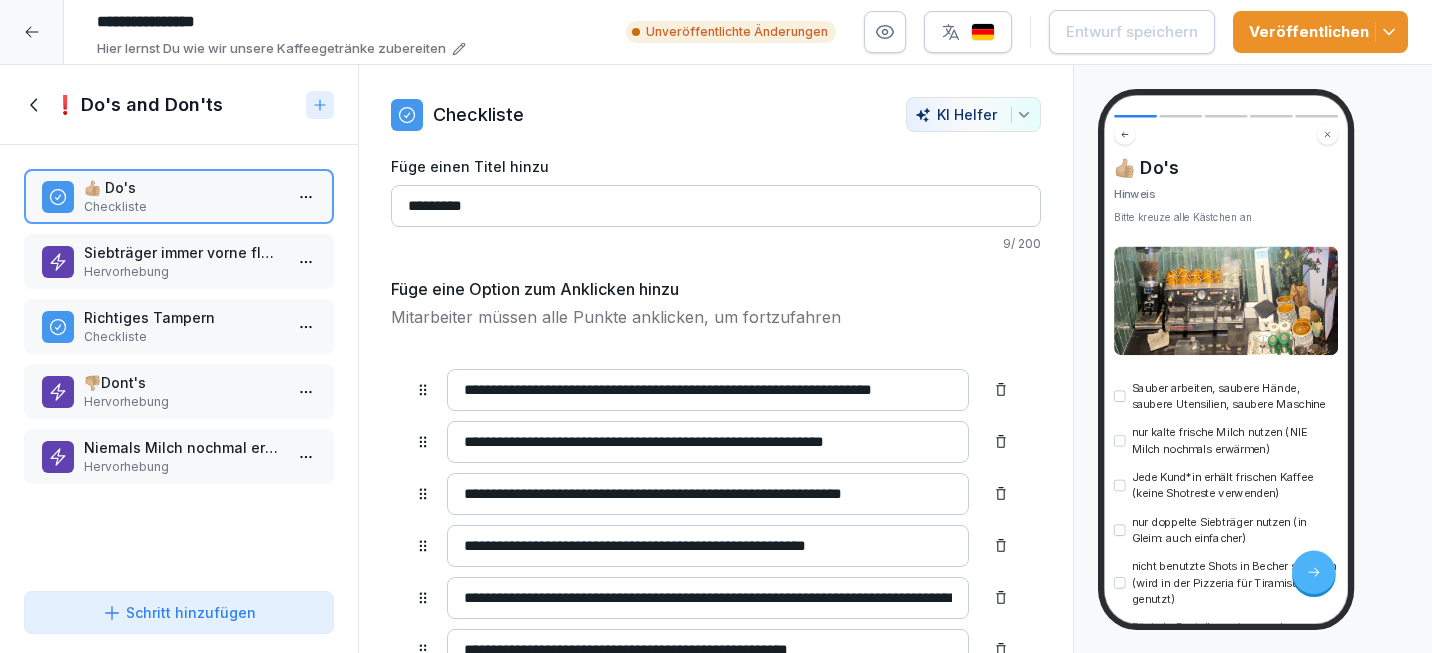 click on "👎🏼Dont's" at bounding box center (183, 382) 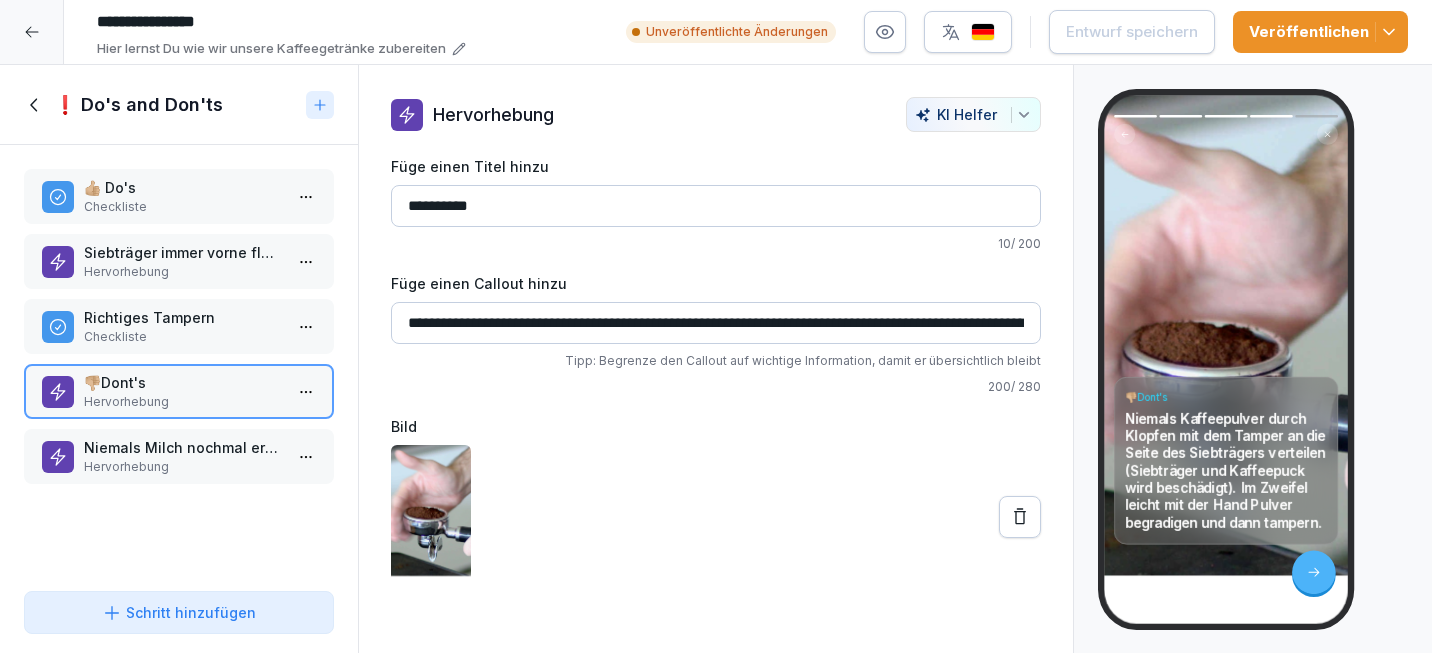 click on "**********" at bounding box center (716, 206) 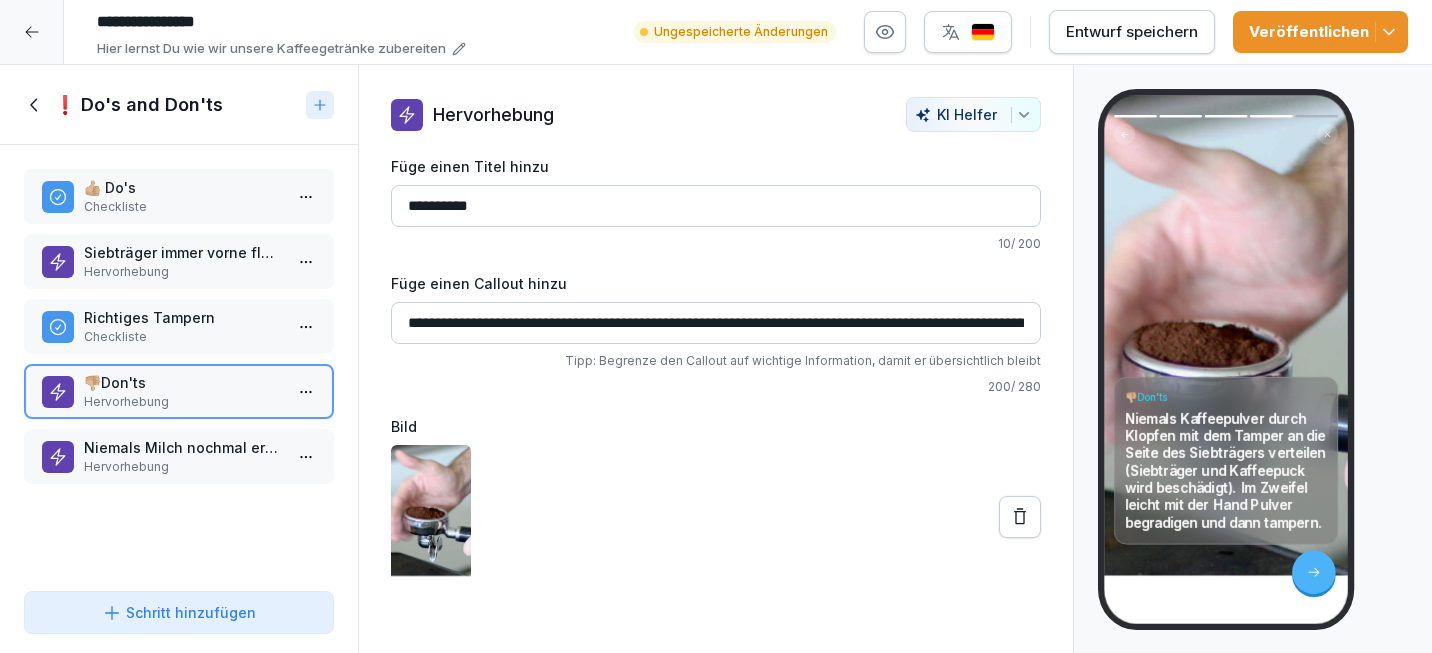 type on "**********" 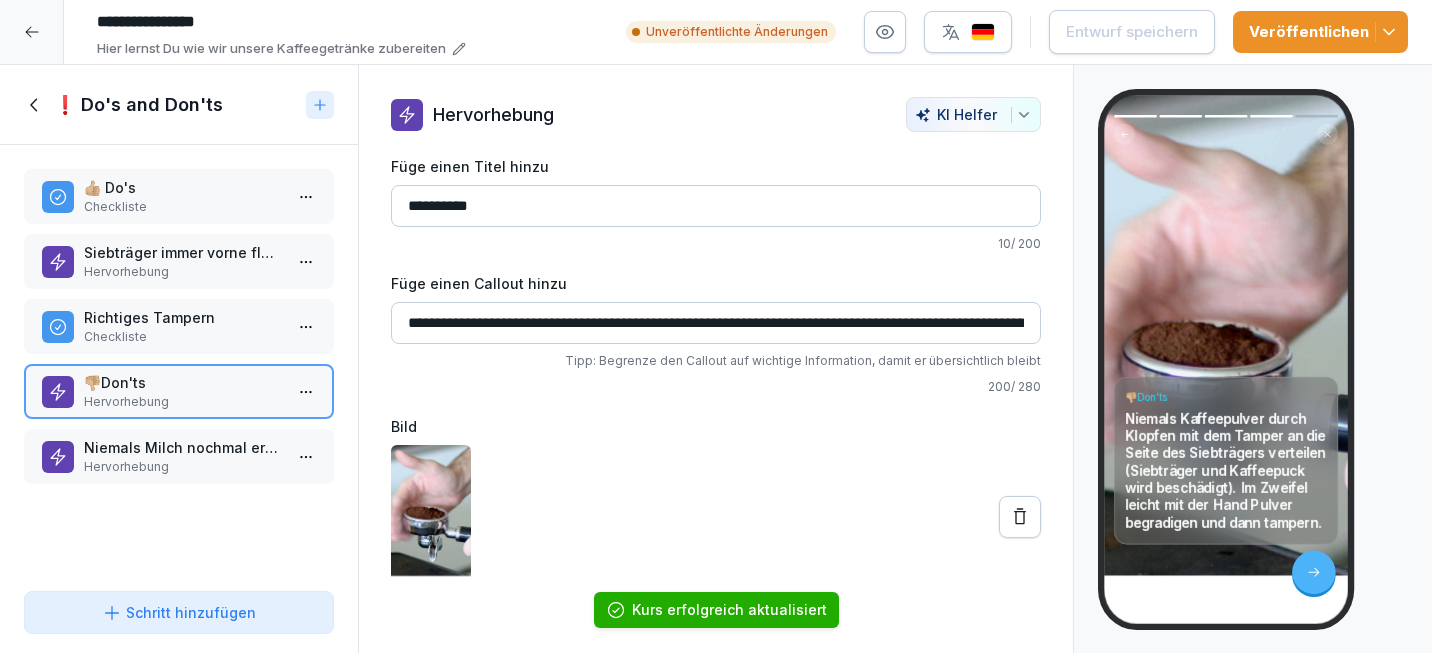 click on "Veröffentlichen" at bounding box center [1320, 32] 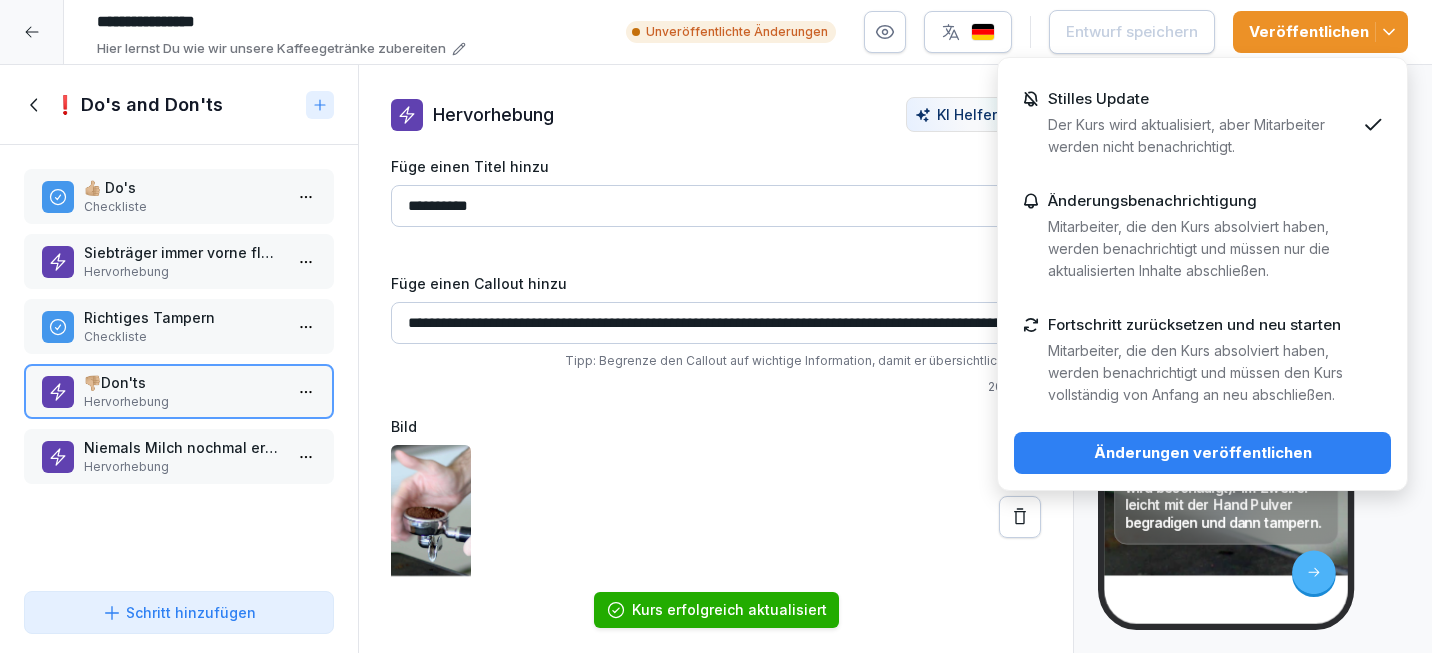 click on "Änderungen veröffentlichen" at bounding box center (1202, 453) 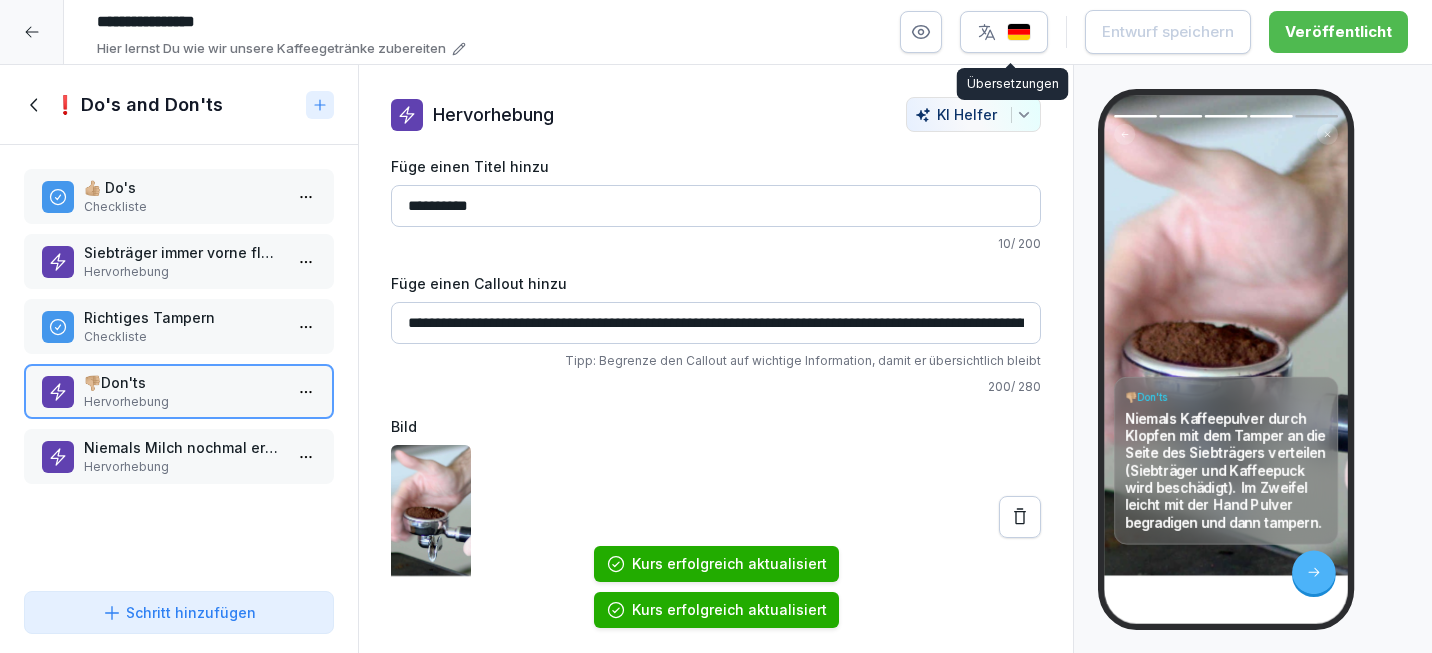 click at bounding box center (1004, 32) 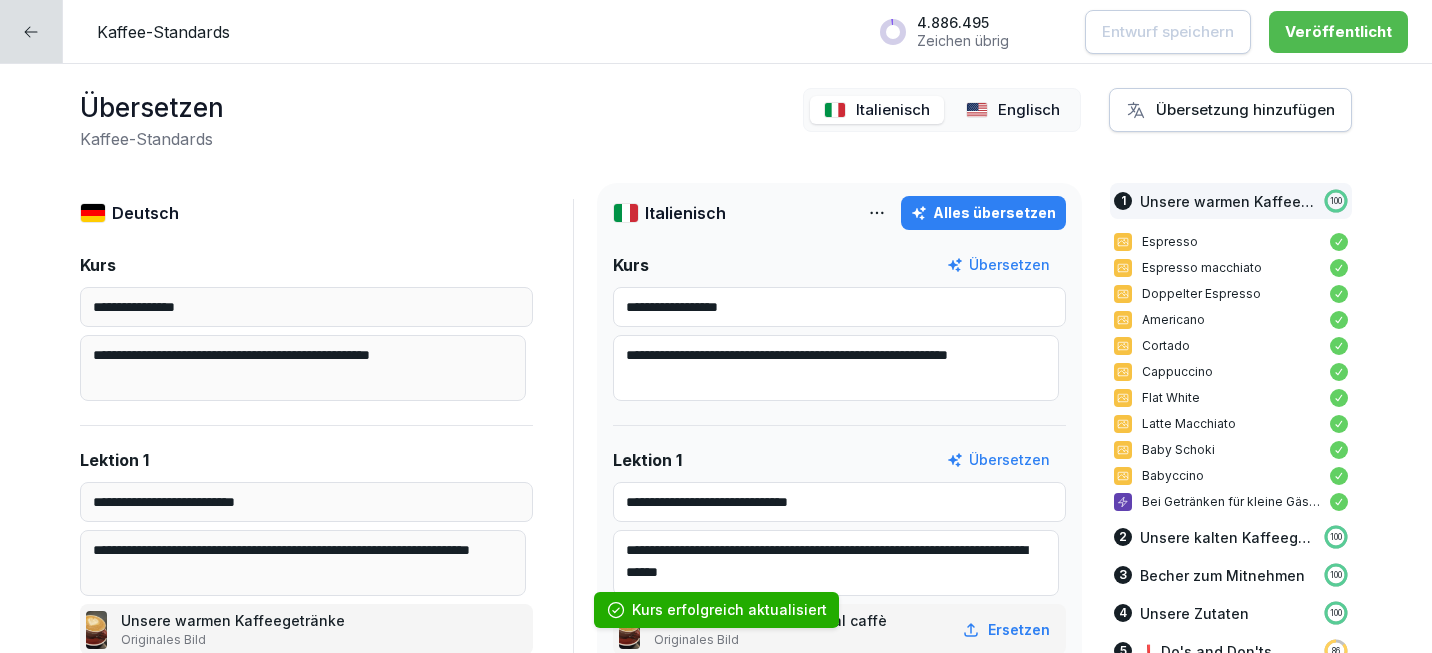 click on "Übersetzen Kaffee-Standards Italienisch Englisch Übersetzung hinzufügen" at bounding box center [716, 119] 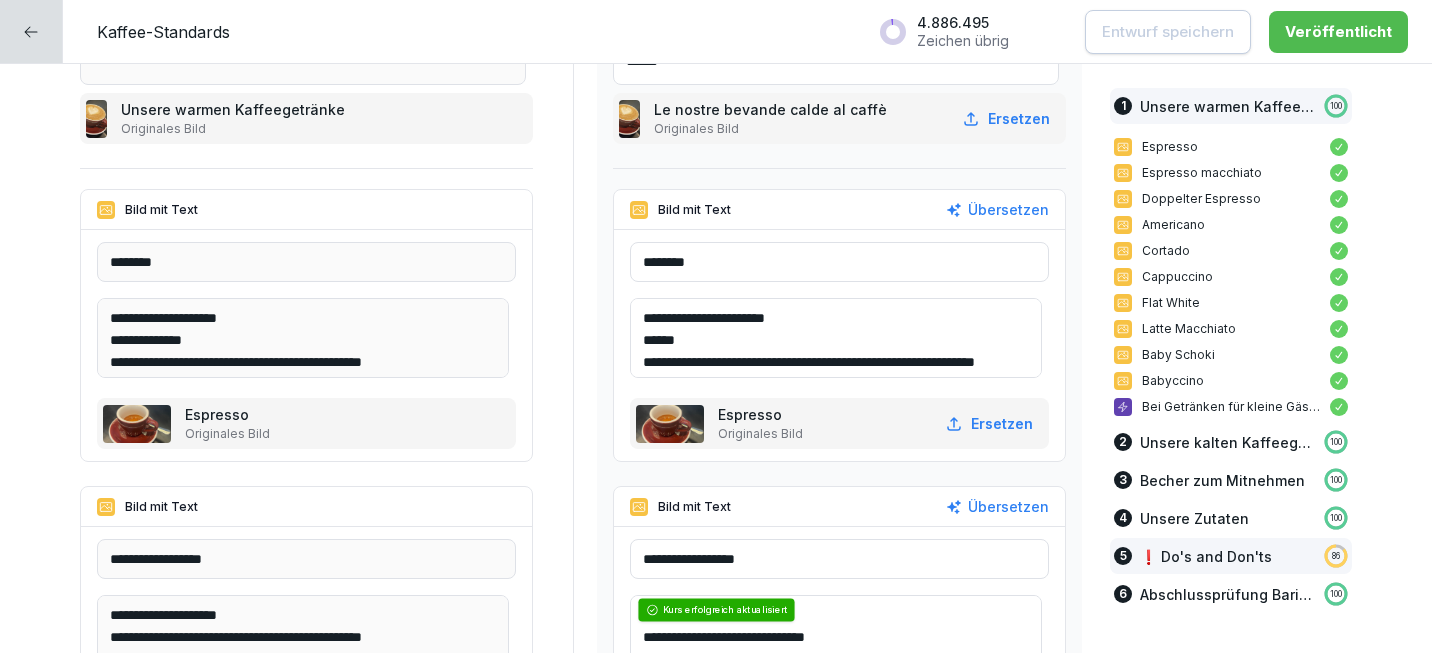 click on "❗️ Do's and Don'ts" at bounding box center (1206, 556) 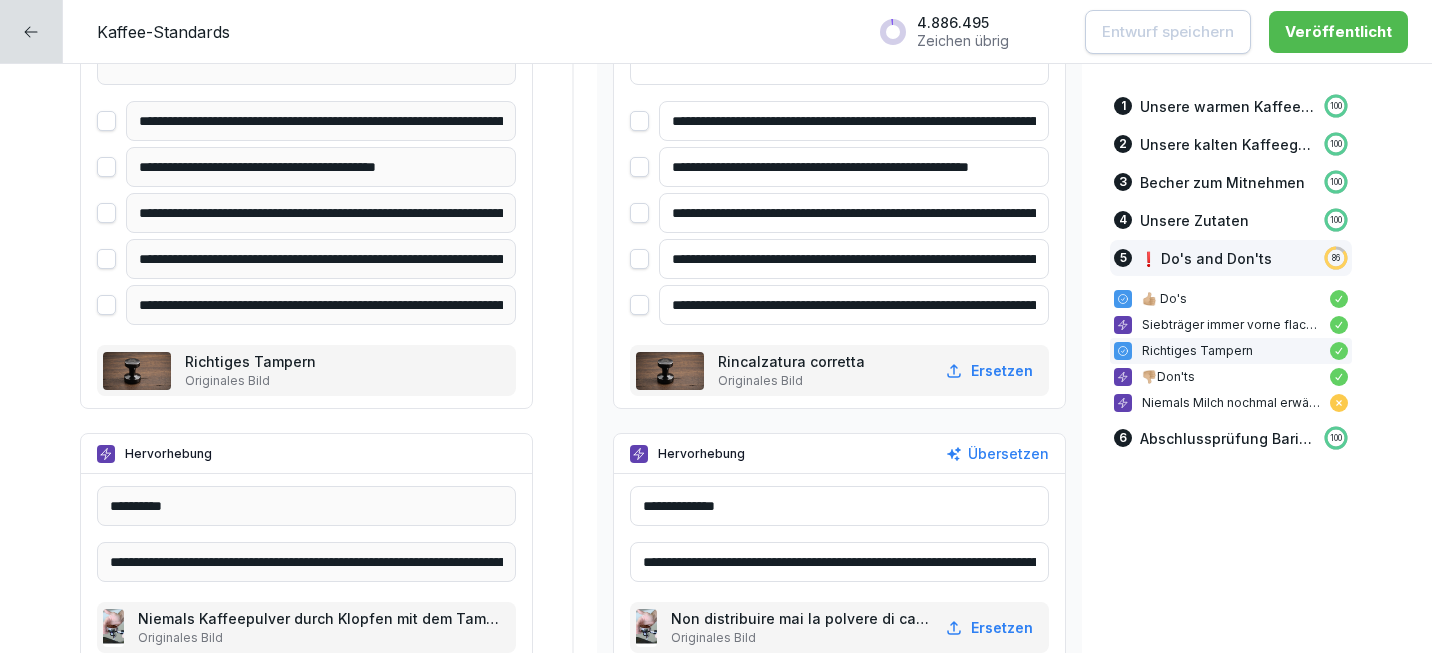 scroll, scrollTop: 10015, scrollLeft: 0, axis: vertical 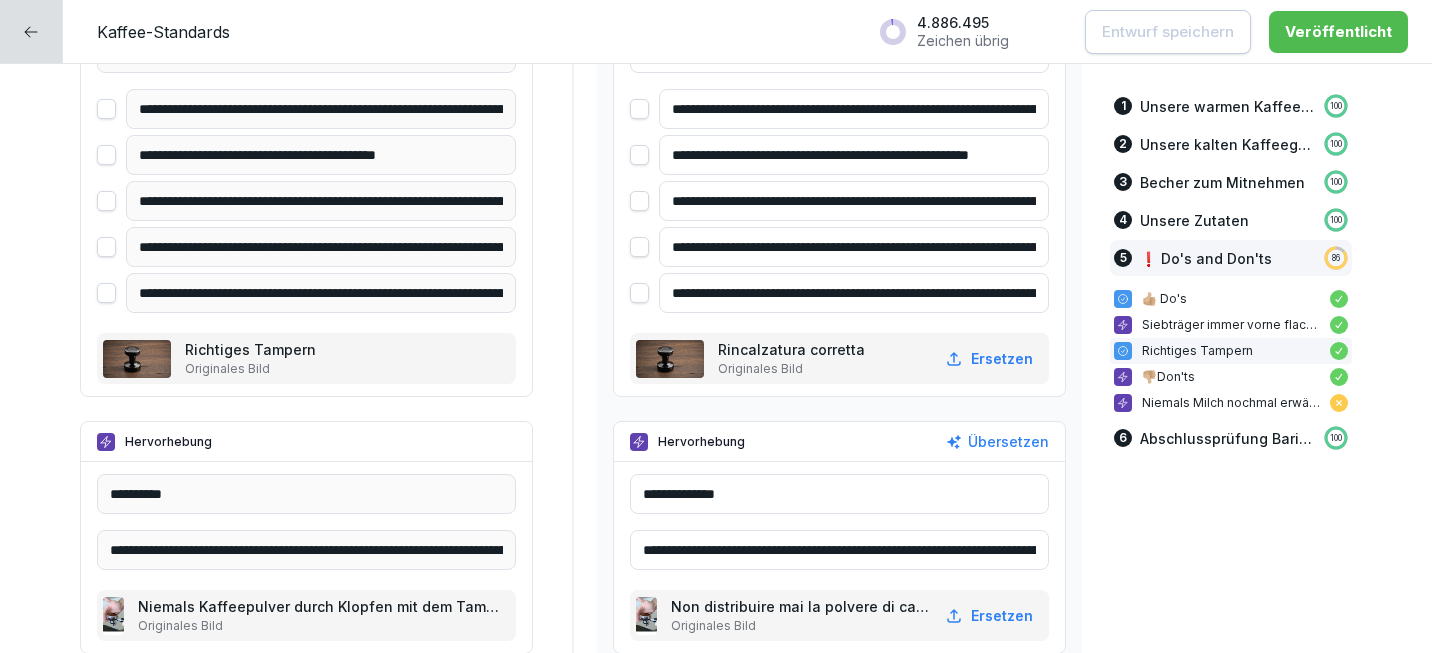 click on "**********" at bounding box center (839, 494) 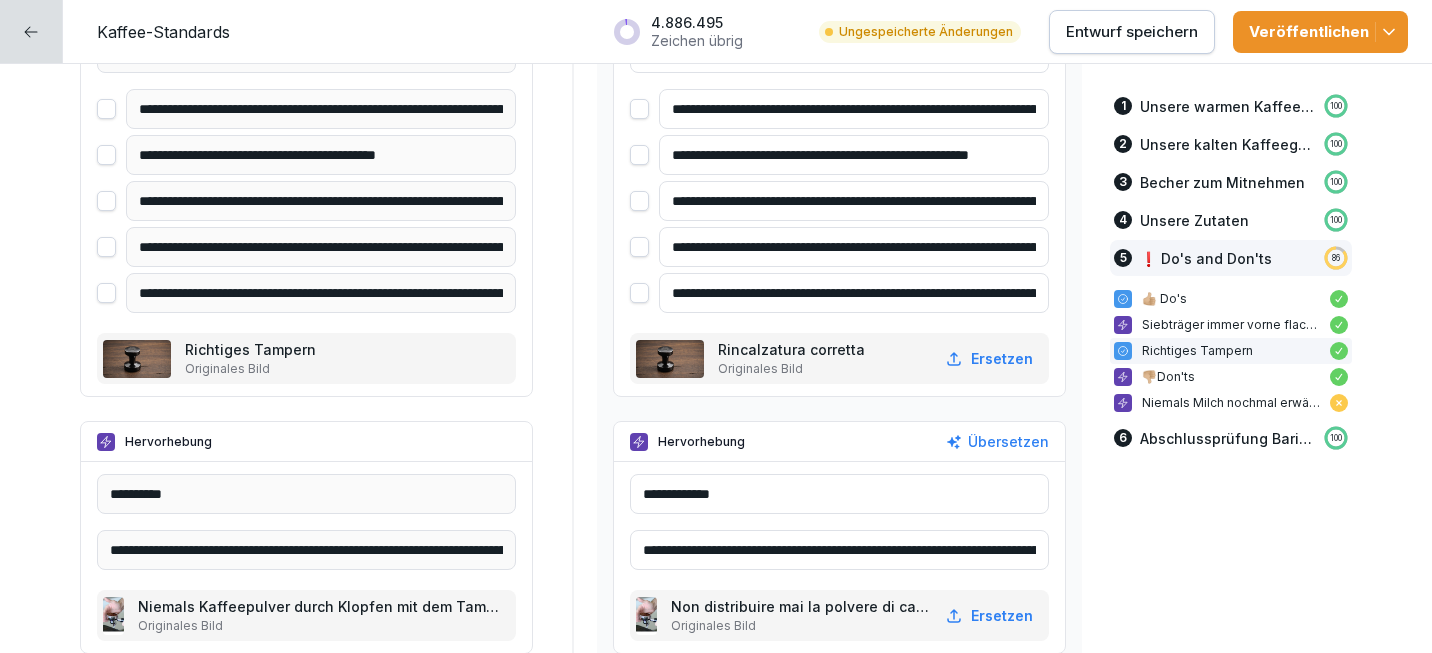 type on "**********" 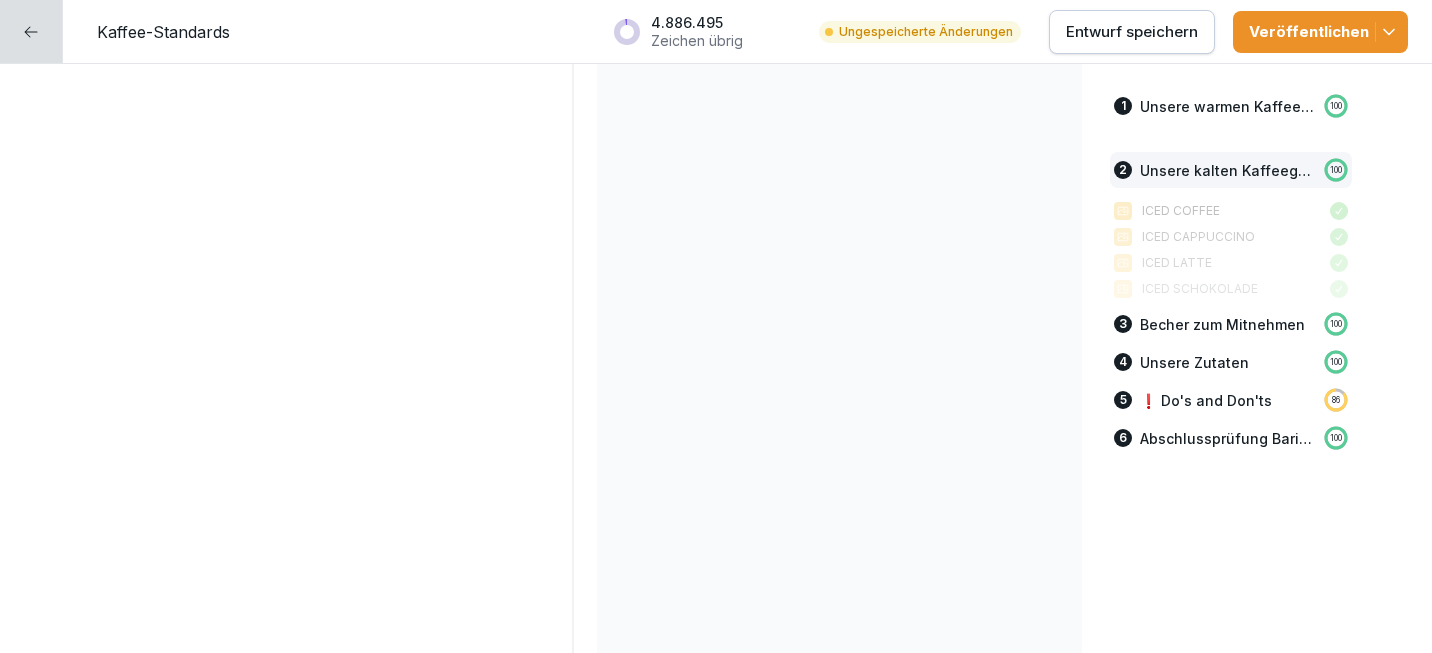 scroll, scrollTop: 0, scrollLeft: 0, axis: both 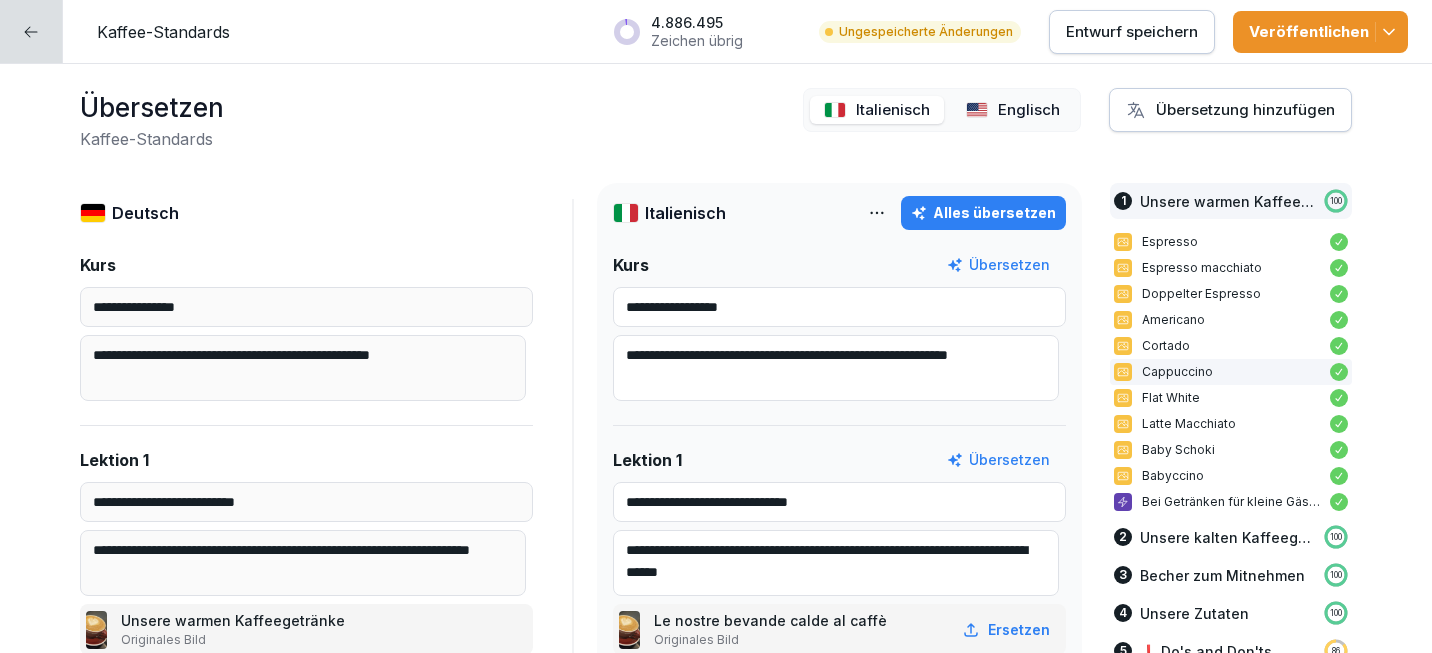 click on "Alles übersetzen" at bounding box center (983, 213) 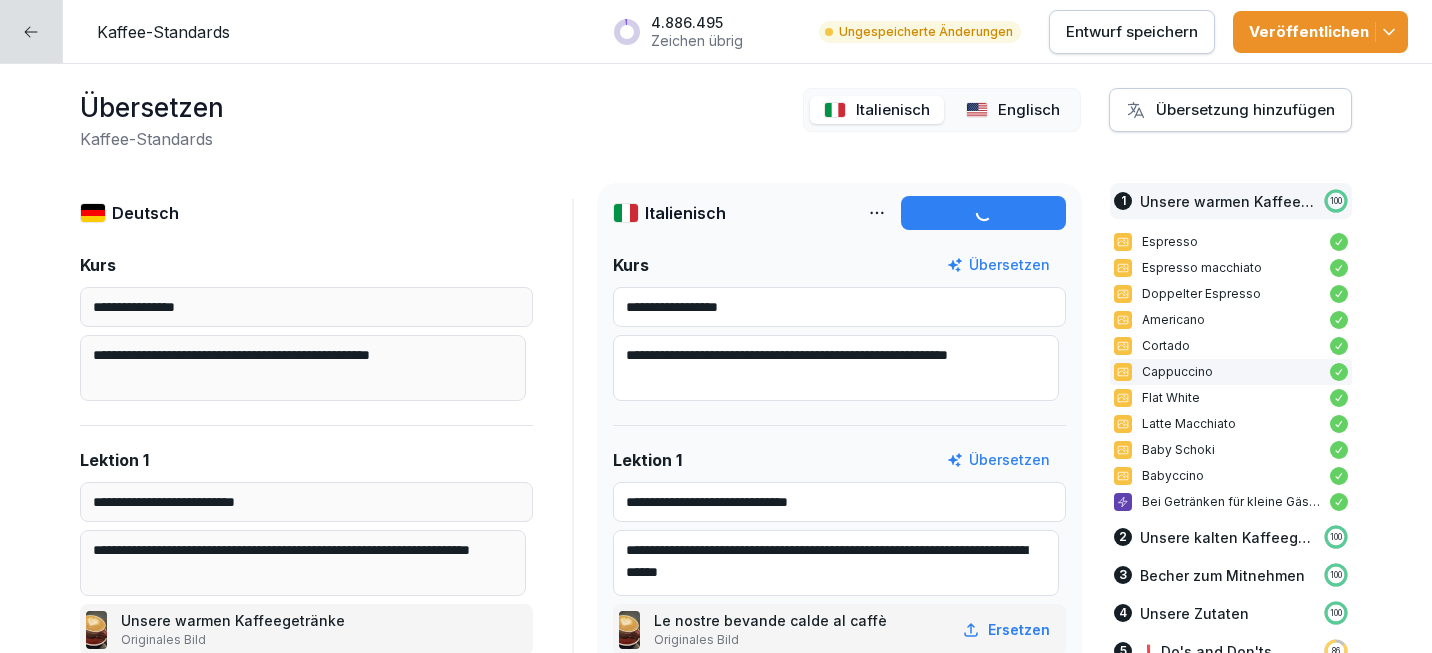 type on "**********" 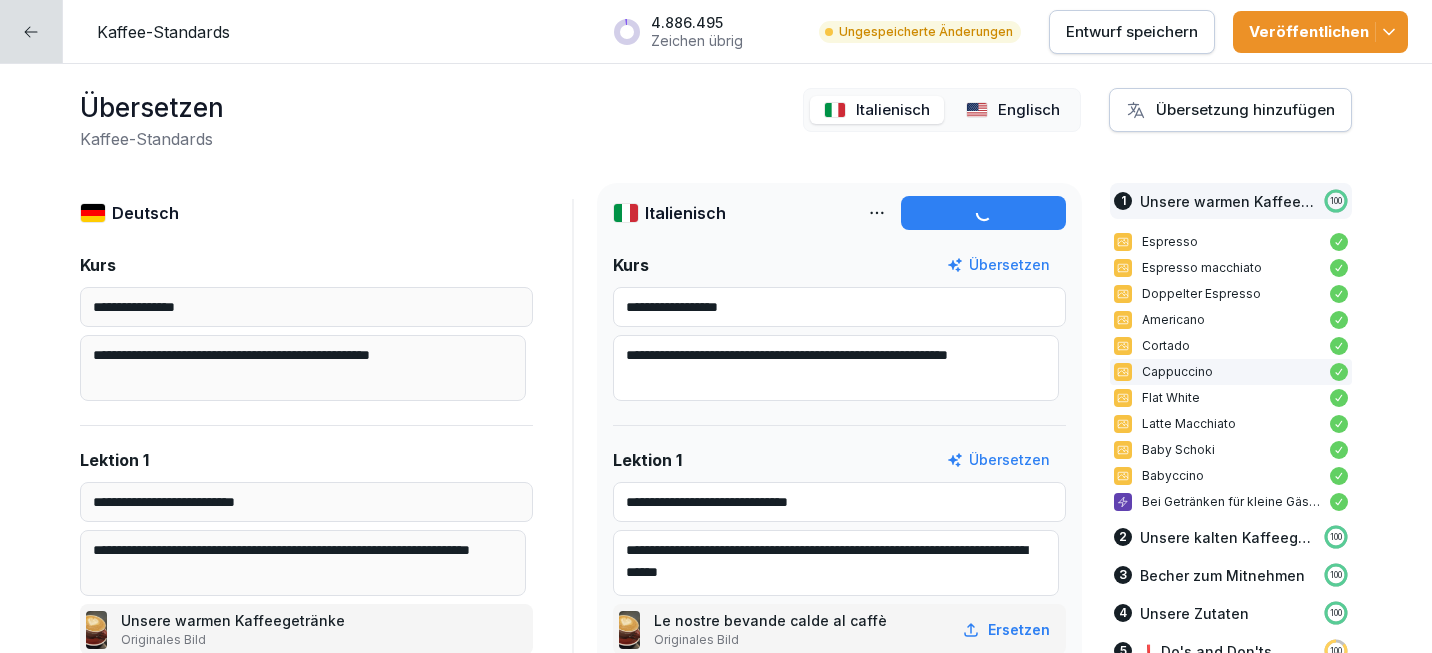 type on "**********" 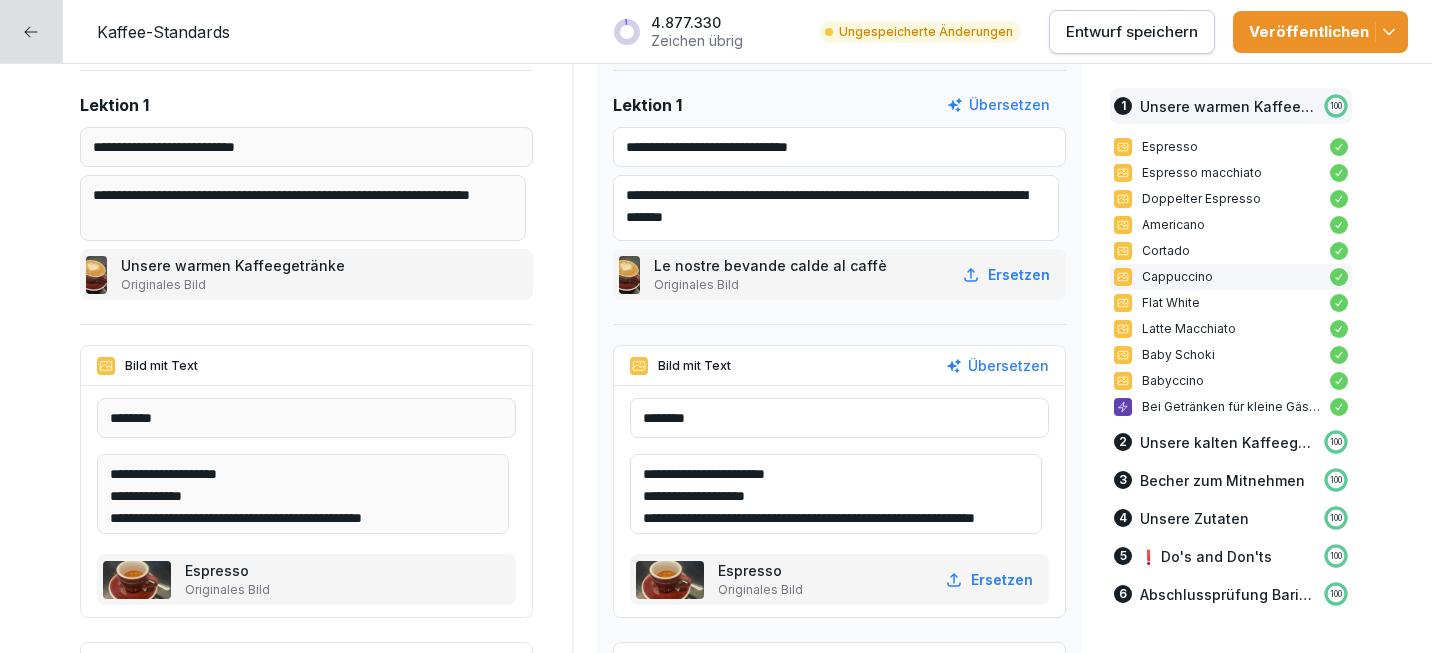 scroll, scrollTop: 361, scrollLeft: 0, axis: vertical 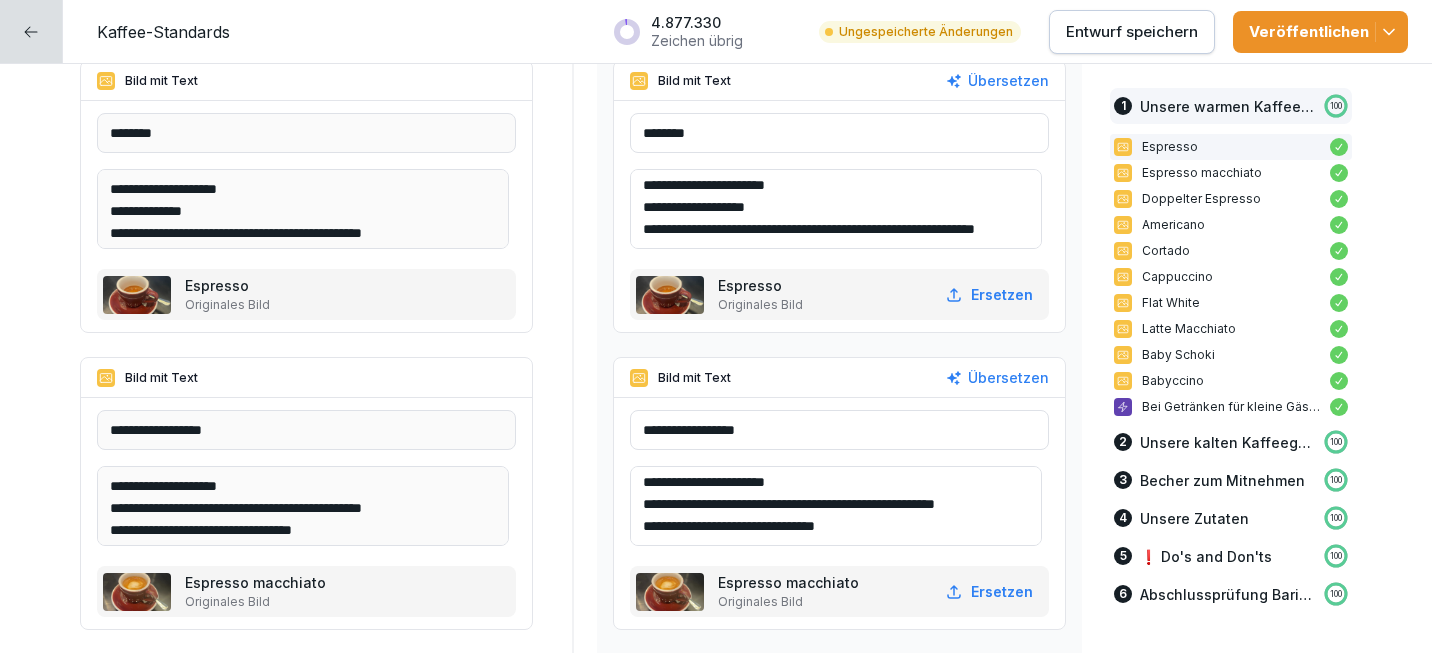 click on "**********" at bounding box center [836, 506] 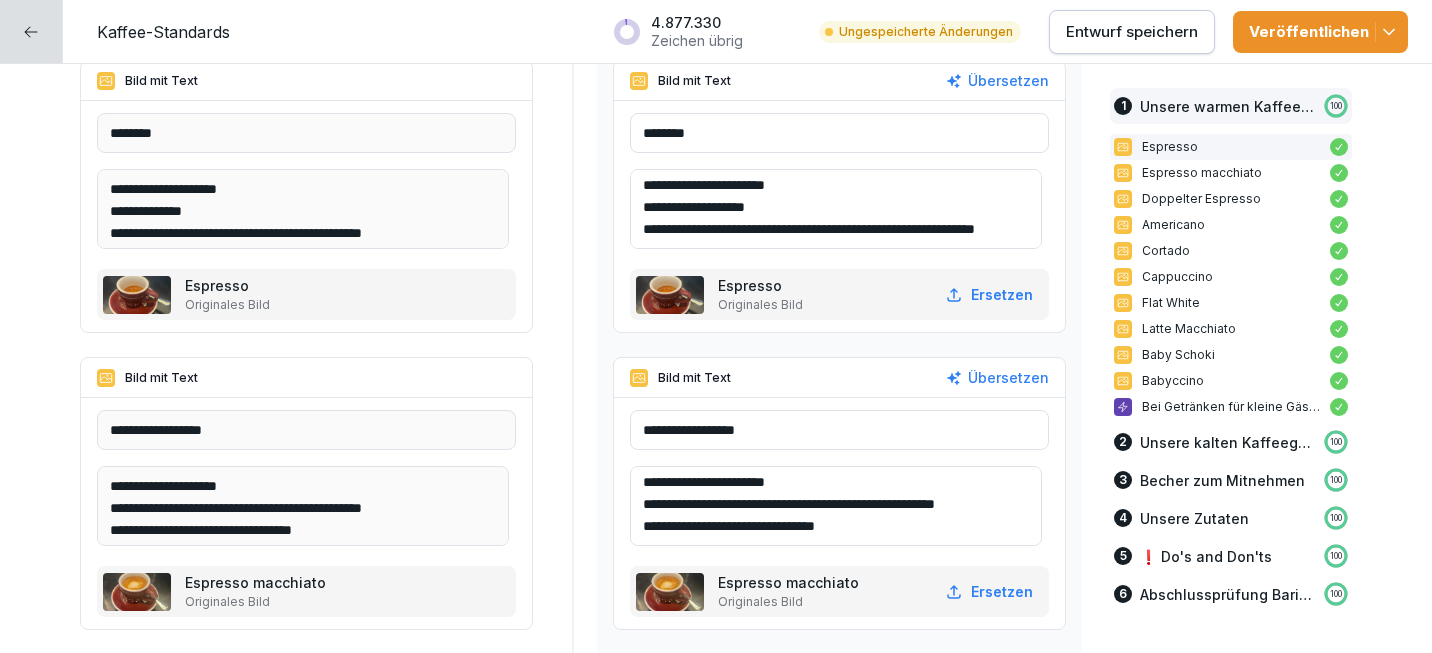 drag, startPoint x: 734, startPoint y: 518, endPoint x: 647, endPoint y: 492, distance: 90.80198 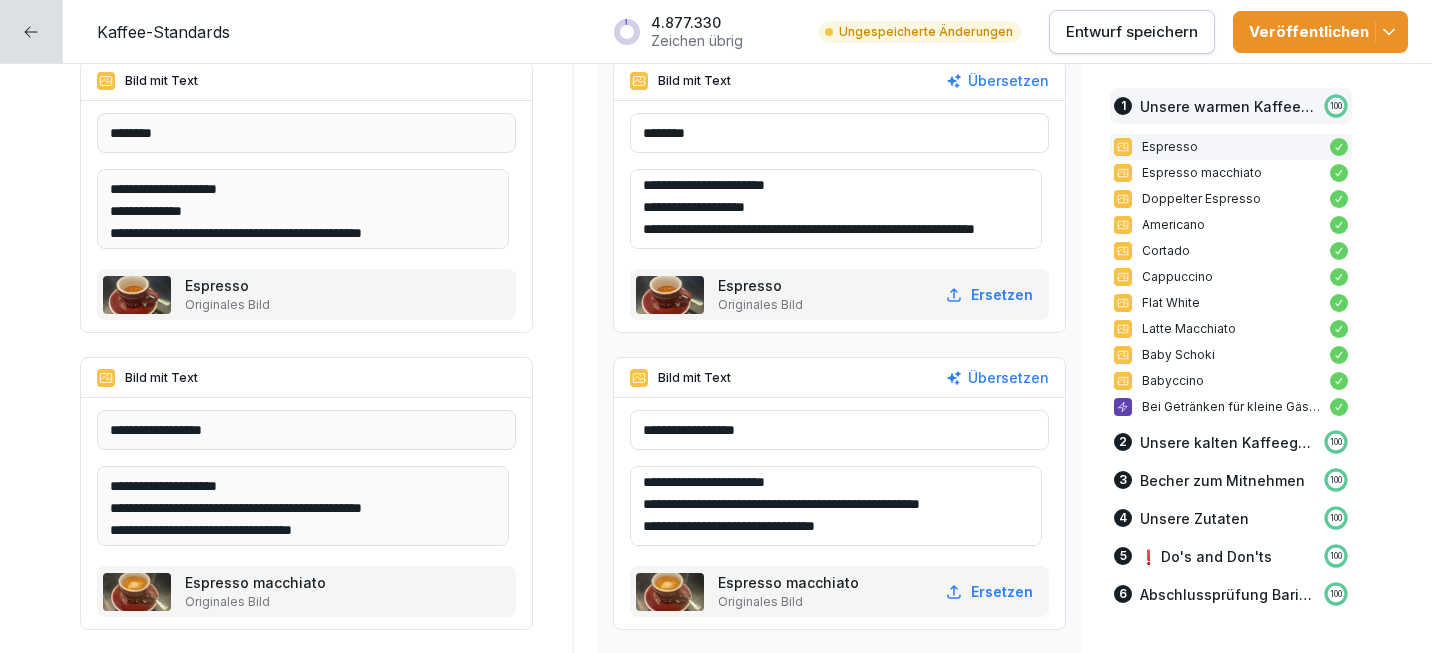 scroll, scrollTop: 4, scrollLeft: 0, axis: vertical 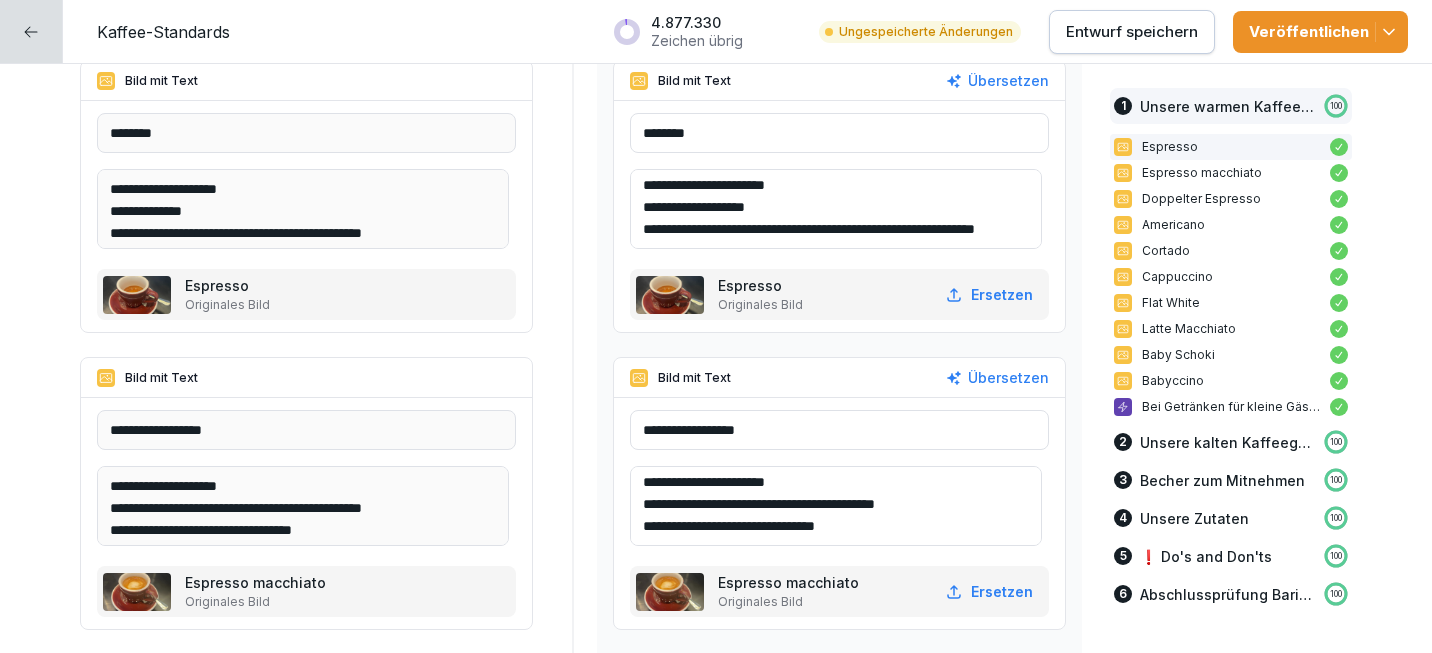 drag, startPoint x: 954, startPoint y: 505, endPoint x: 848, endPoint y: 501, distance: 106.07545 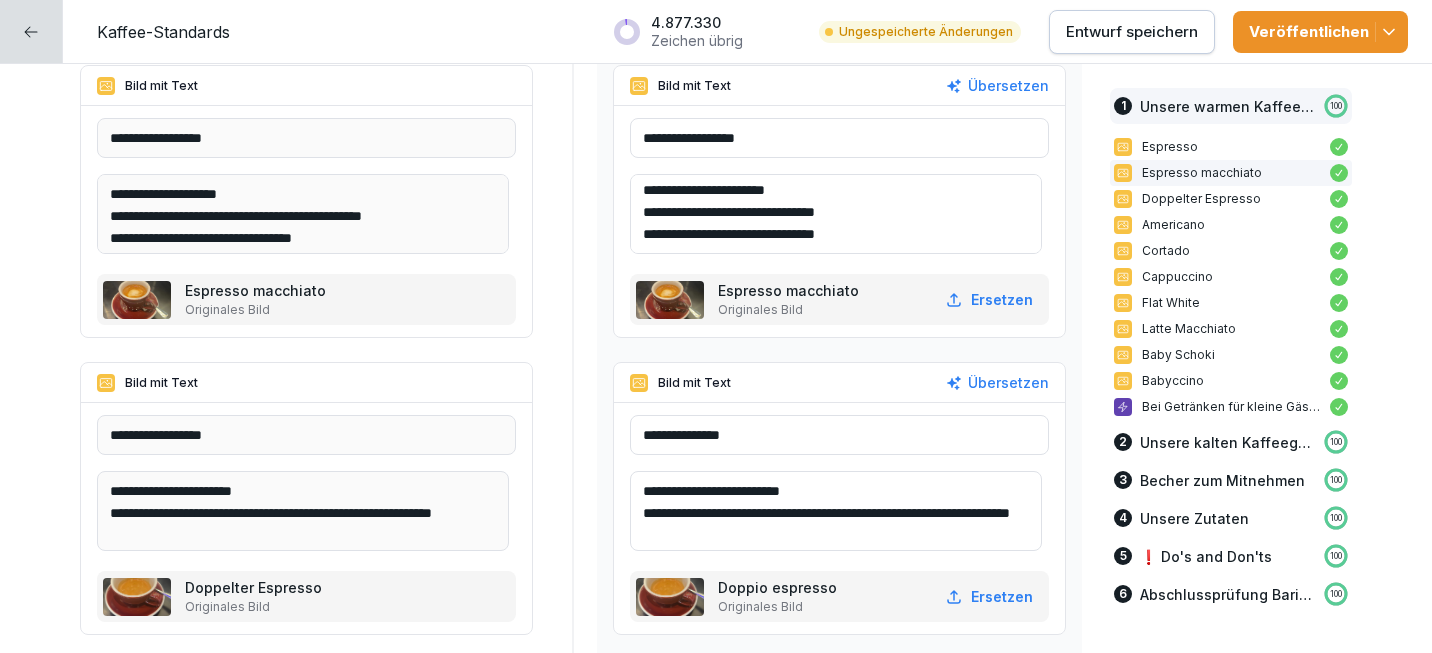 scroll, scrollTop: 934, scrollLeft: 0, axis: vertical 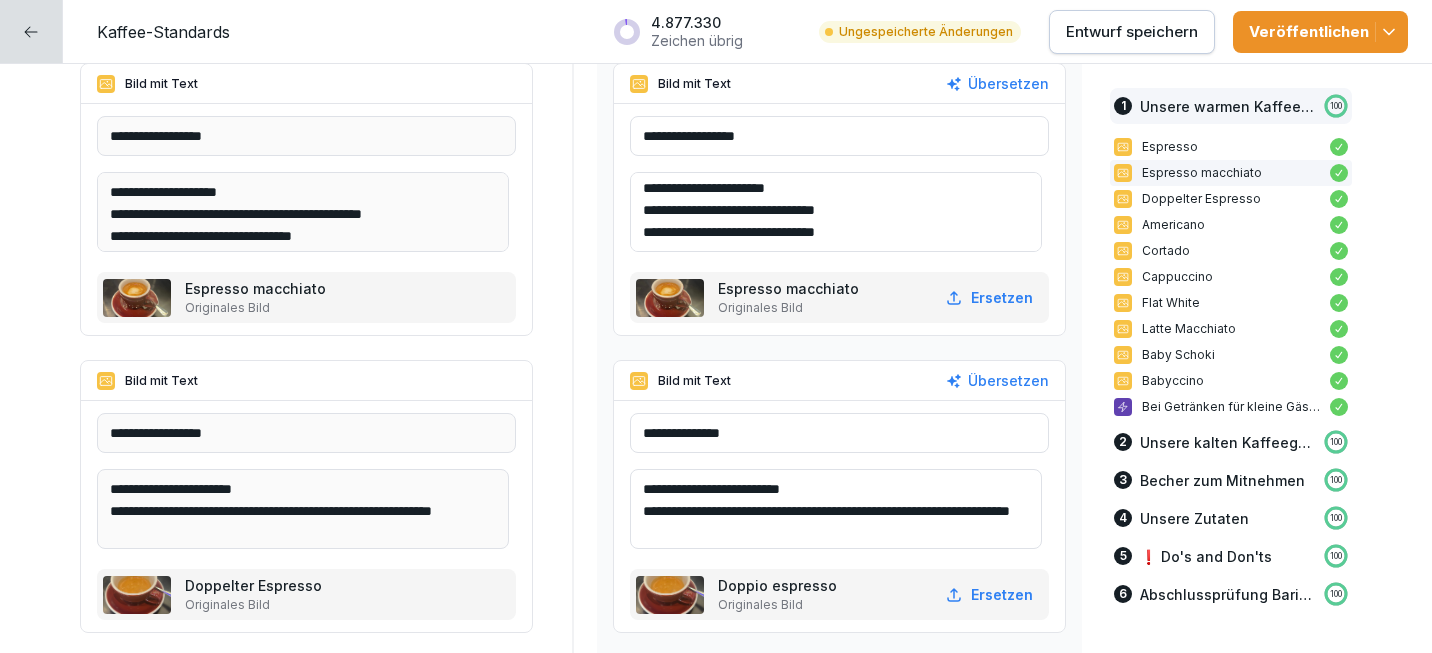 type on "**********" 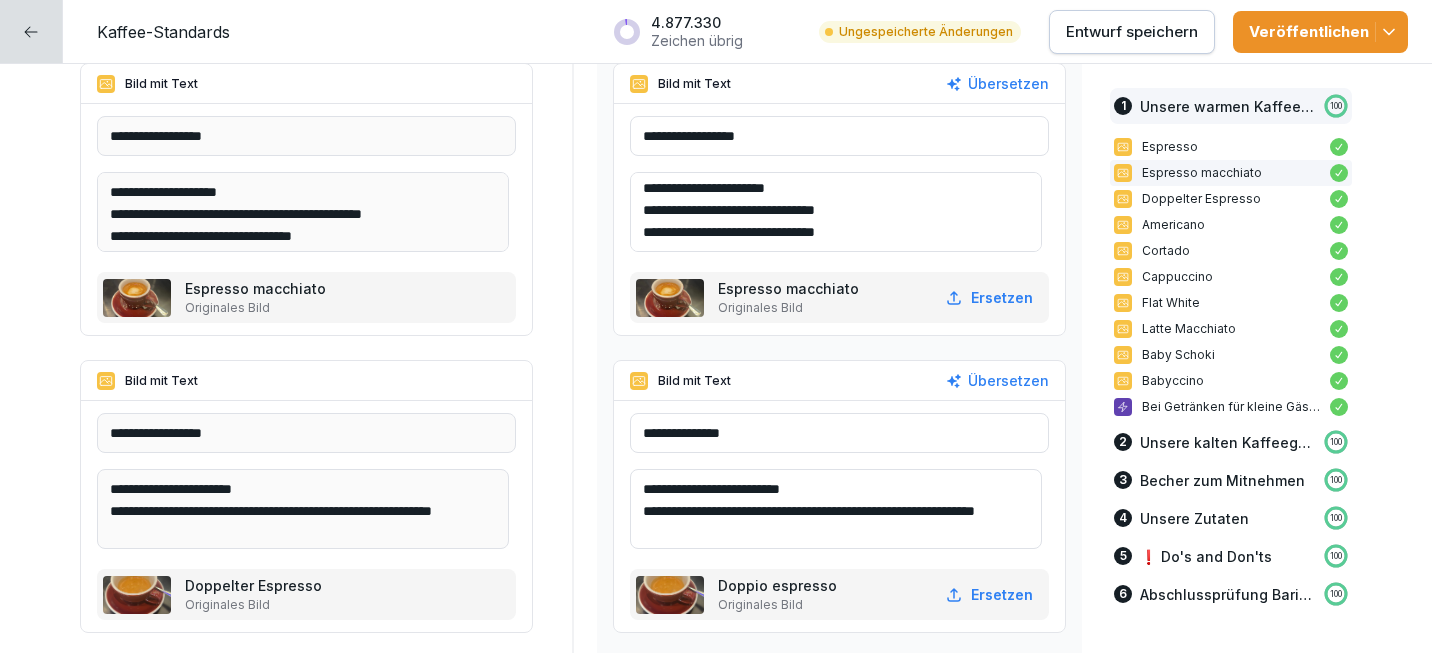 type on "**********" 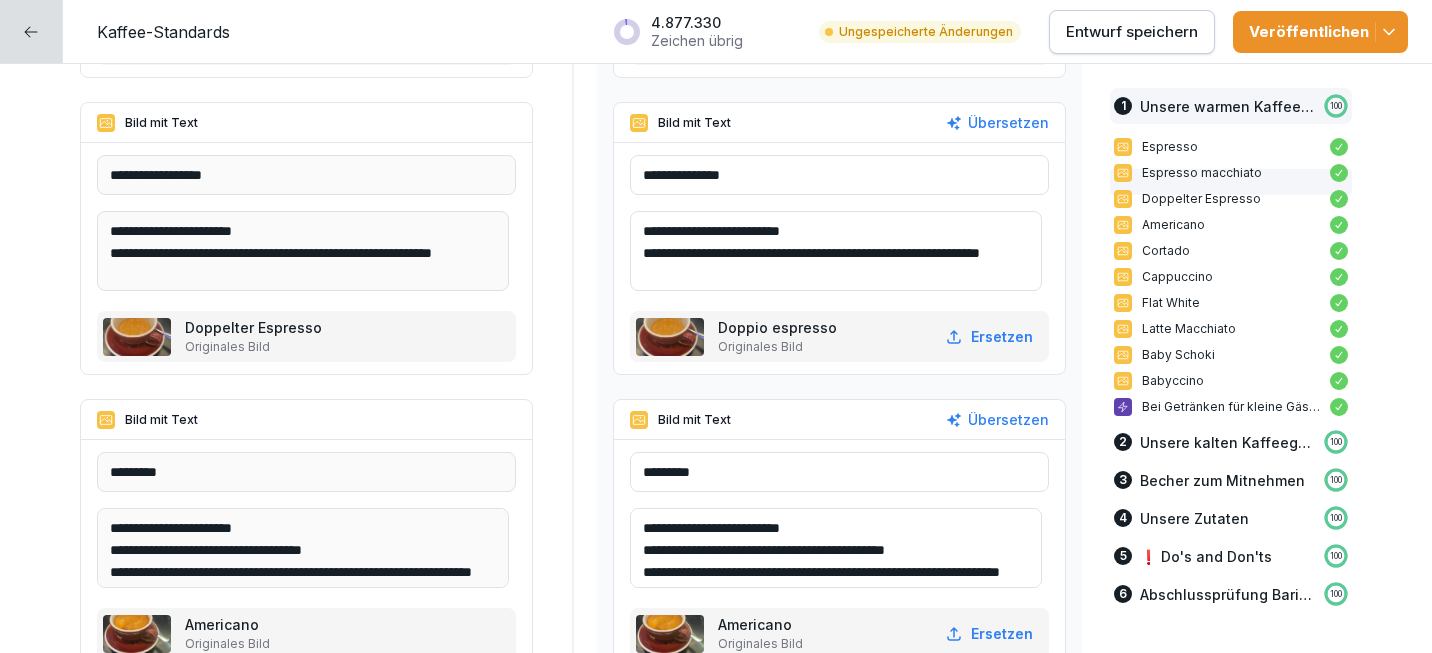 scroll, scrollTop: 1218, scrollLeft: 0, axis: vertical 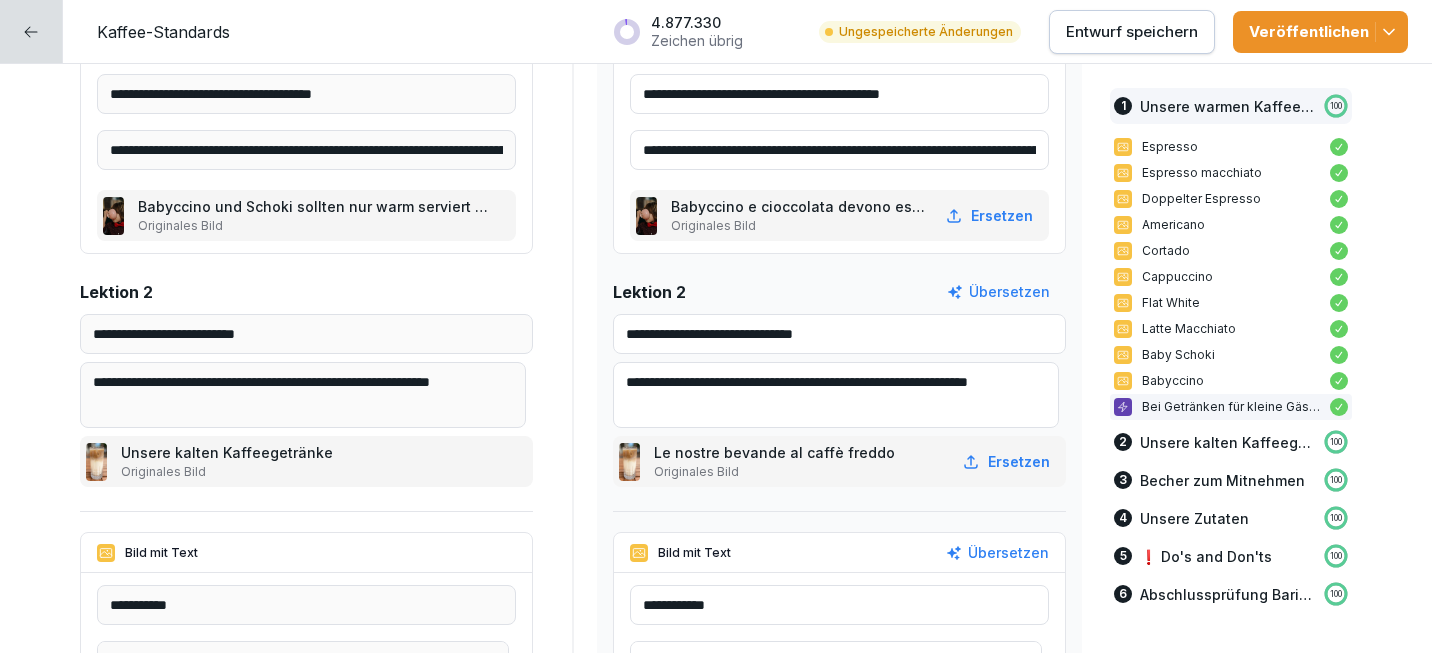 click on "Entwurf speichern" at bounding box center (1132, 32) 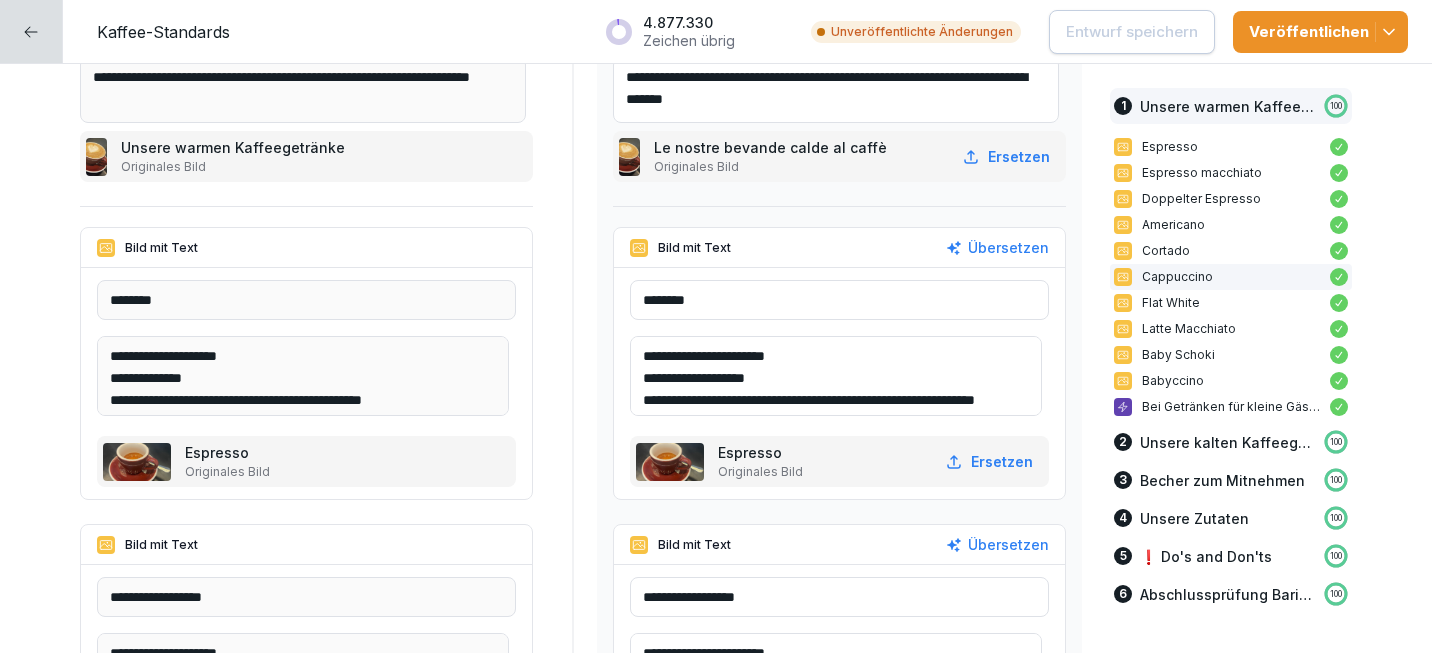 scroll, scrollTop: 0, scrollLeft: 0, axis: both 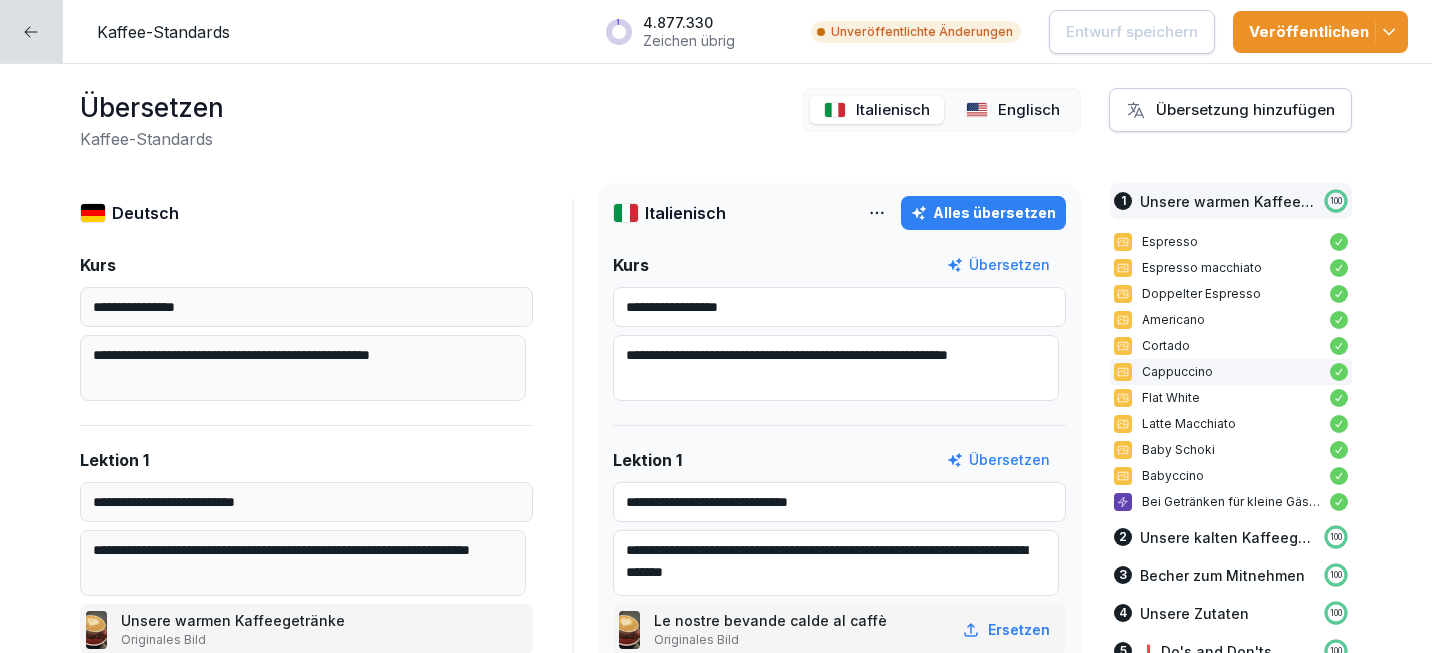 click on "Englisch" at bounding box center (1029, 110) 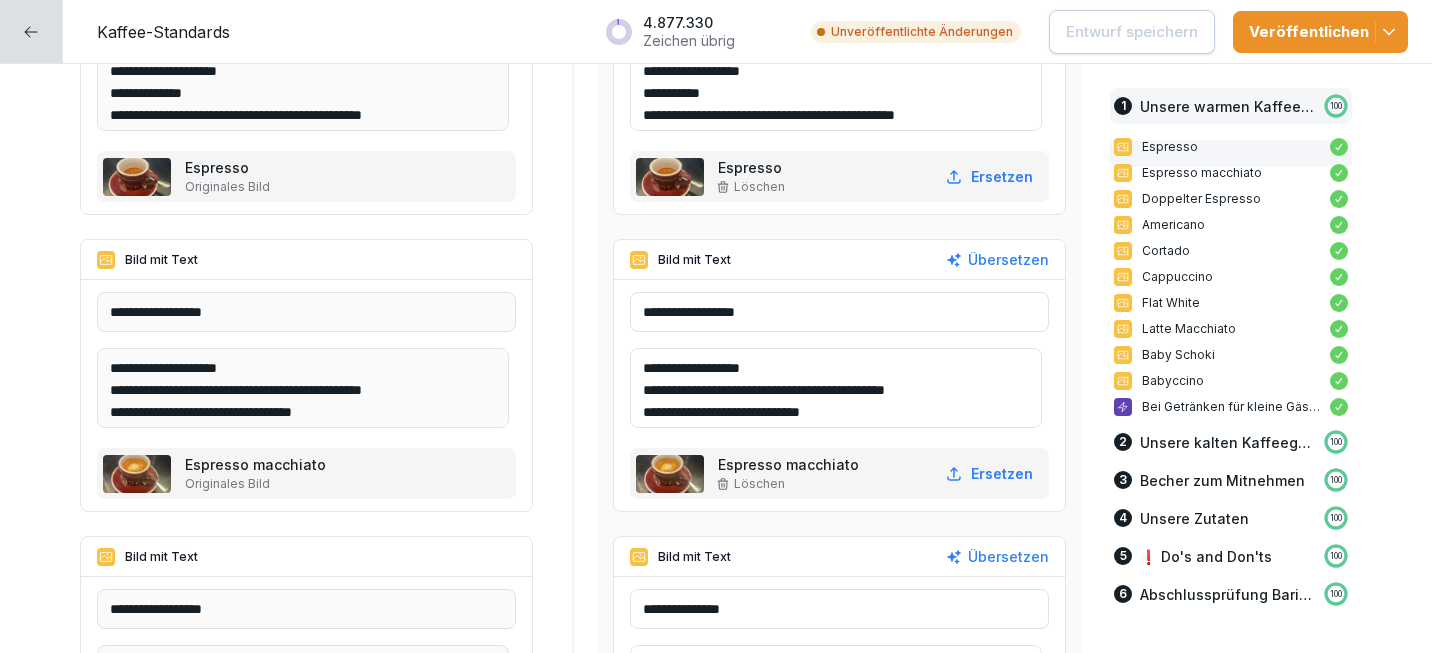 scroll, scrollTop: 3231, scrollLeft: 0, axis: vertical 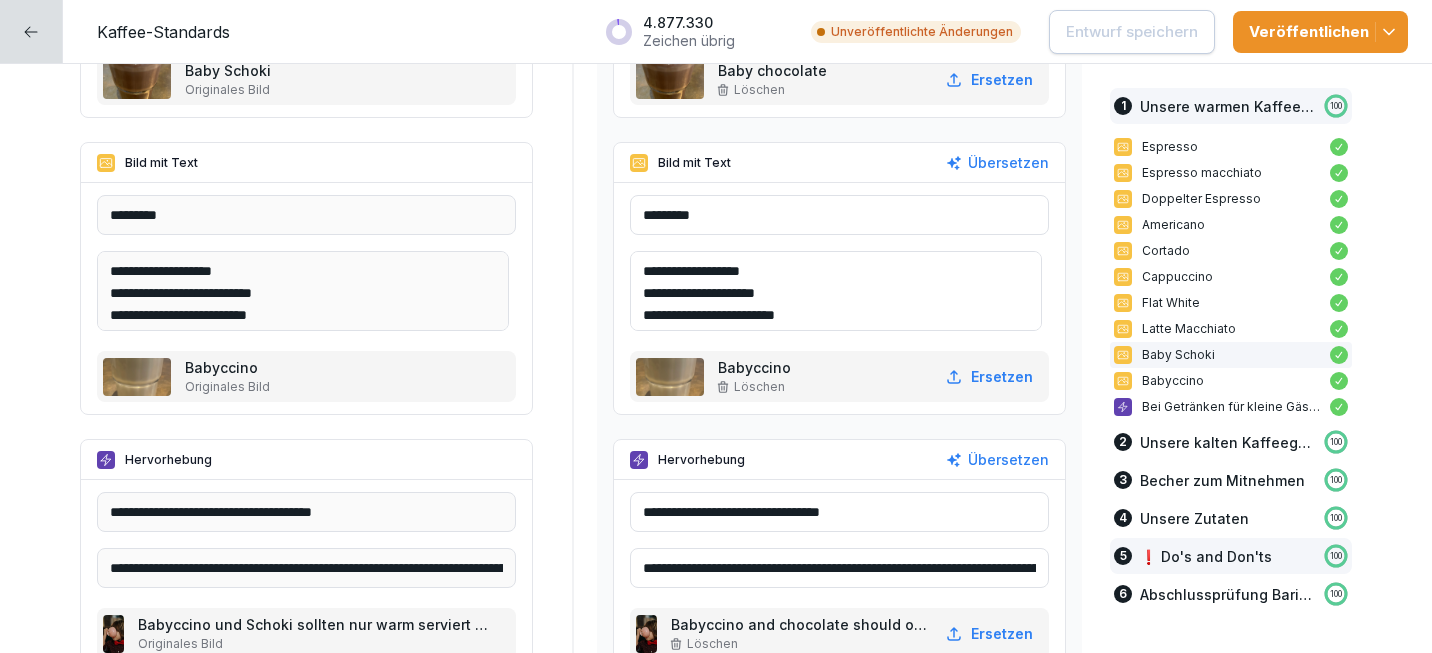 click on "❗️ Do's and Don'ts" at bounding box center (1206, 556) 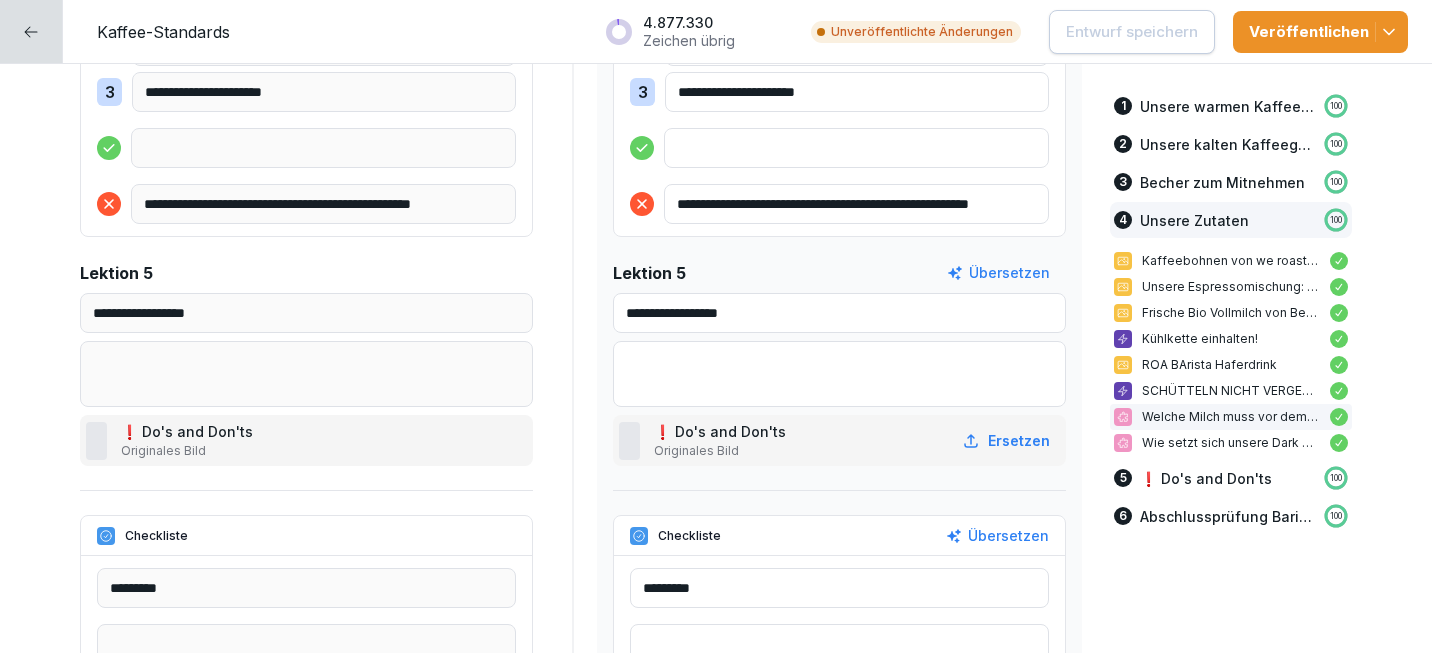 scroll, scrollTop: 9172, scrollLeft: 0, axis: vertical 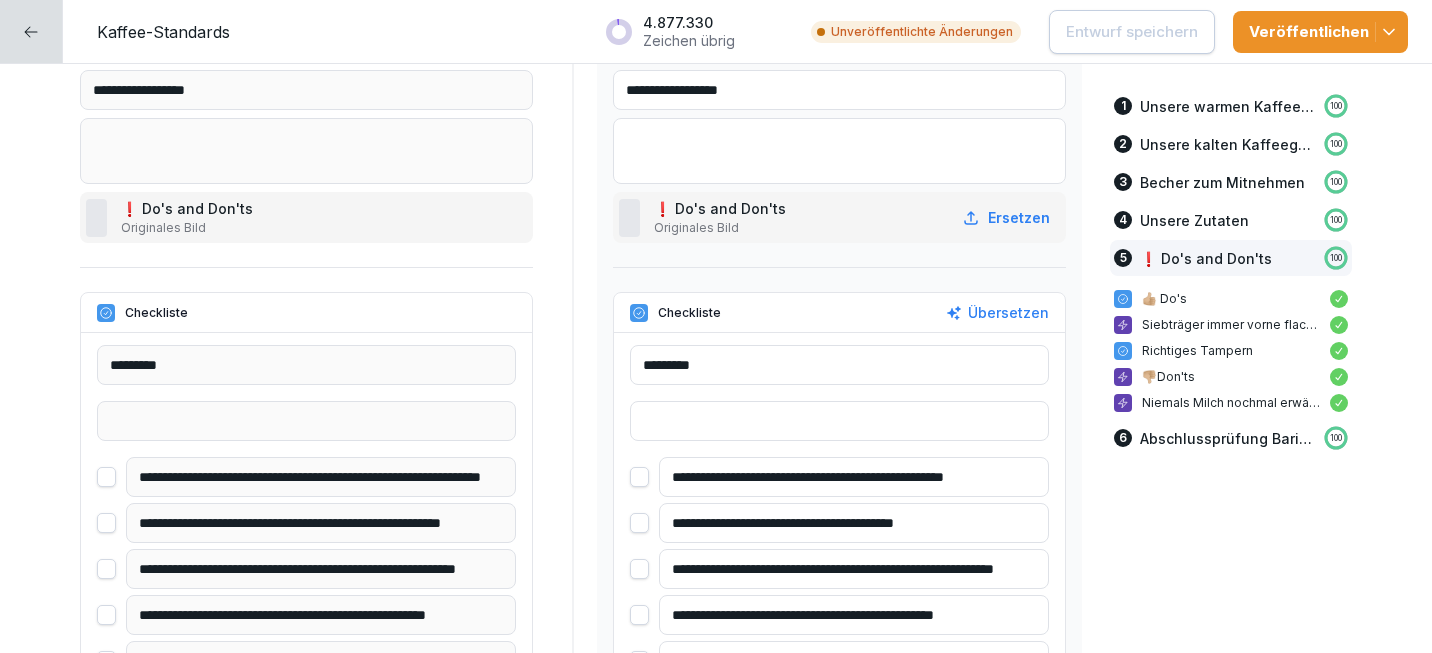 click on "Veröffentlichen" at bounding box center [1320, 32] 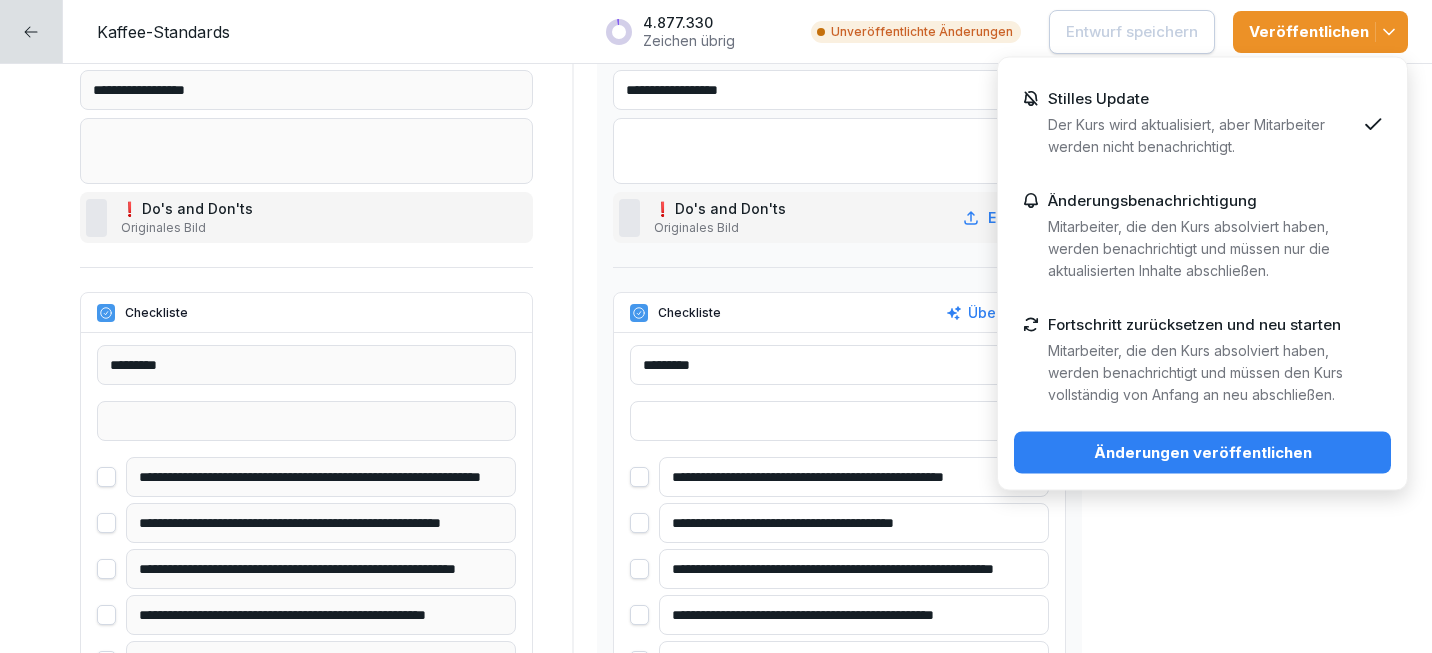 click on "Änderungen veröffentlichen" at bounding box center [1202, 453] 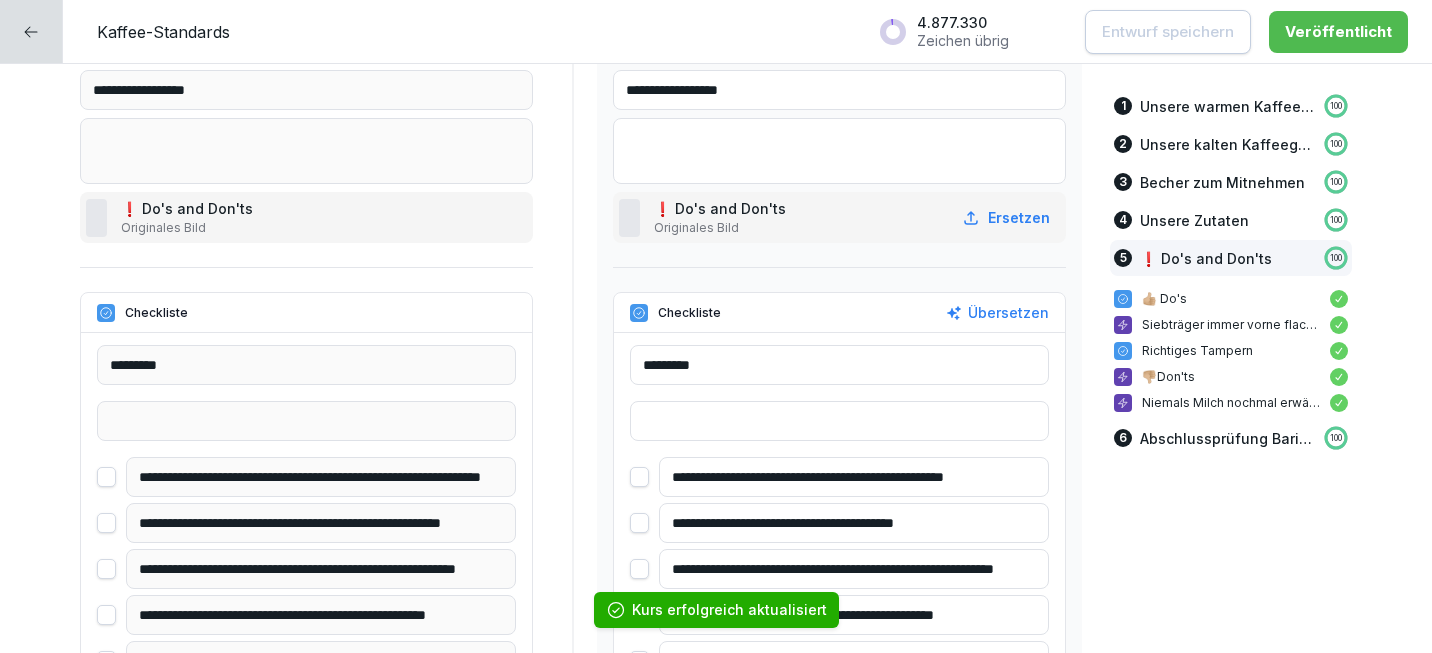 click 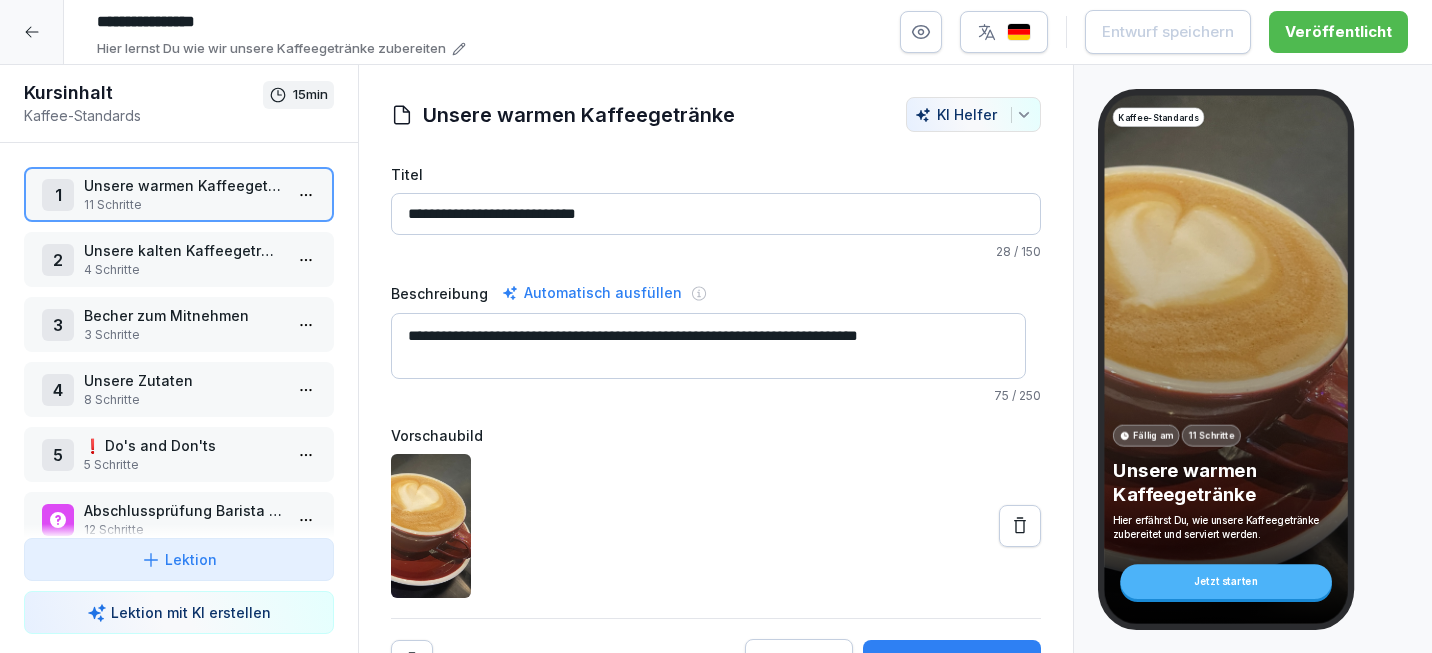 click 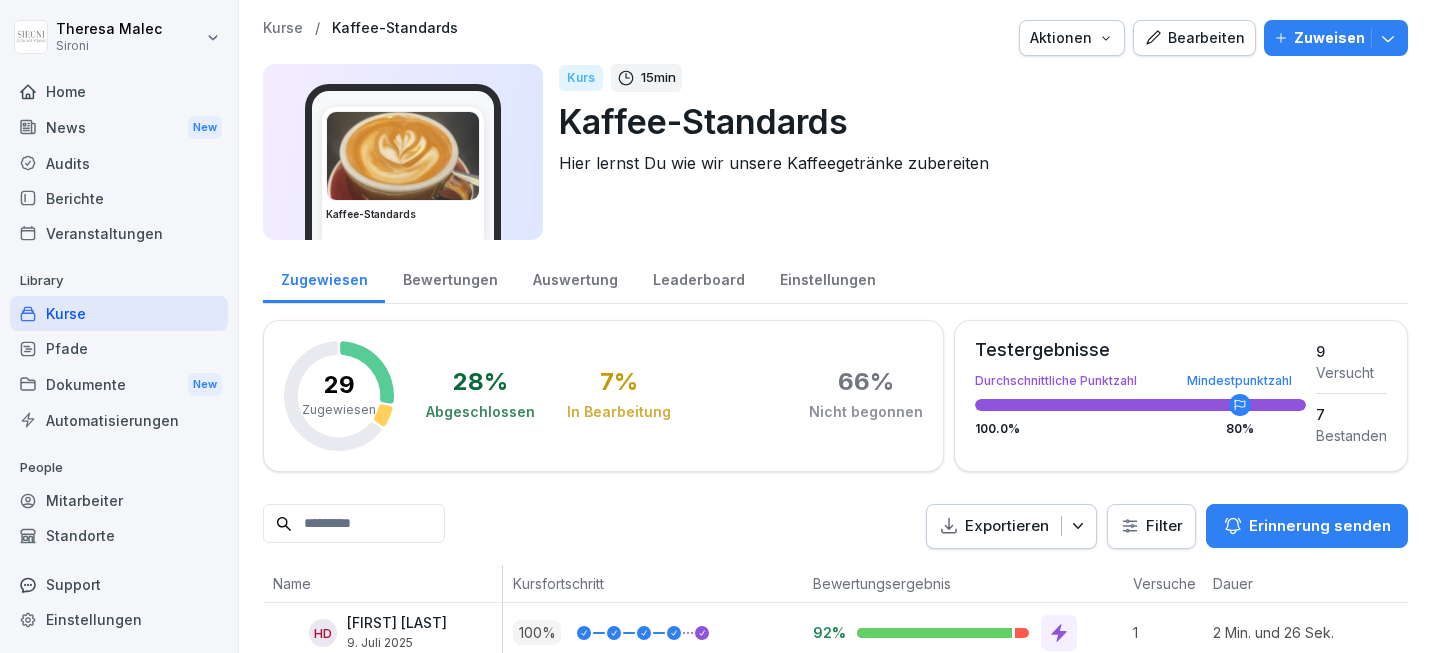 click on "Kurse" at bounding box center (119, 313) 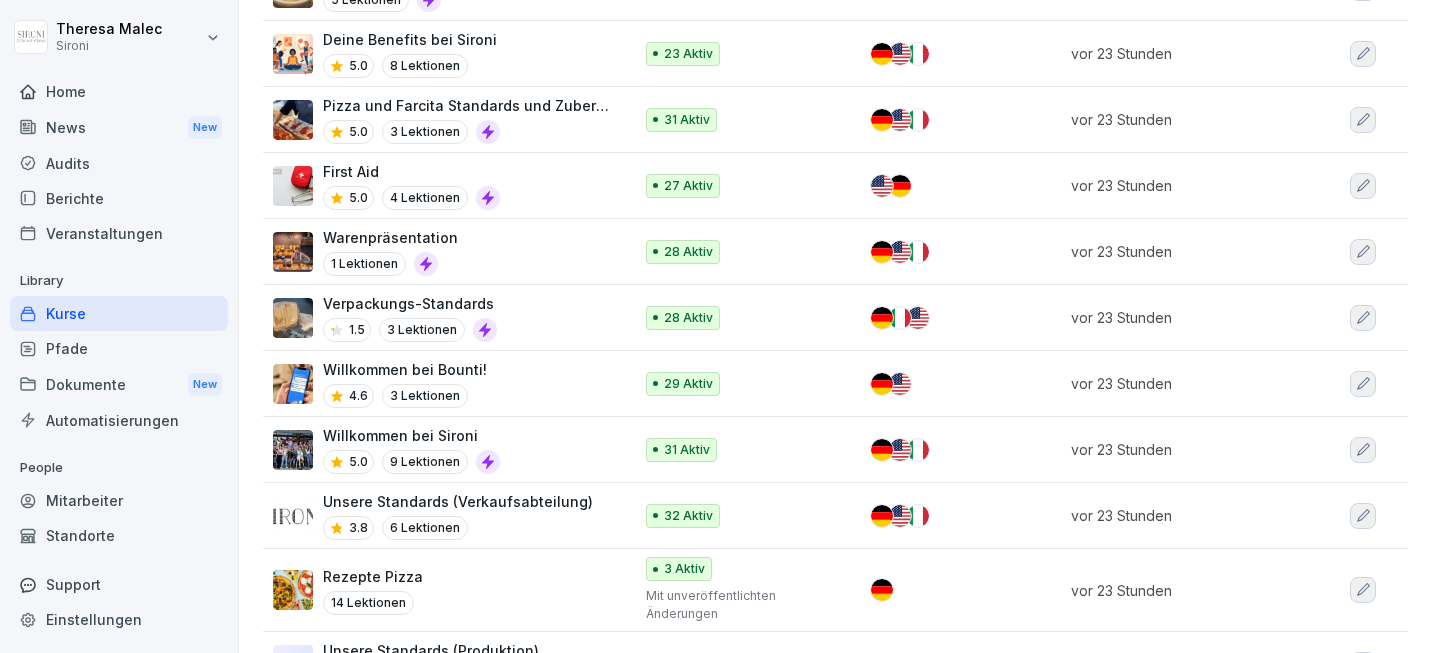 scroll, scrollTop: 362, scrollLeft: 0, axis: vertical 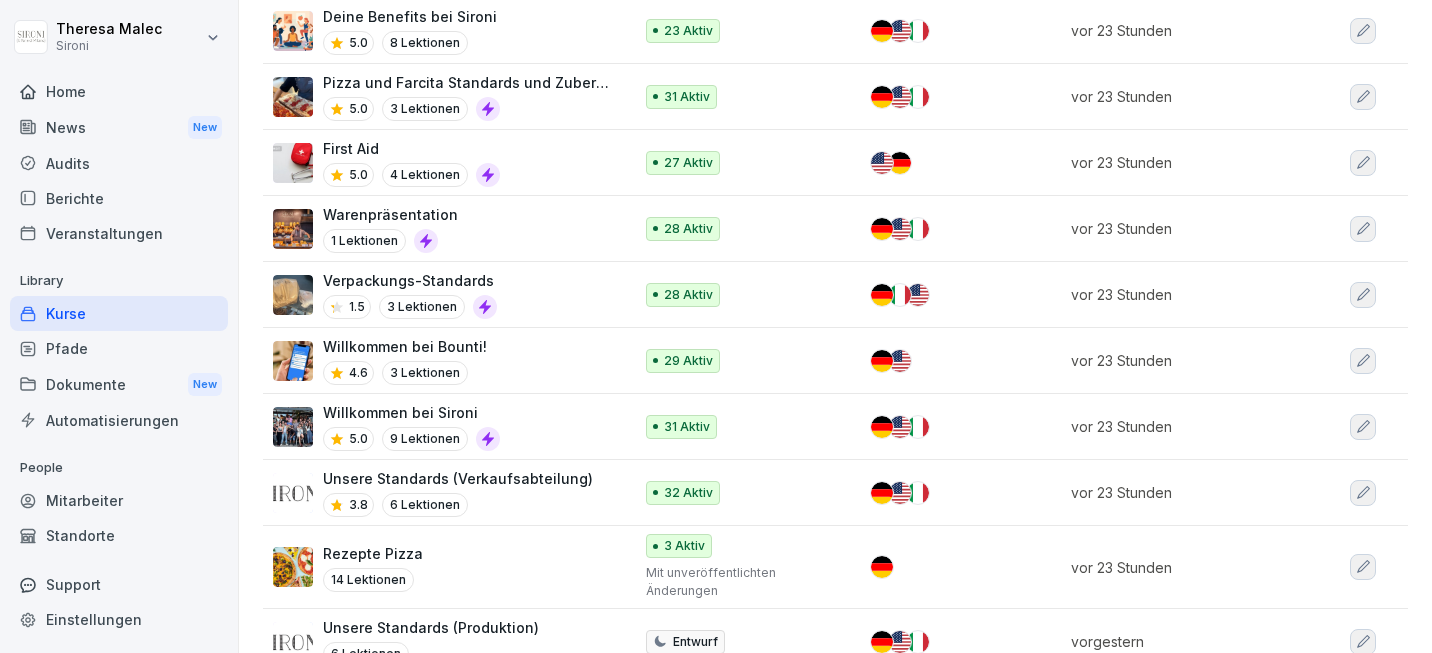 click on "Unsere Standards (Verkaufsabteilung)" at bounding box center (458, 478) 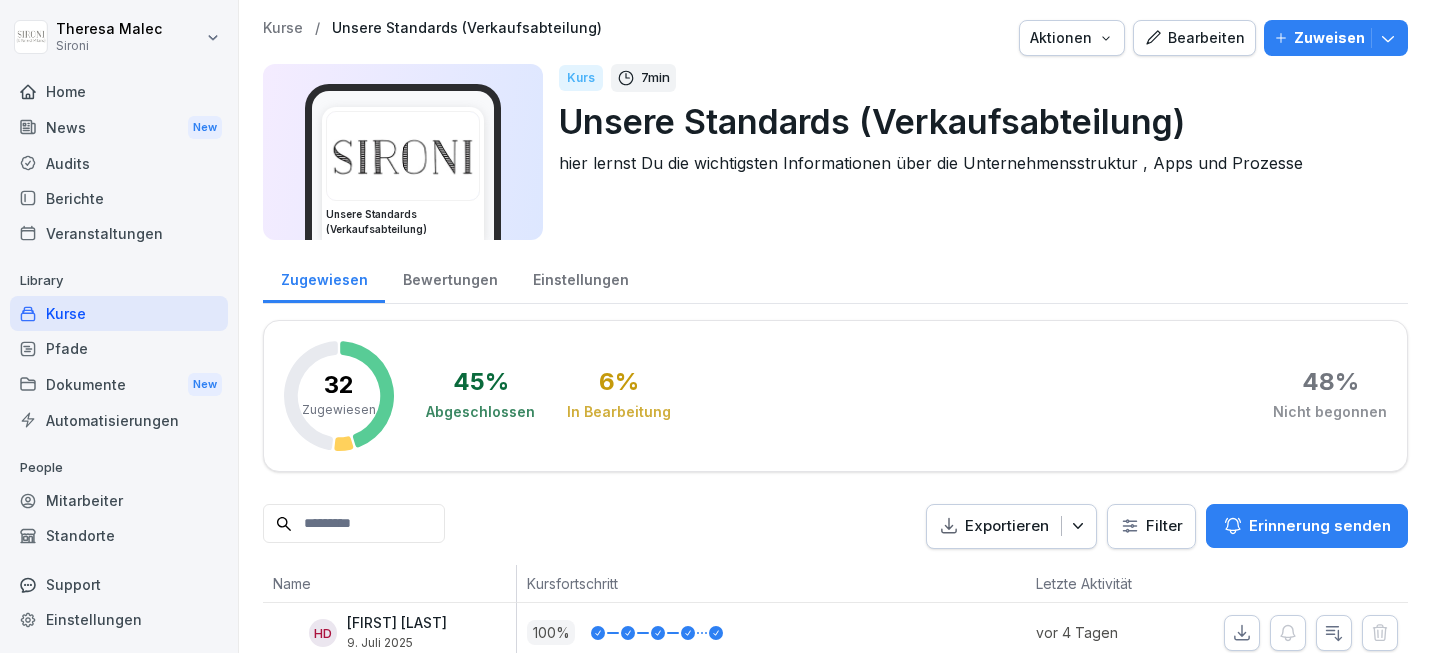 scroll, scrollTop: 0, scrollLeft: 0, axis: both 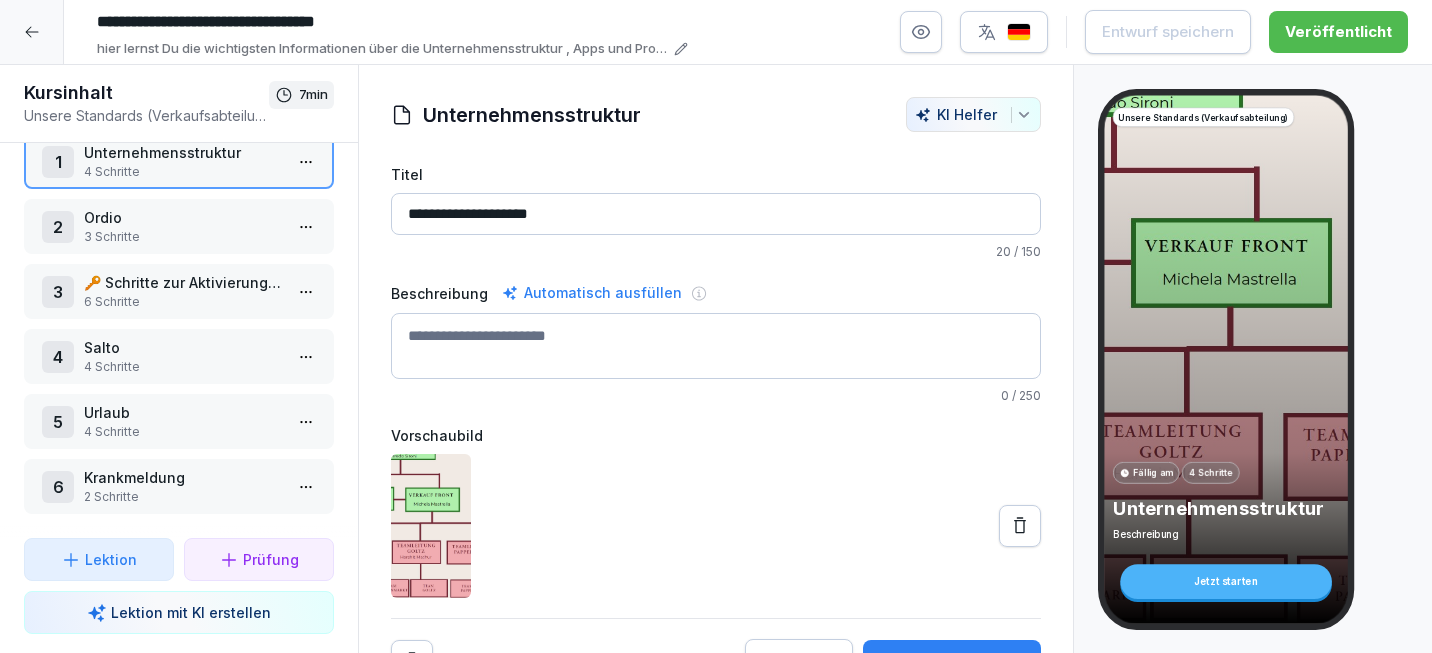 click on "Krankmeldung" at bounding box center [183, 477] 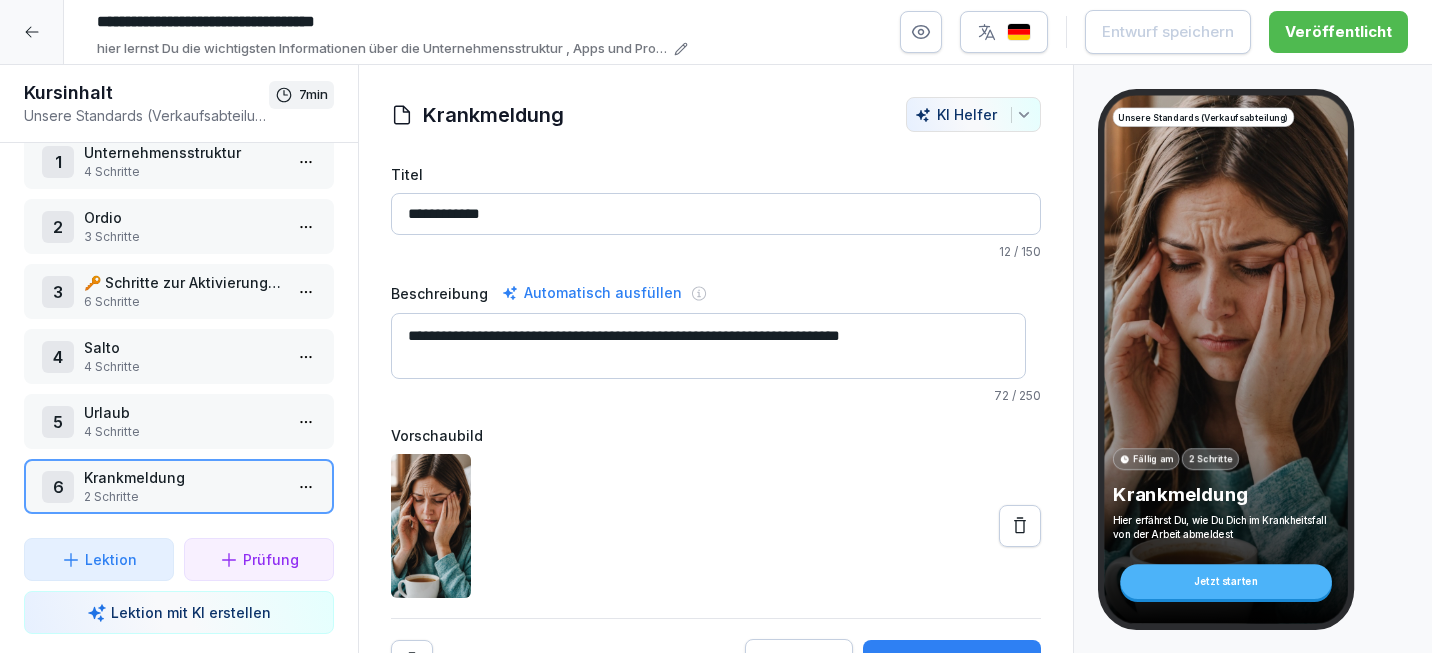 click on "**********" at bounding box center (716, 326) 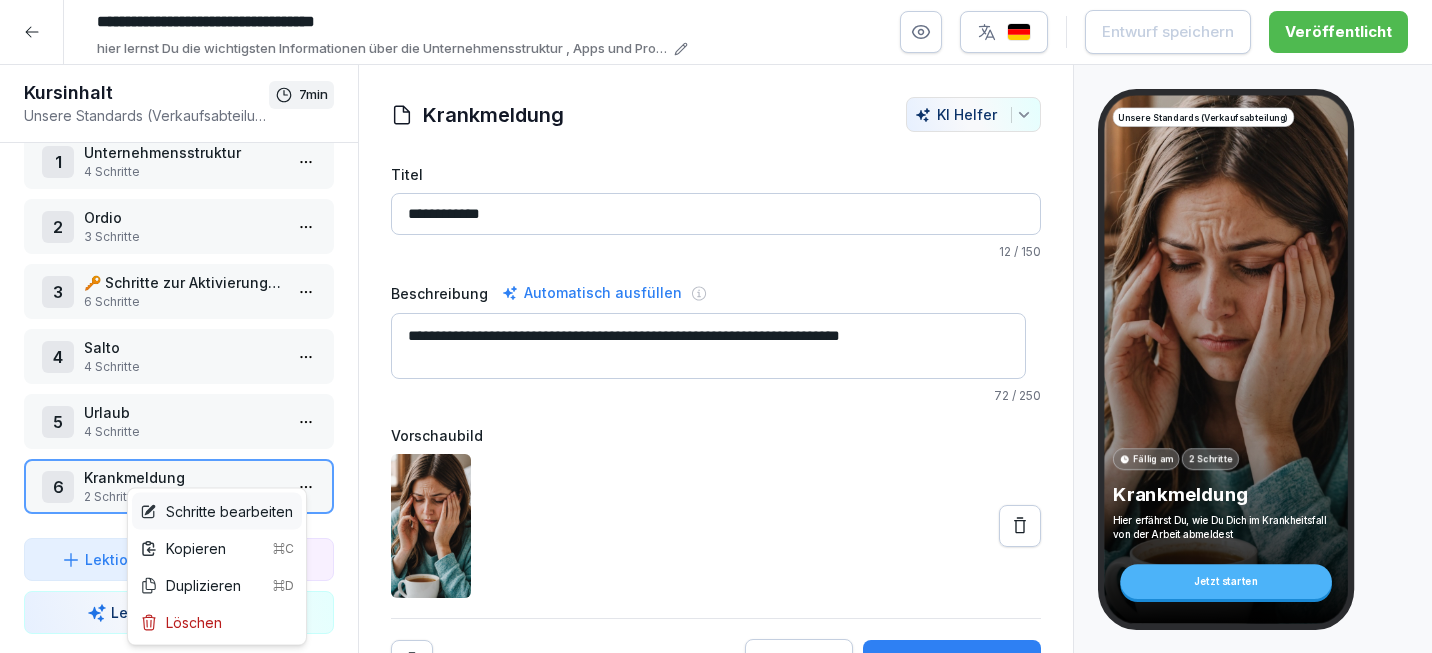 click on "Schritte bearbeiten" at bounding box center [216, 511] 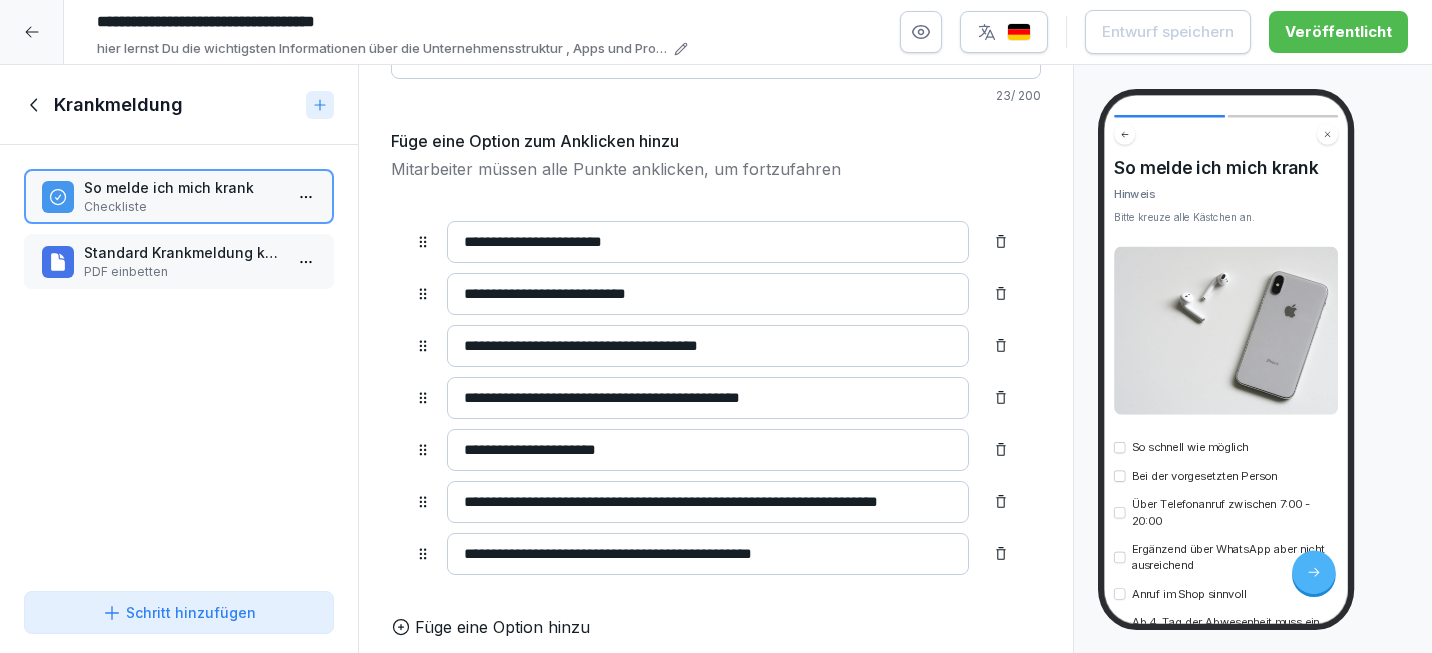 scroll, scrollTop: 152, scrollLeft: 0, axis: vertical 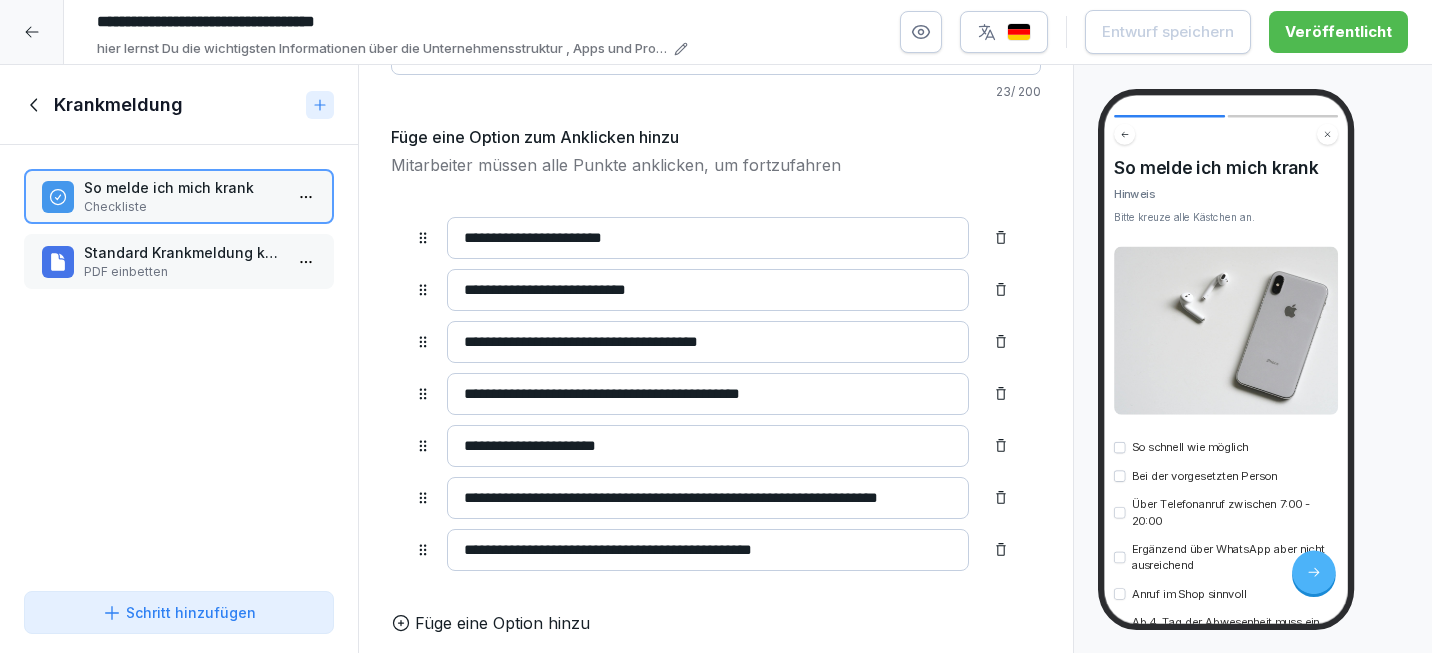 click on "**********" at bounding box center [708, 498] 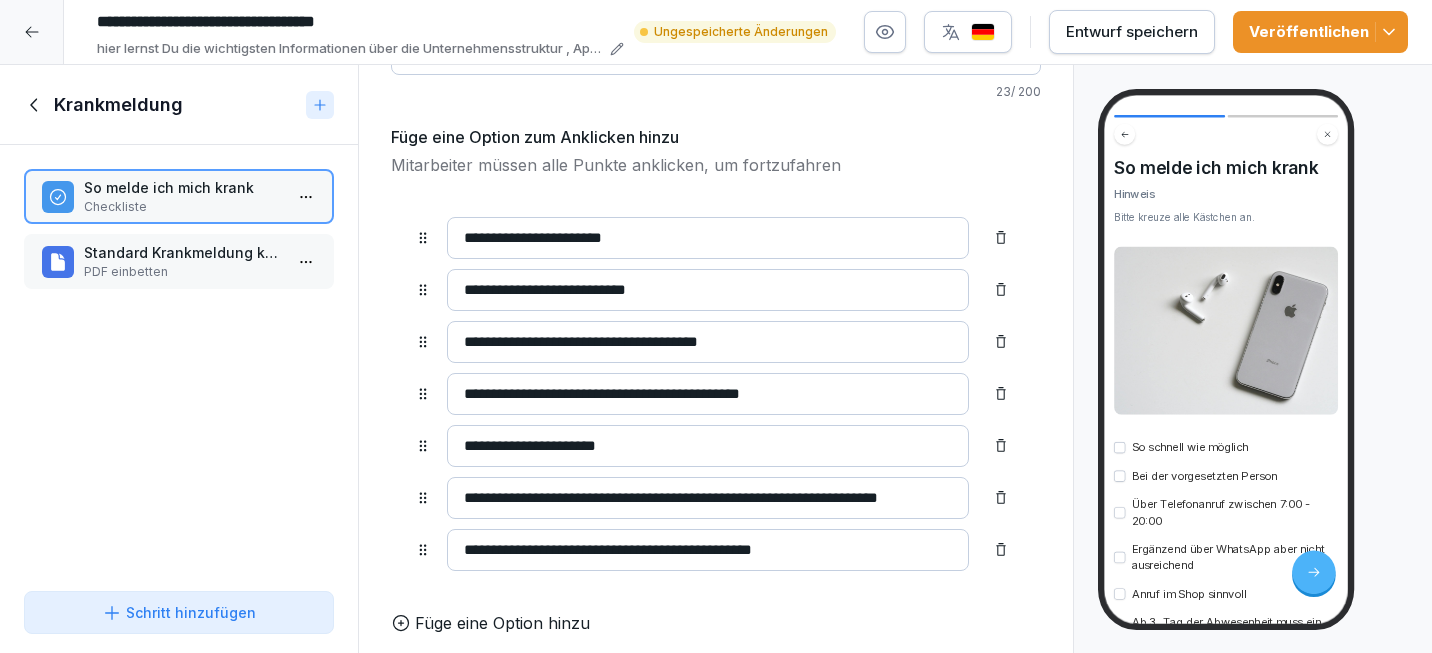 scroll, scrollTop: 397, scrollLeft: 0, axis: vertical 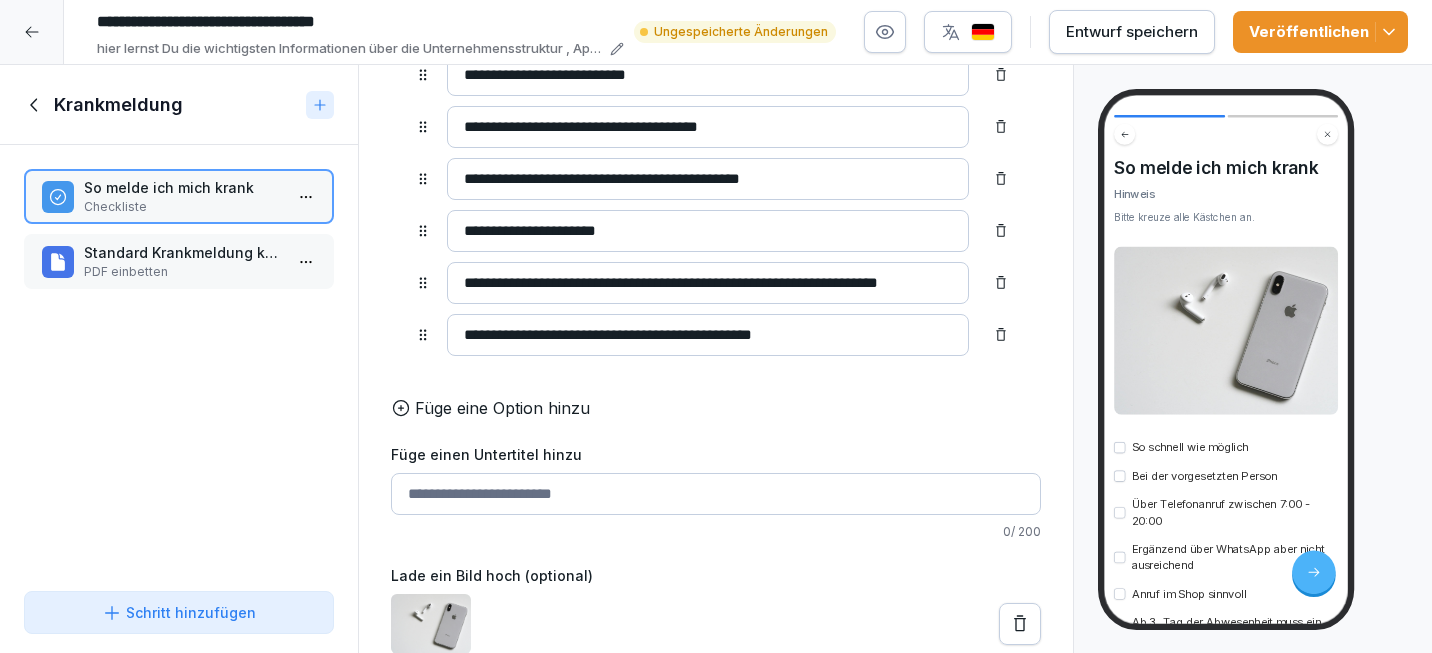 type on "**********" 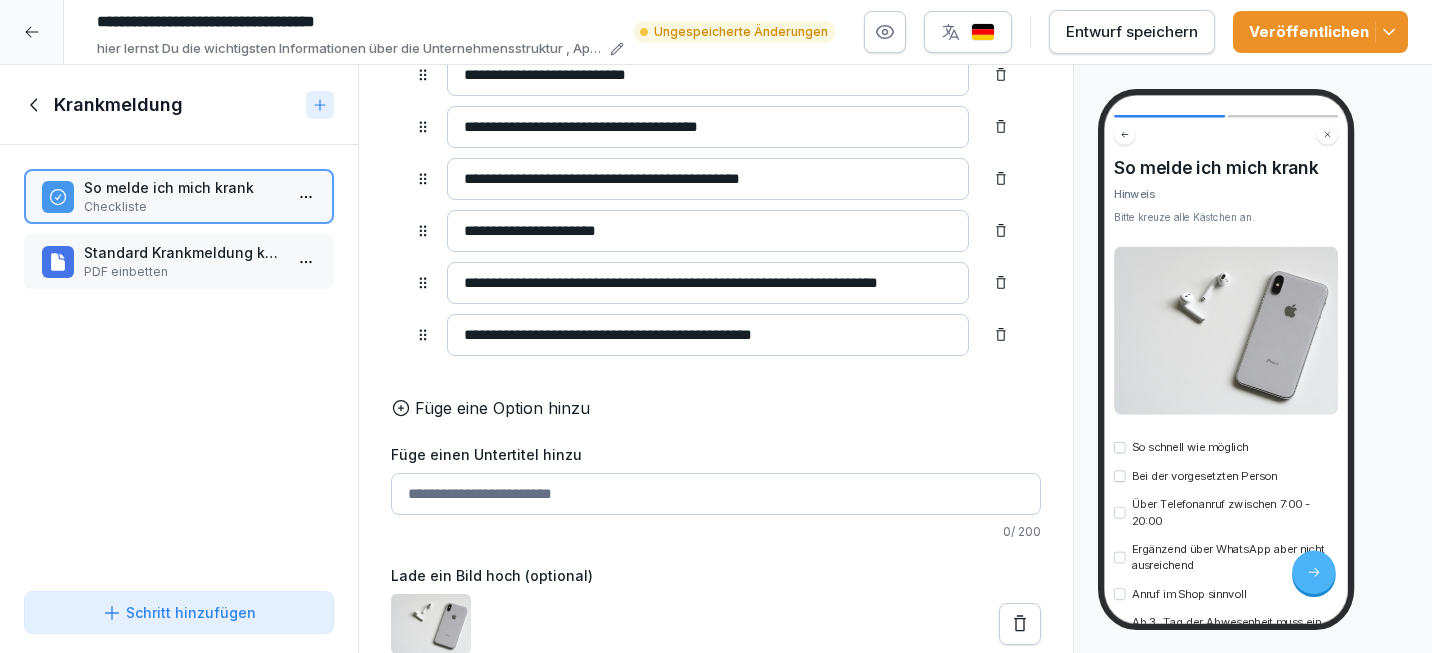 click on "Standard Krankmeldung komplett" at bounding box center (183, 252) 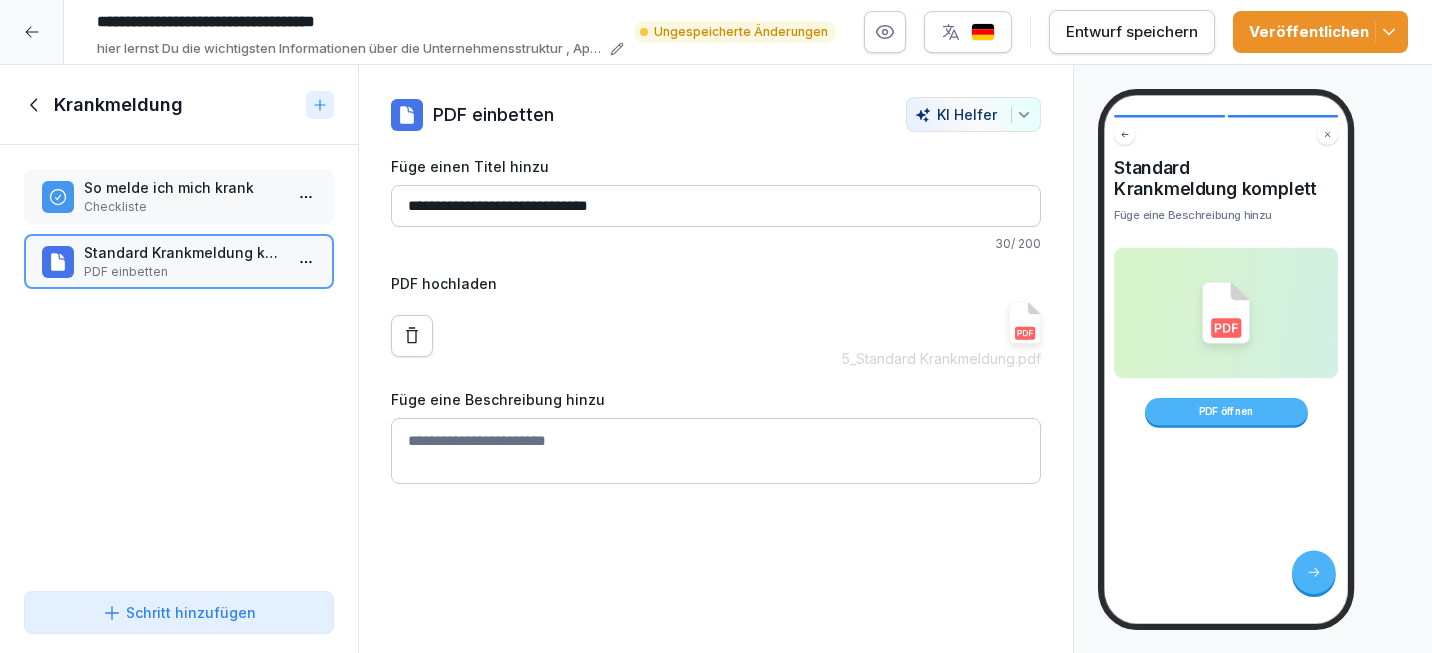 click on "**********" at bounding box center [716, 326] 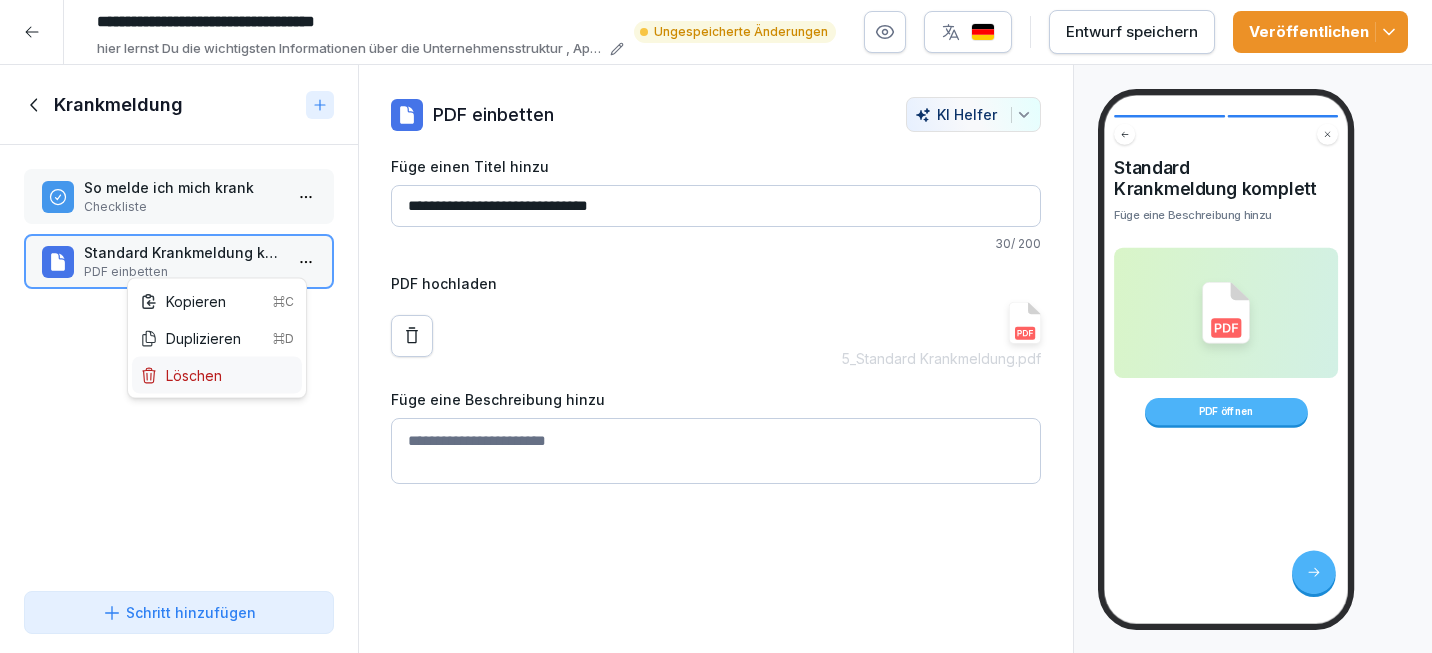 click on "Löschen" at bounding box center [181, 375] 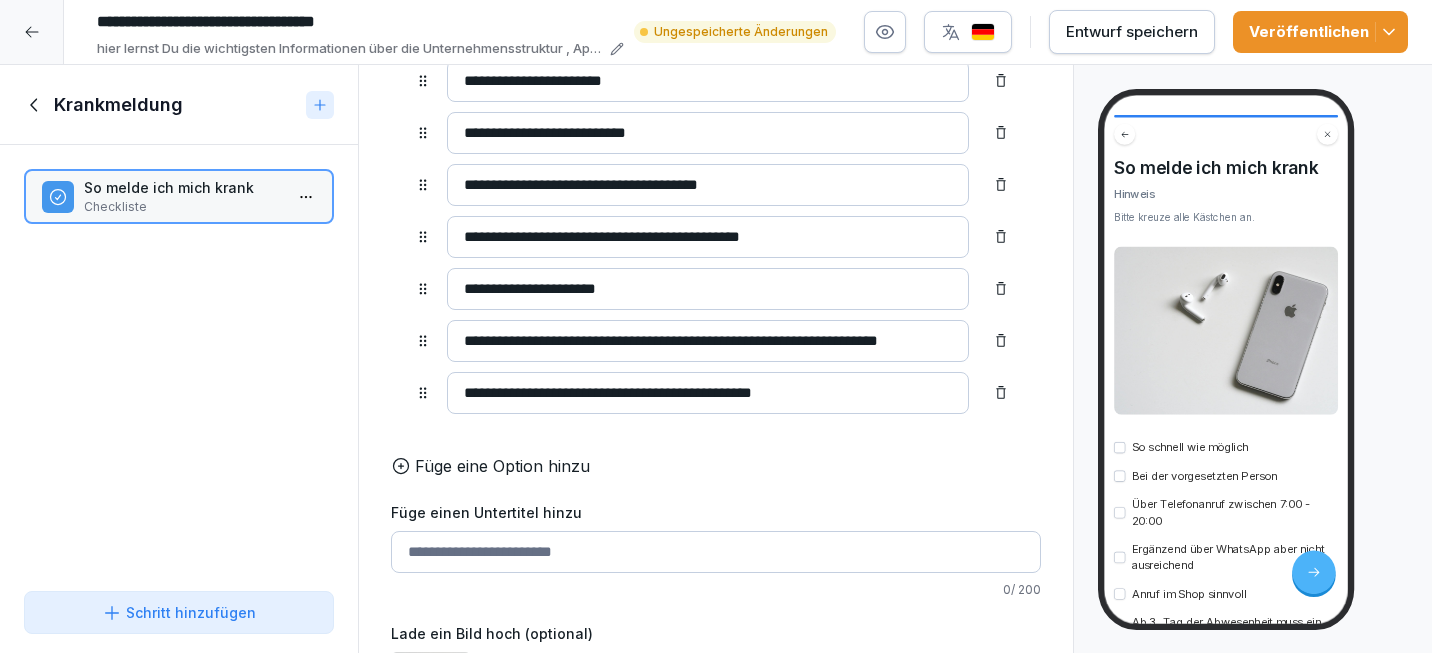 scroll, scrollTop: 397, scrollLeft: 0, axis: vertical 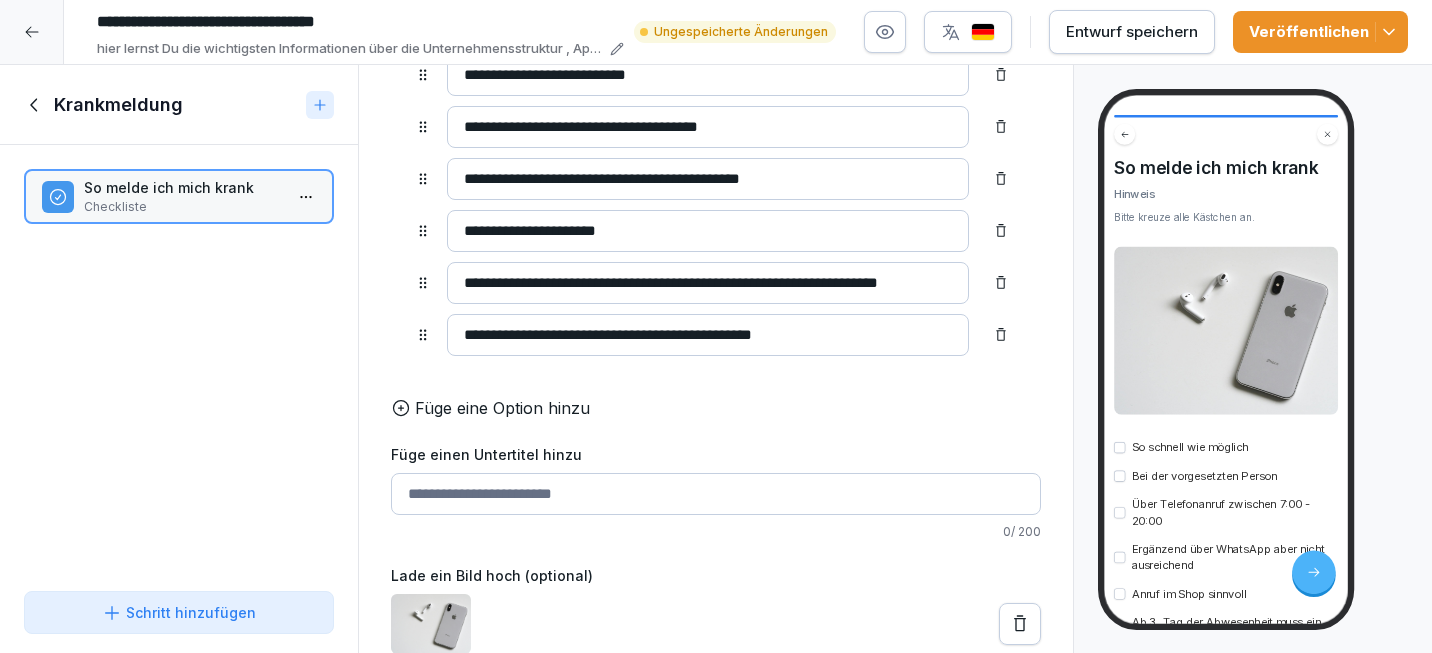click 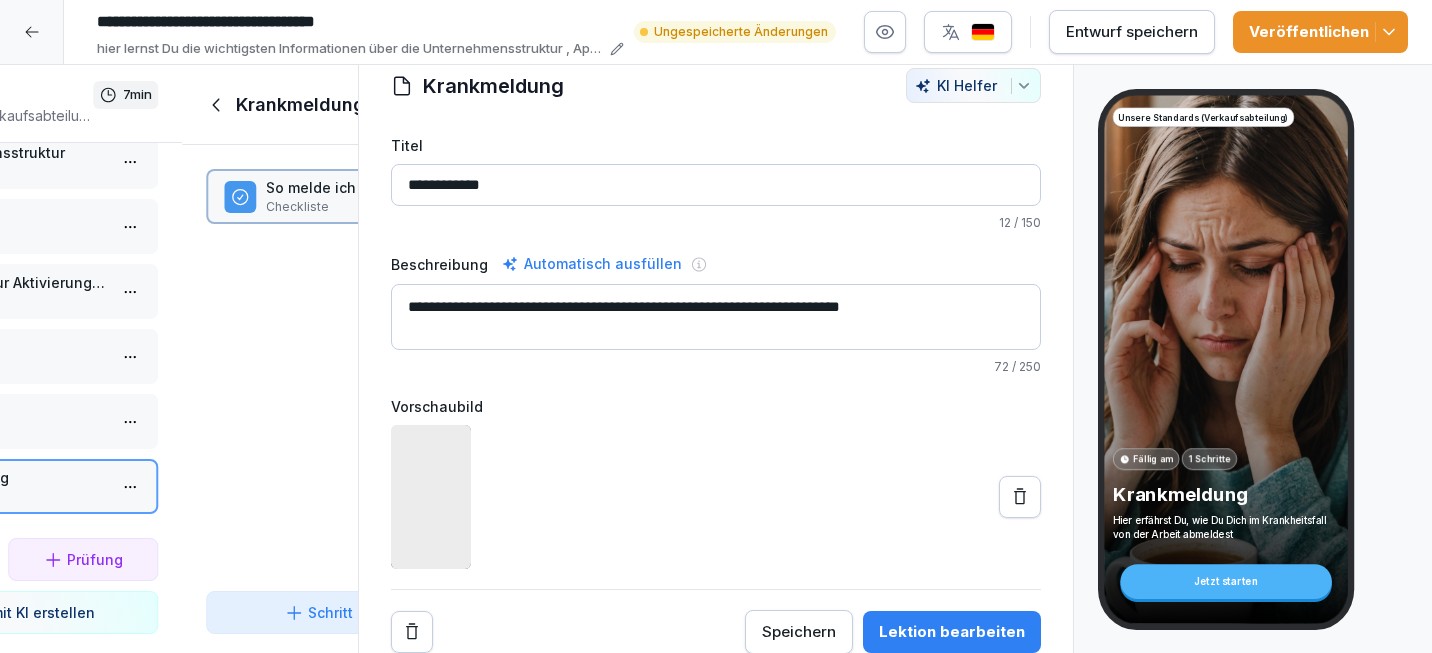 scroll, scrollTop: 44, scrollLeft: 0, axis: vertical 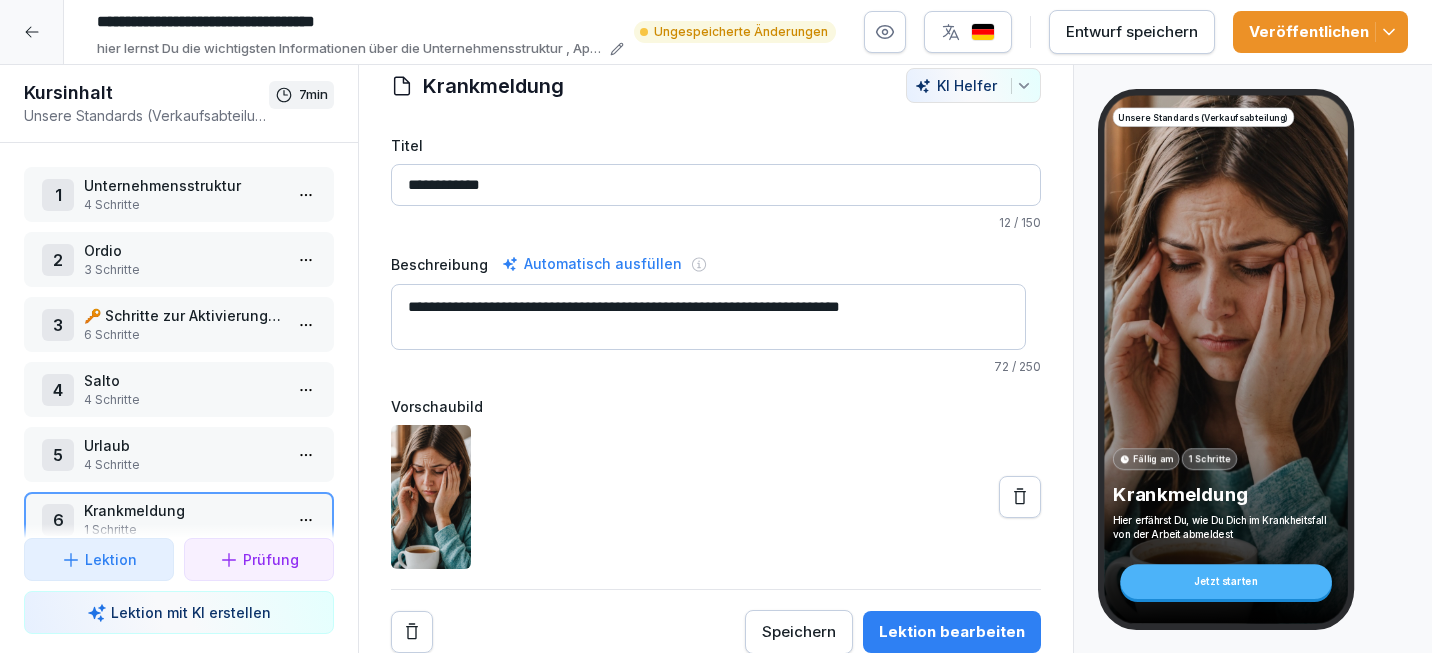 click at bounding box center [968, 32] 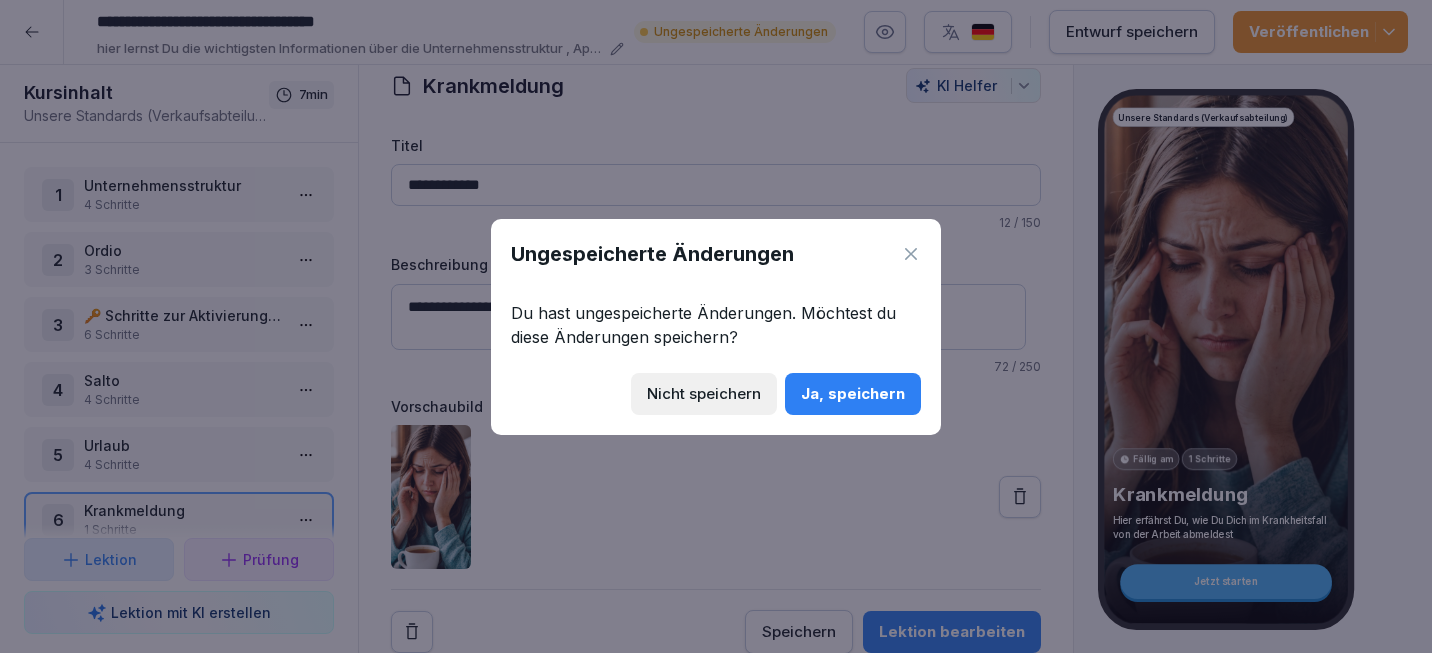 click on "Ja, speichern" at bounding box center [853, 394] 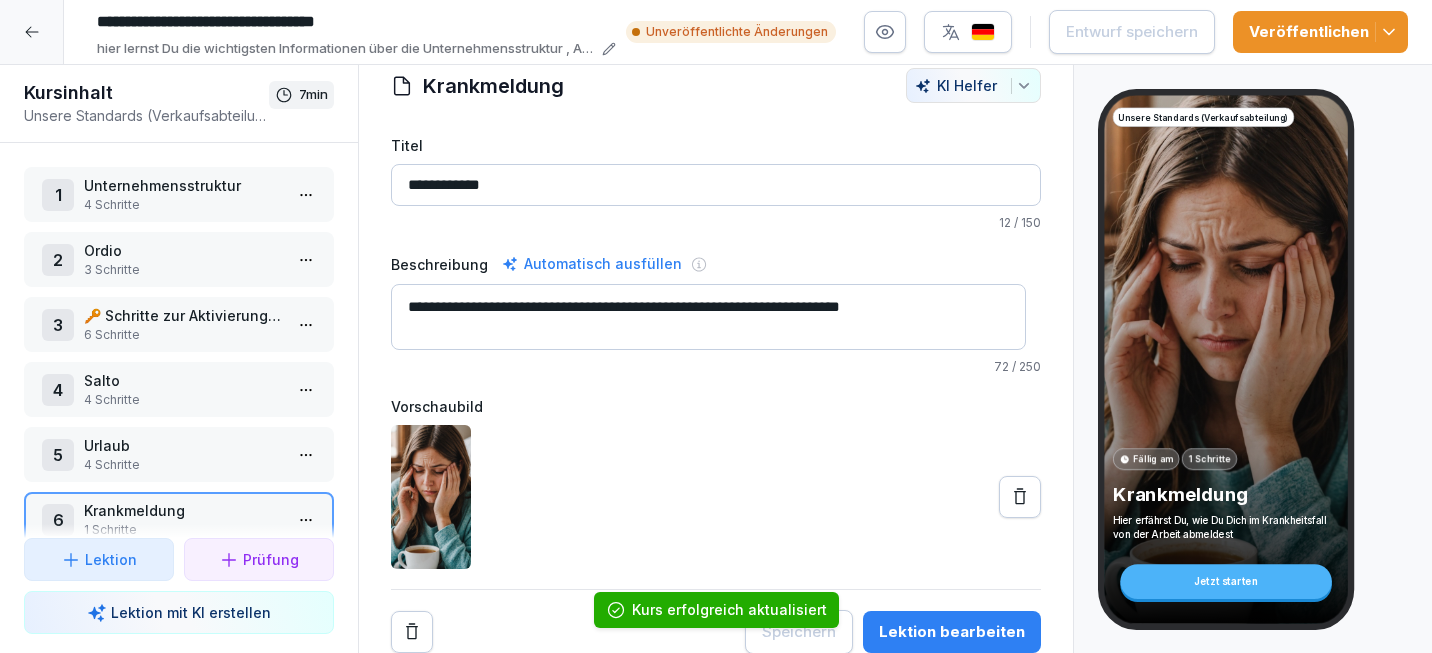 scroll, scrollTop: 0, scrollLeft: 0, axis: both 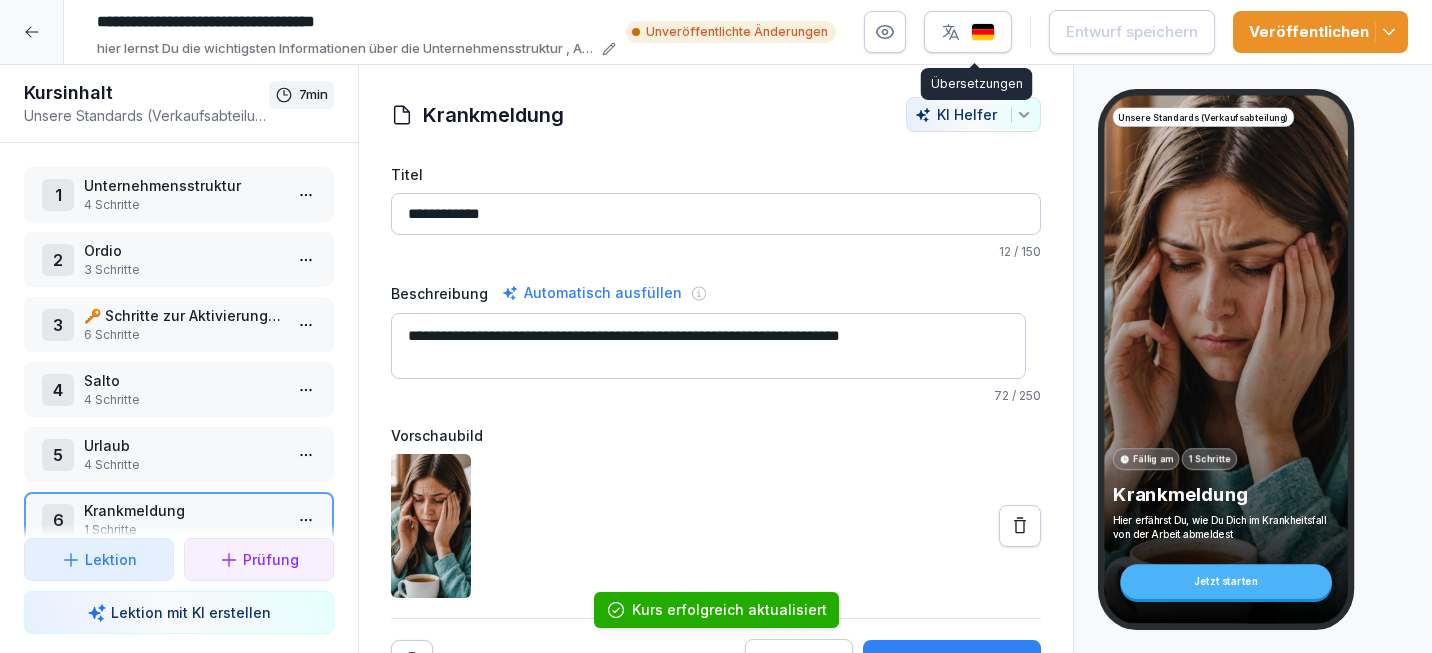 click at bounding box center (983, 32) 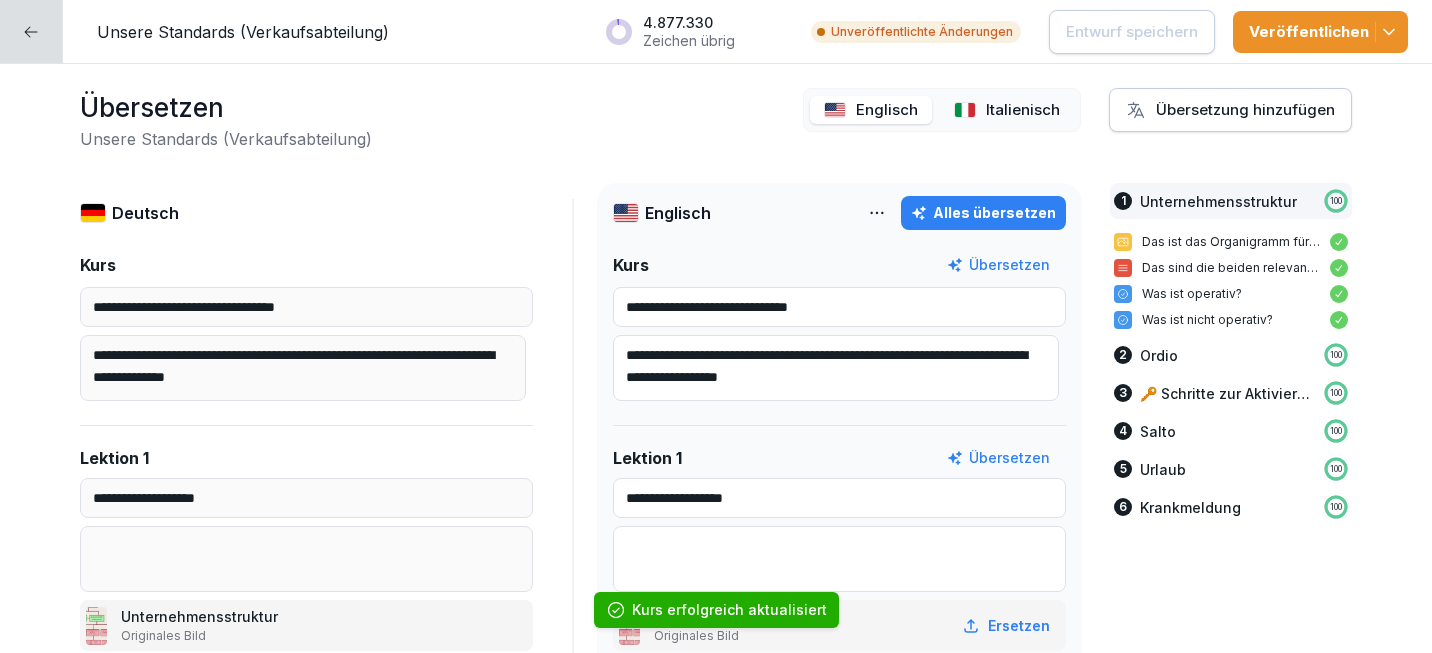 click at bounding box center [871, 110] 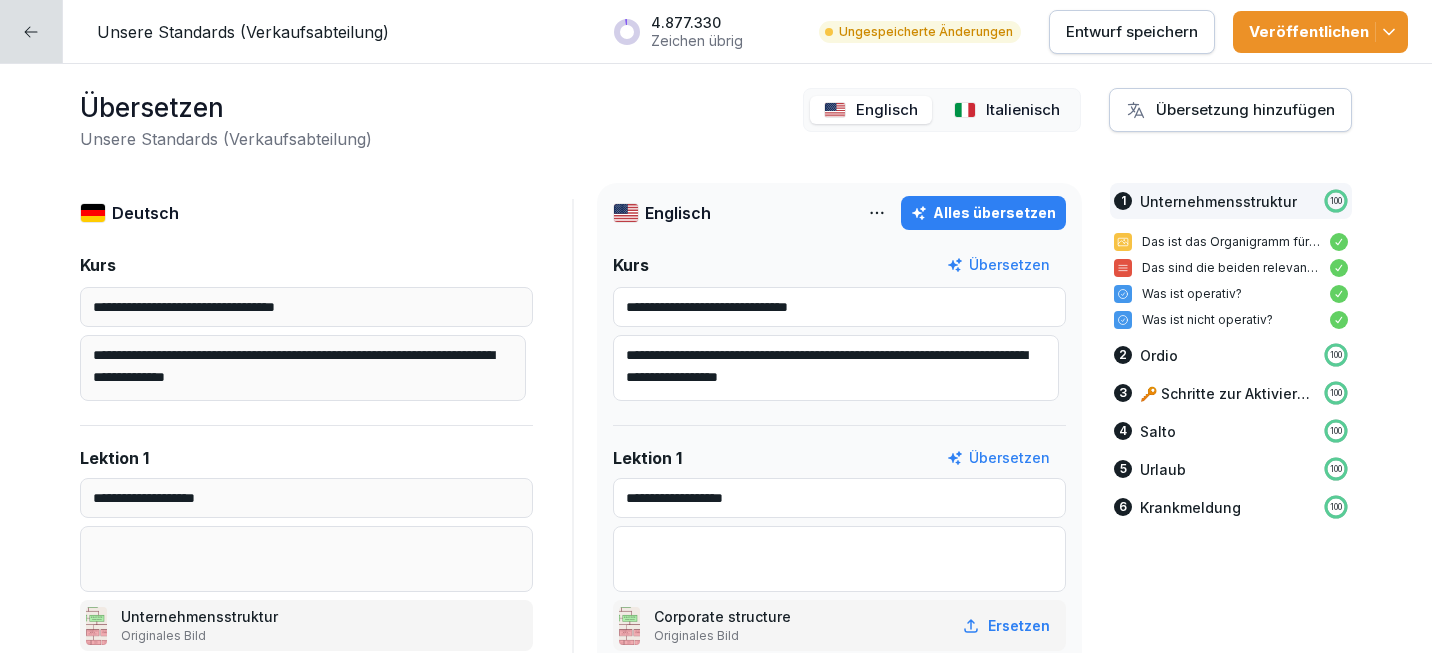 click on "Italienisch" at bounding box center [1023, 110] 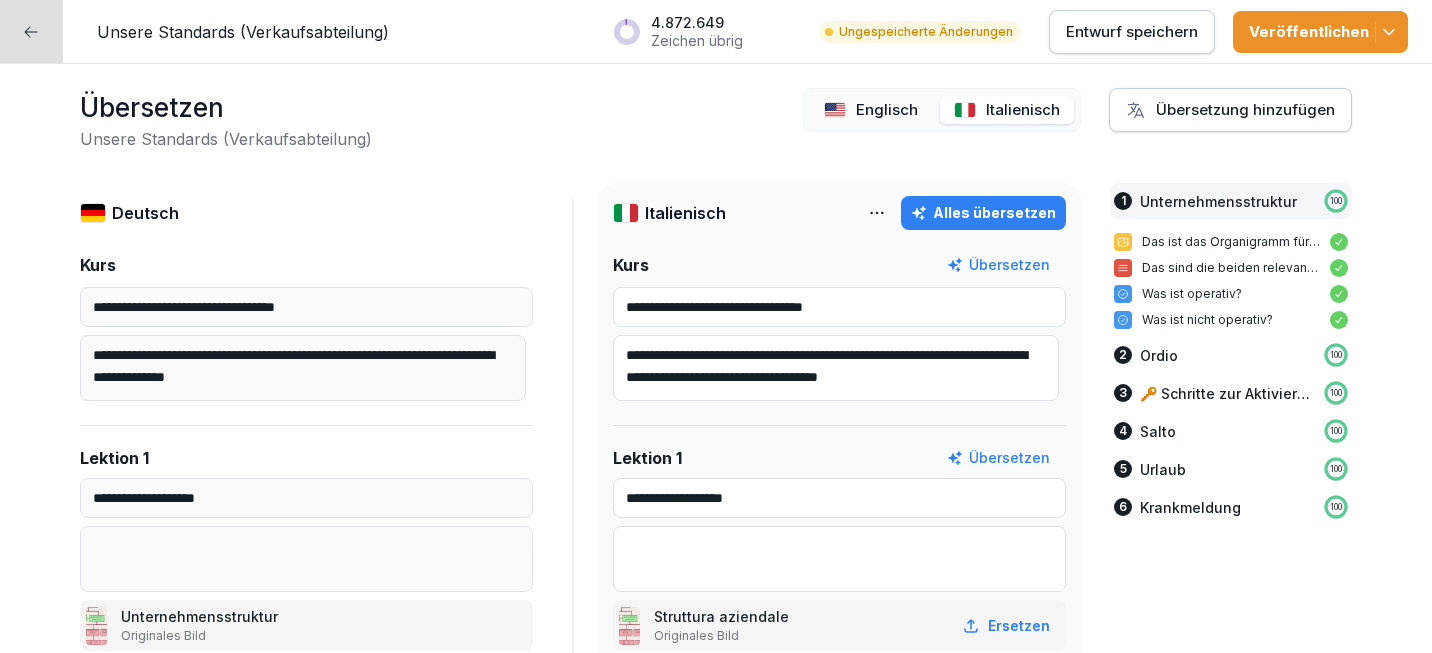 click on "Alles übersetzen" at bounding box center (983, 213) 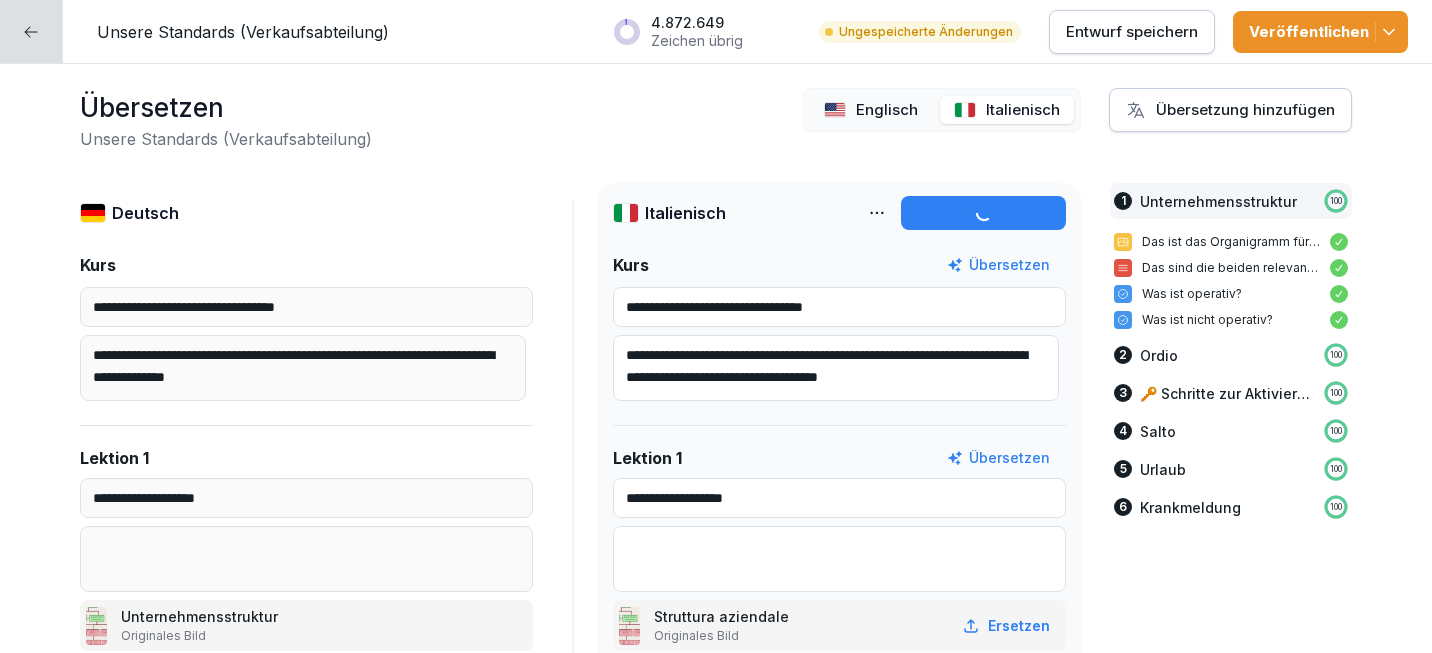 type on "**********" 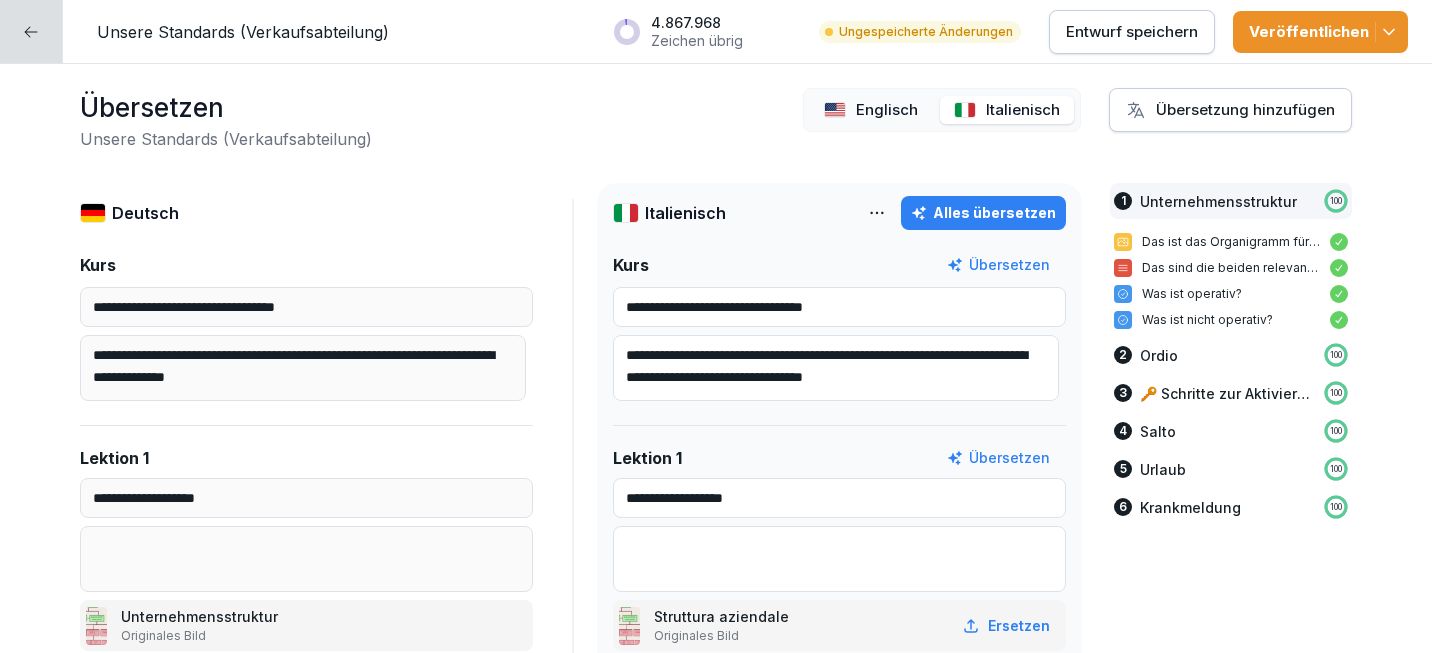 click on "Veröffentlichen" at bounding box center (1320, 32) 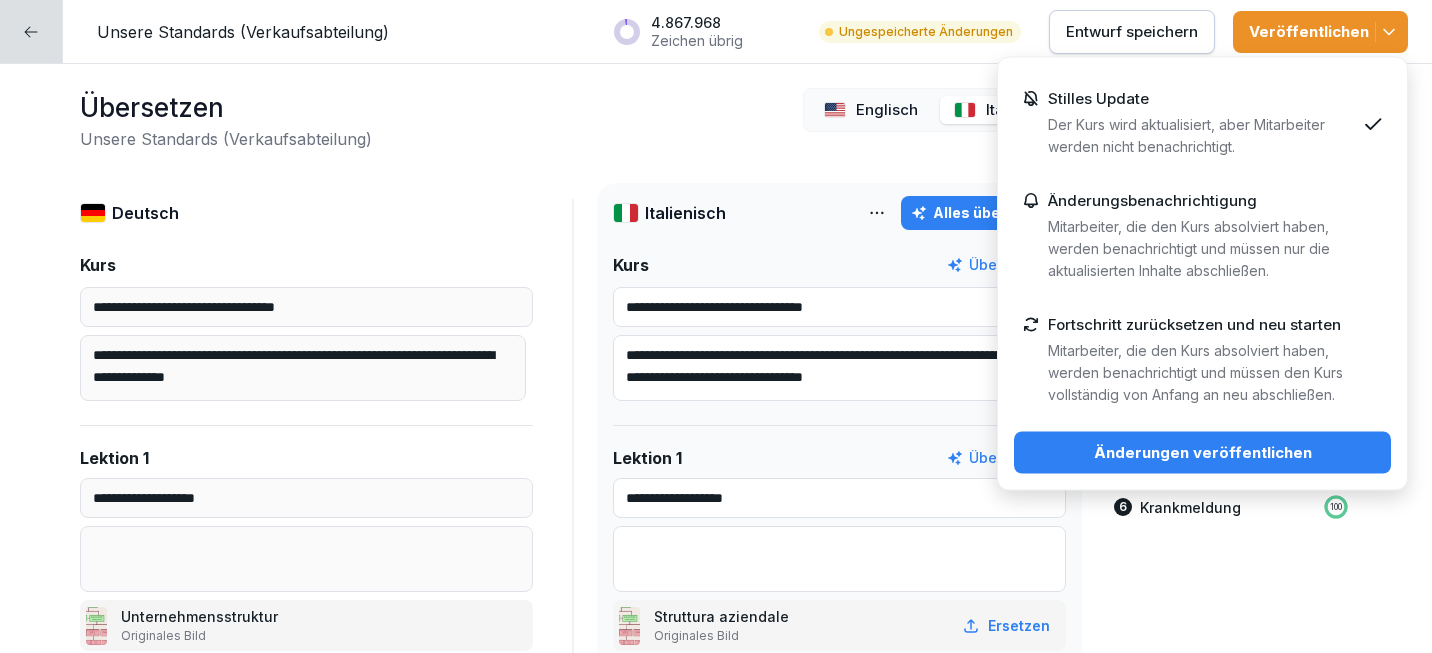 click on "Änderungen veröffentlichen" at bounding box center (1202, 453) 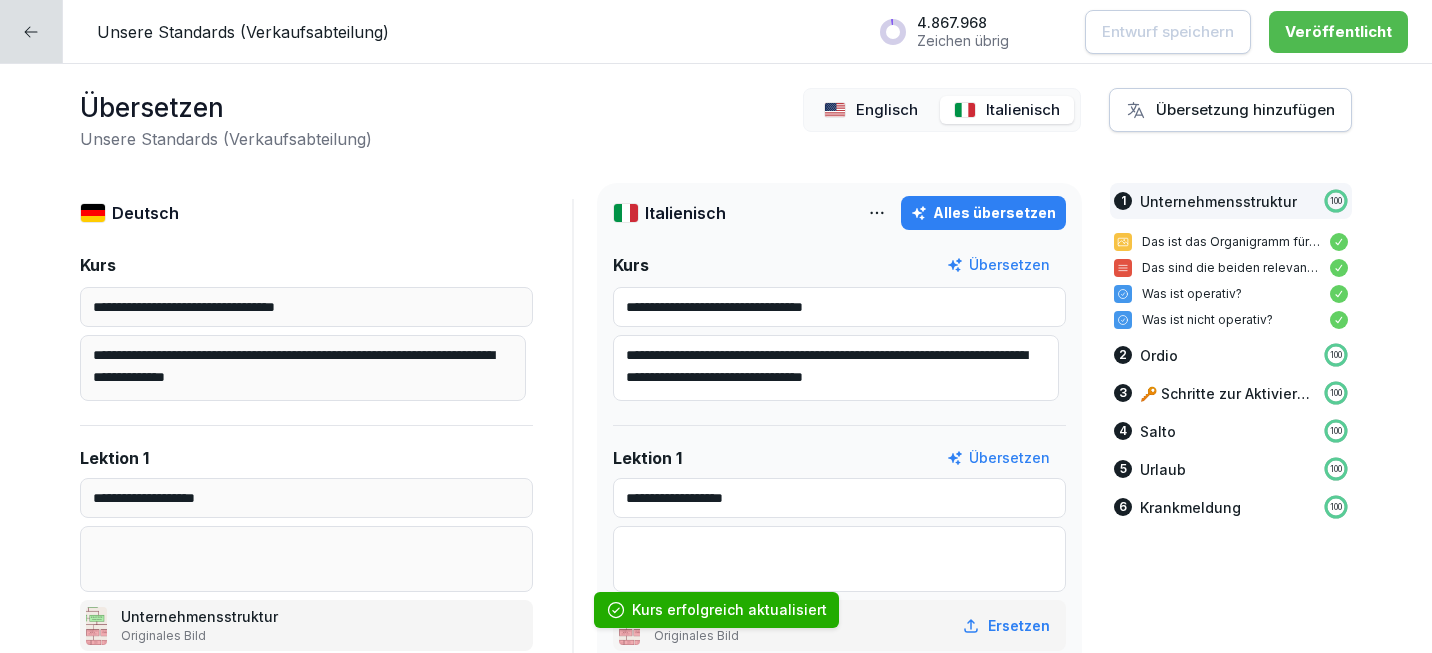 click 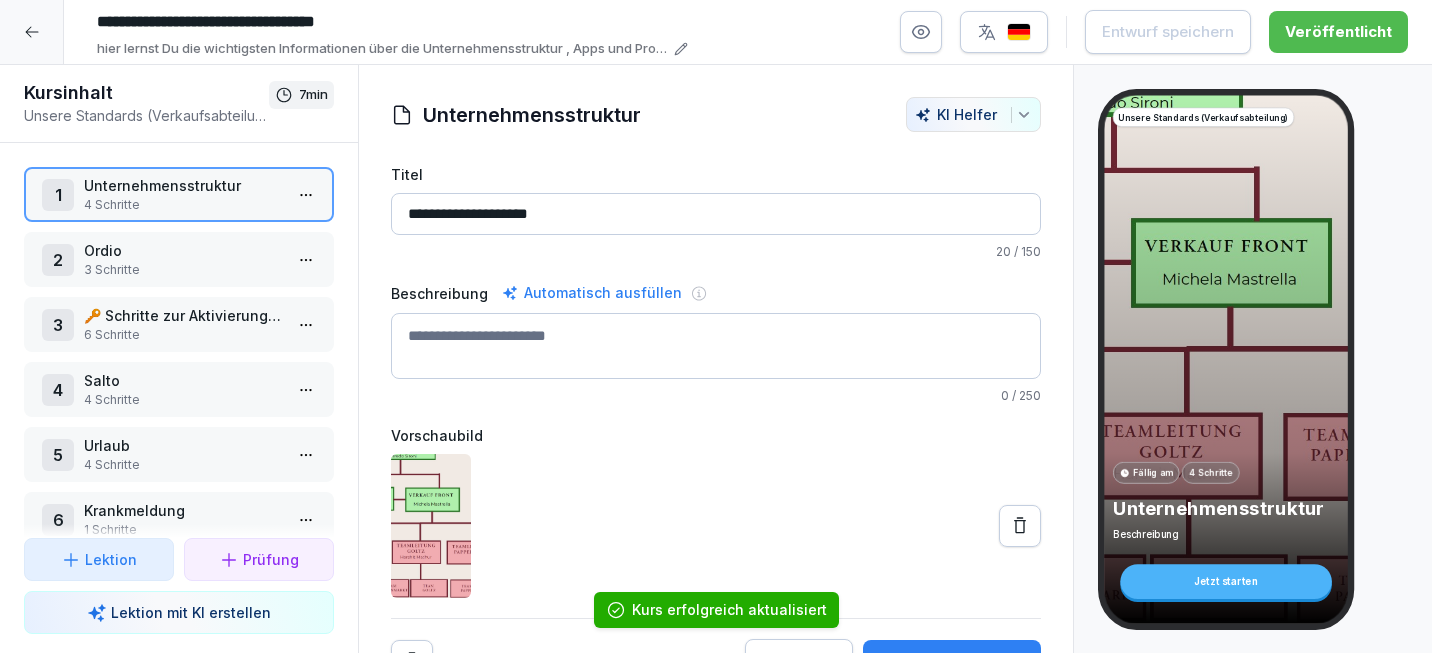 click 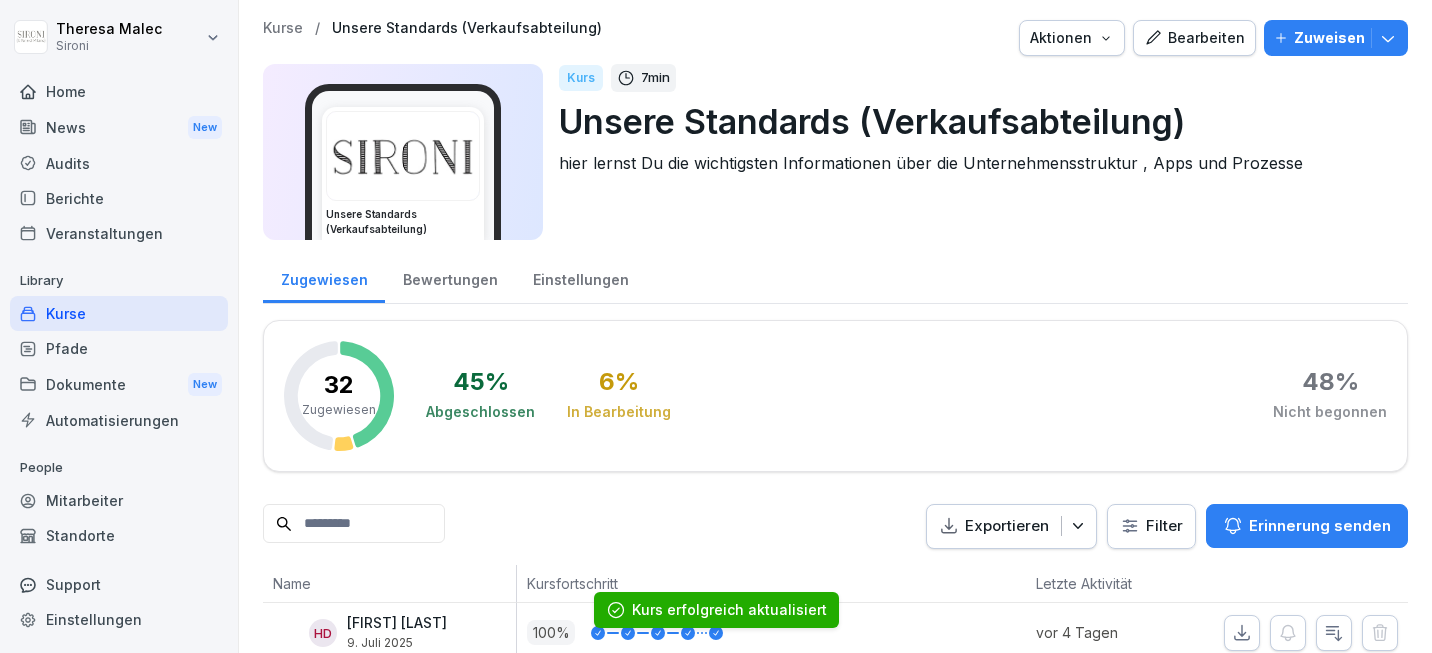 click on "Kurse" at bounding box center [119, 313] 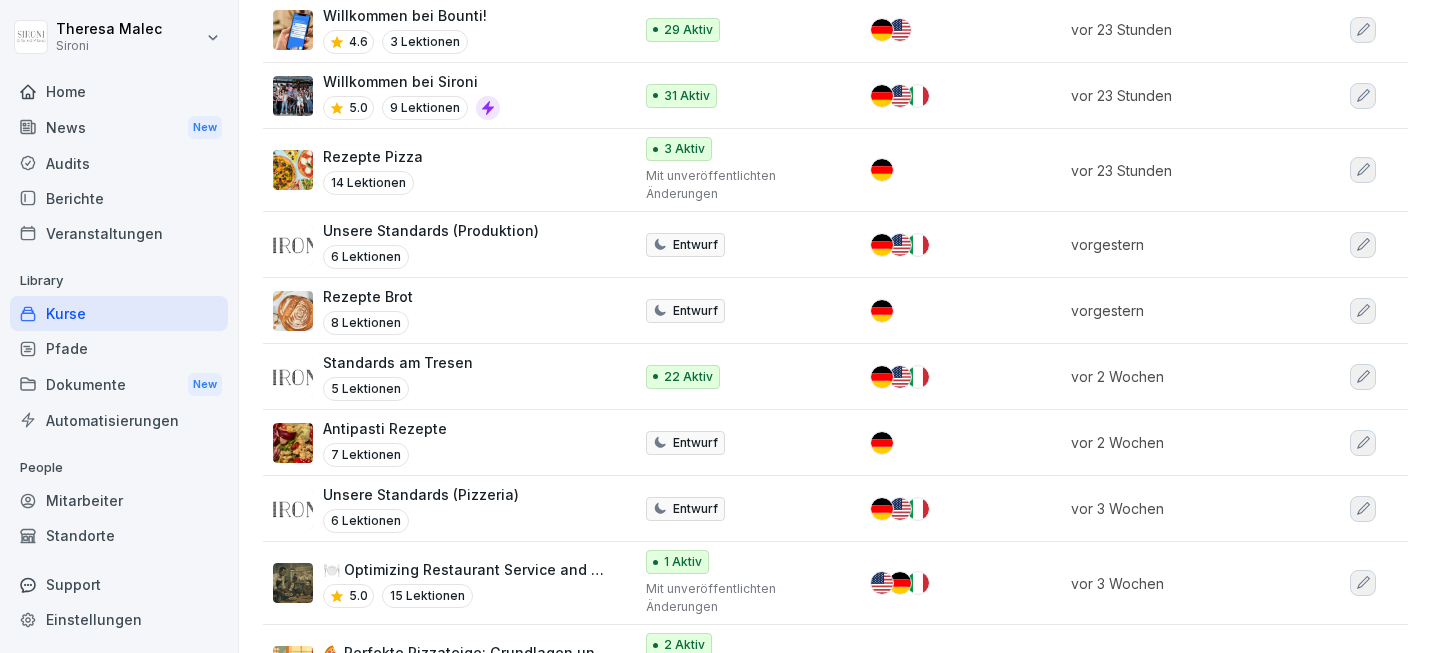 scroll, scrollTop: 805, scrollLeft: 0, axis: vertical 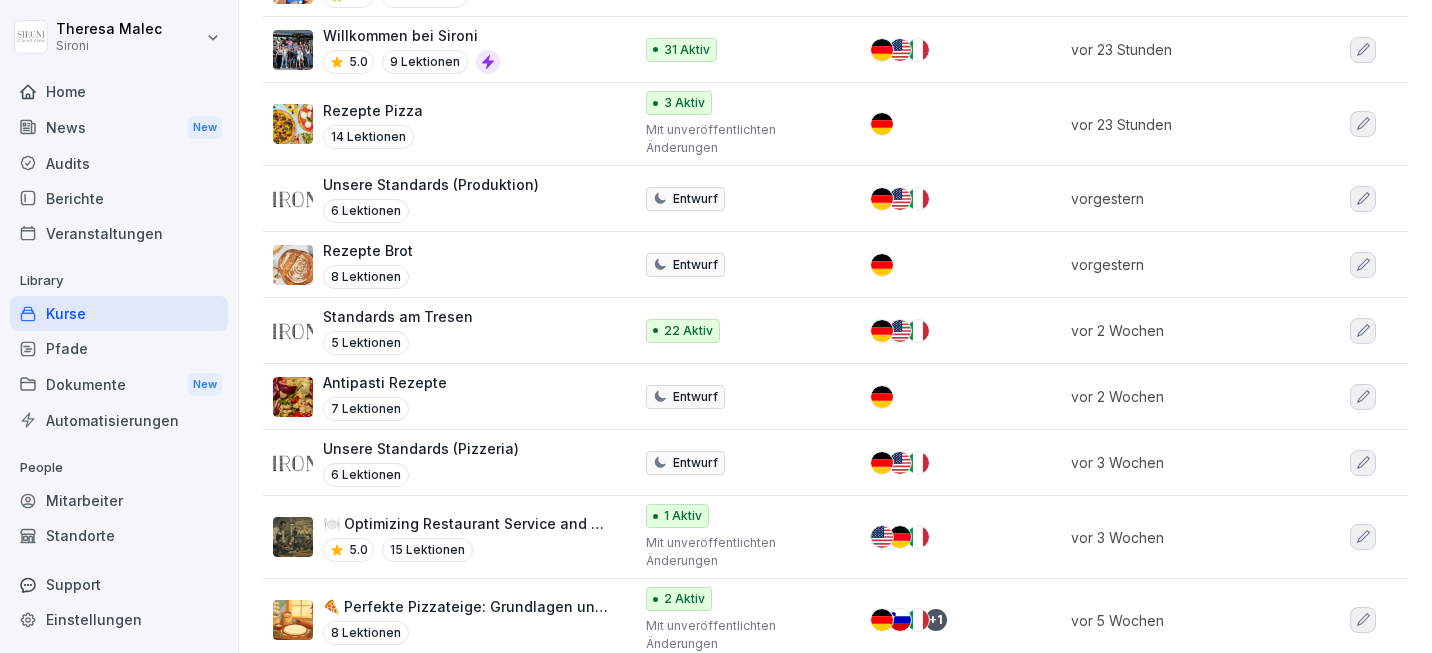 click on "Unsere Standards (Pizzeria)" at bounding box center (421, 448) 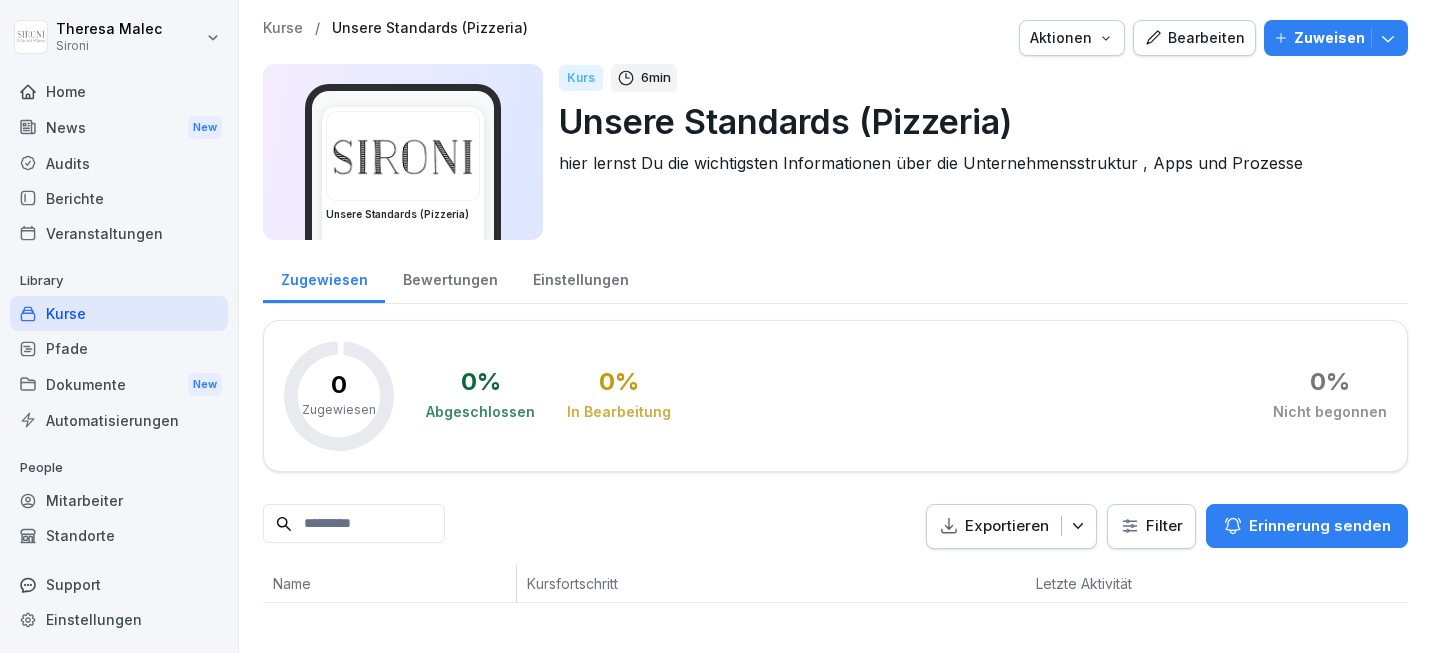 scroll, scrollTop: 0, scrollLeft: 0, axis: both 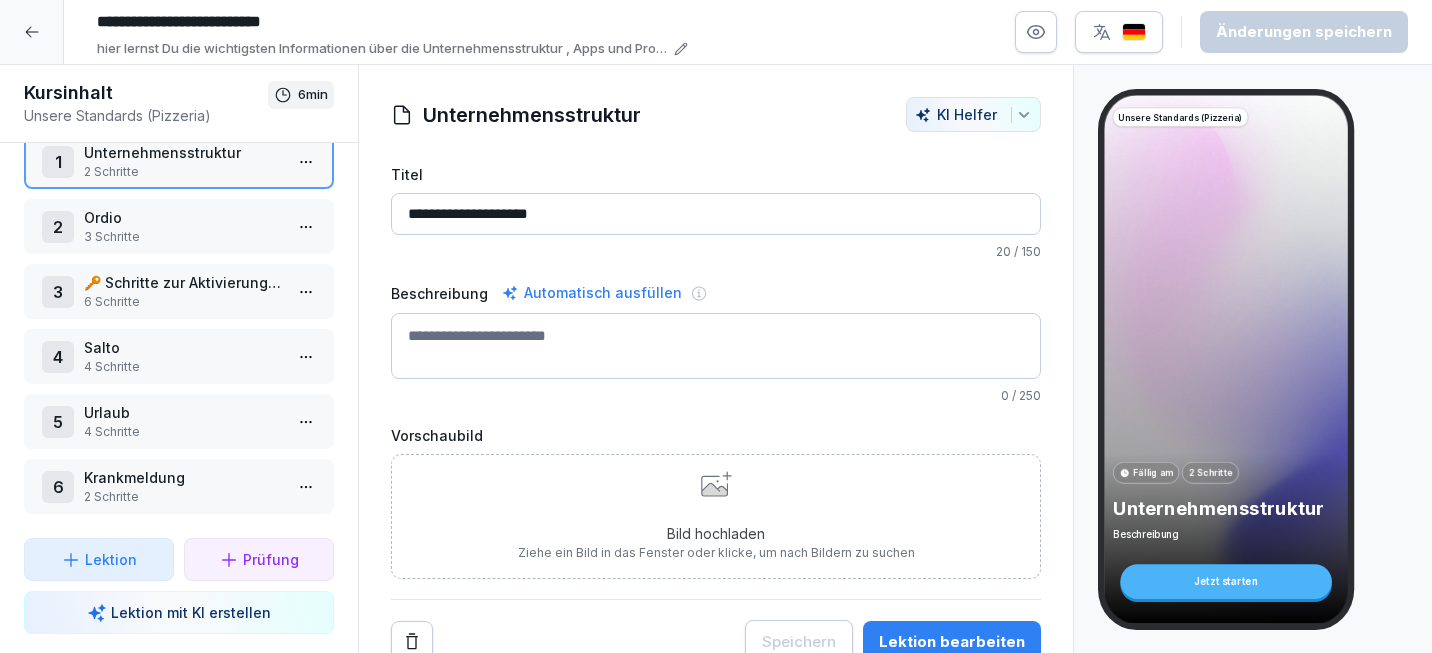 click on "6 Krankmeldung 2 Schritte" at bounding box center [179, 486] 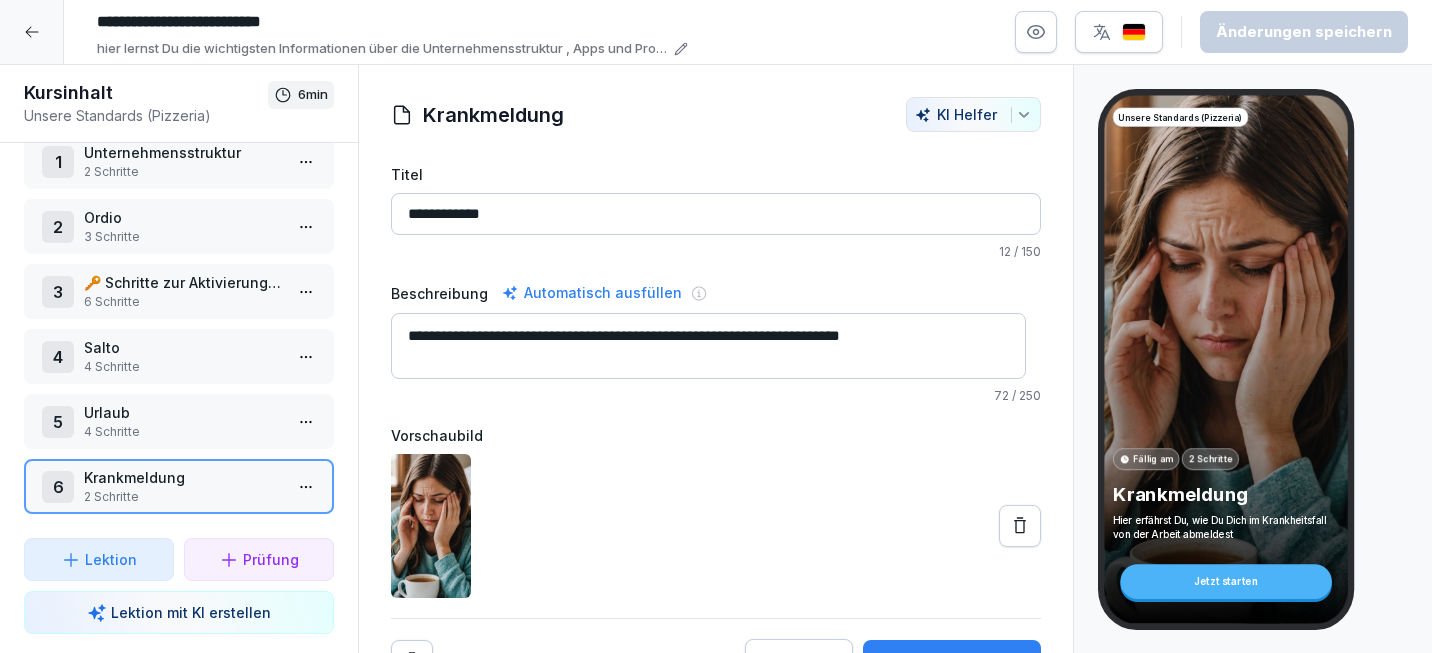 click on "**********" at bounding box center (716, 326) 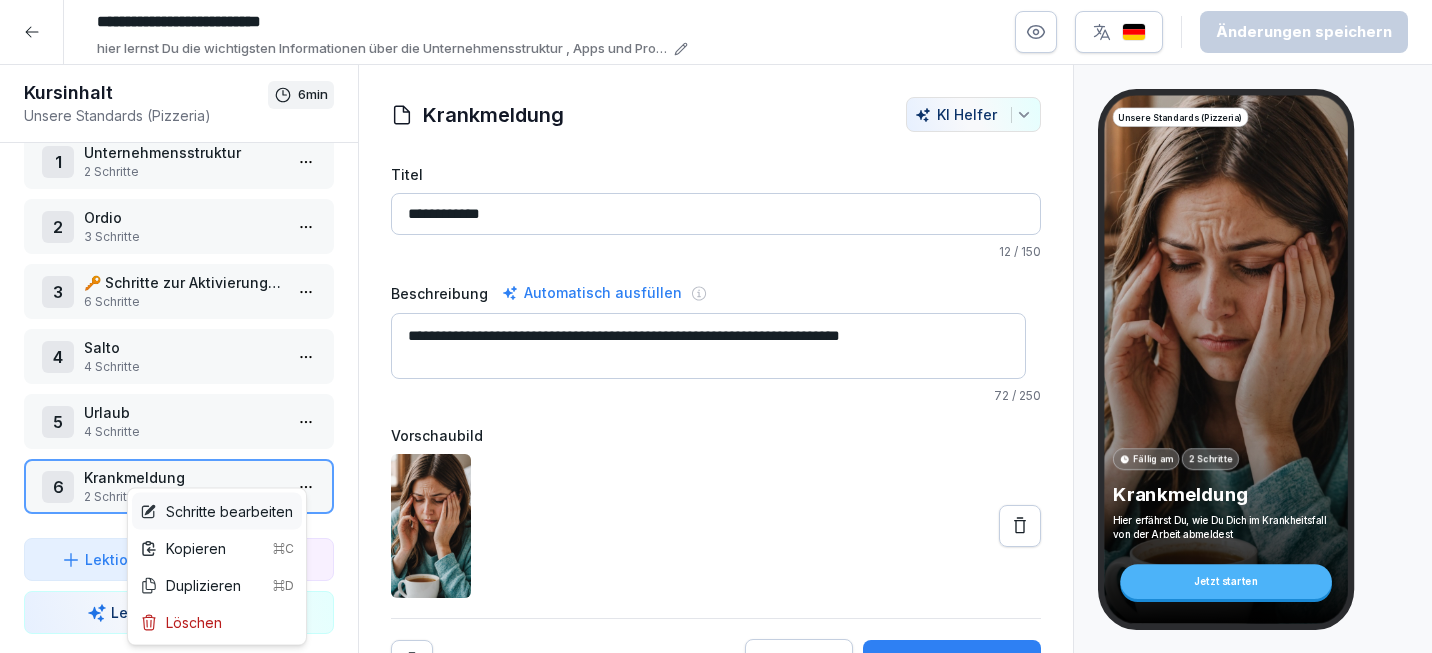 click on "Schritte bearbeiten" at bounding box center (216, 511) 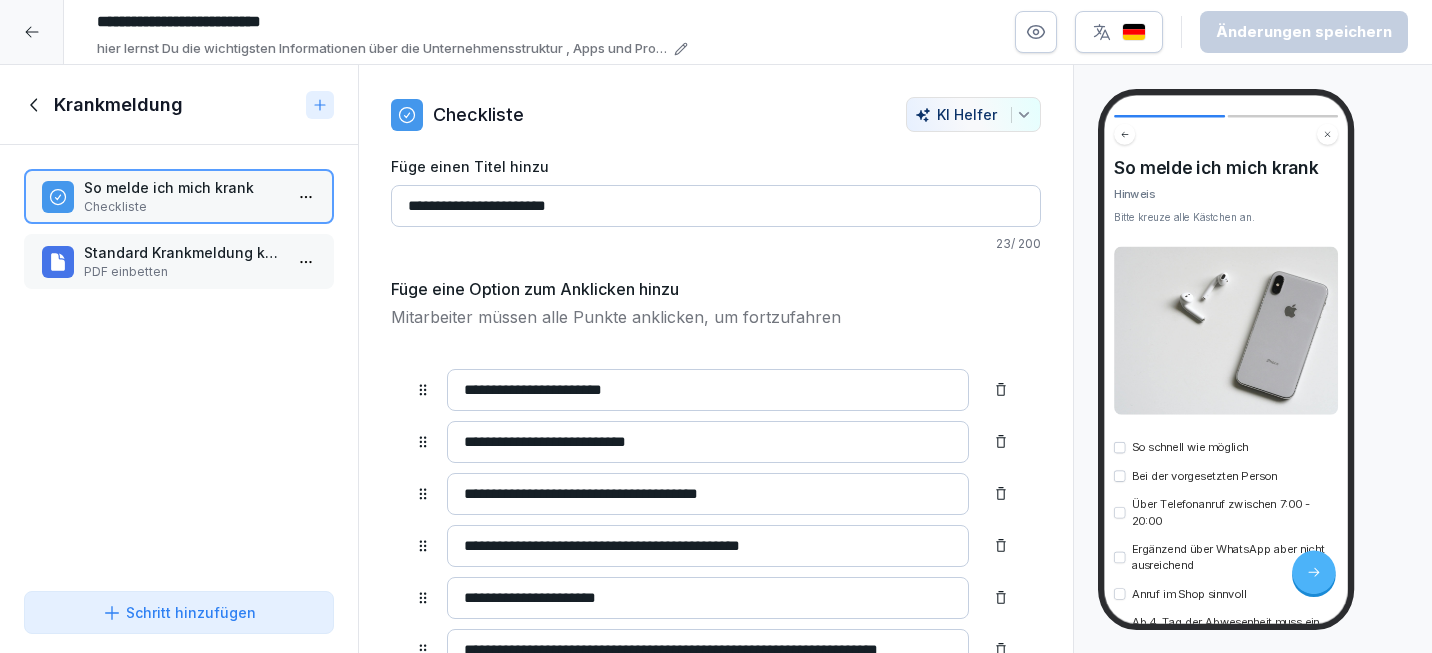click on "Standard Krankmeldung komplett" at bounding box center [183, 252] 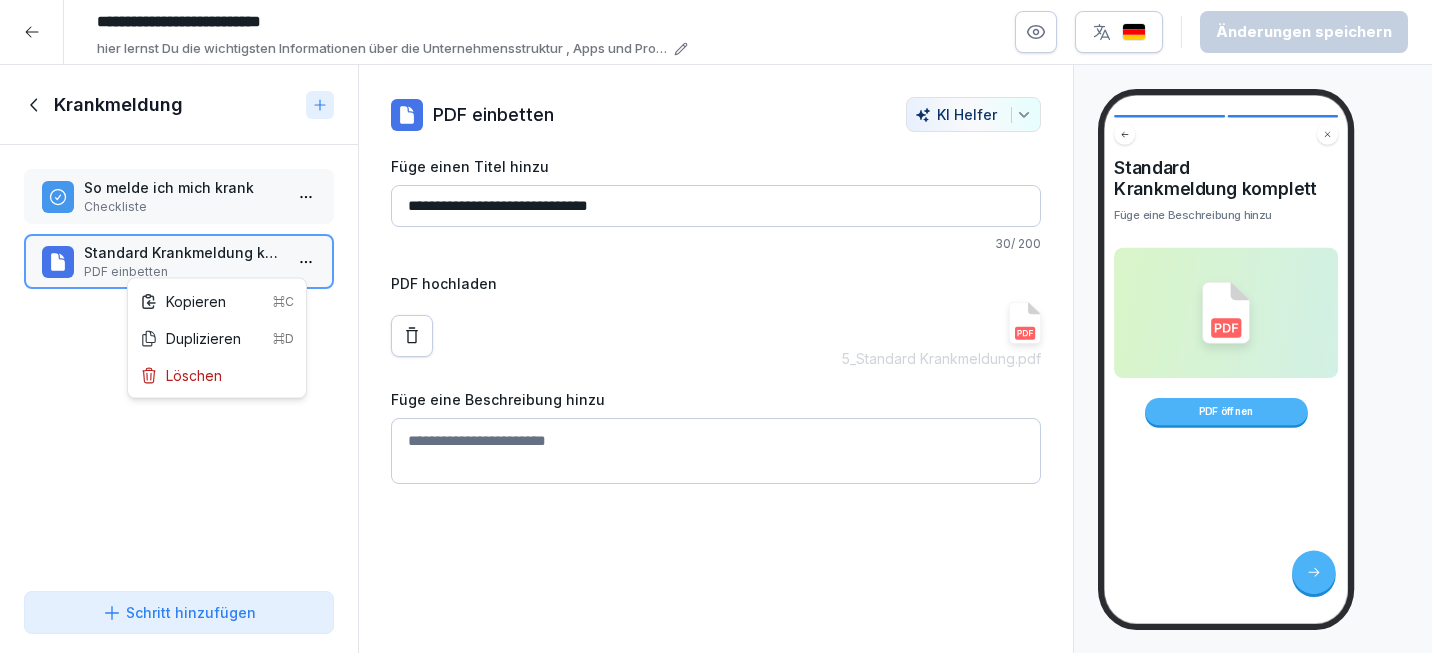 click on "**********" at bounding box center [716, 326] 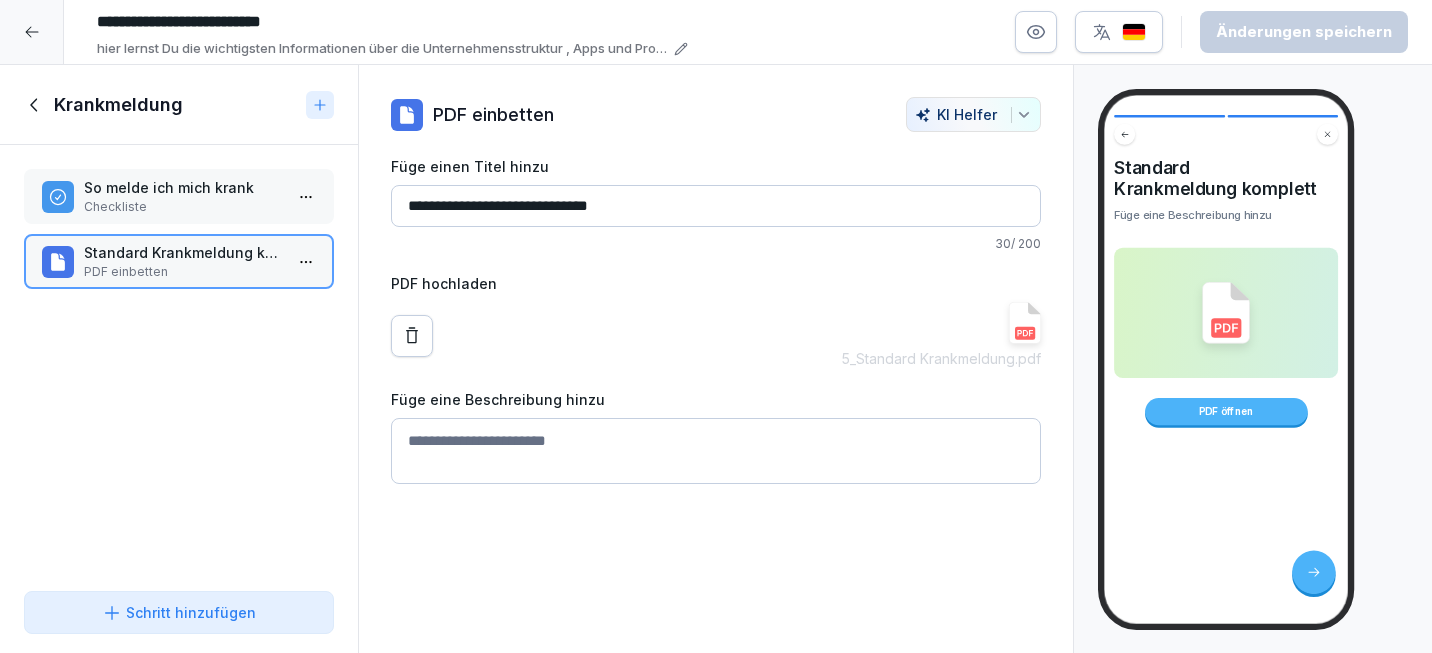 click at bounding box center [1025, 323] 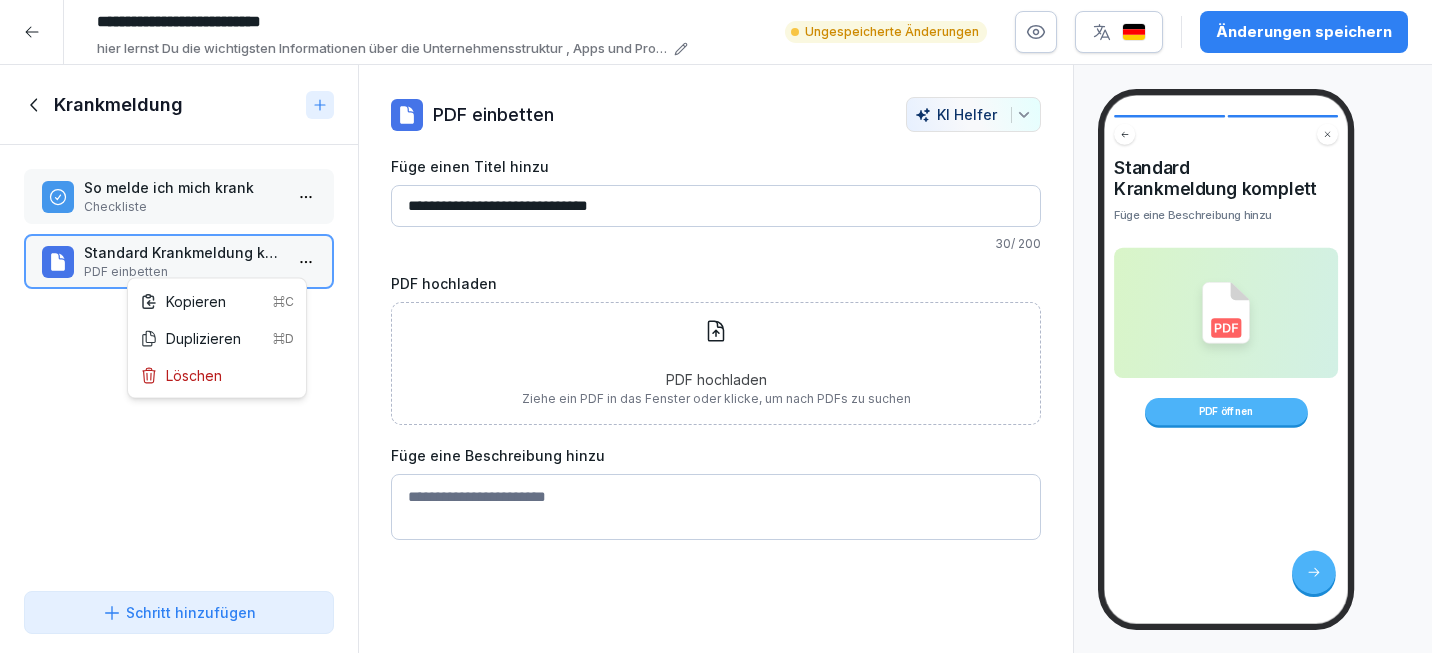 click on "**********" at bounding box center (716, 326) 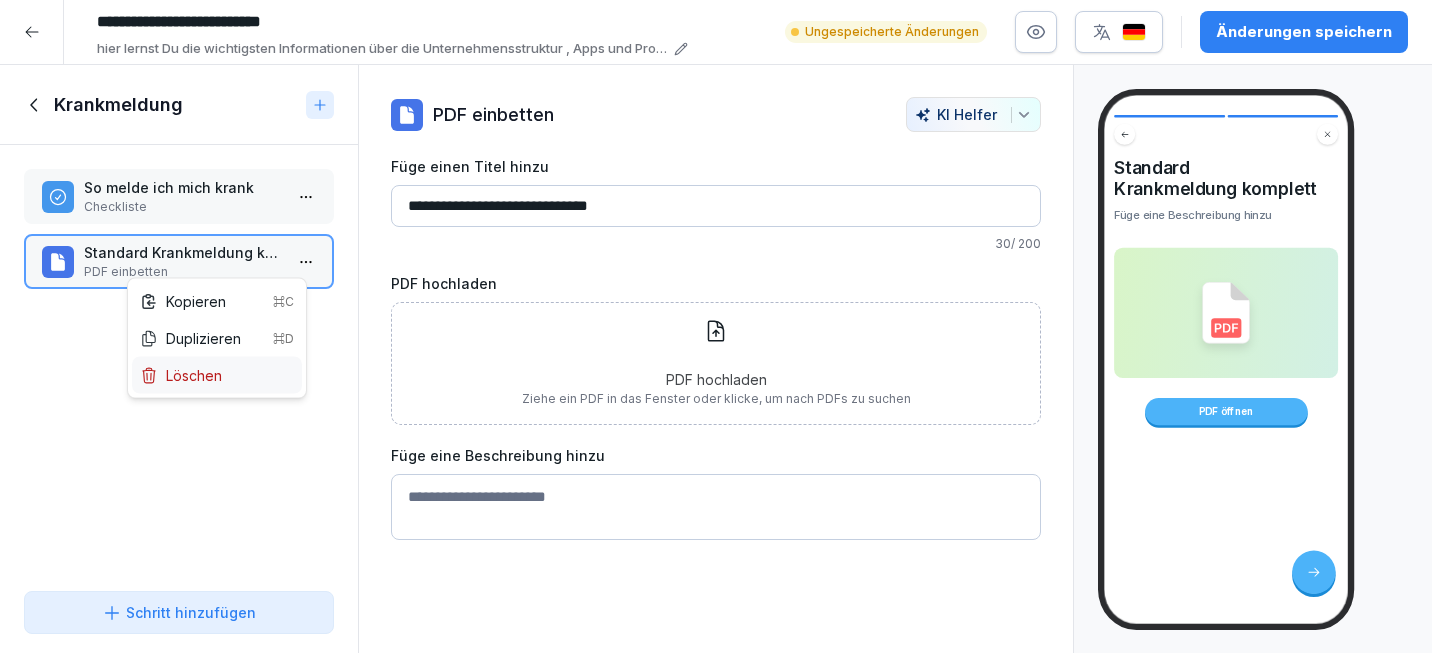 click on "Löschen" at bounding box center (181, 375) 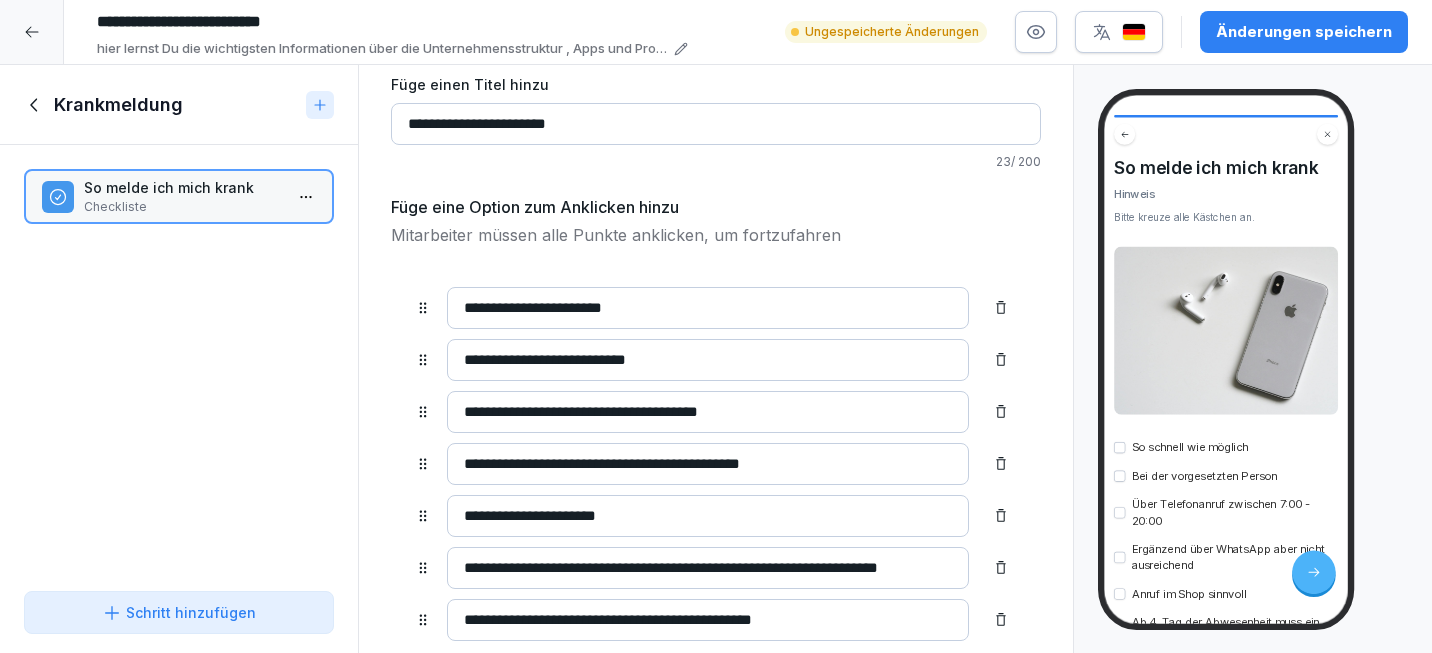 scroll, scrollTop: 90, scrollLeft: 0, axis: vertical 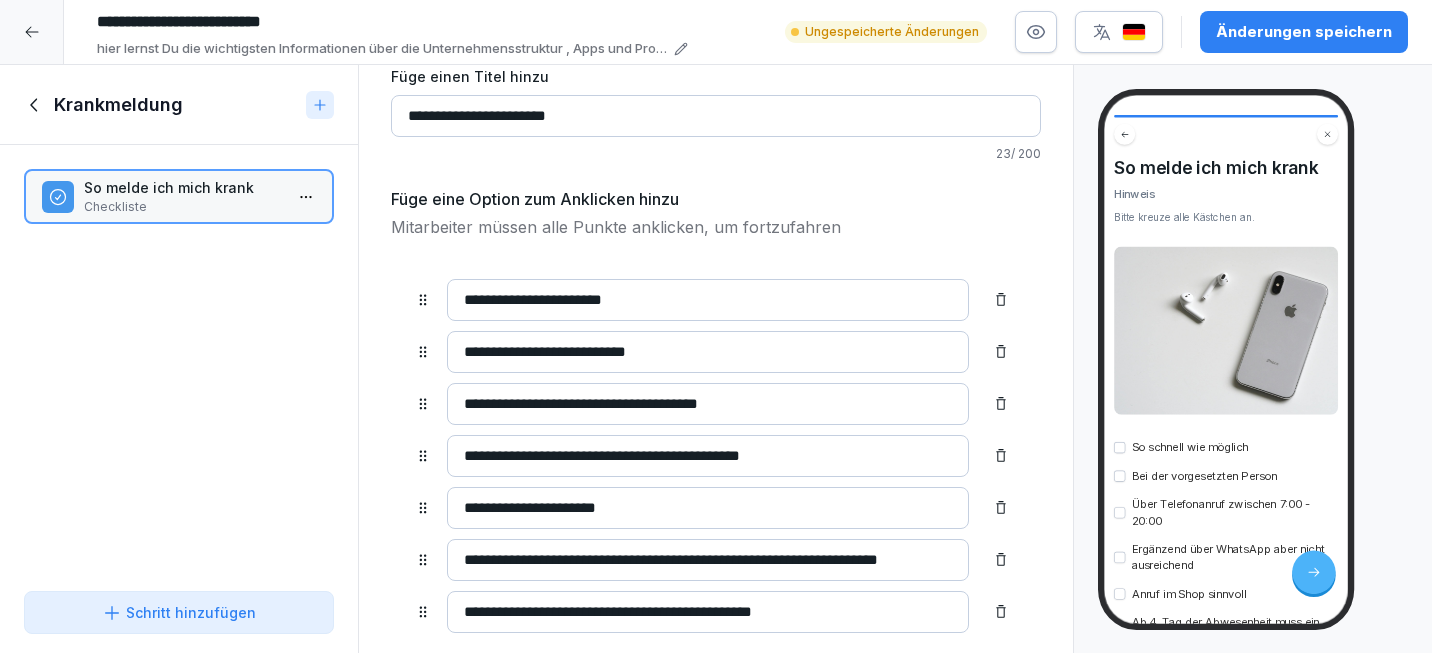 click on "**********" at bounding box center [708, 560] 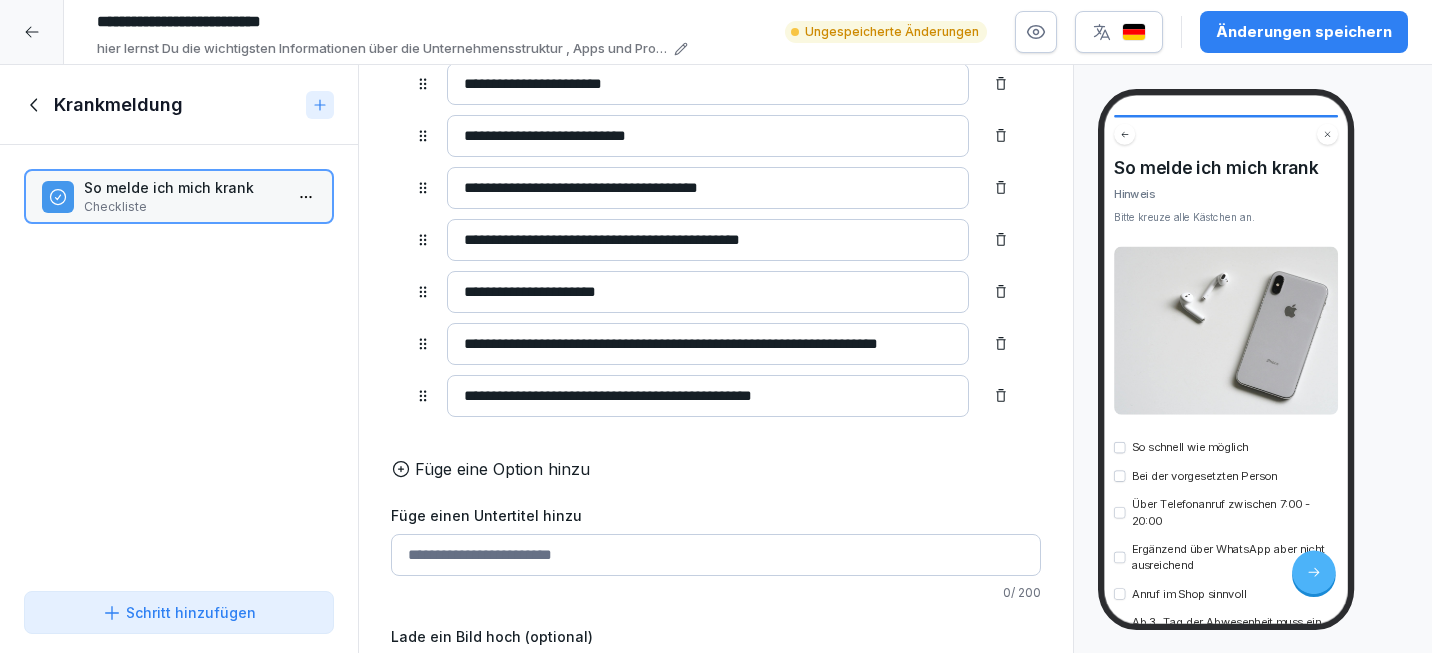scroll, scrollTop: 397, scrollLeft: 0, axis: vertical 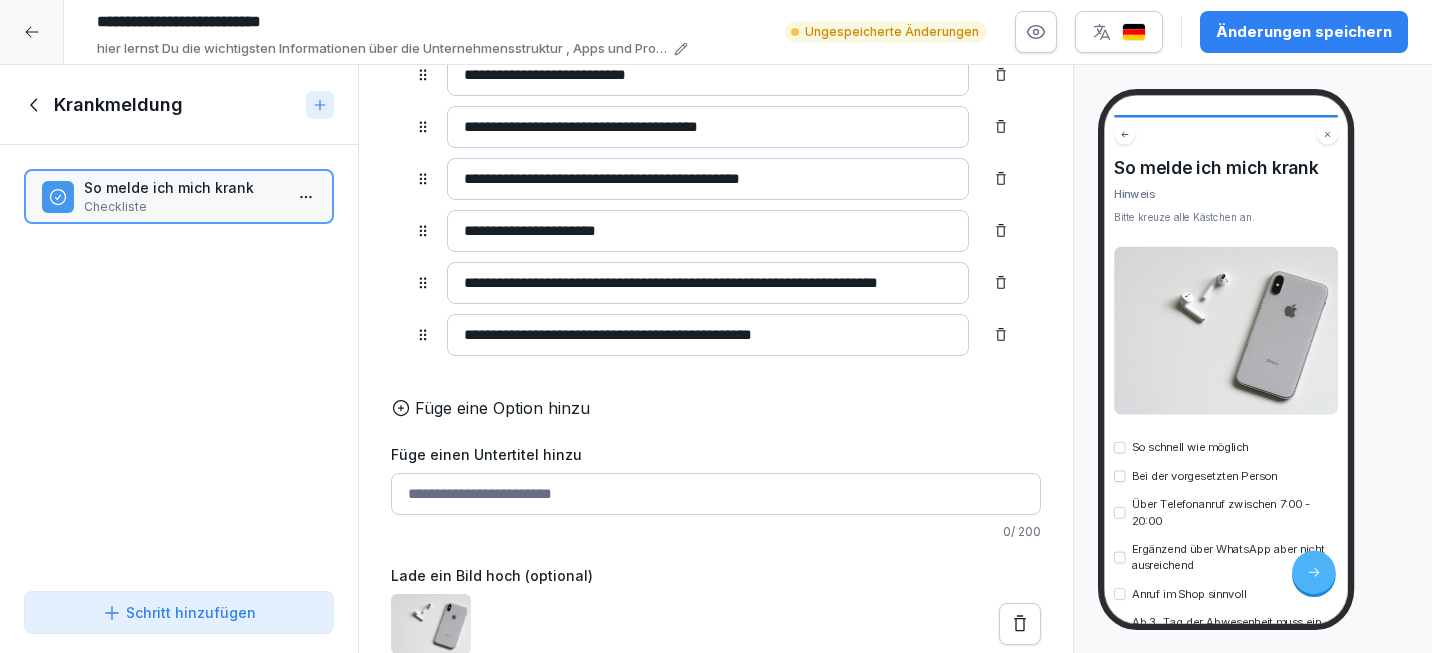 type on "**********" 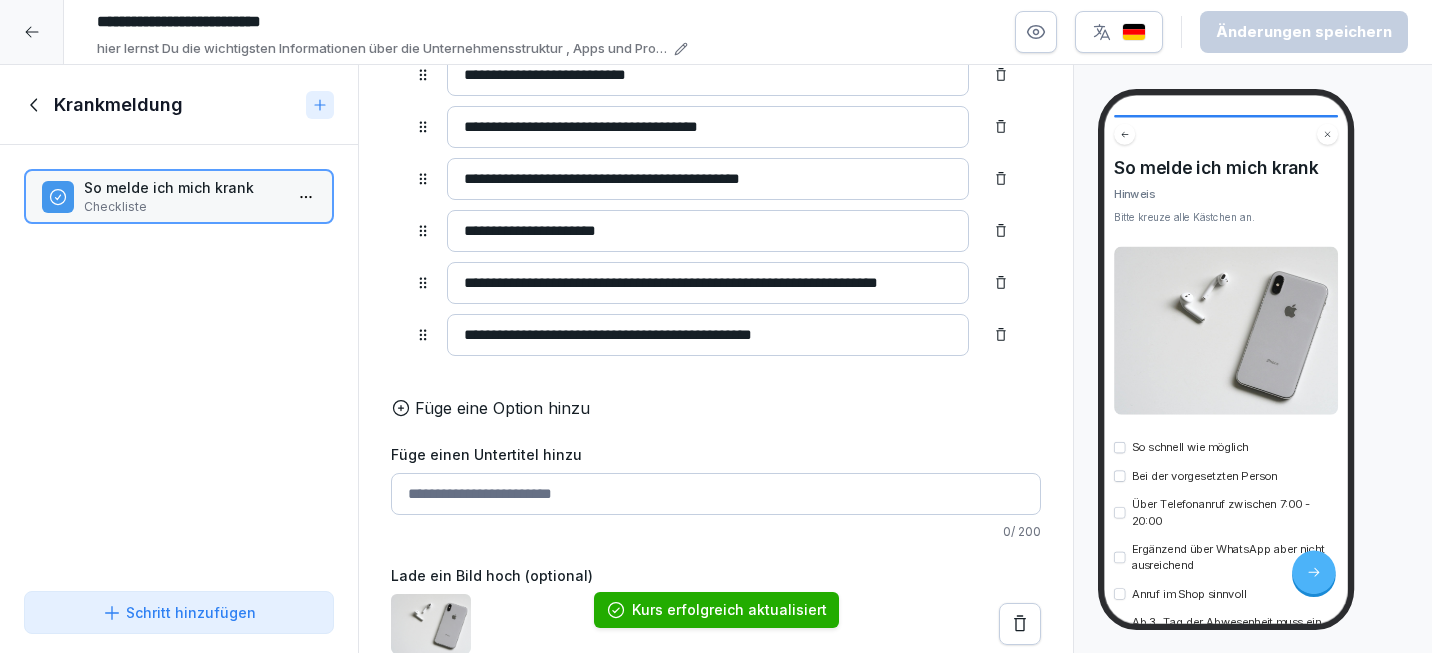 scroll, scrollTop: 0, scrollLeft: 0, axis: both 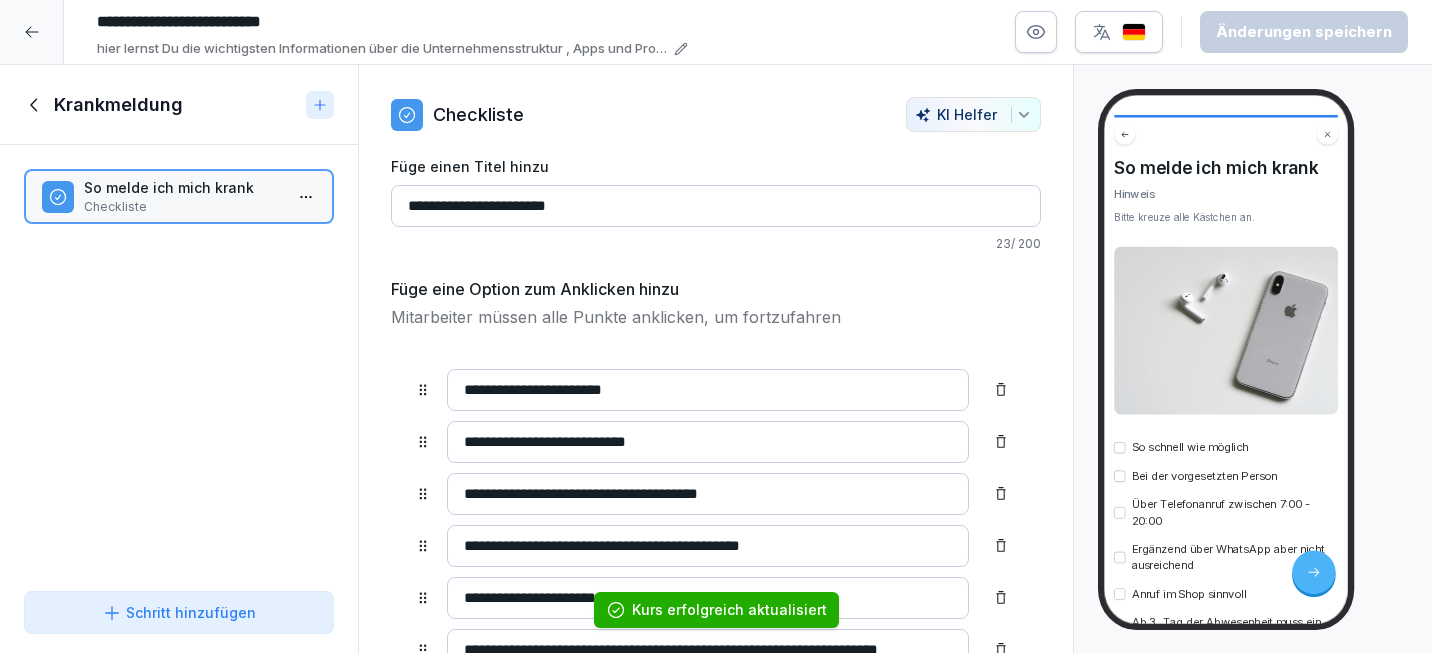 click at bounding box center [1134, 32] 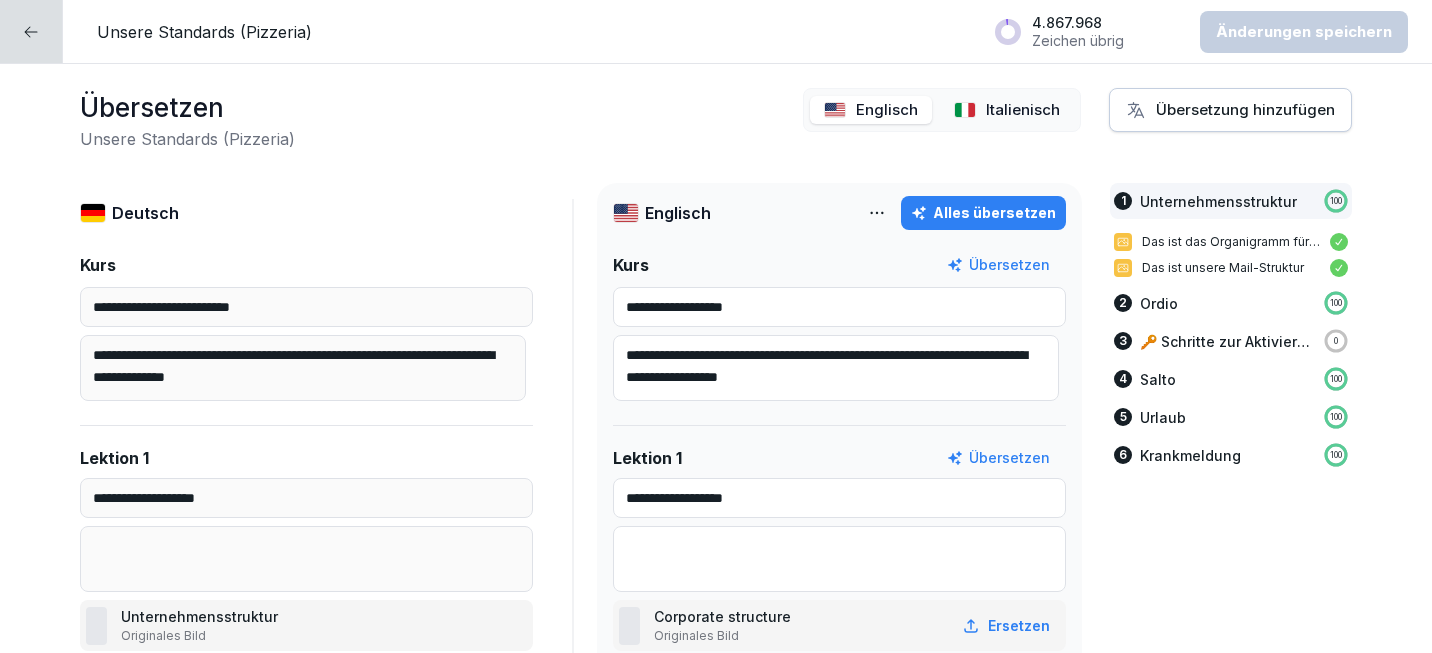click on "Englisch" at bounding box center [887, 110] 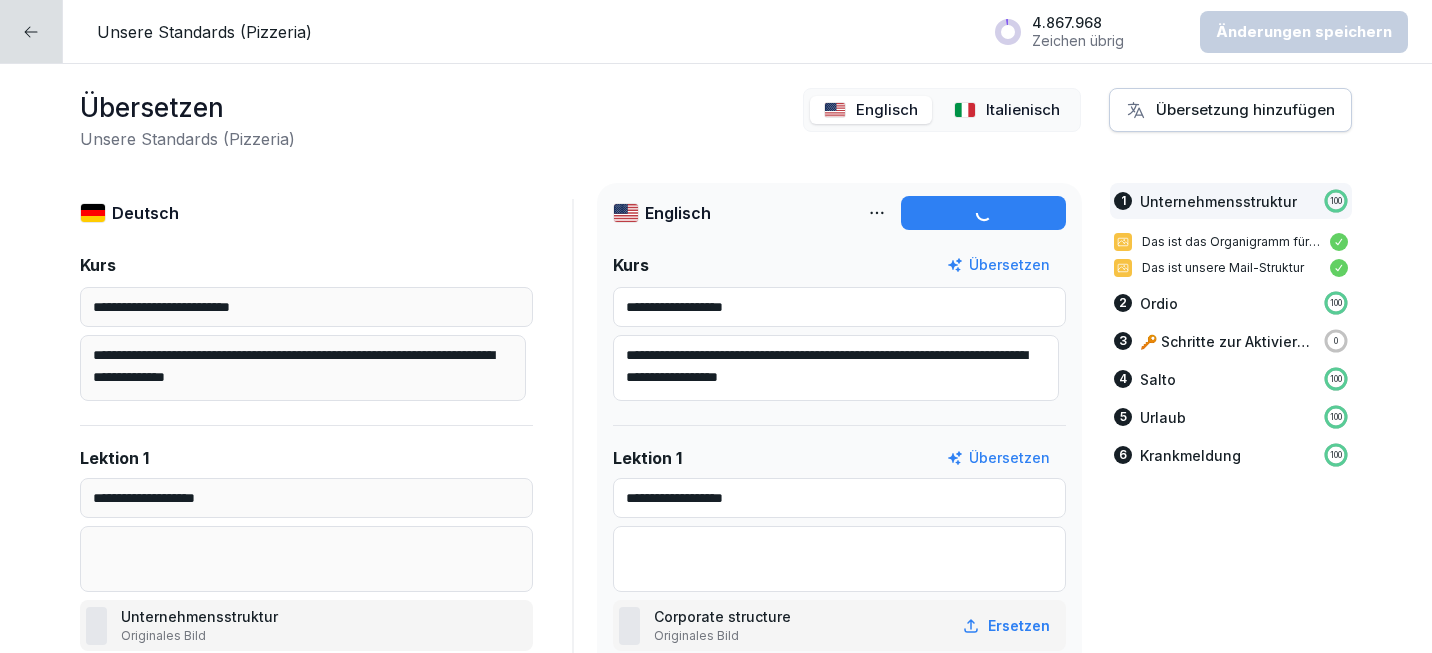 type on "**********" 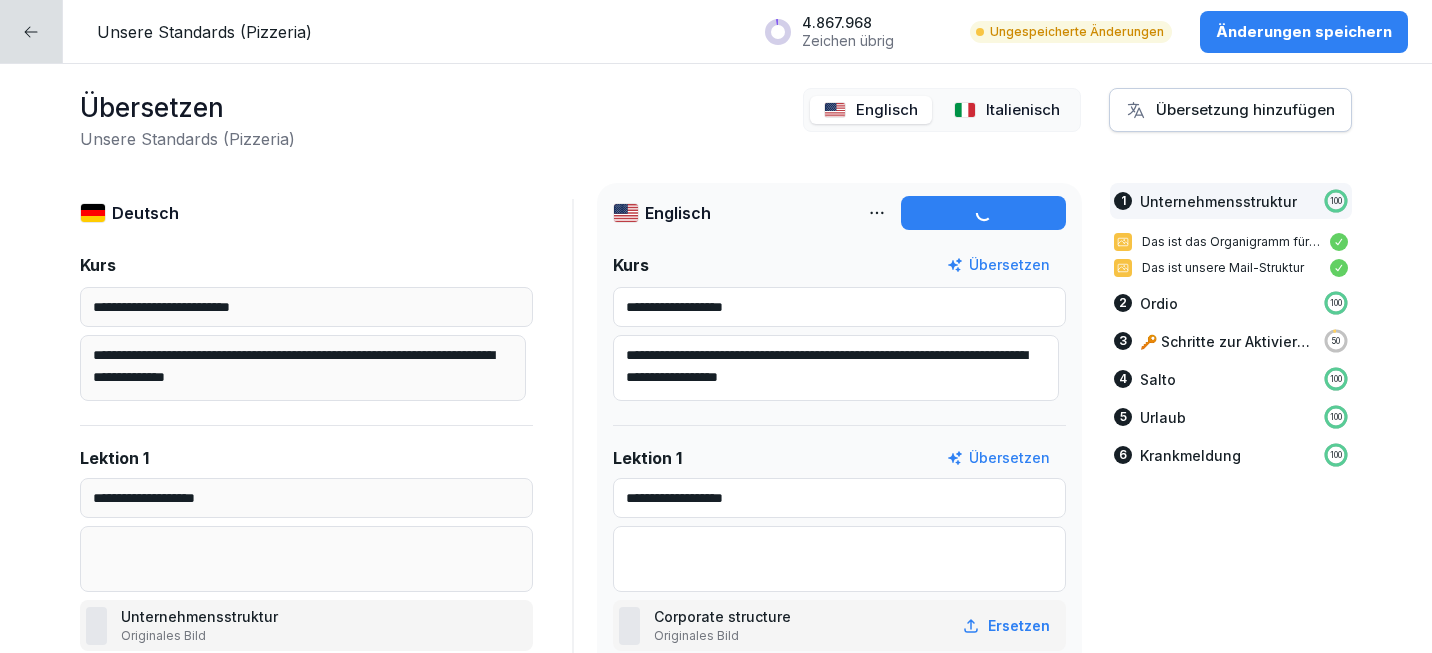 type on "**********" 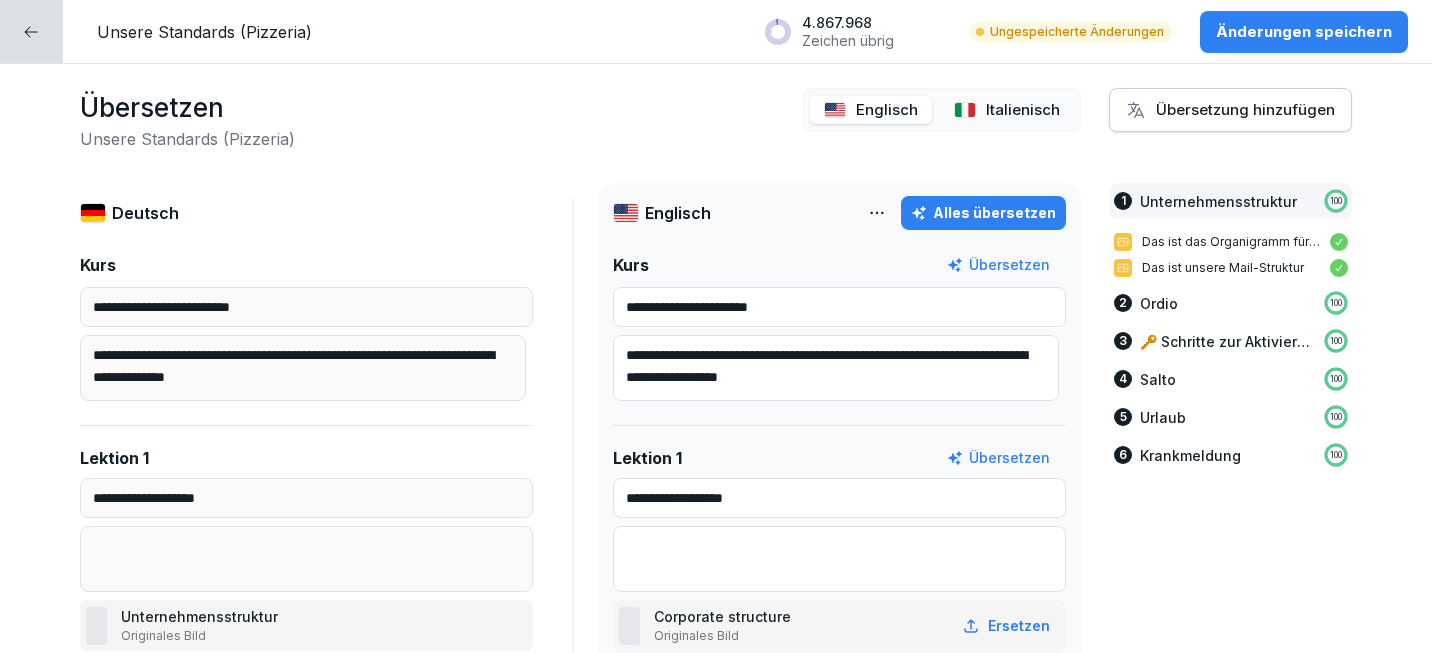 click on "Italienisch" at bounding box center [1023, 110] 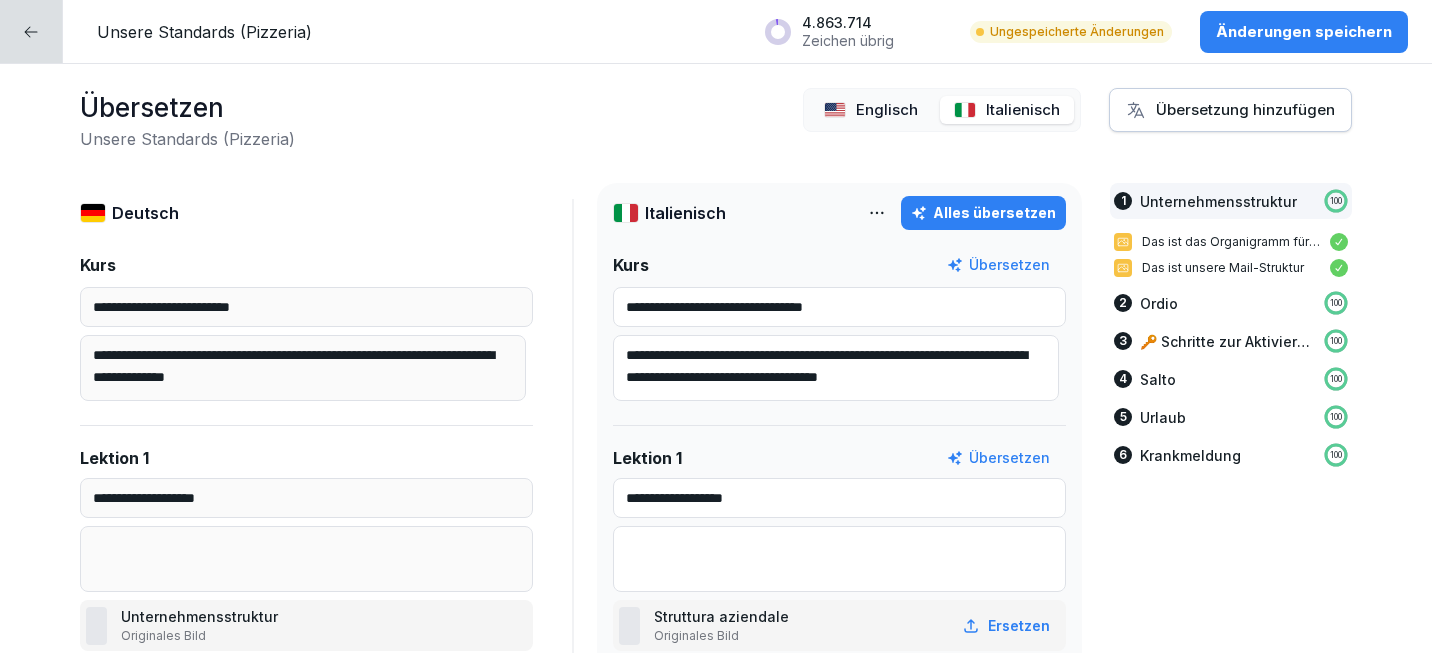 click on "Alles übersetzen" at bounding box center (983, 213) 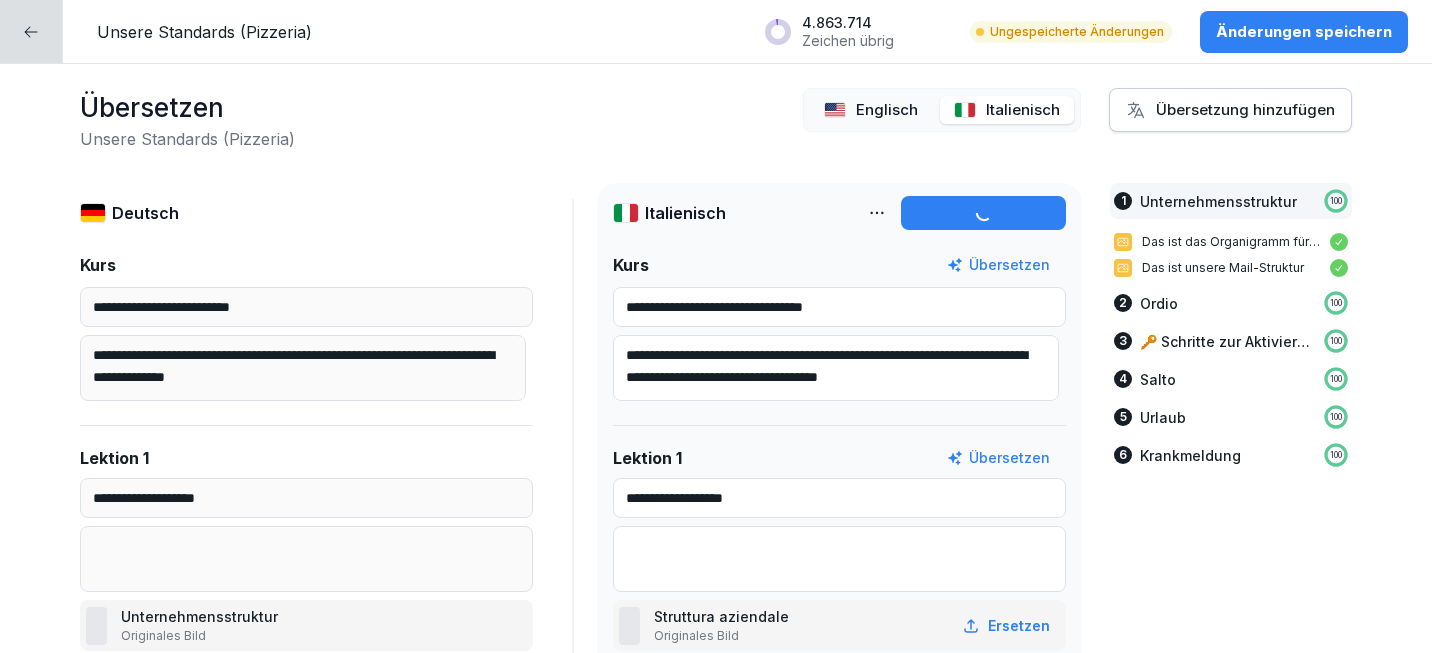 type on "**********" 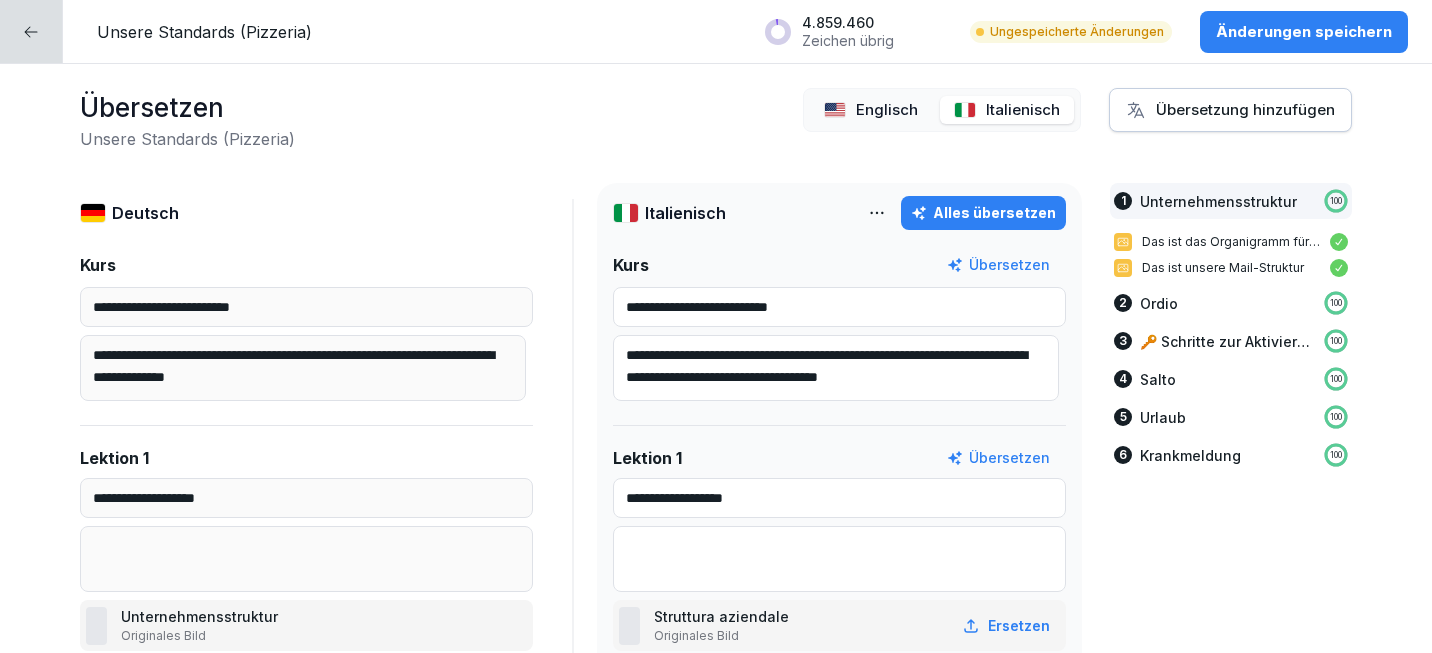 click on "Änderungen speichern" at bounding box center [1304, 32] 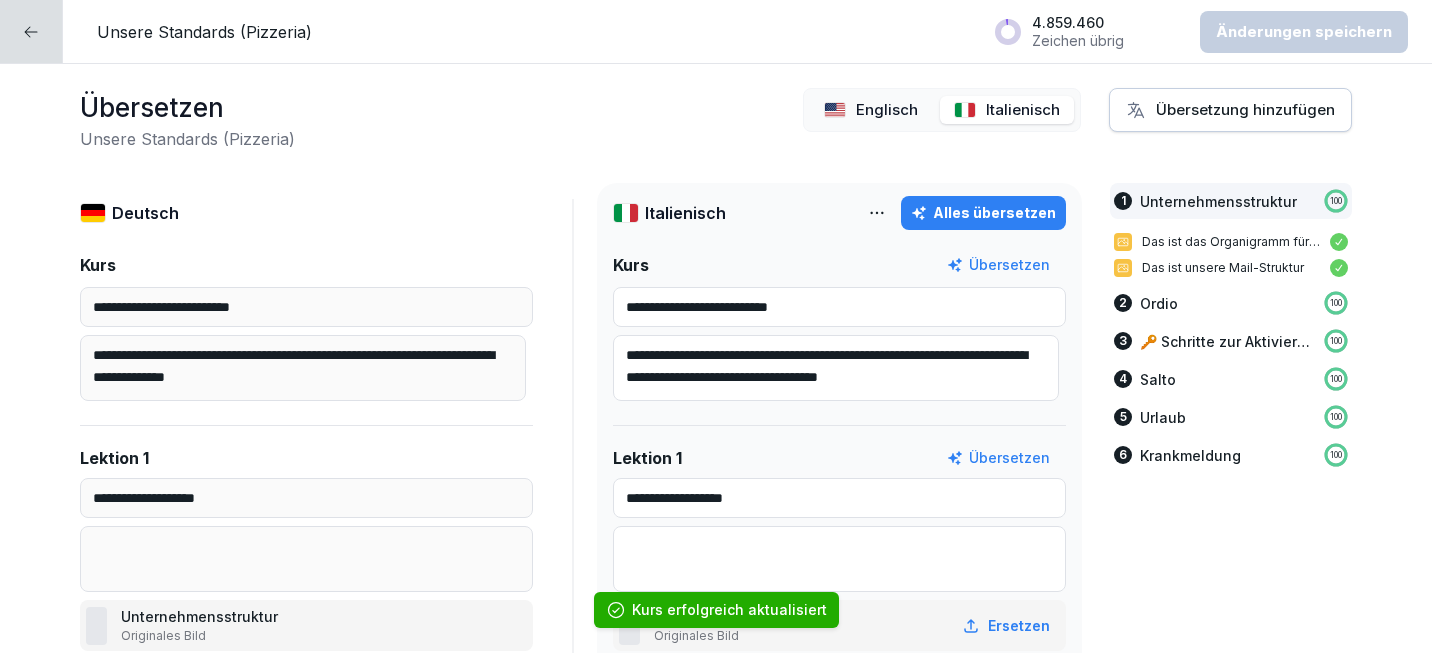 click 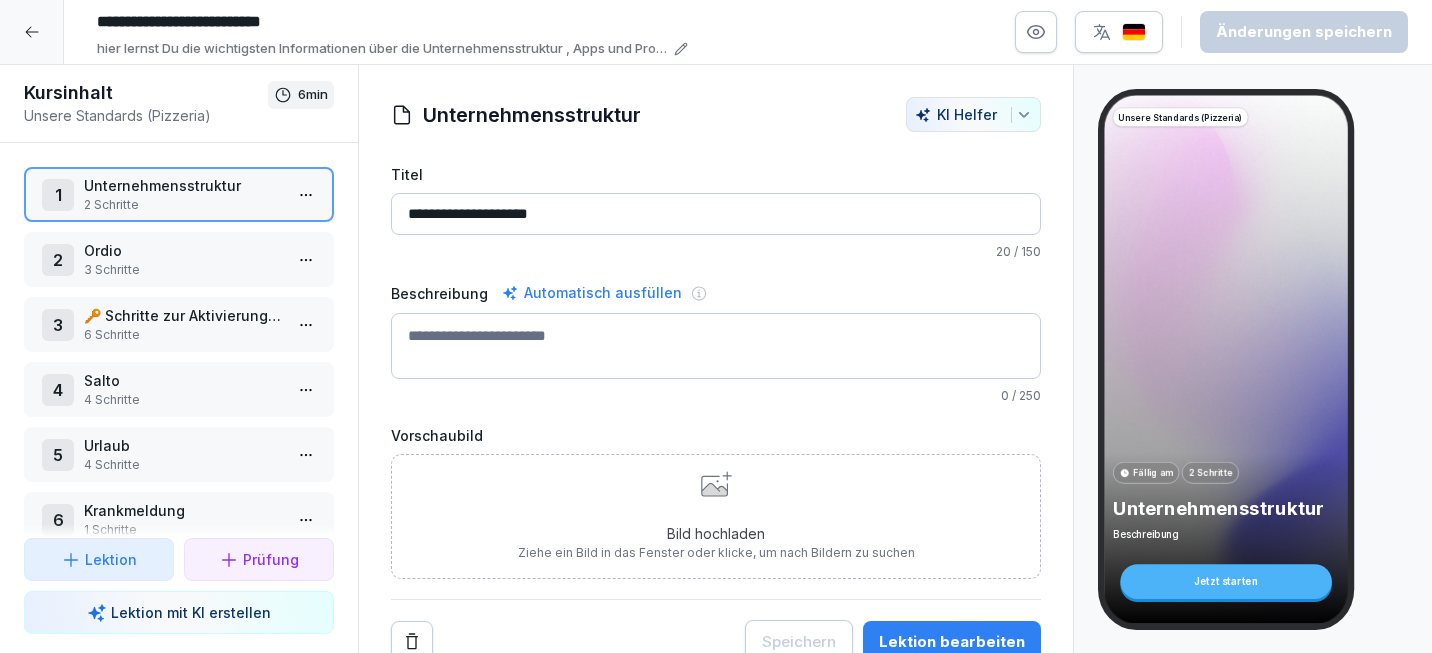 click 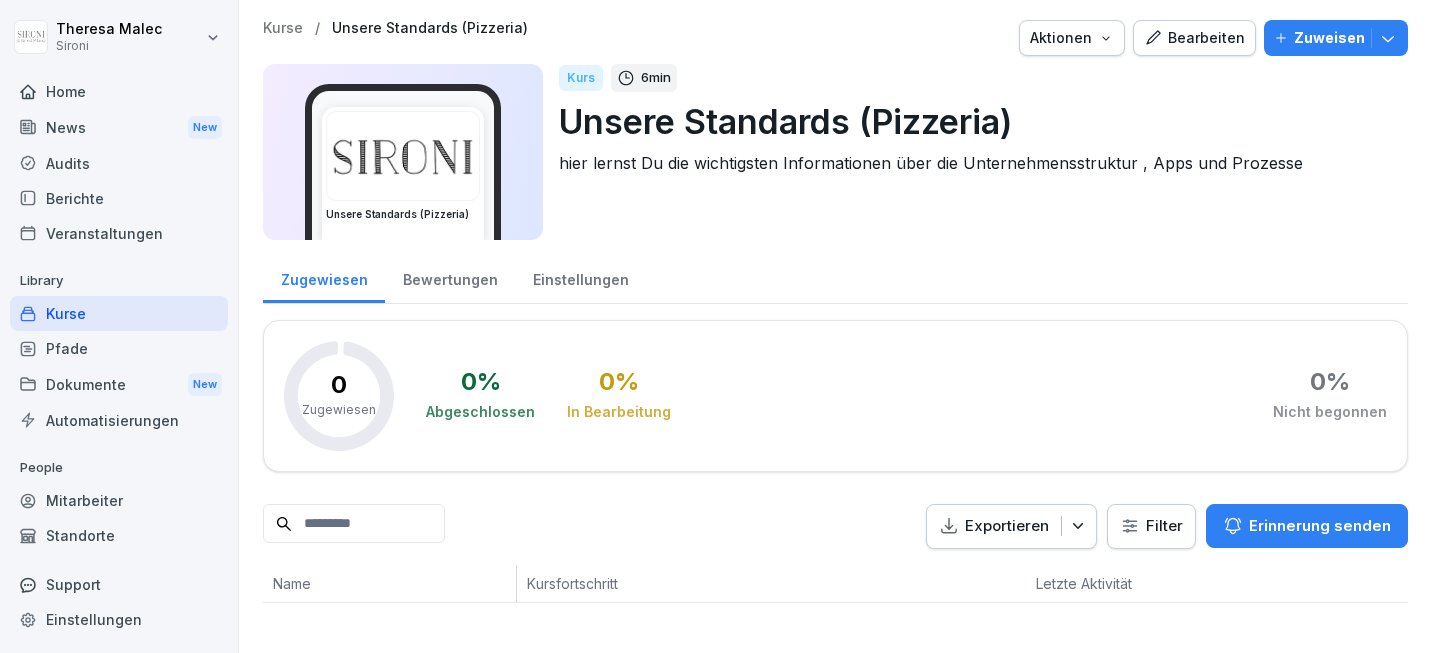click on "Aktionen" at bounding box center (1072, 38) 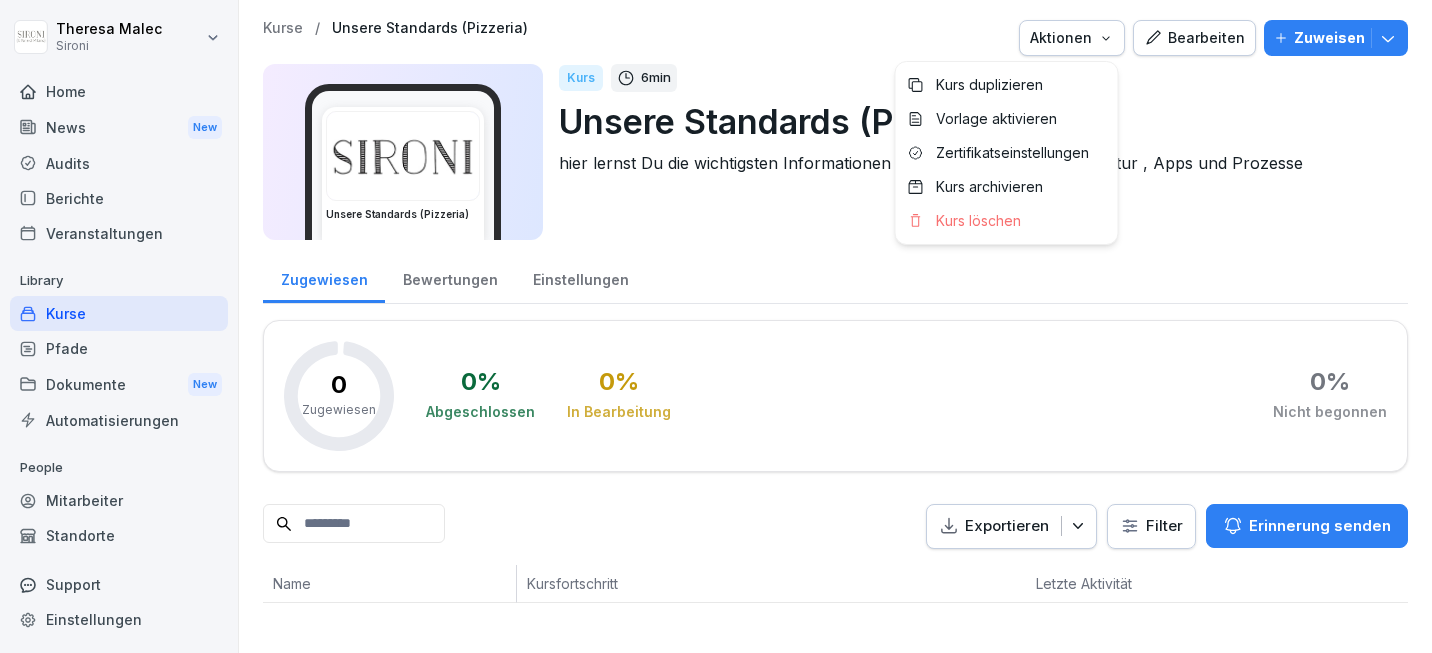 click on "Aktionen" at bounding box center (1072, 38) 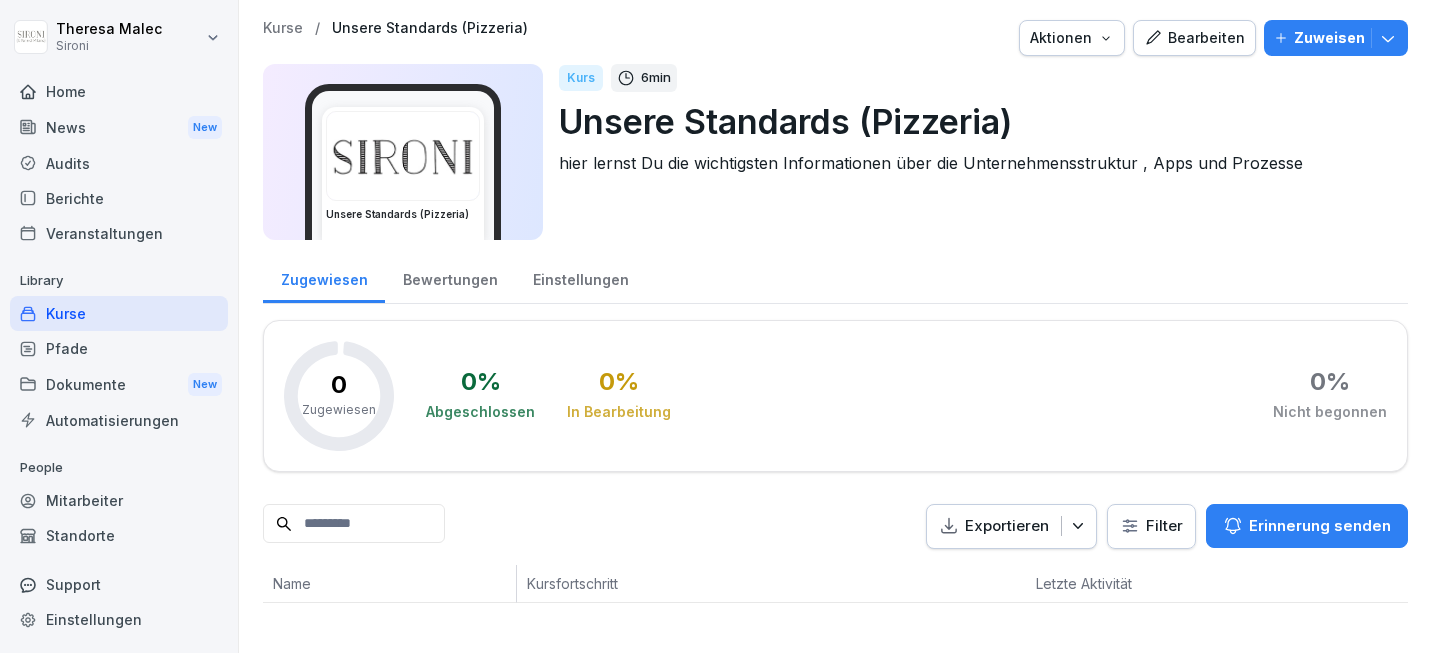 click on "Bearbeiten" at bounding box center [1194, 38] 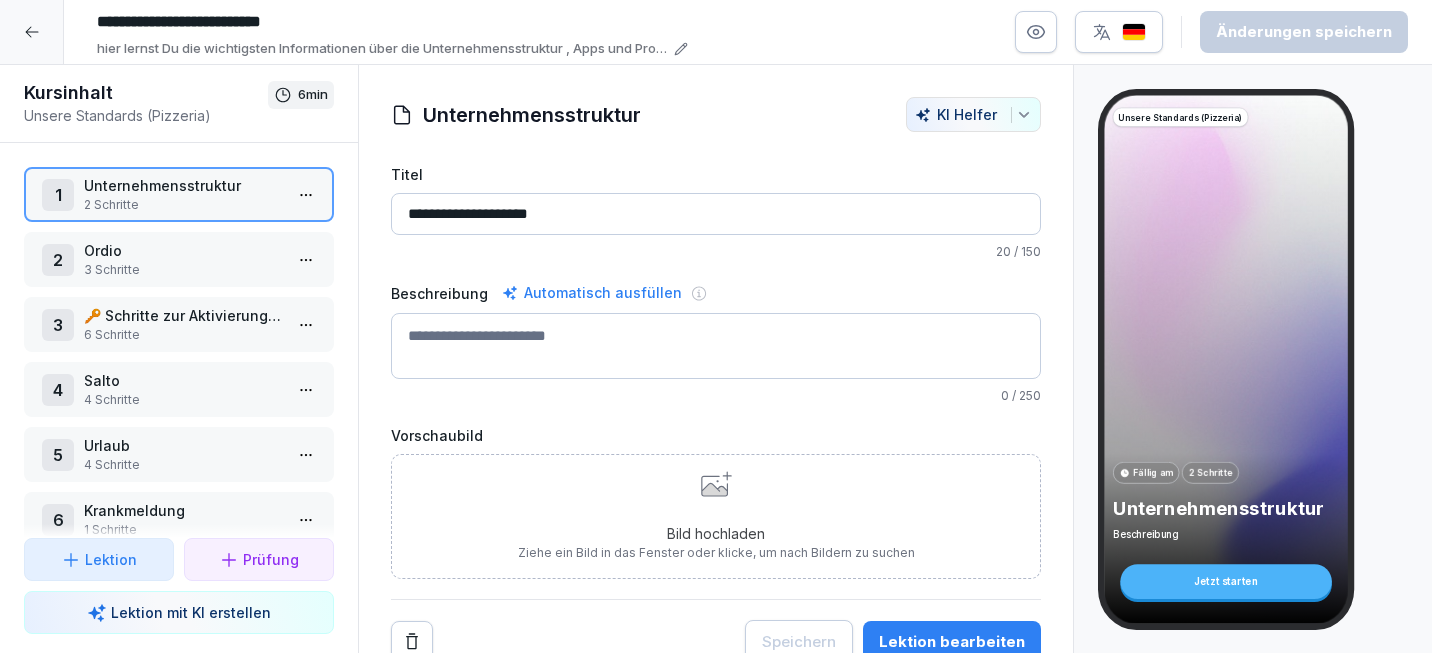 click at bounding box center (32, 32) 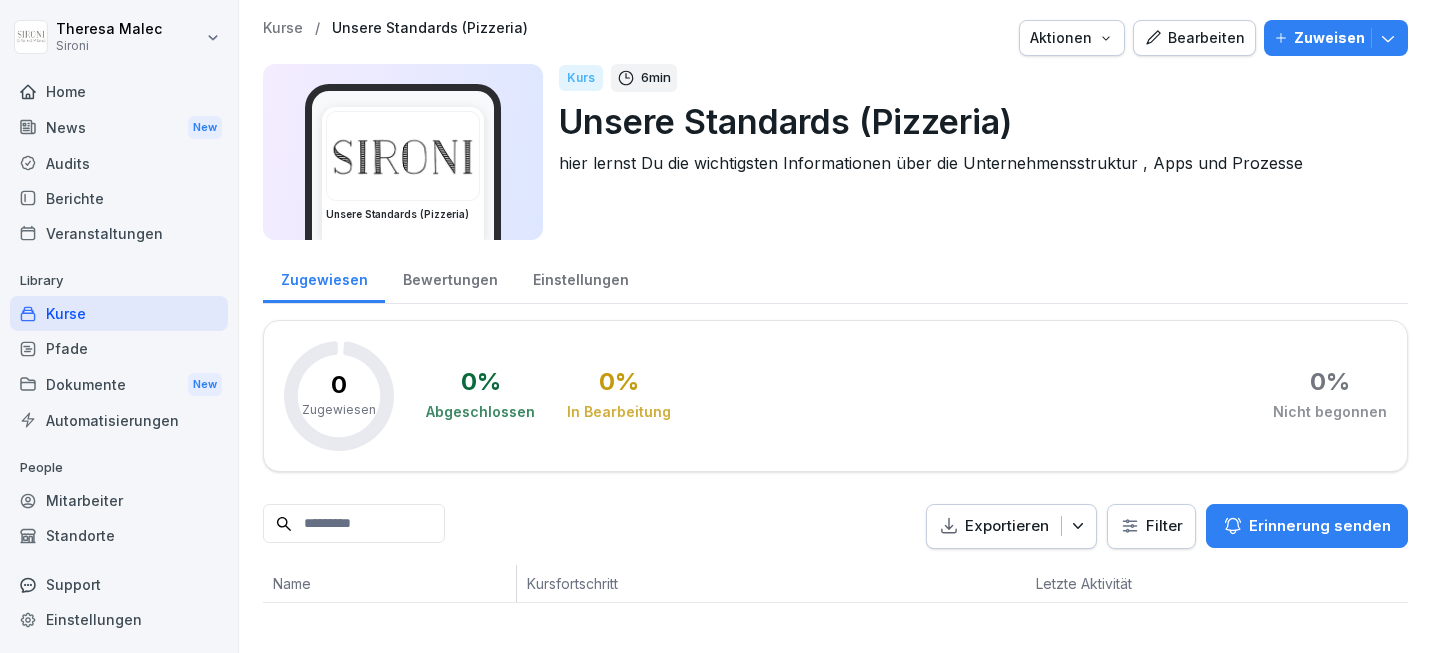 click on "Kurse" at bounding box center (119, 313) 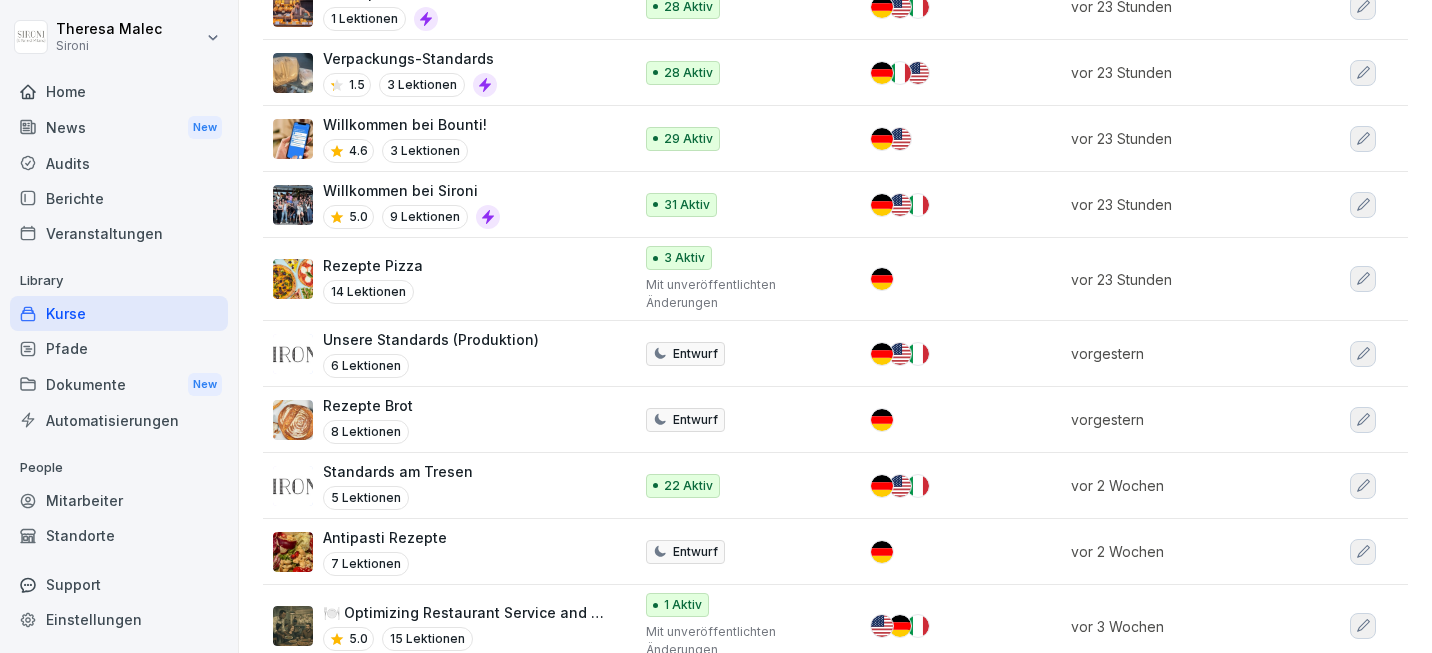 scroll, scrollTop: 717, scrollLeft: 0, axis: vertical 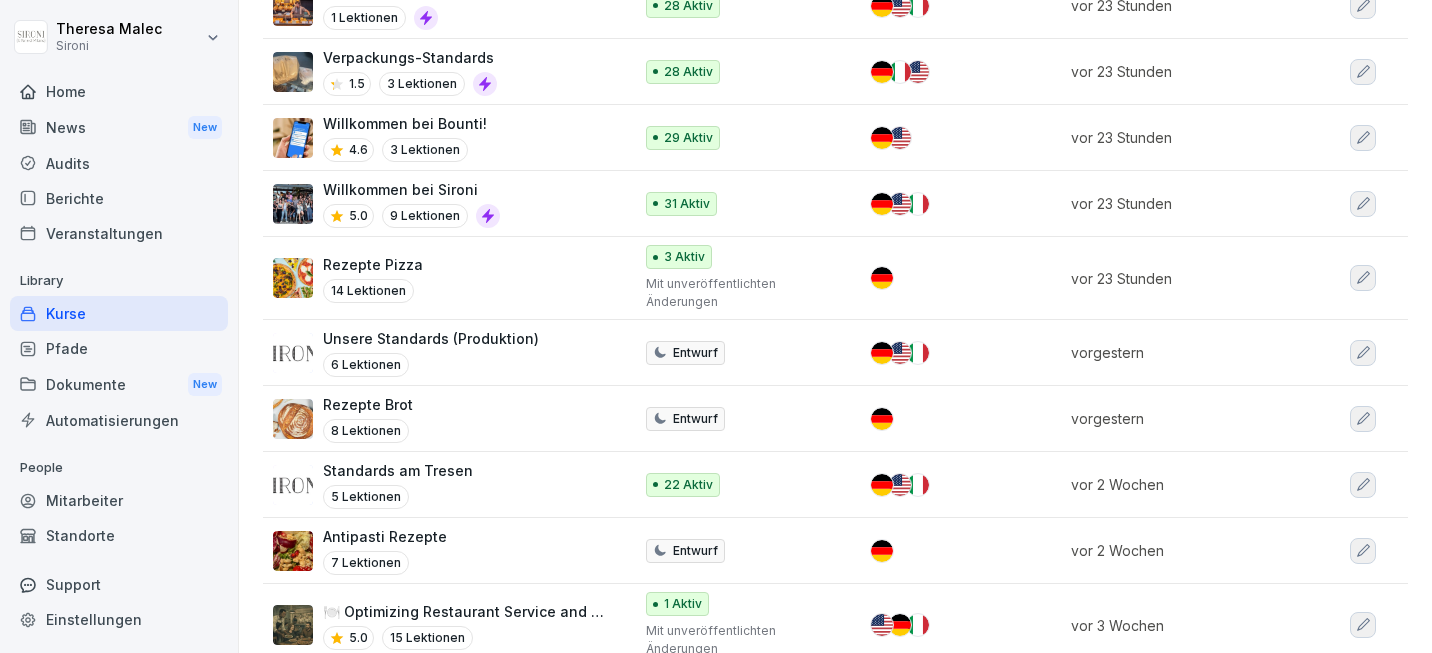 click on "Unsere Standards (Produktion)" at bounding box center (431, 338) 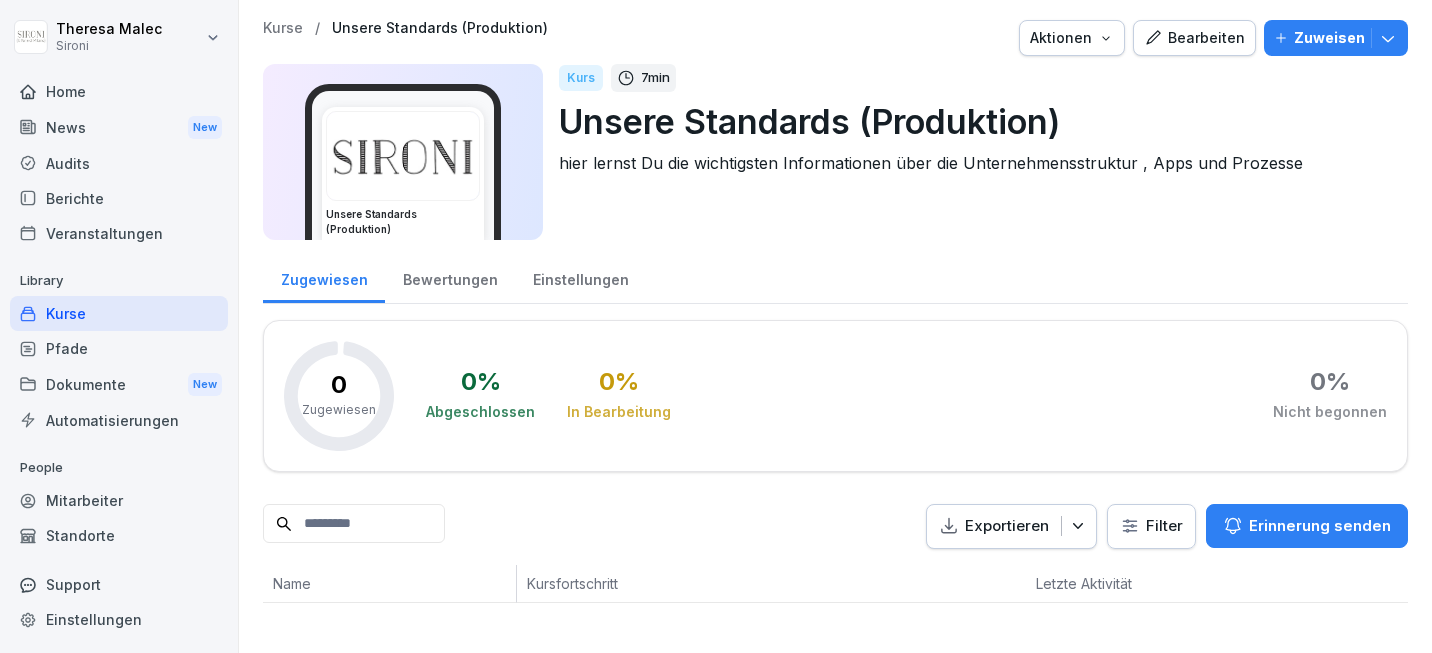 scroll, scrollTop: 0, scrollLeft: 0, axis: both 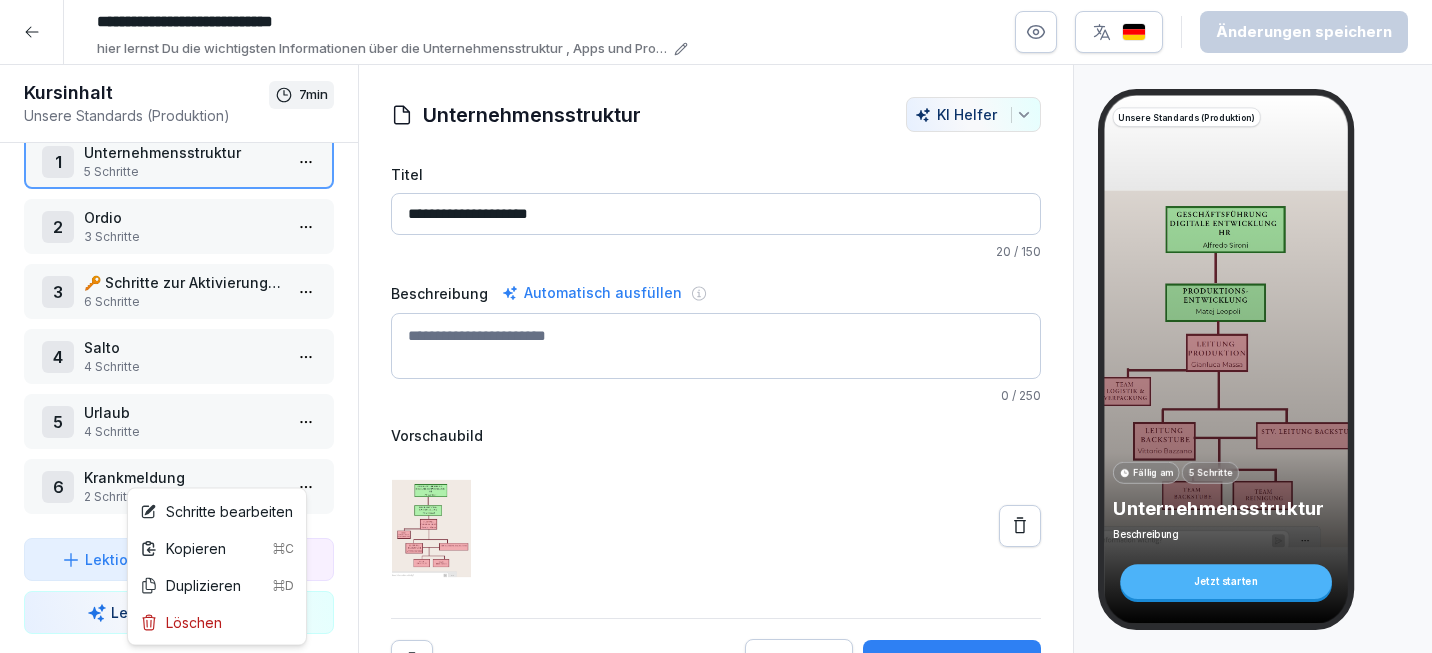 click on "**********" at bounding box center (716, 326) 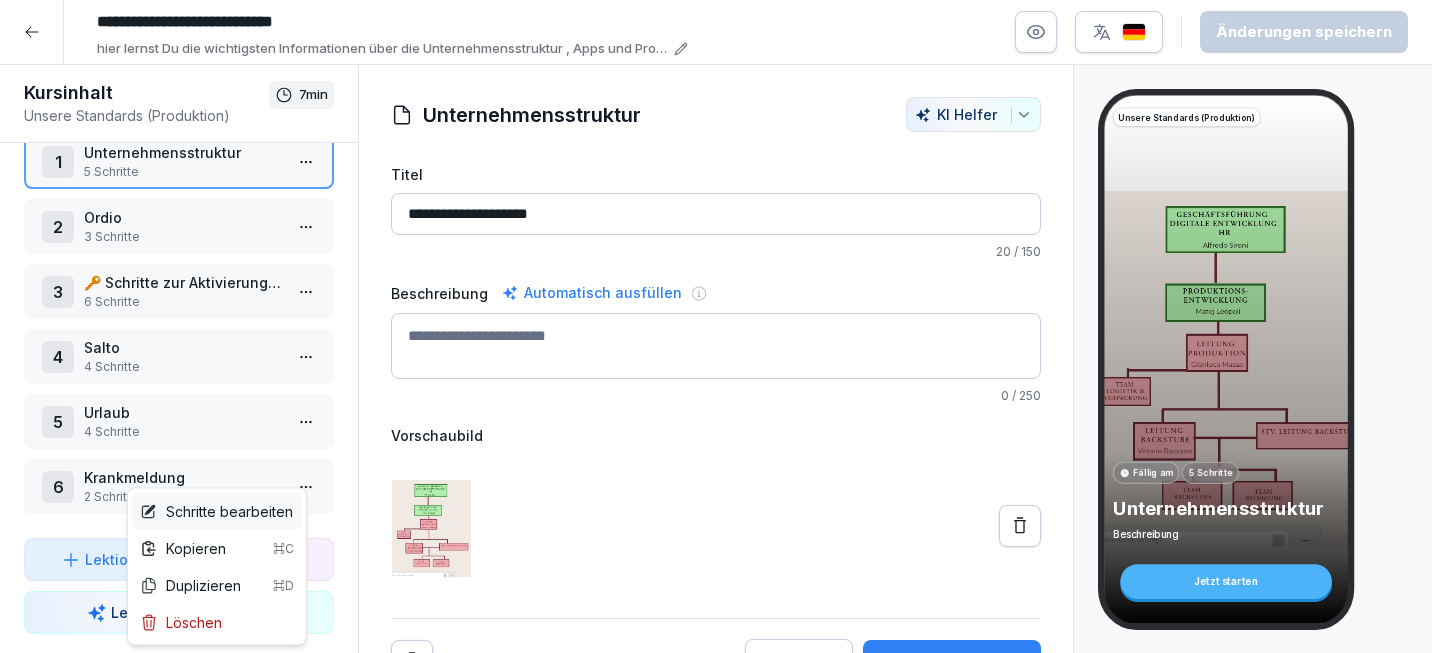 click on "Schritte bearbeiten" at bounding box center [216, 511] 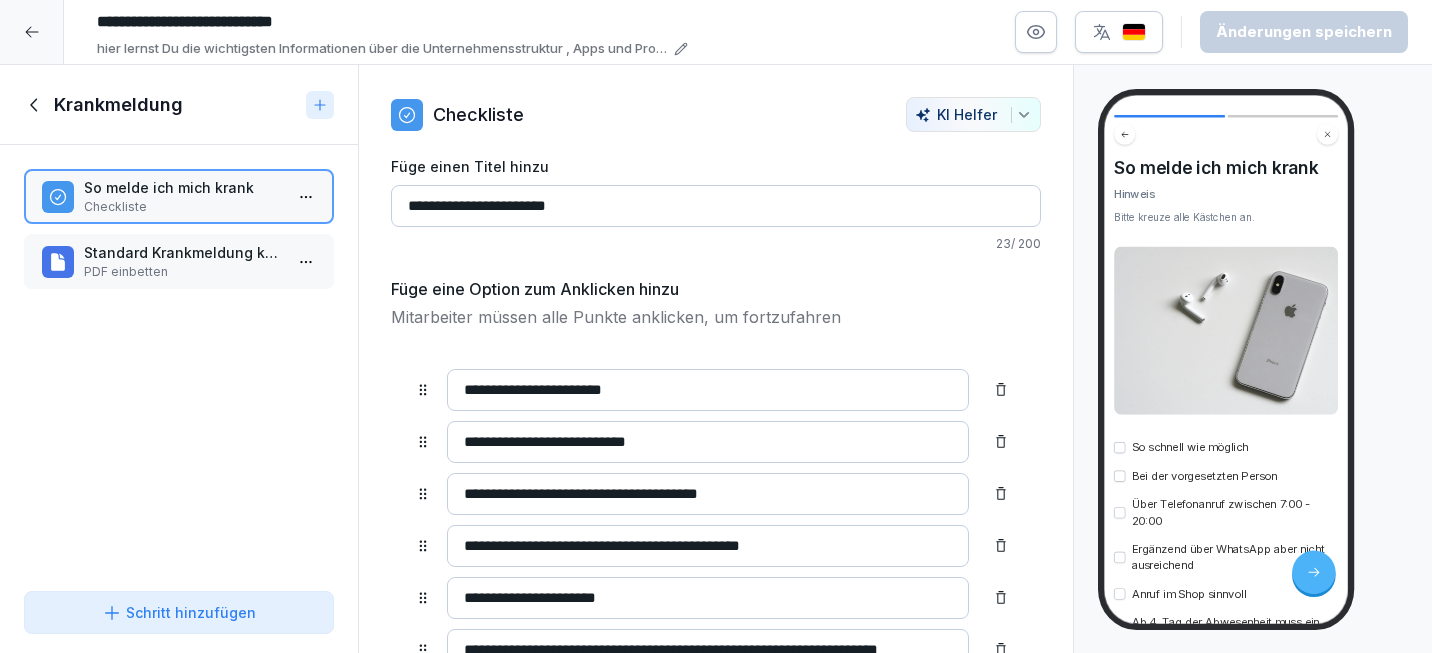 click on "**********" at bounding box center [716, 326] 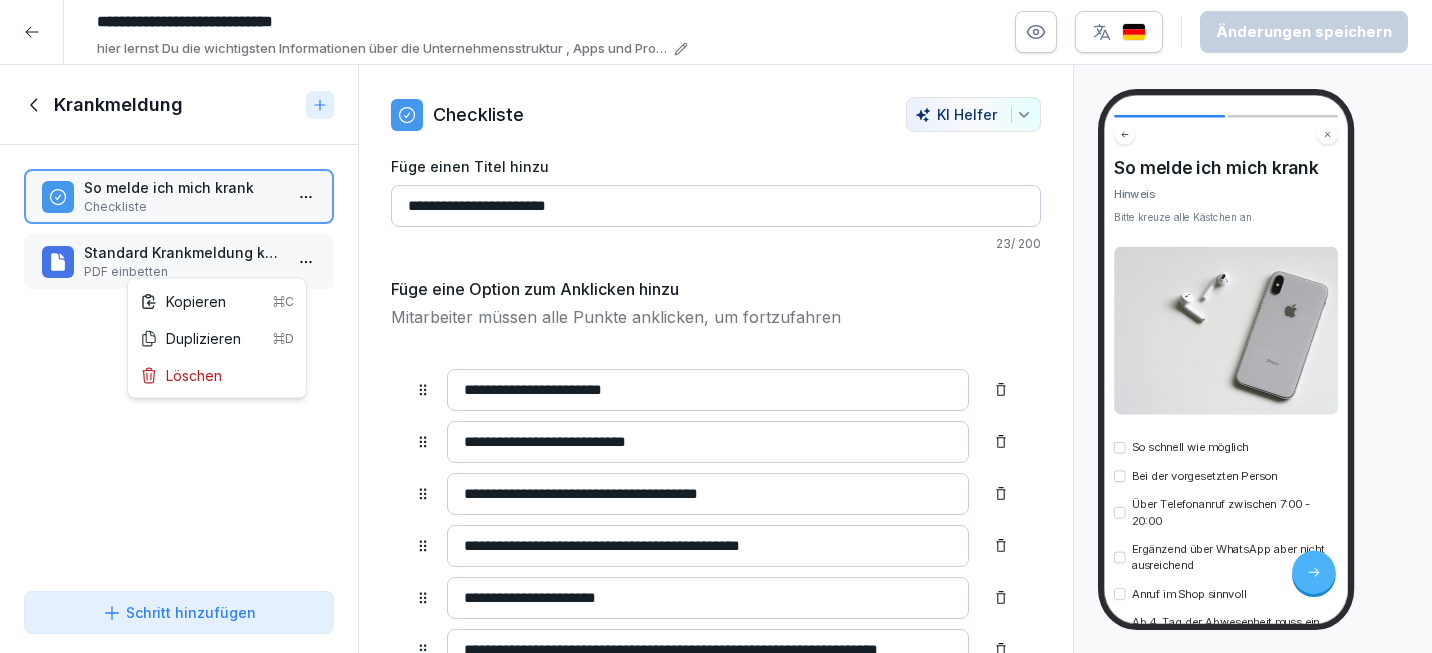 click on "**********" at bounding box center (716, 326) 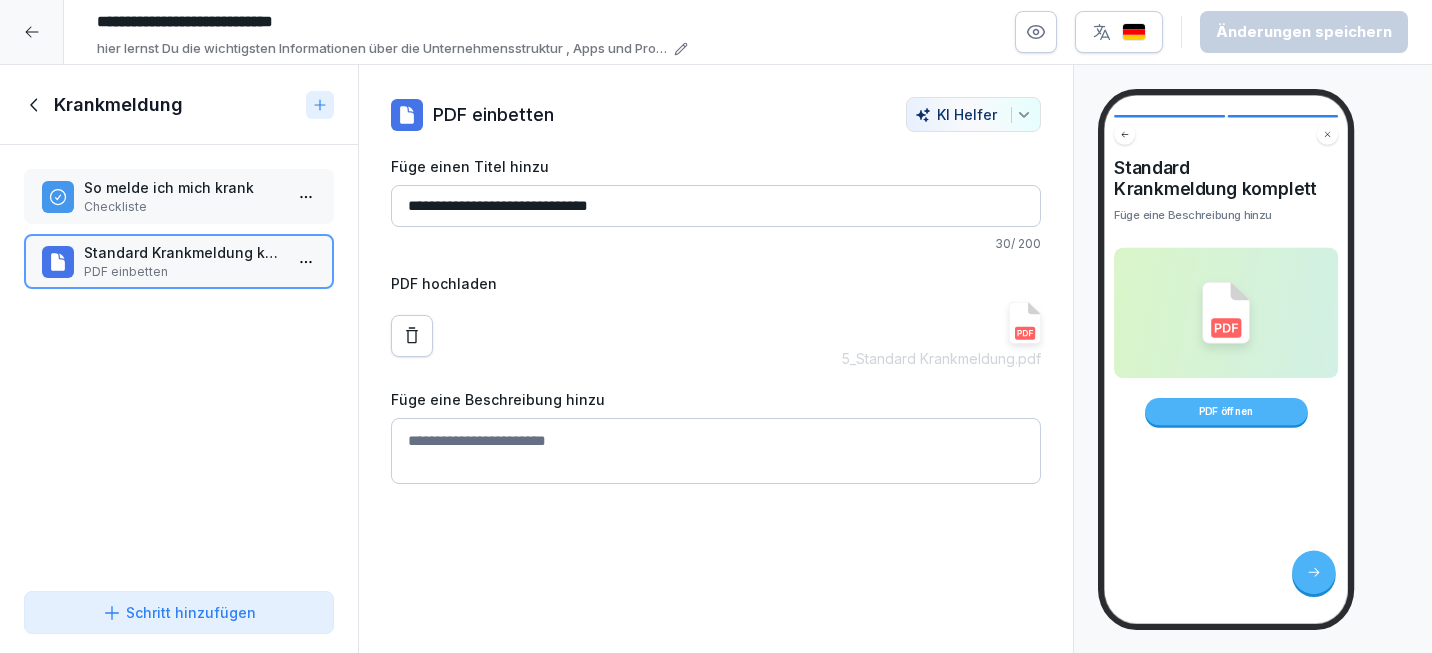 click on "**********" at bounding box center (716, 326) 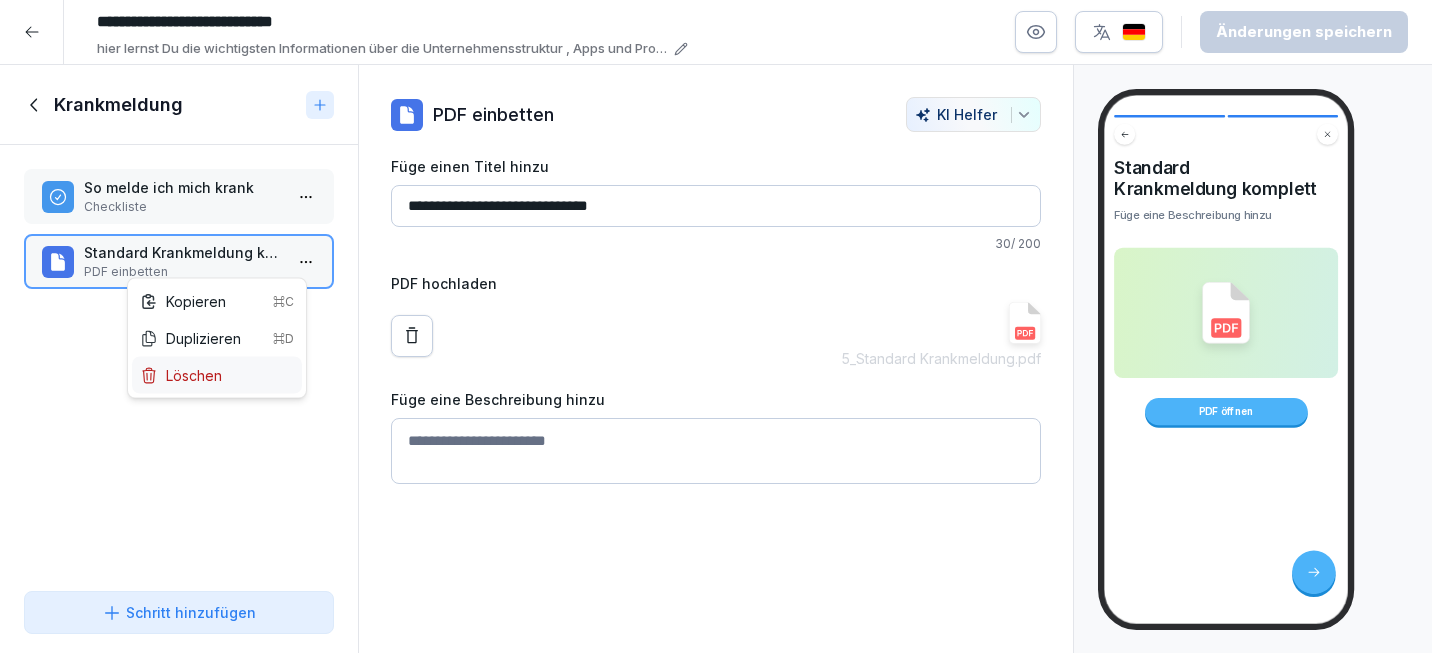 click on "Löschen" at bounding box center [181, 375] 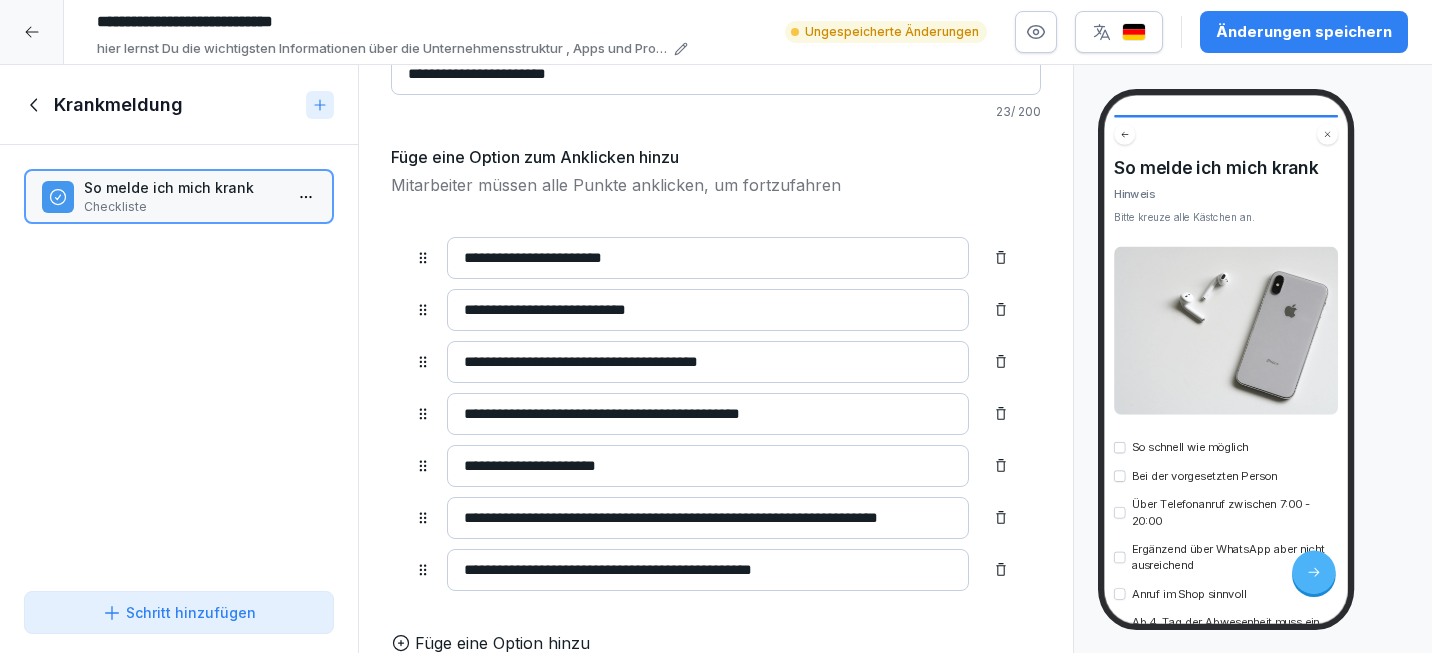 scroll, scrollTop: 183, scrollLeft: 0, axis: vertical 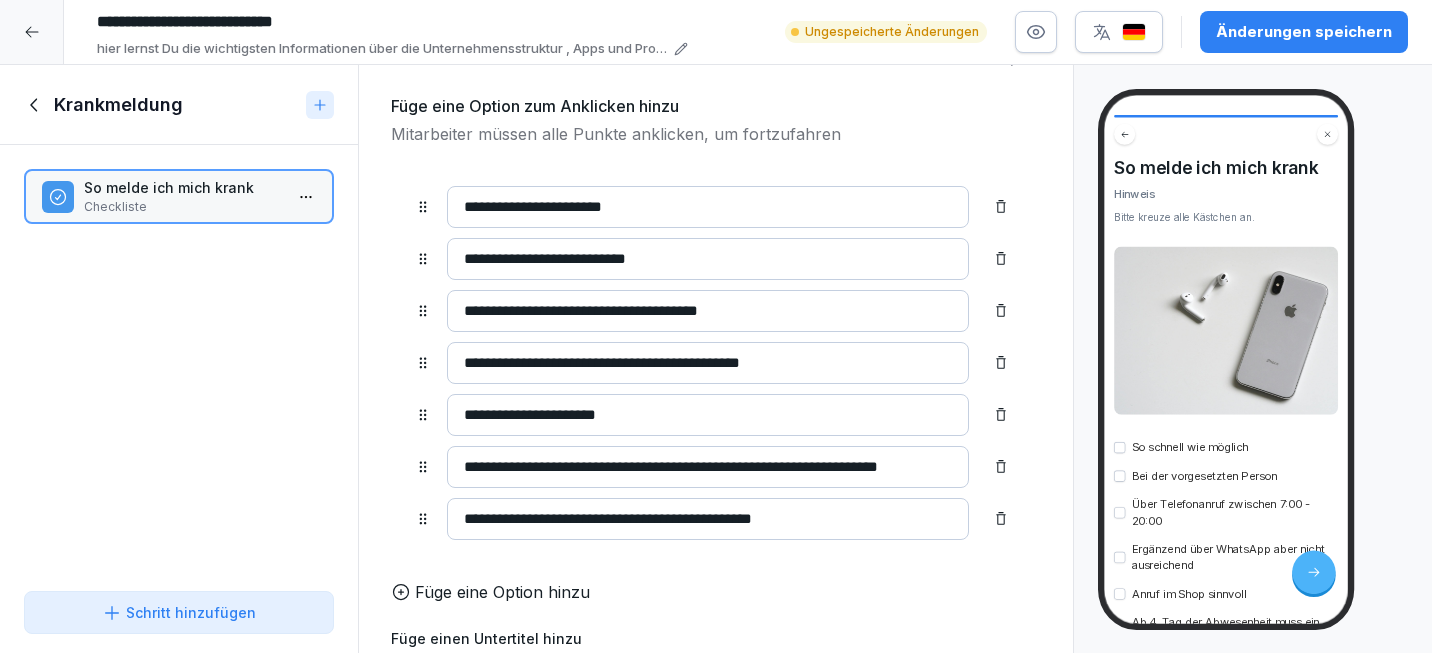 click on "**********" at bounding box center [708, 467] 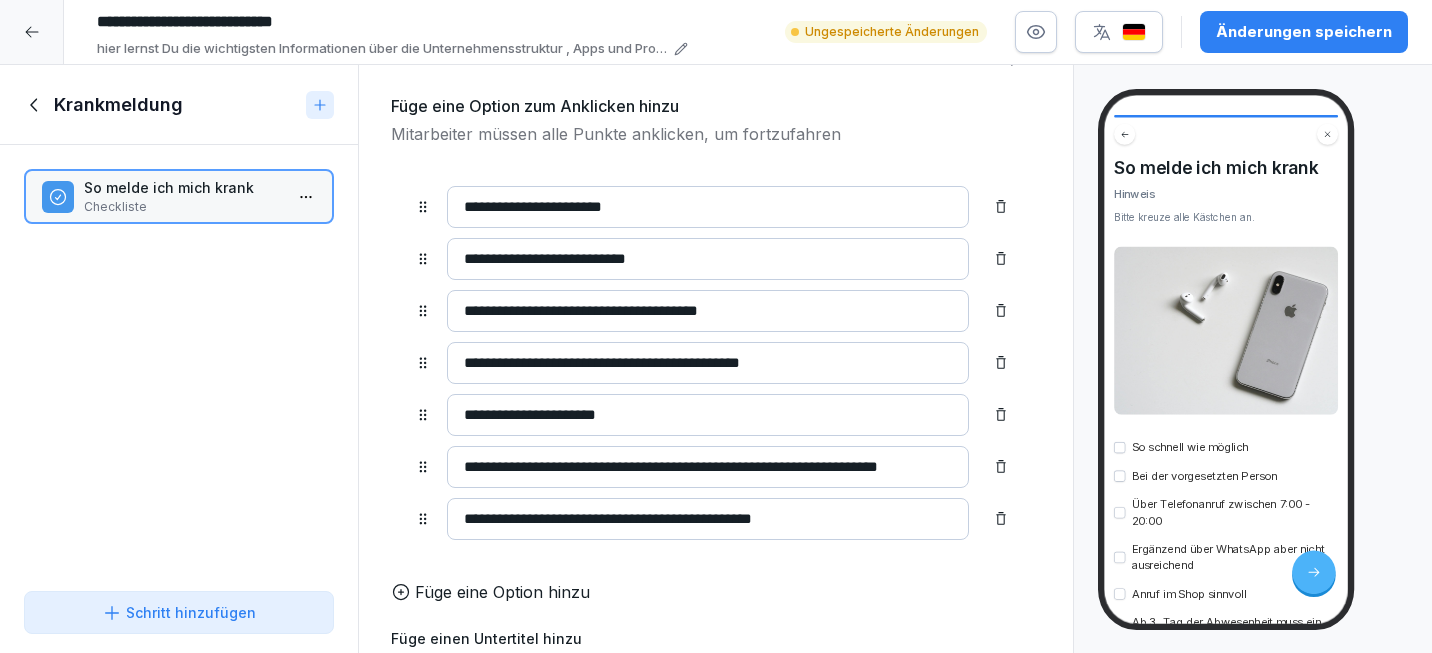 type on "**********" 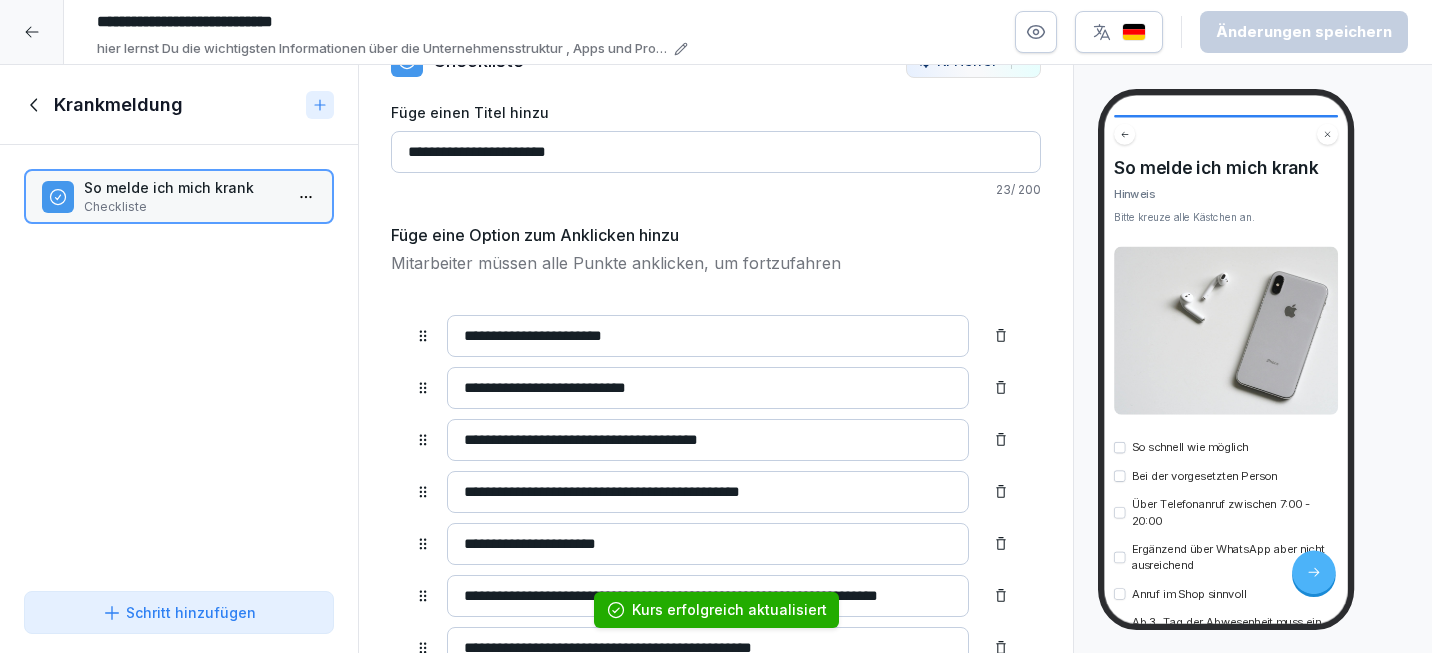 scroll, scrollTop: 0, scrollLeft: 0, axis: both 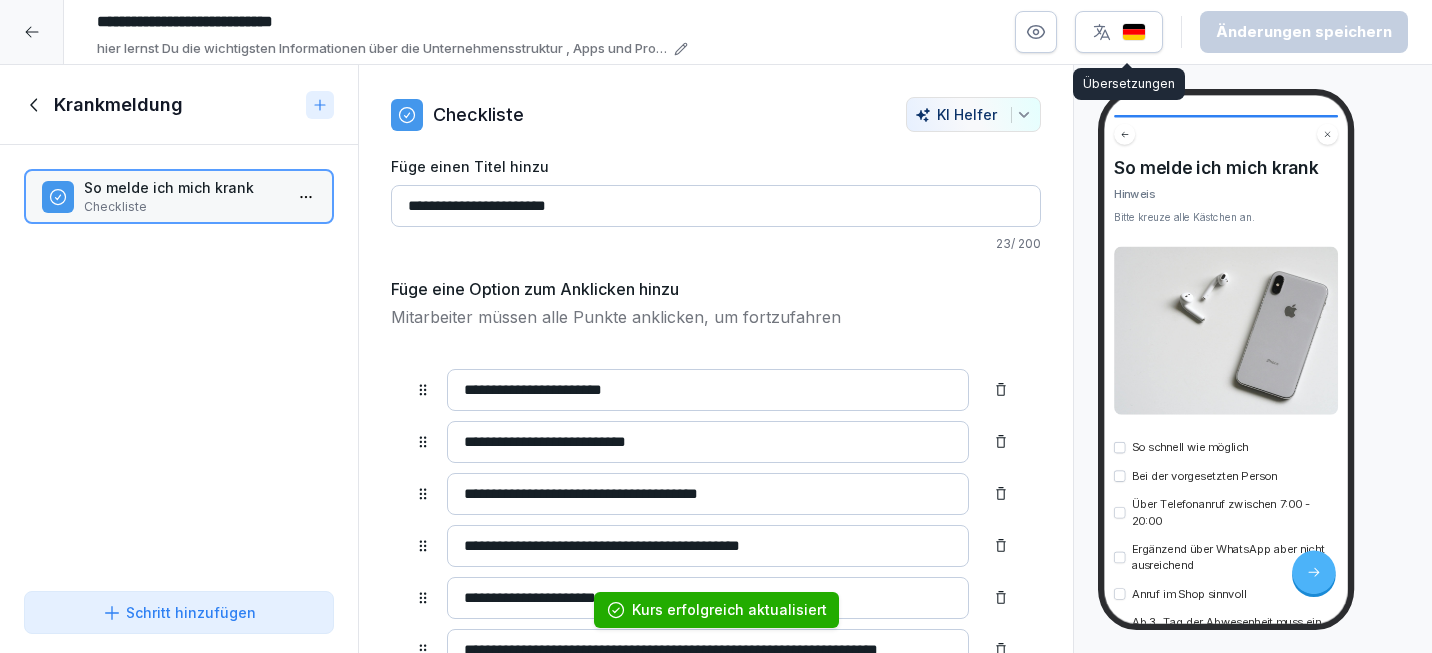 click 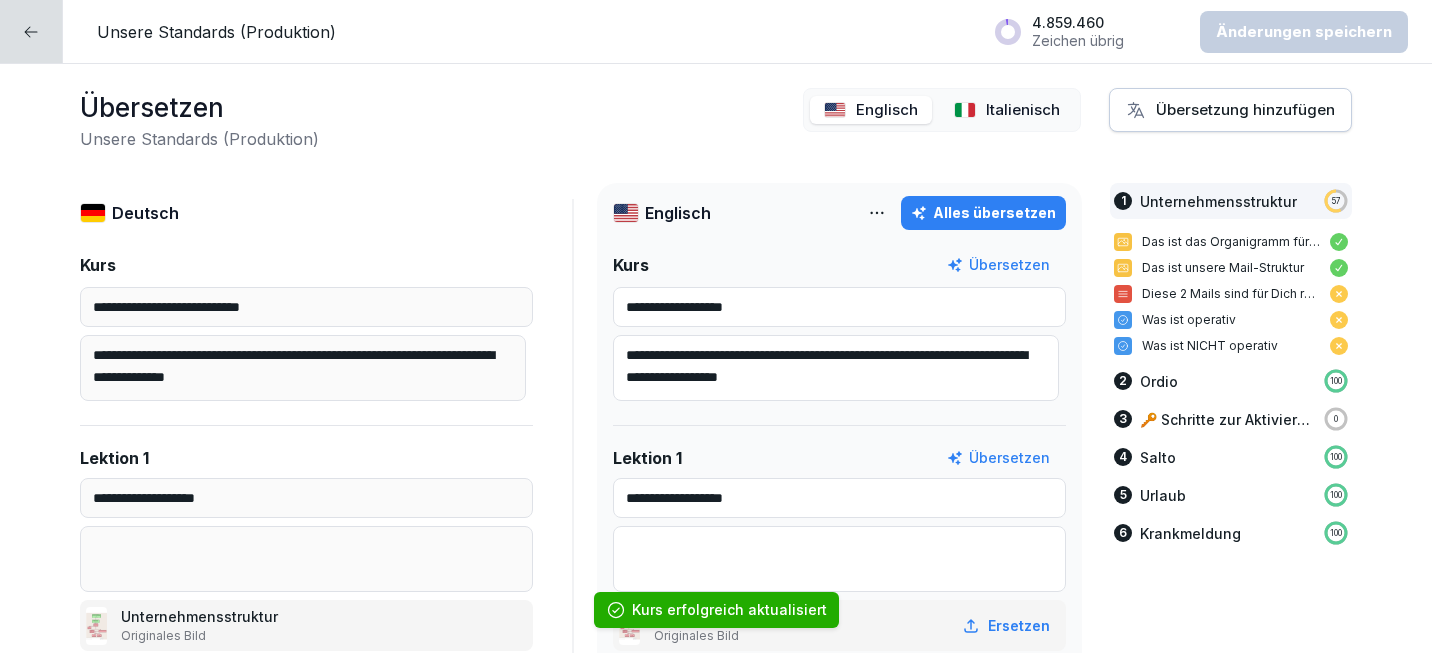 click on "Englisch" at bounding box center (887, 110) 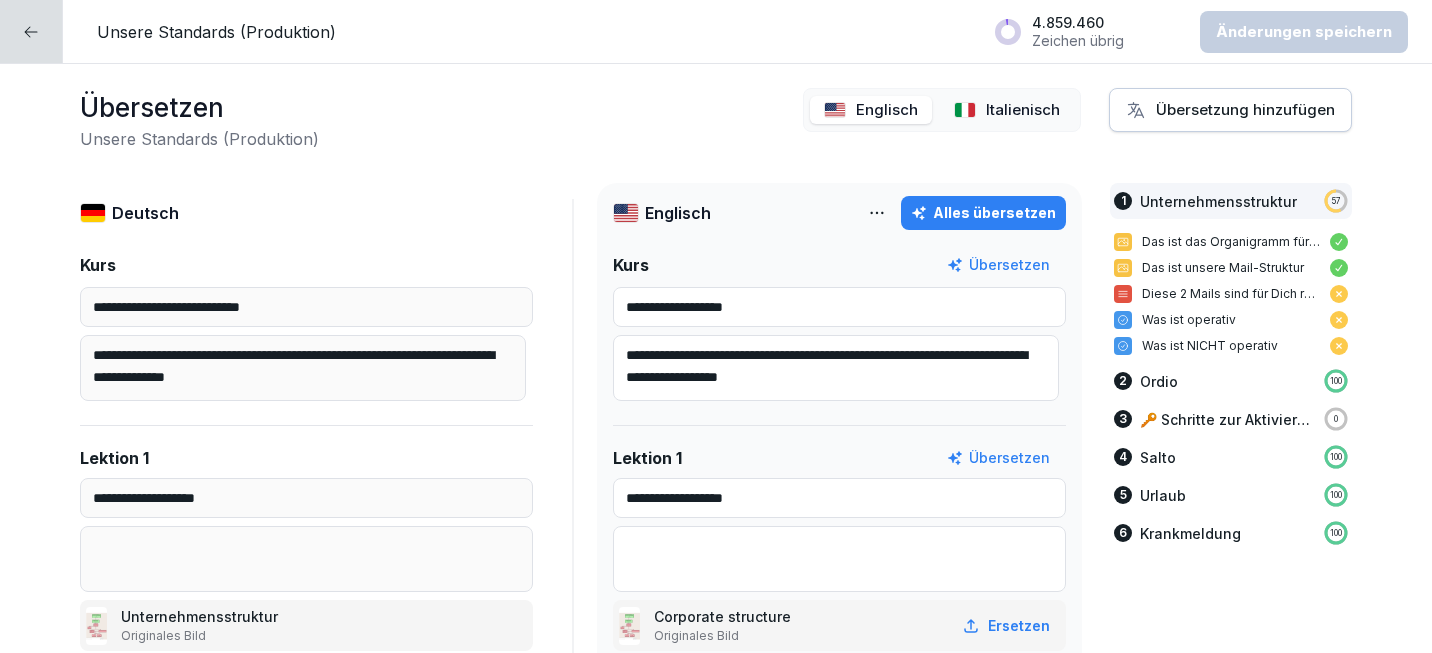 click on "Alles übersetzen" at bounding box center [983, 213] 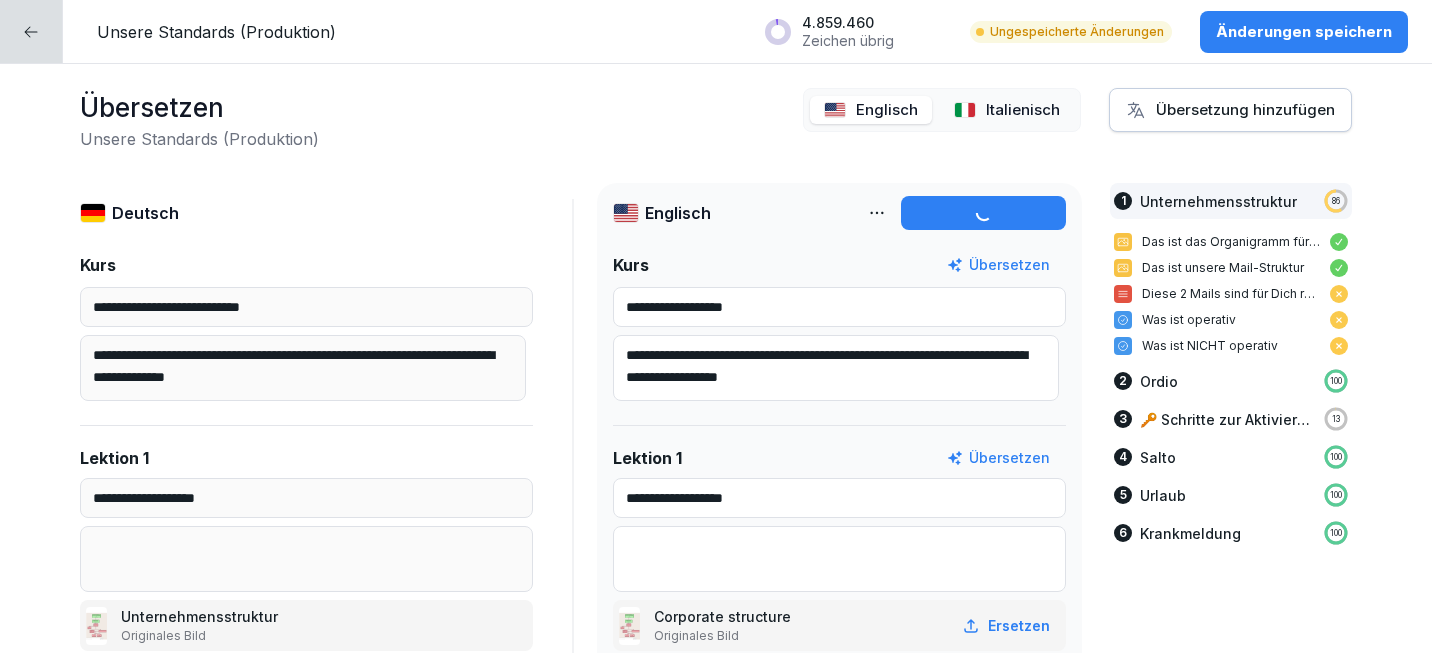 type on "**********" 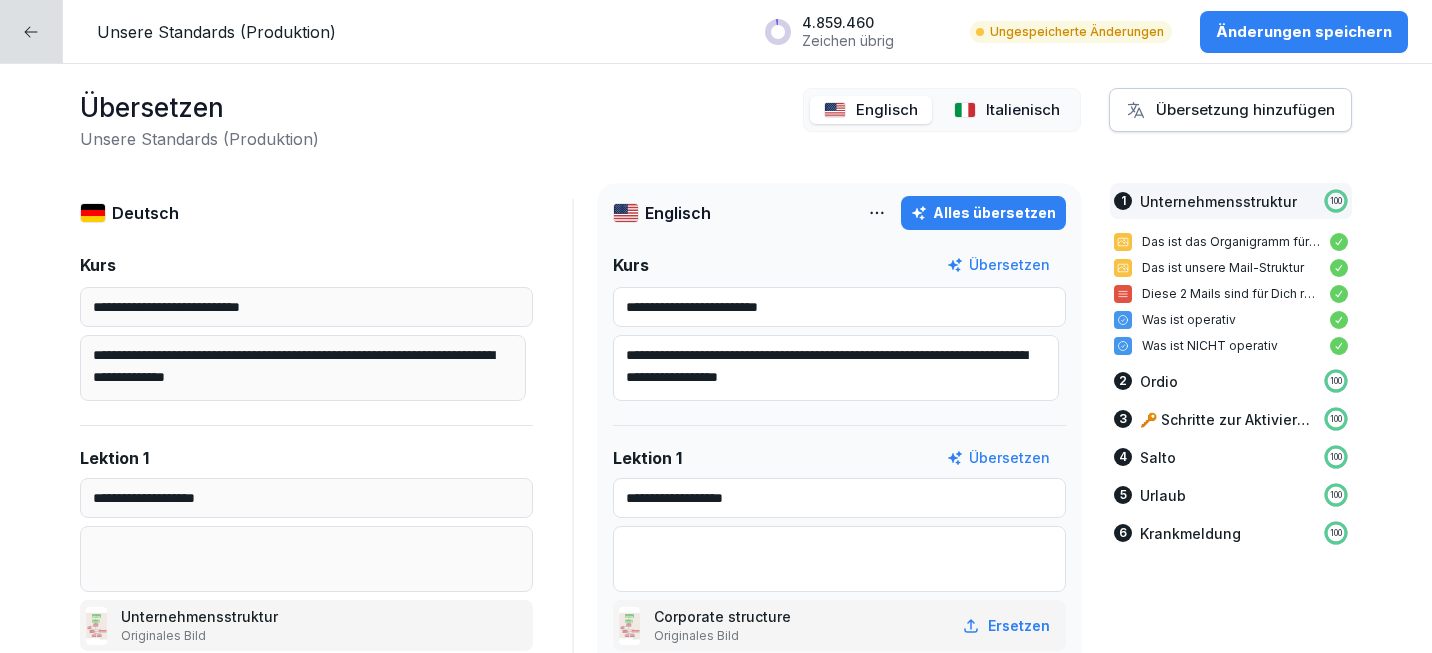 click on "Italienisch" at bounding box center (1023, 110) 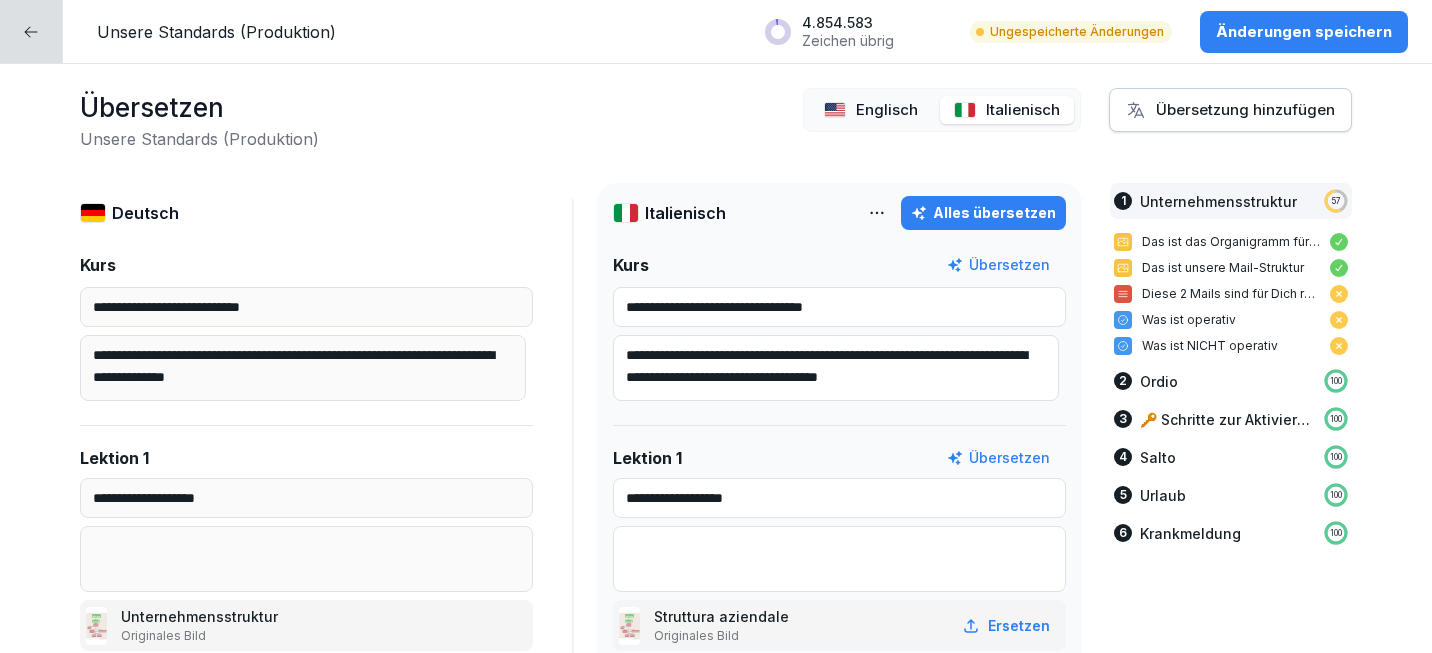 click on "Alles übersetzen" at bounding box center [983, 213] 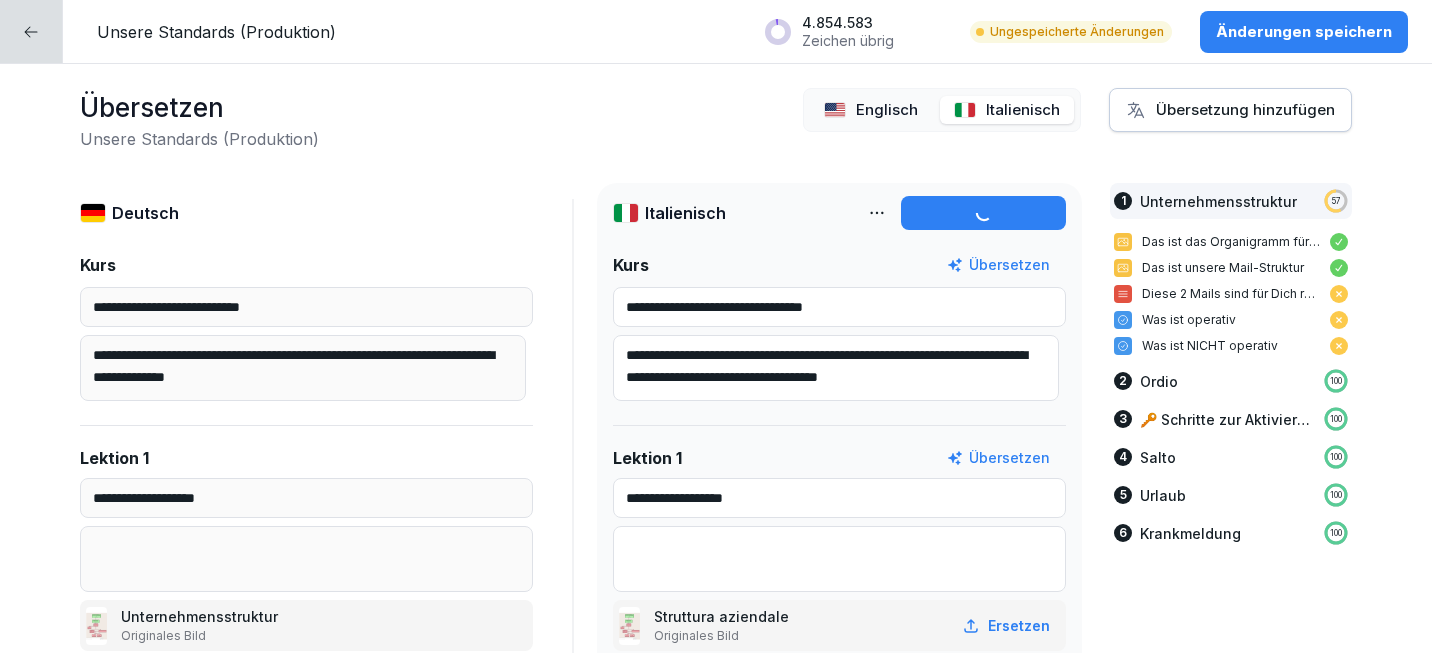 type on "**********" 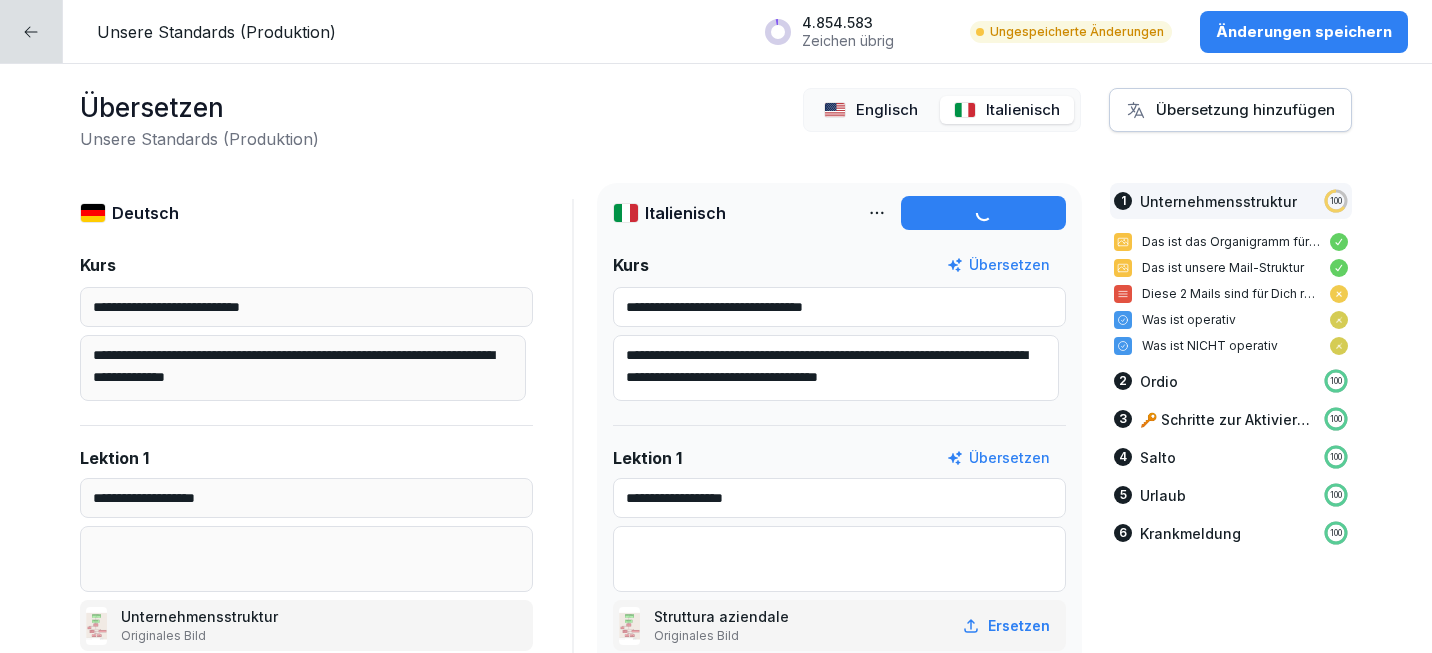 type on "**********" 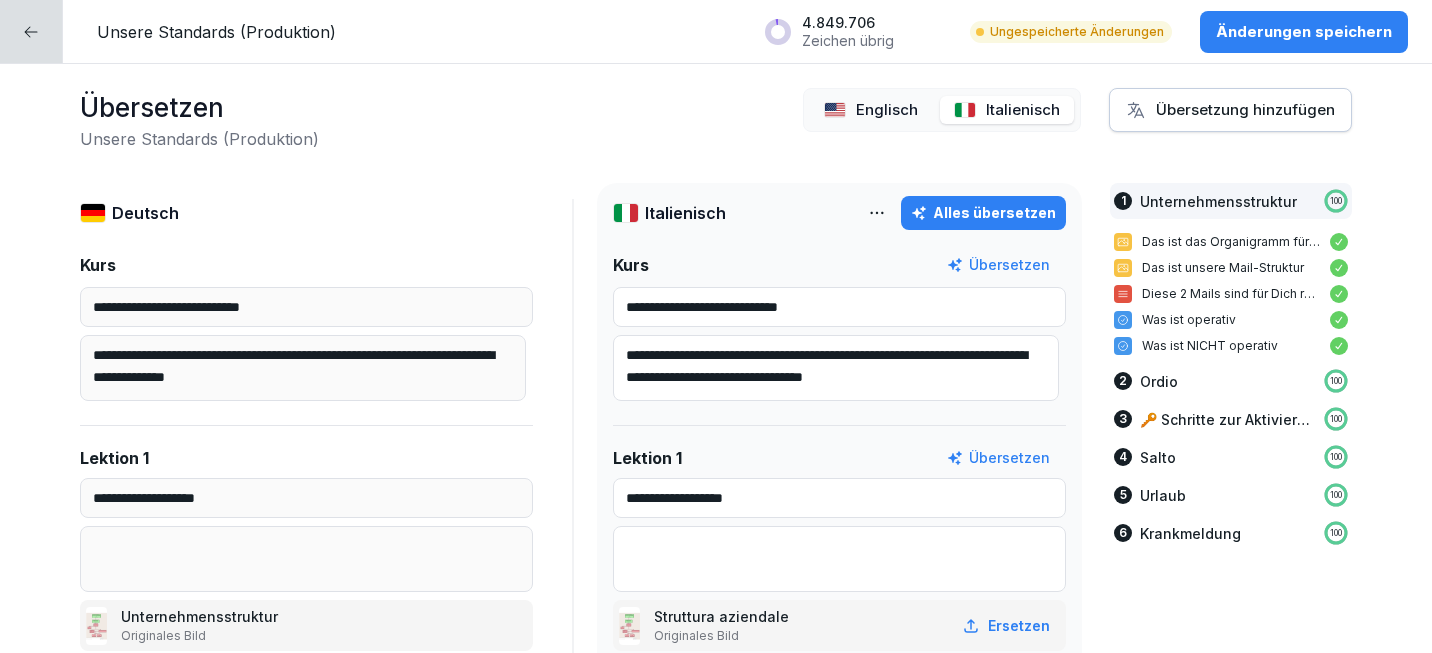 click on "Änderungen speichern" at bounding box center (1304, 32) 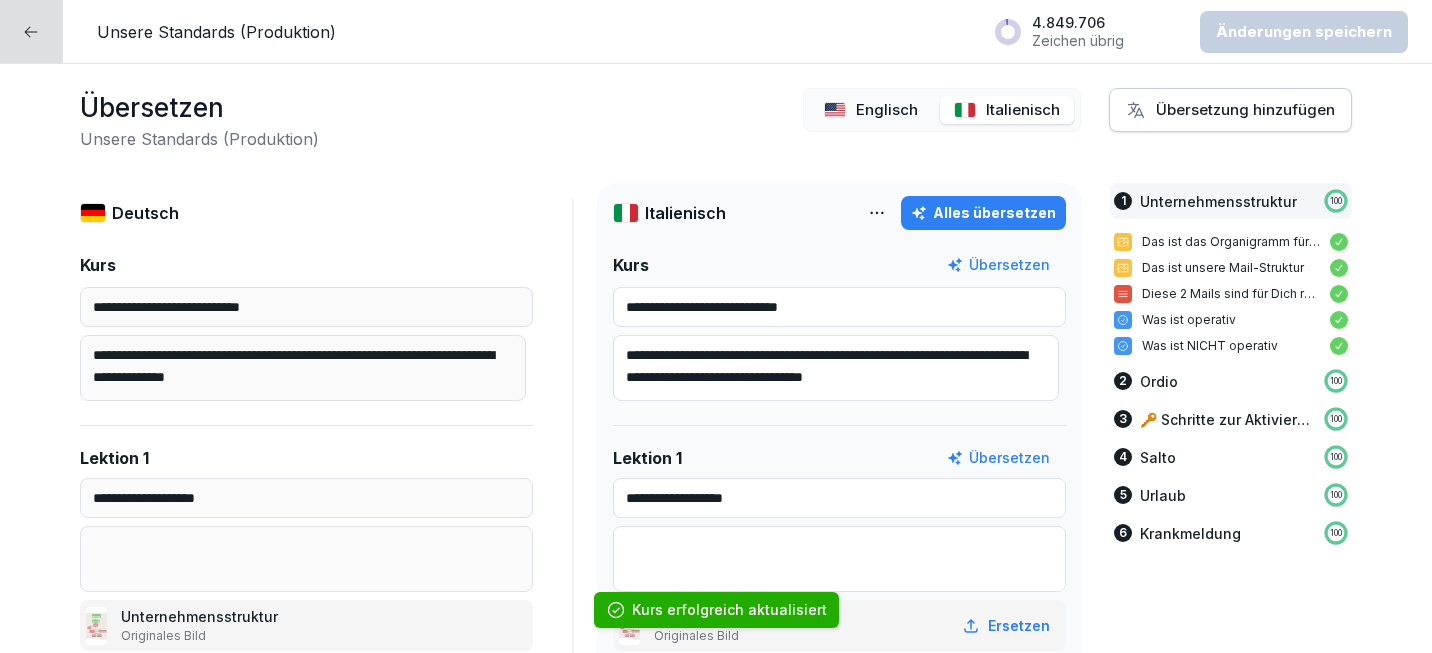 click at bounding box center (31, 31) 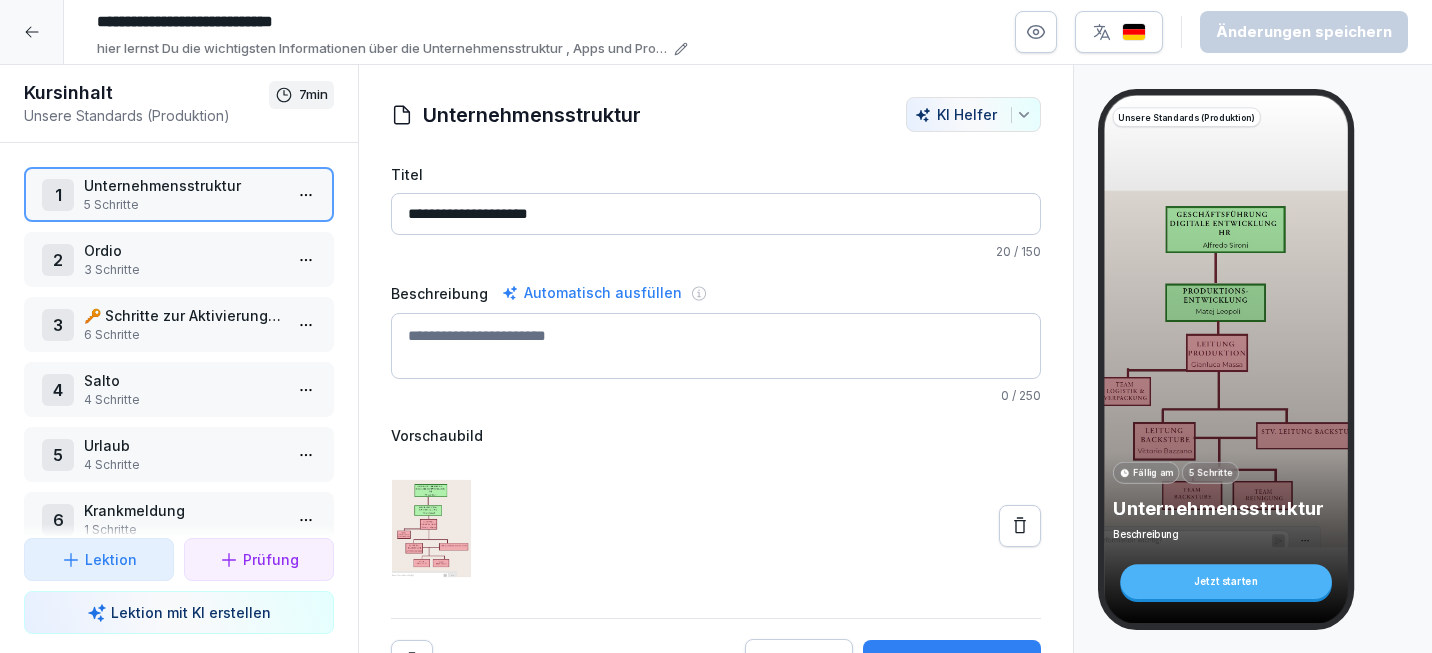click on "**********" at bounding box center [716, 326] 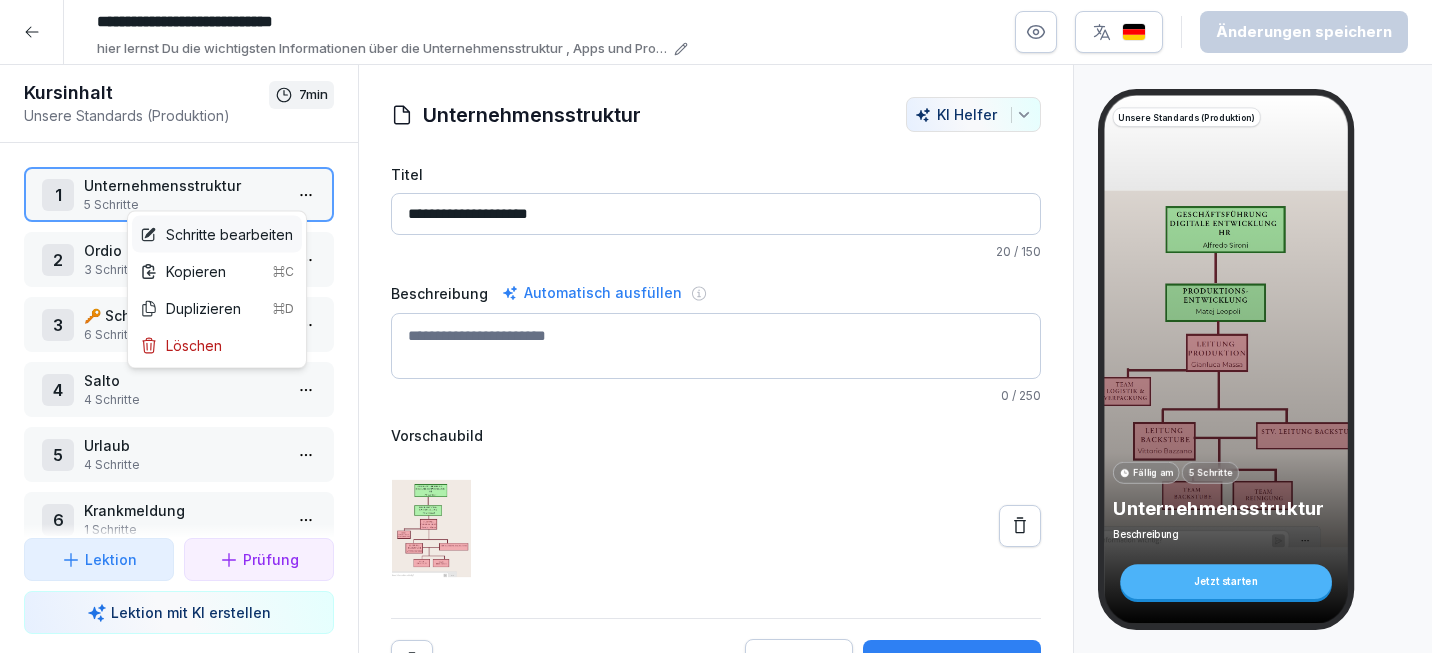 click on "Schritte bearbeiten" at bounding box center [216, 234] 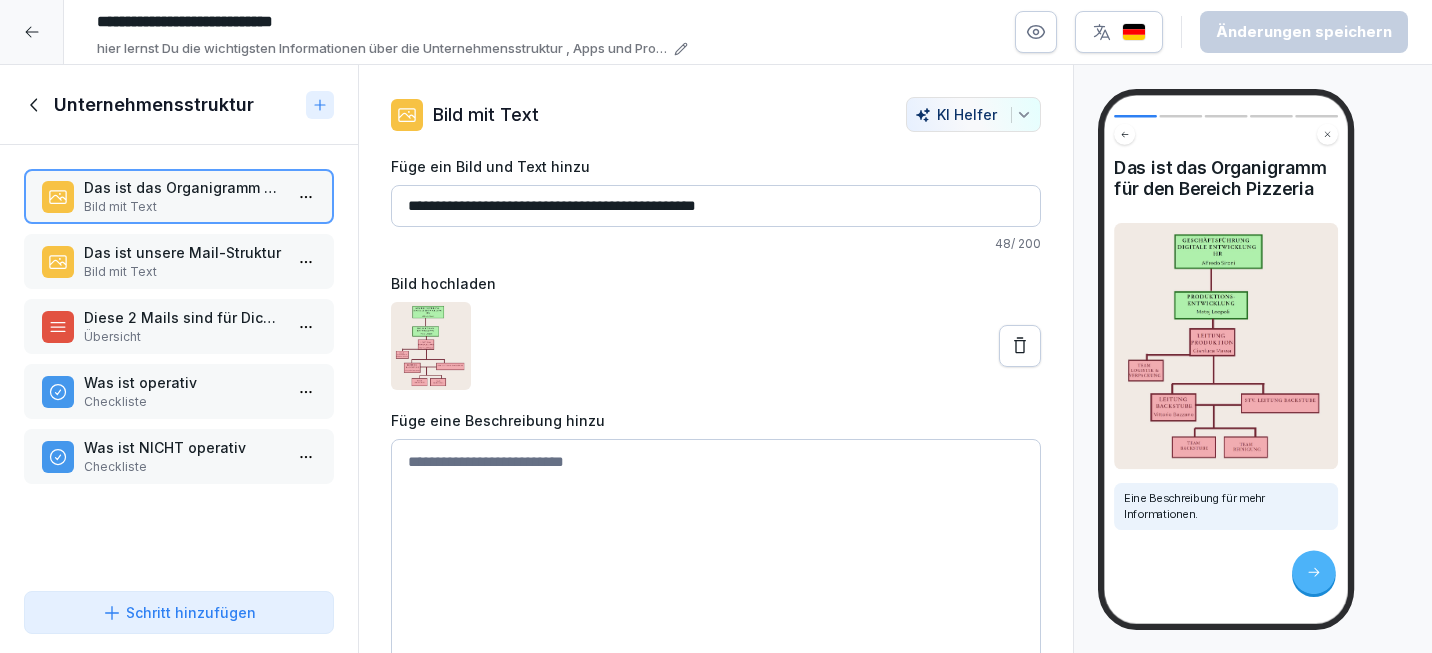 click on "Das ist unsere Mail-Struktur" at bounding box center [183, 252] 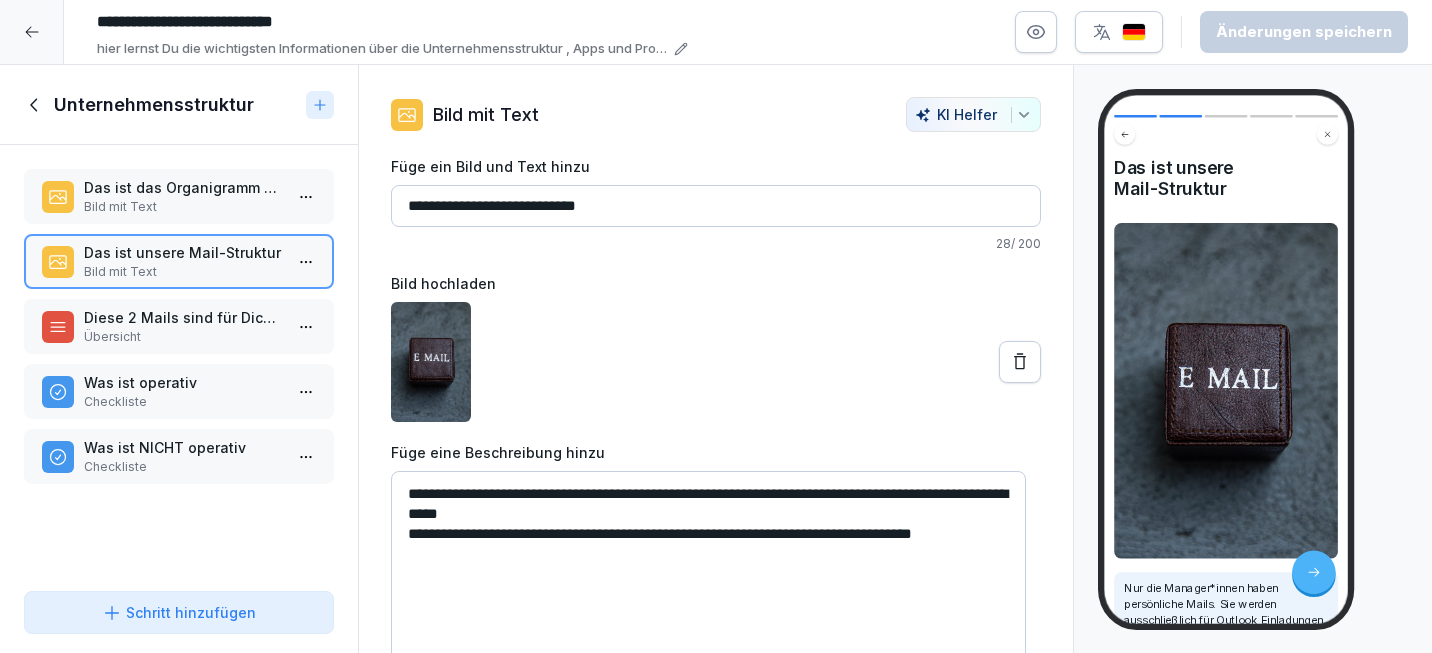 click on "Diese 2 Mails sind für Dich relevant Übersicht" at bounding box center (179, 326) 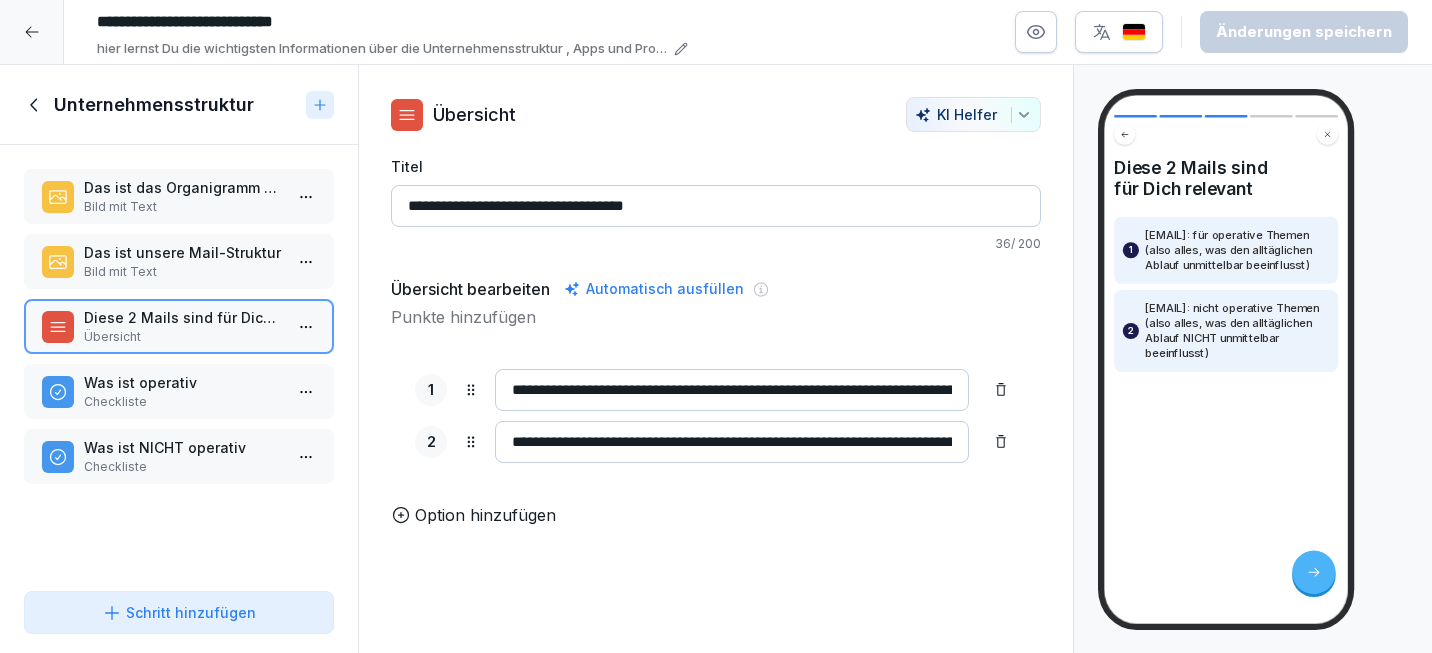 click 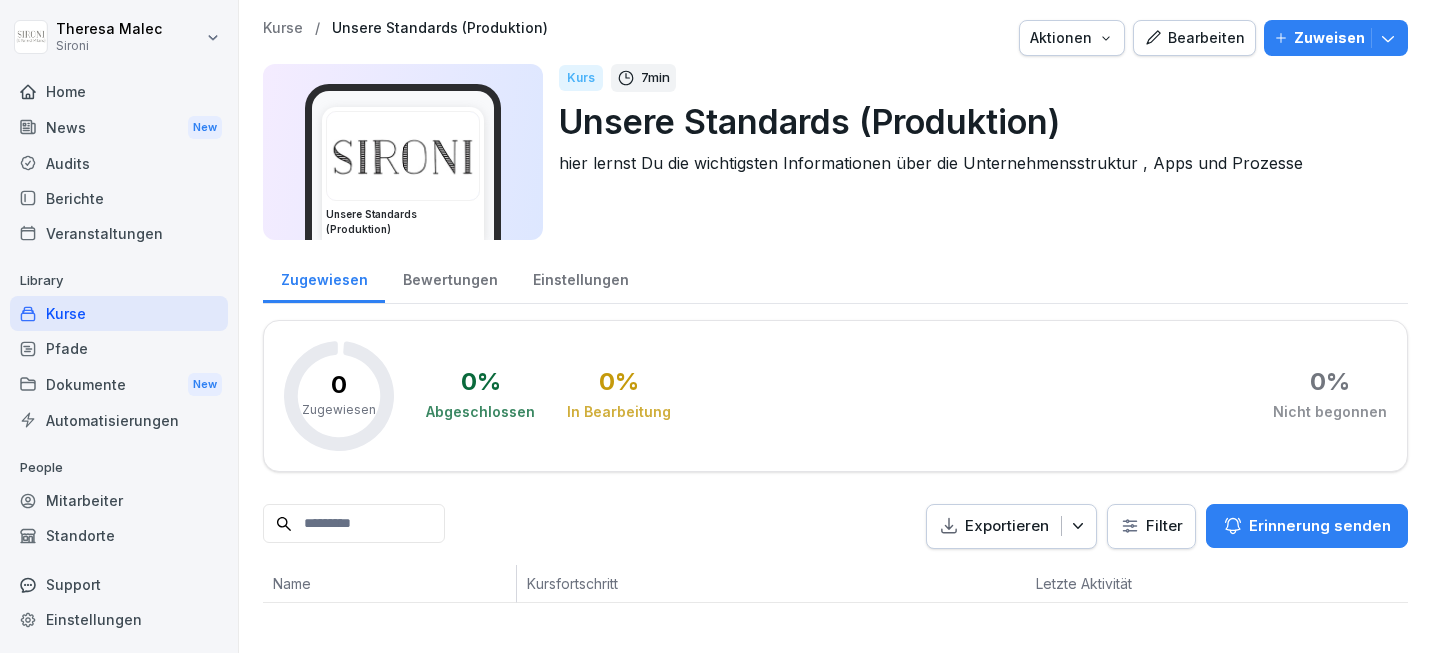 click on "Kurse" at bounding box center (119, 313) 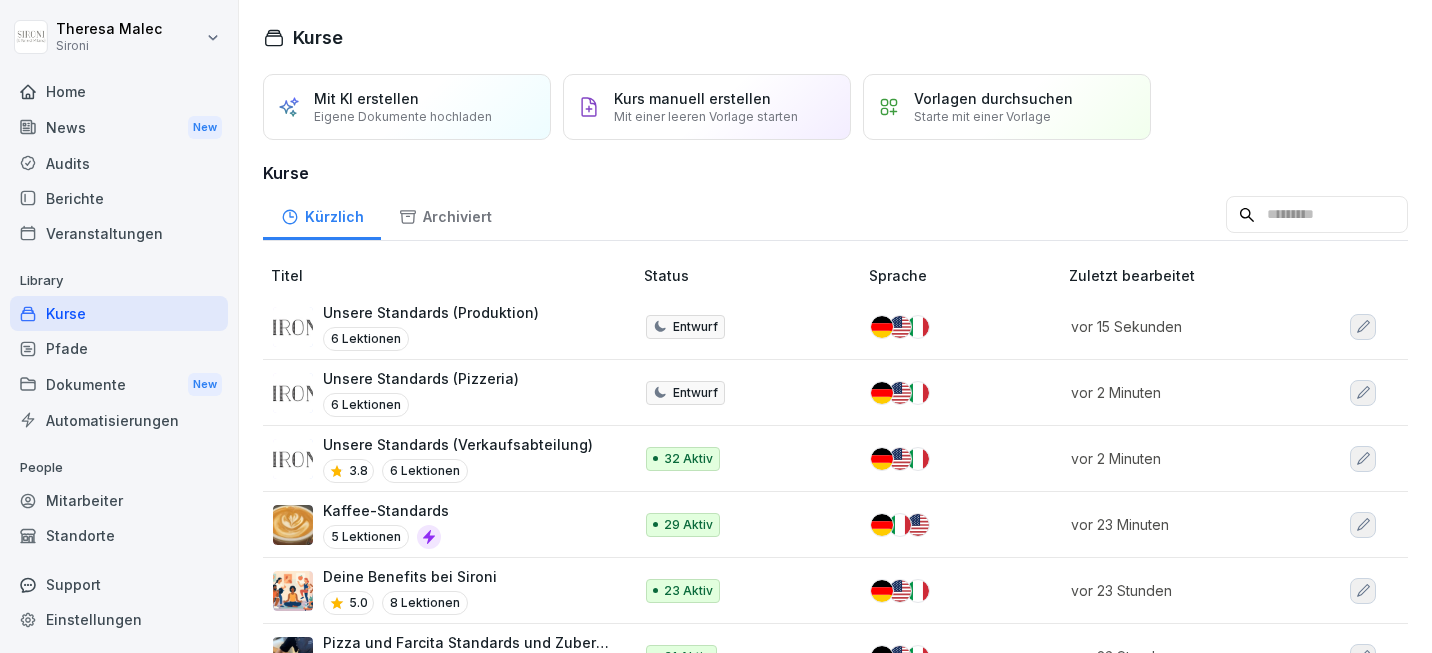 click on "6 Lektionen" at bounding box center (421, 405) 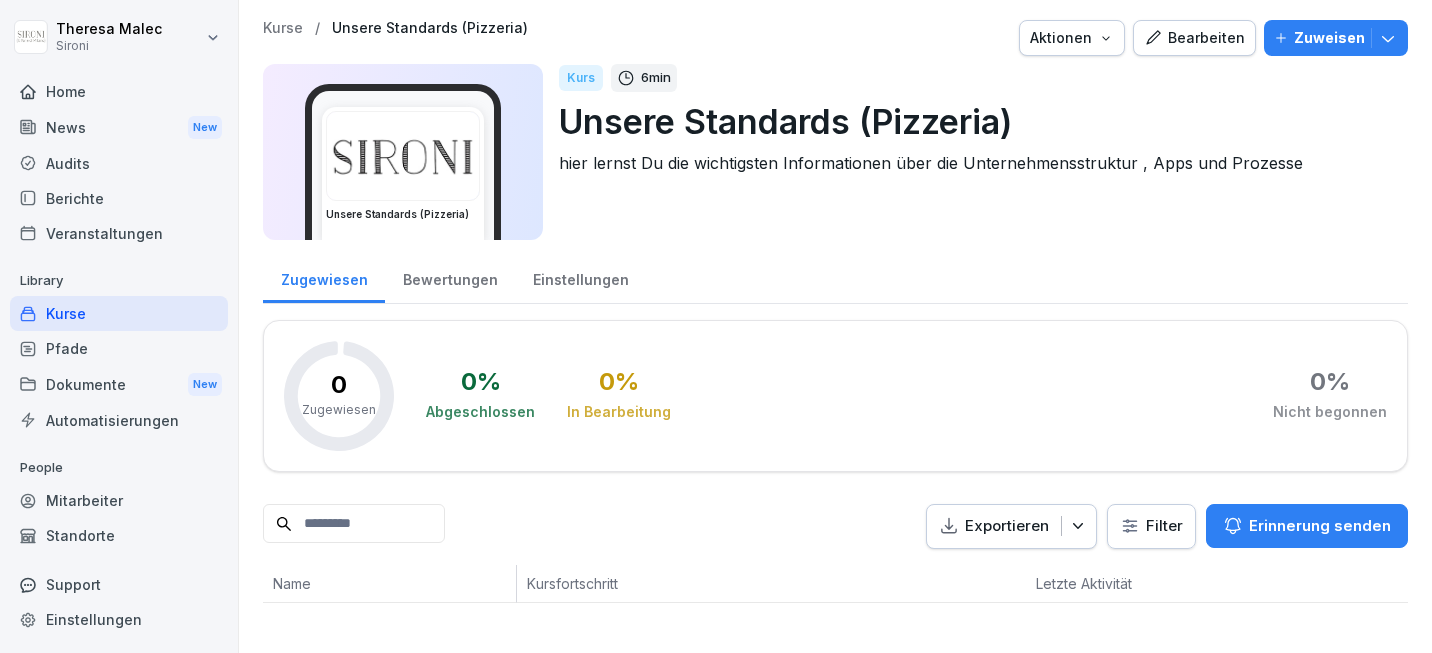 scroll, scrollTop: 0, scrollLeft: 0, axis: both 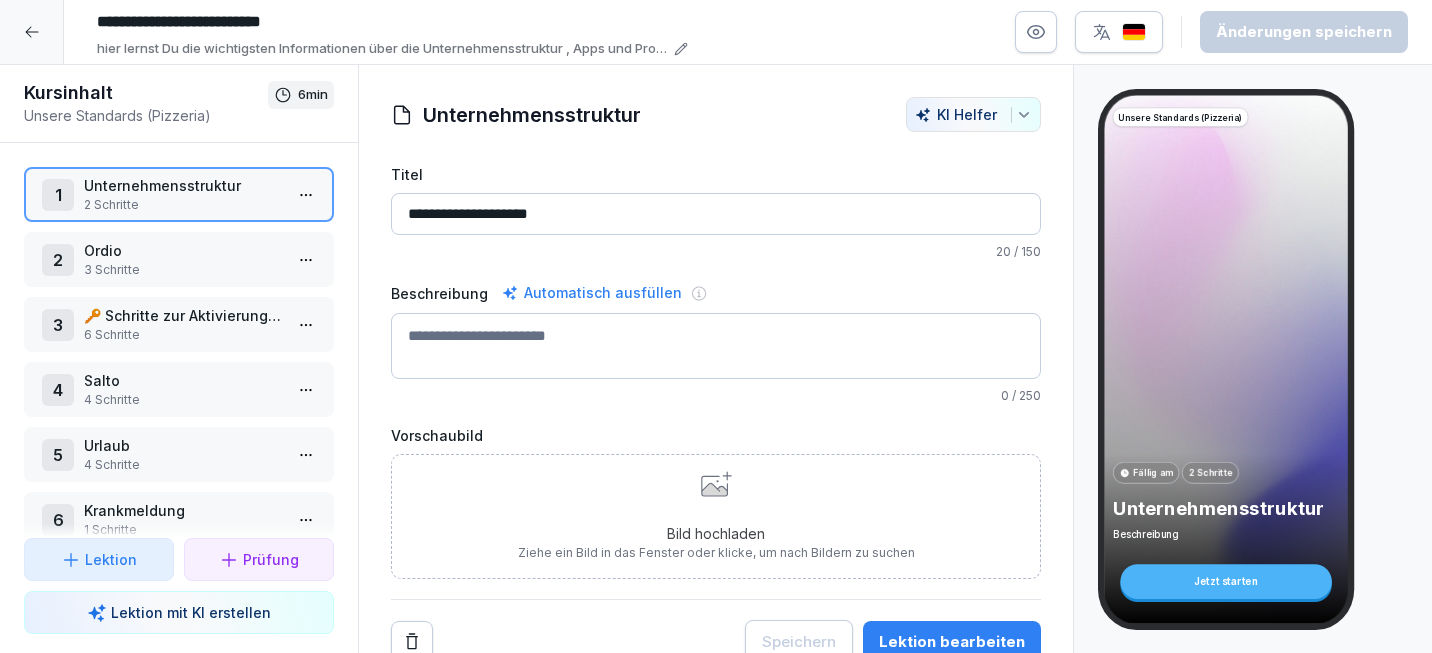 click on "1 Unternehmensstruktur 2 Schritte" at bounding box center (179, 194) 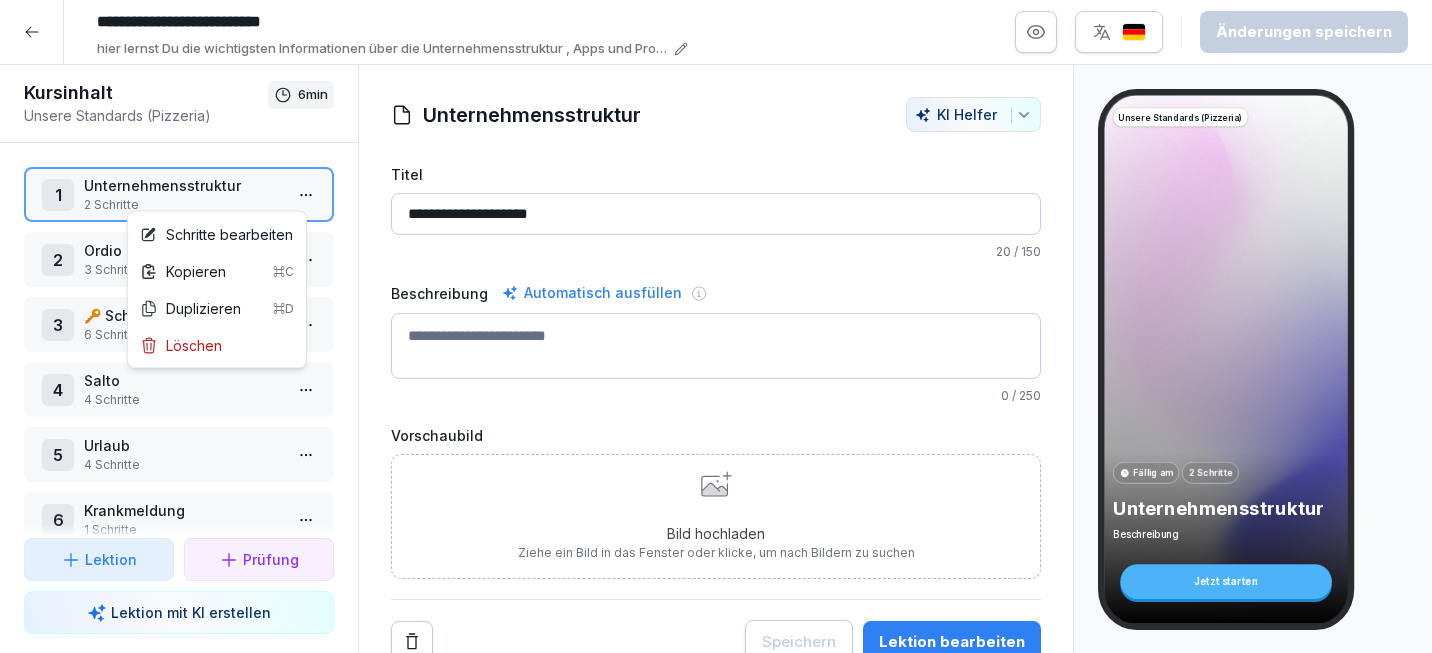 click on "**********" at bounding box center [716, 326] 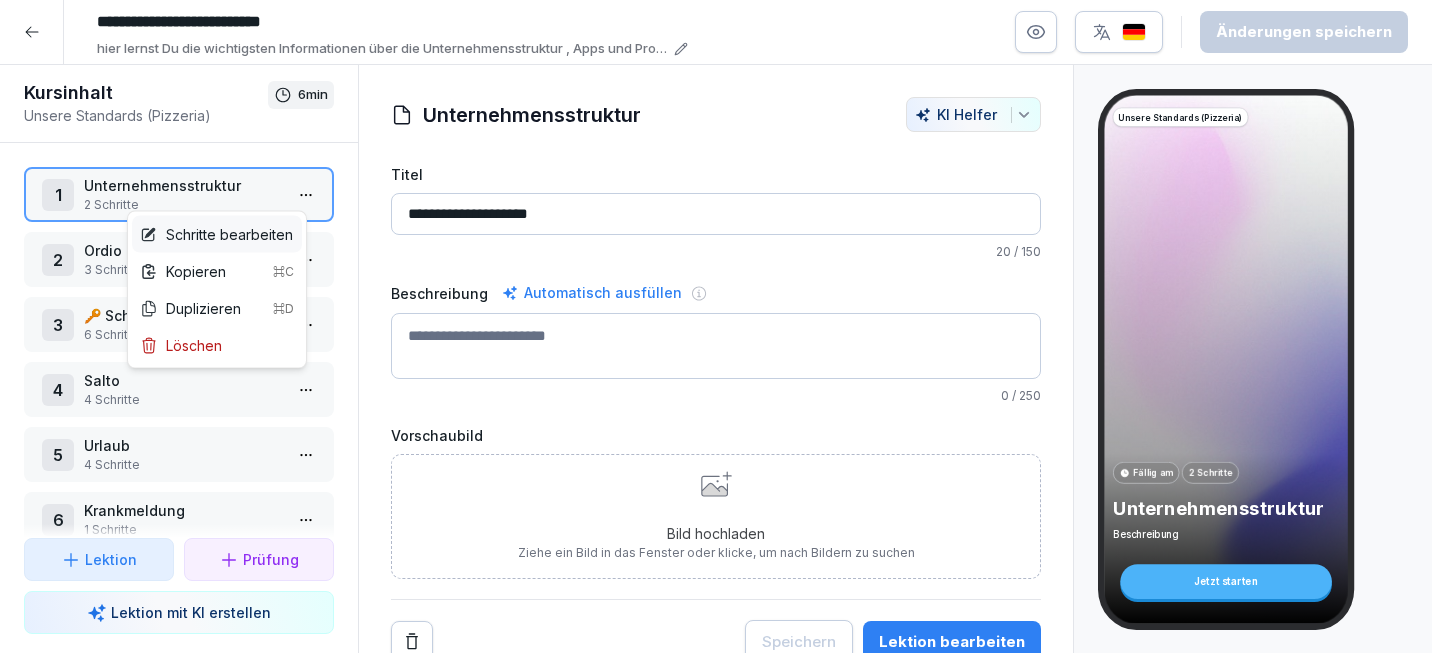 click on "Schritte bearbeiten" at bounding box center (216, 234) 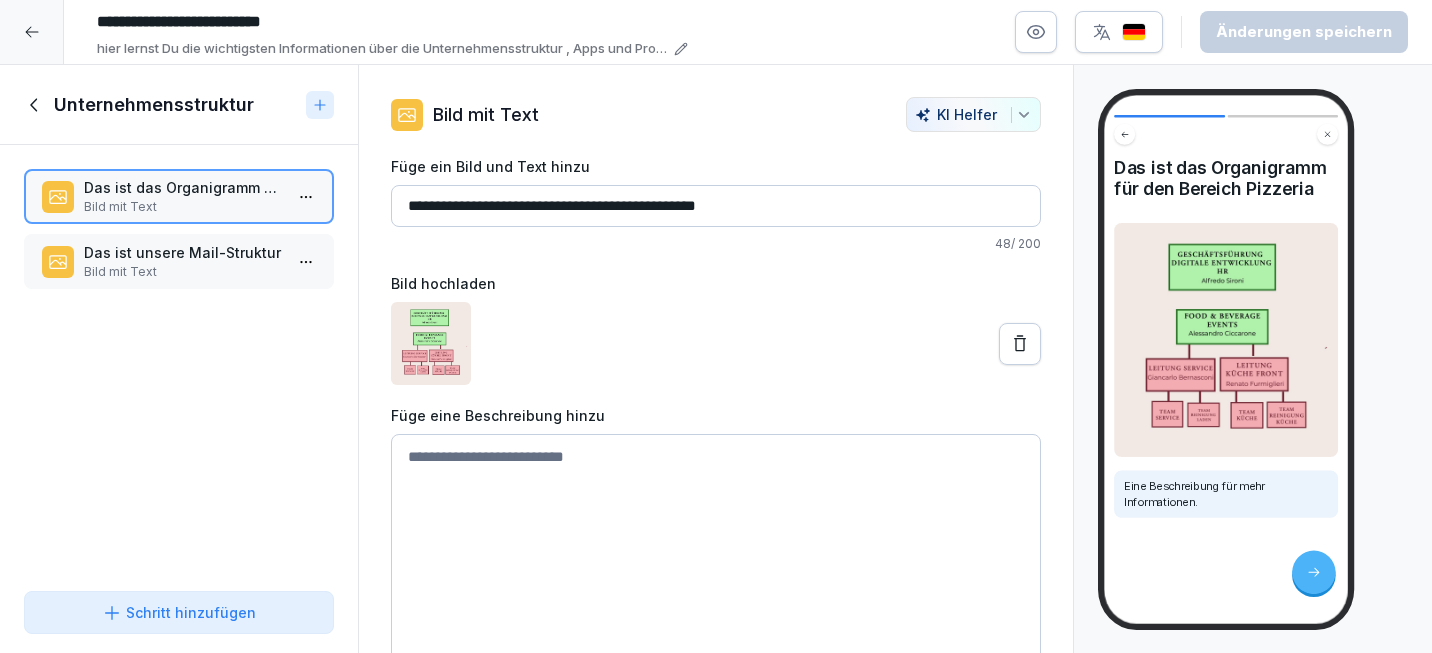 click on "Das ist unsere Mail-Struktur" at bounding box center [183, 252] 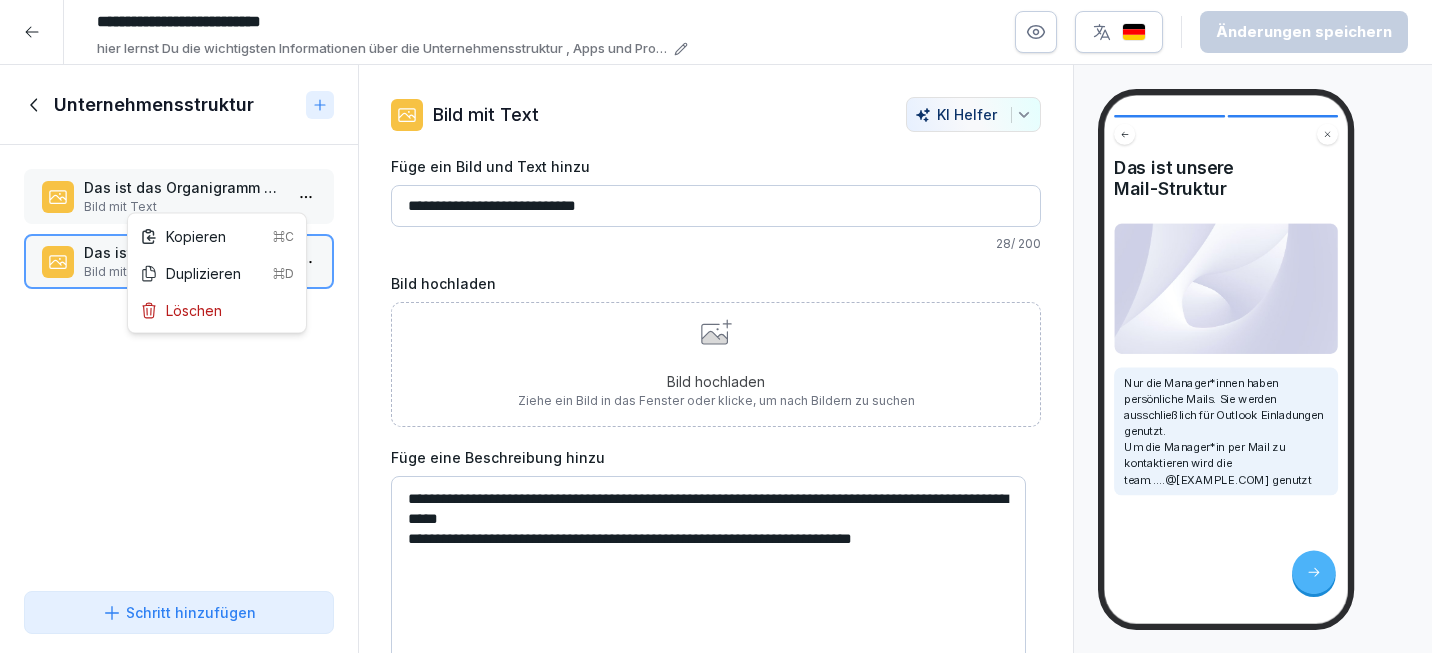 click on "**********" at bounding box center (716, 326) 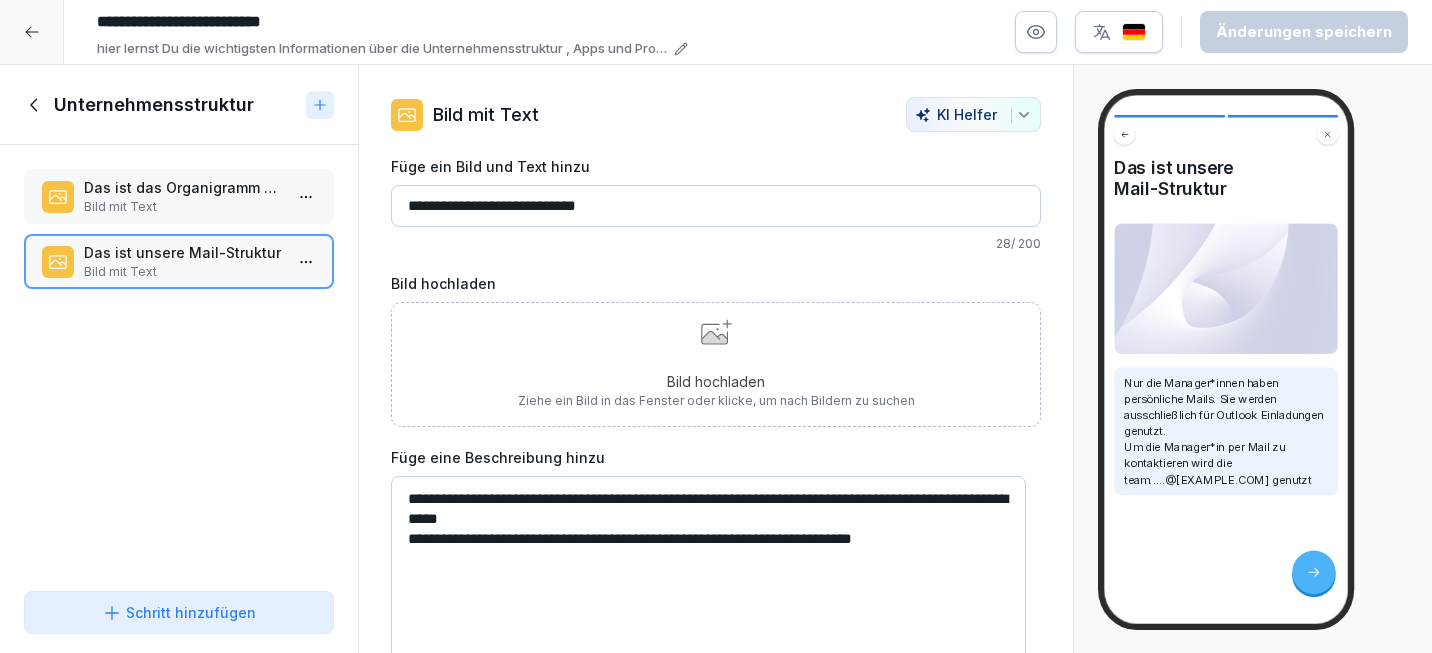 click on "**********" at bounding box center [716, 326] 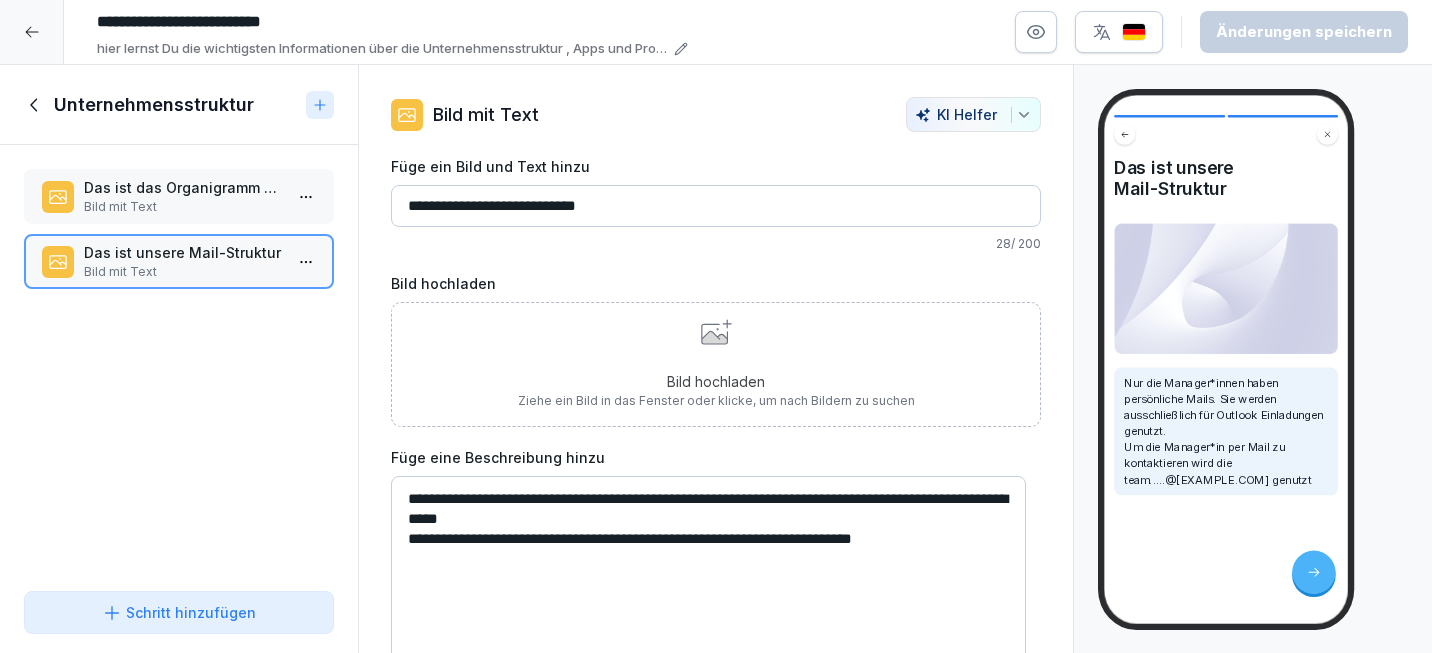 click on "Das ist das Organigramm für den Bereich Pizzeria Bild mit Text" at bounding box center [179, 196] 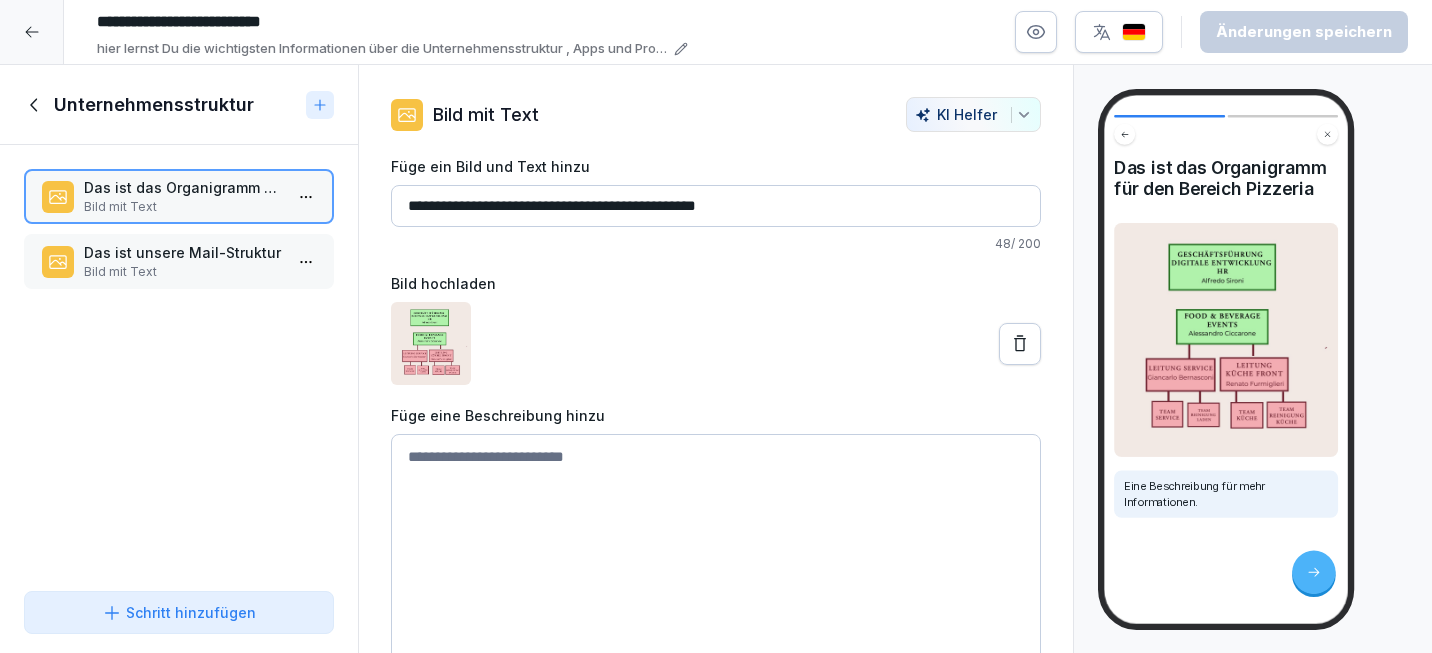 click on "Unternehmensstruktur" at bounding box center [154, 105] 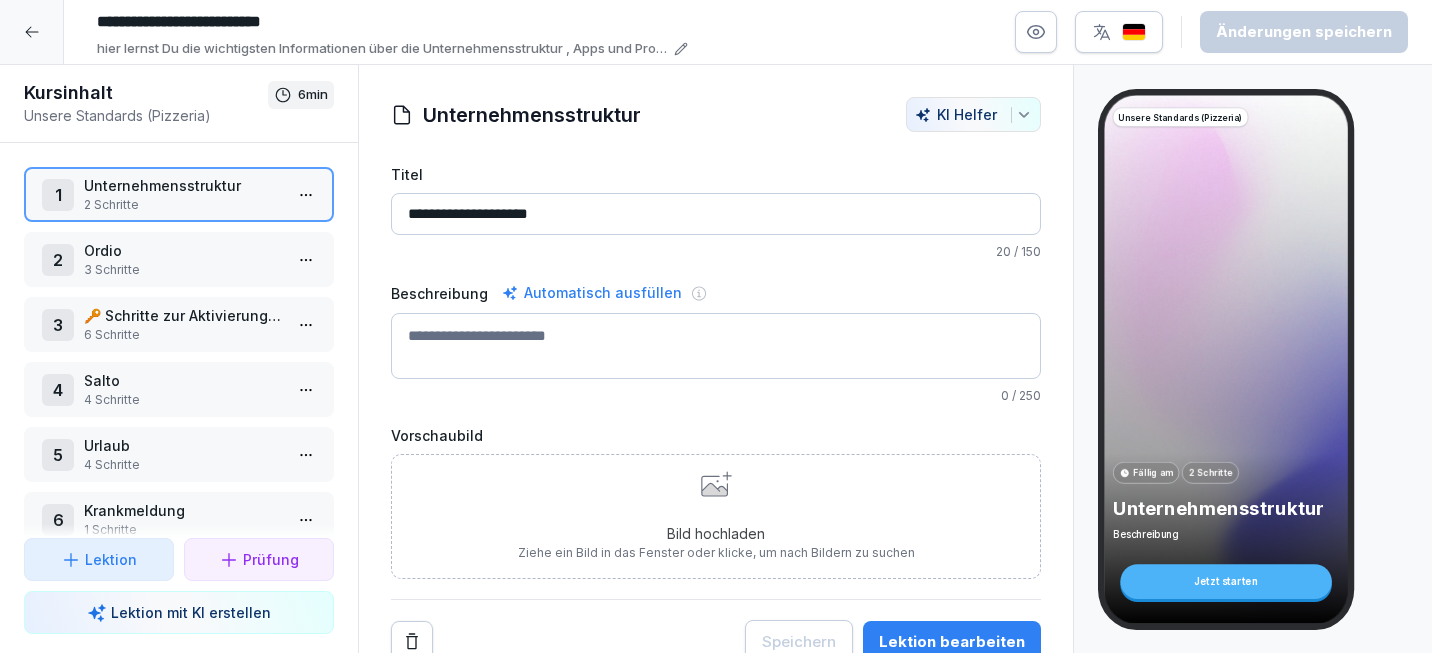 click on "Unsere Standards (Pizzeria)" at bounding box center [146, 115] 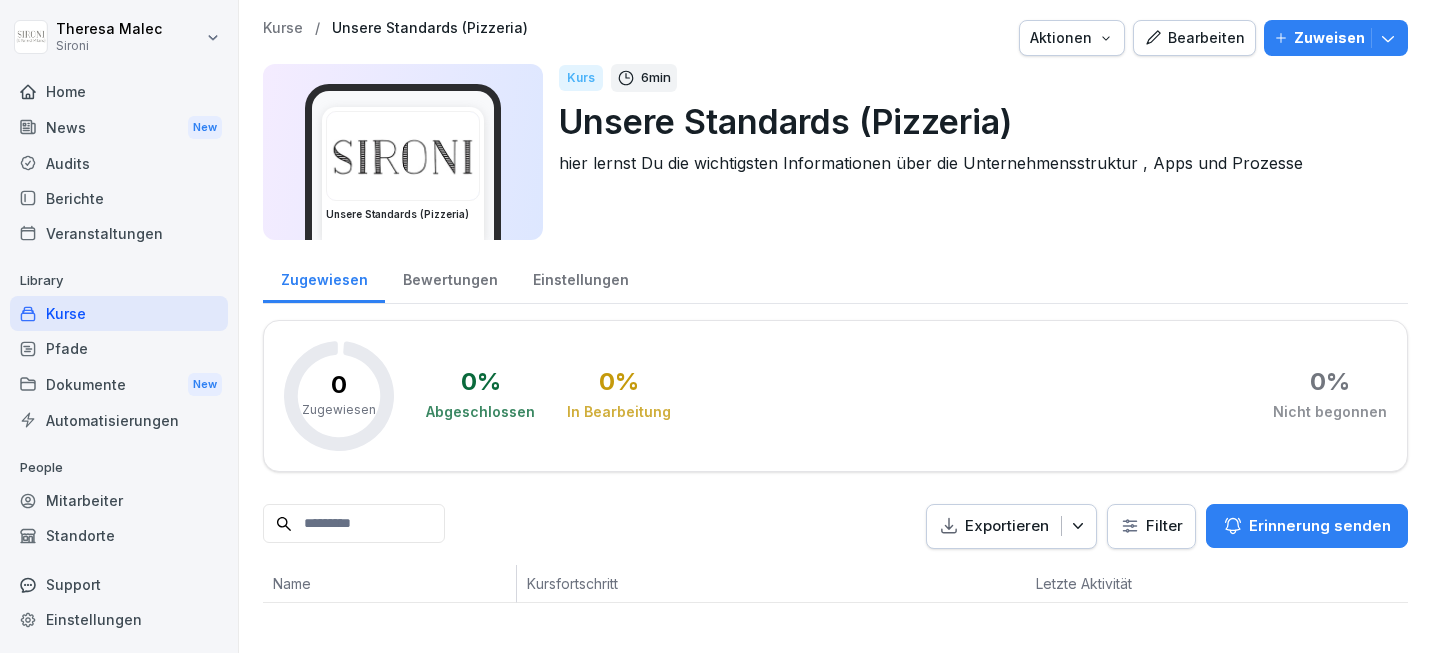 click 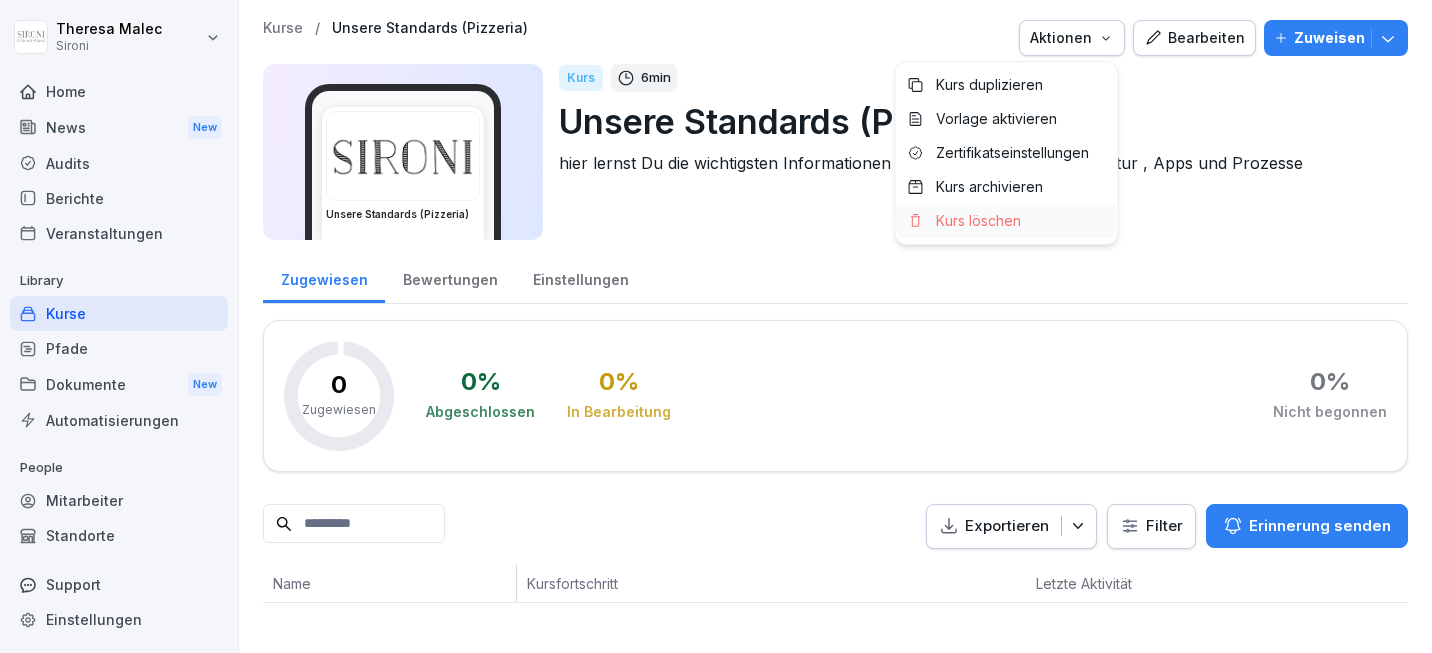 click on "Kurs löschen" at bounding box center [978, 221] 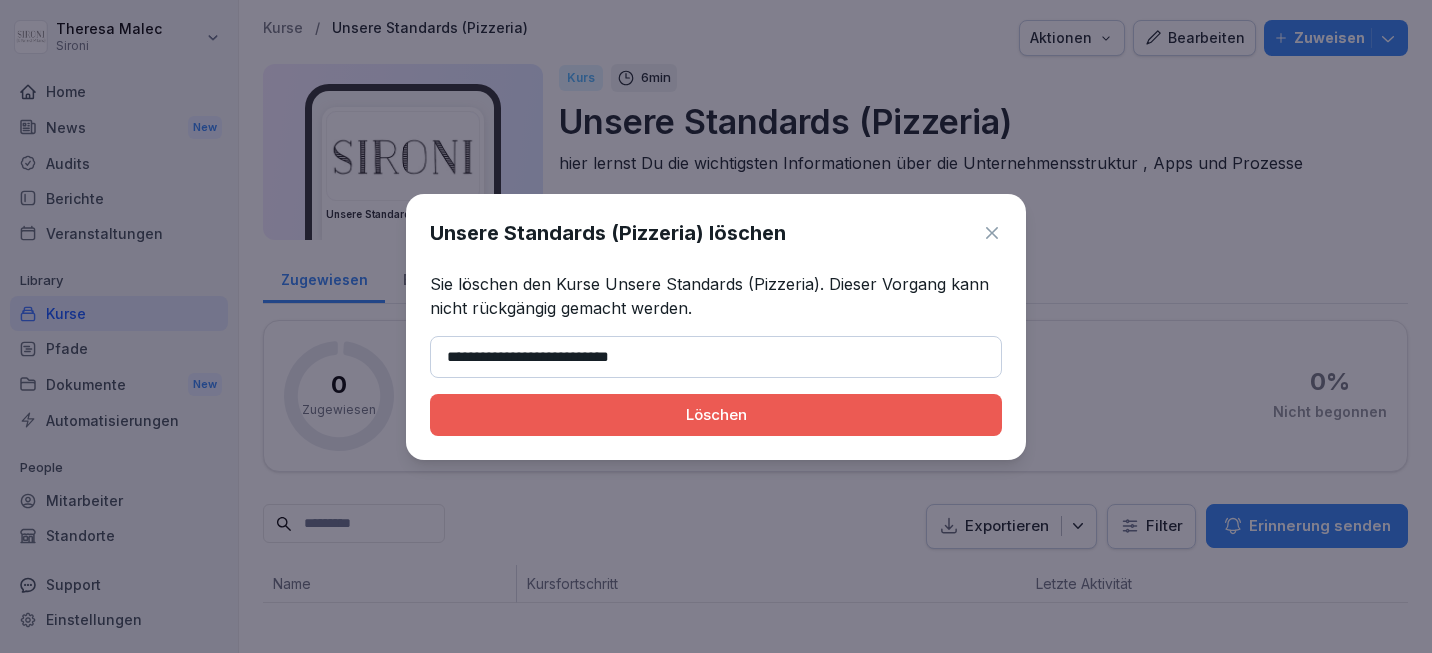 click on "**********" at bounding box center (716, 357) 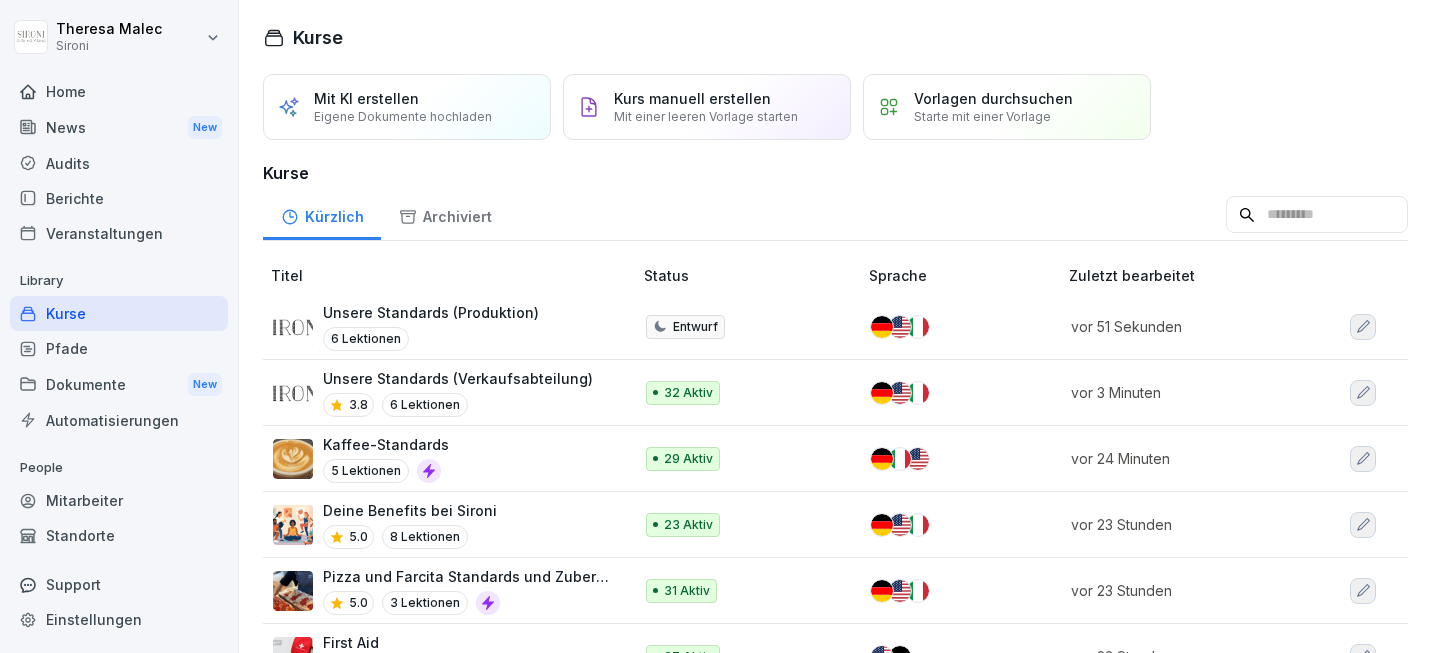 click 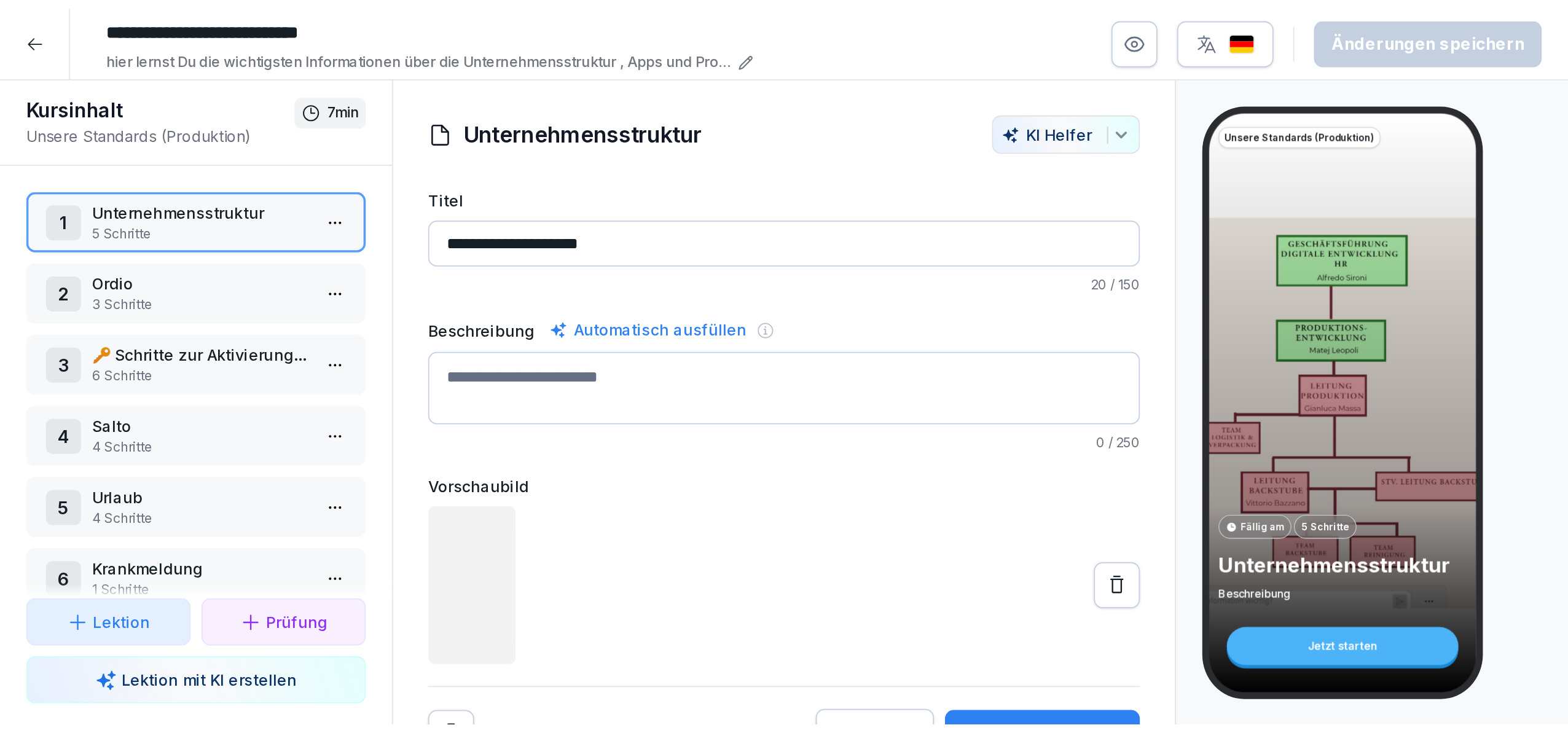 scroll, scrollTop: 0, scrollLeft: 0, axis: both 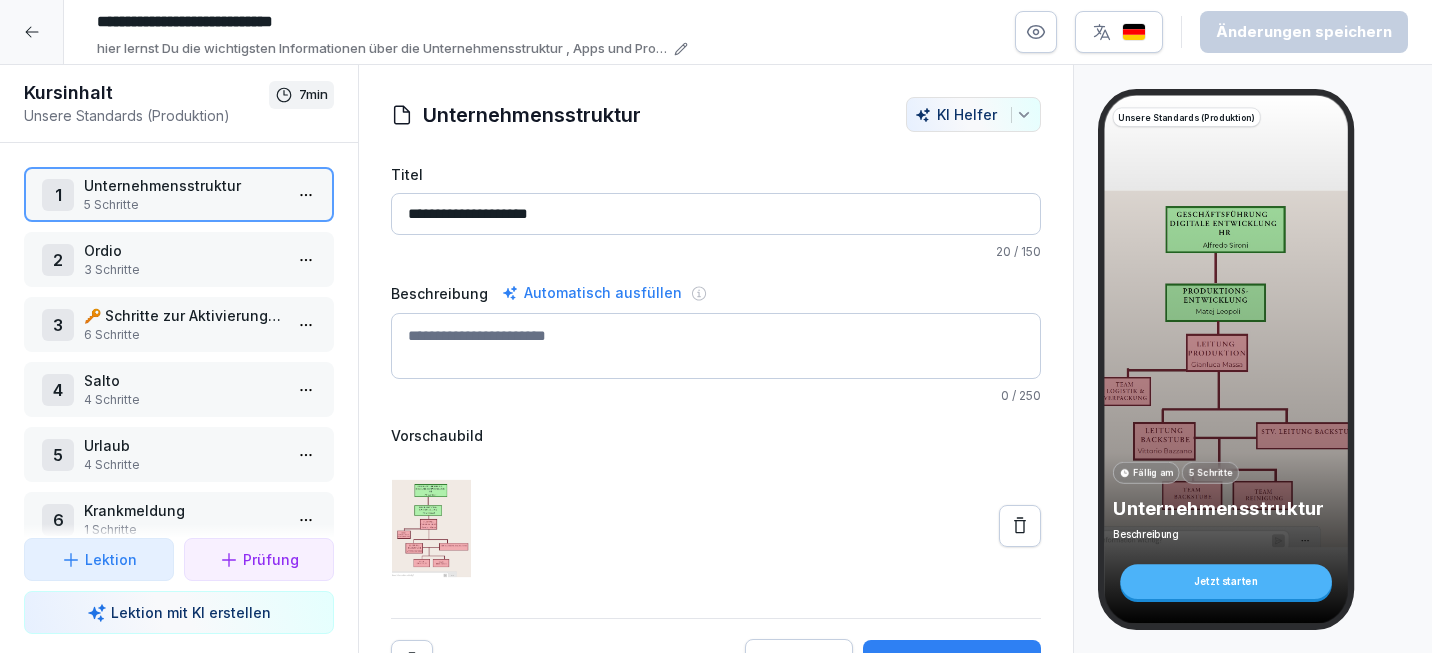 click 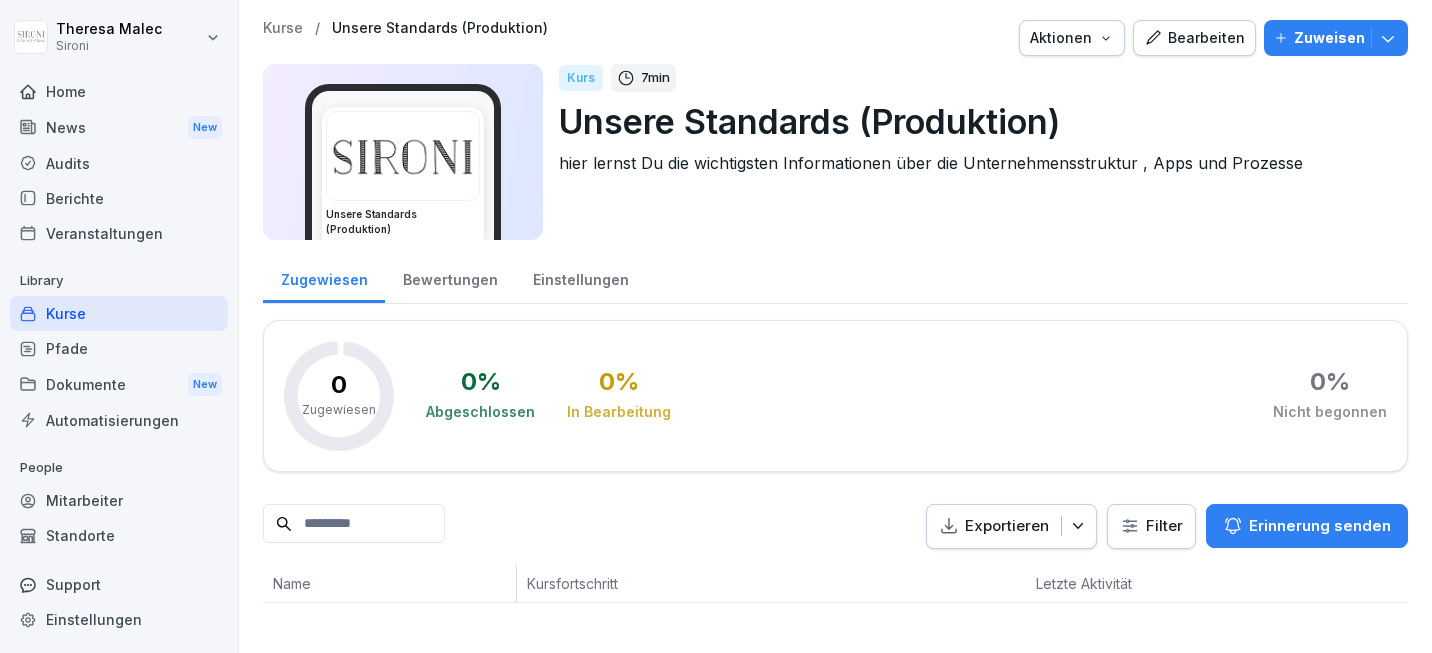 click on "Bearbeiten" at bounding box center [1194, 38] 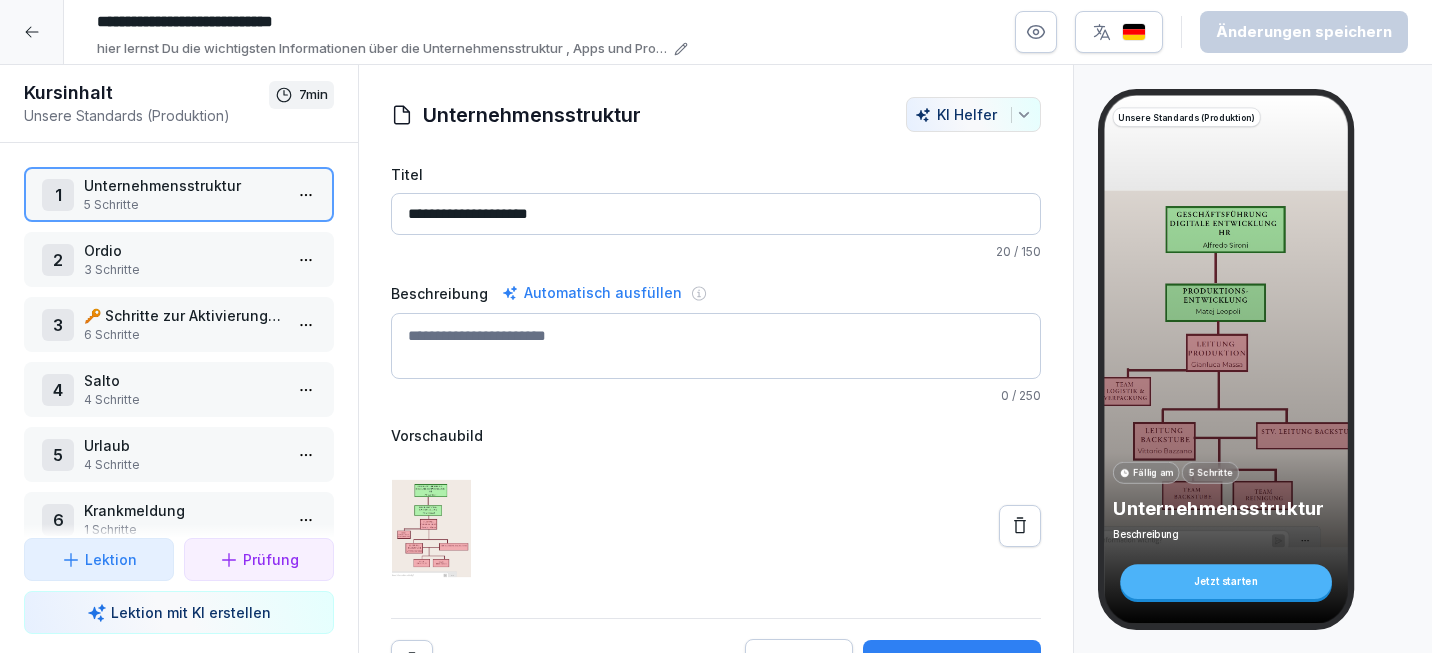 click at bounding box center (32, 32) 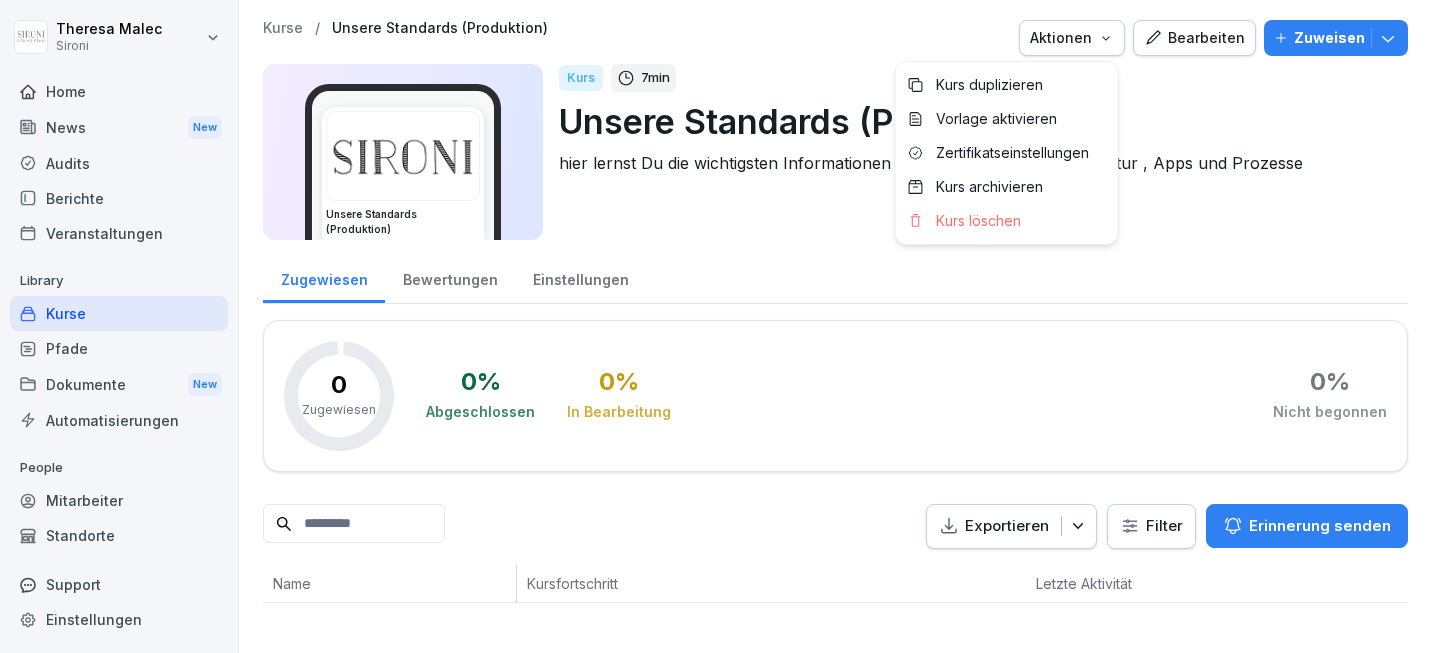 click on "Aktionen" at bounding box center [1072, 38] 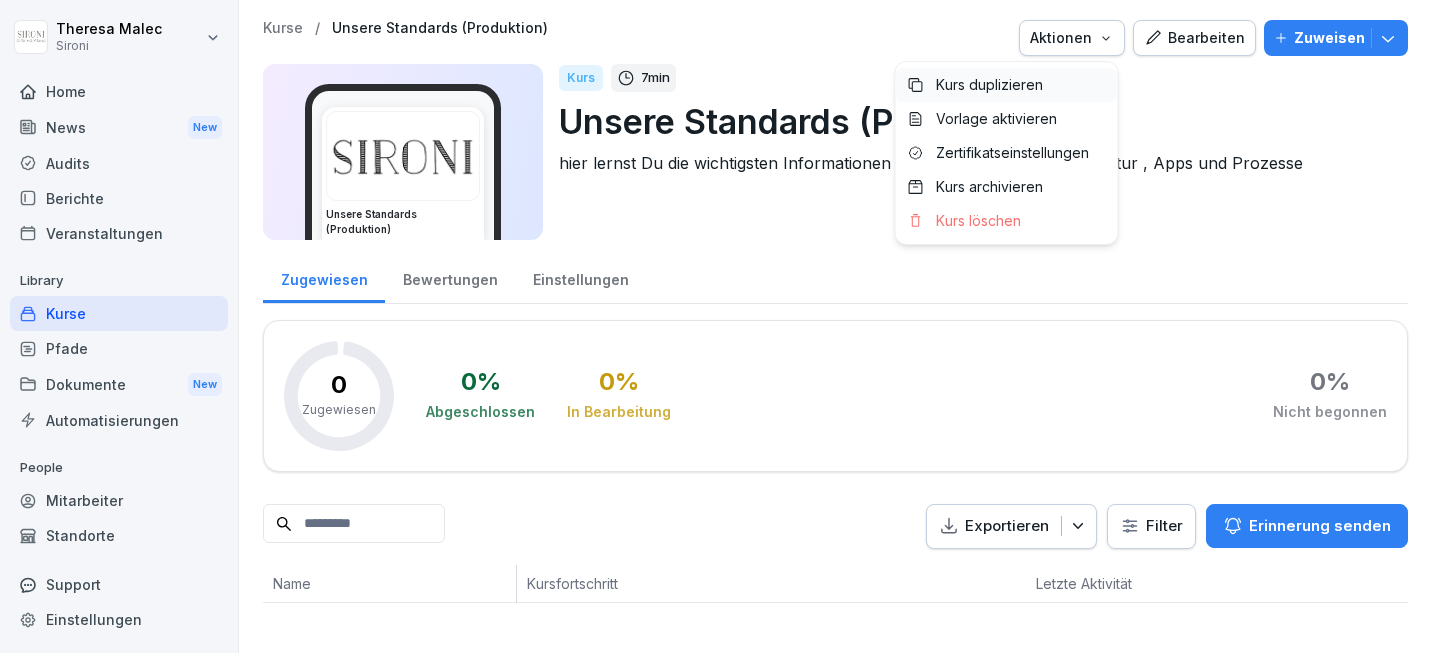click on "Kurs duplizieren" at bounding box center [989, 85] 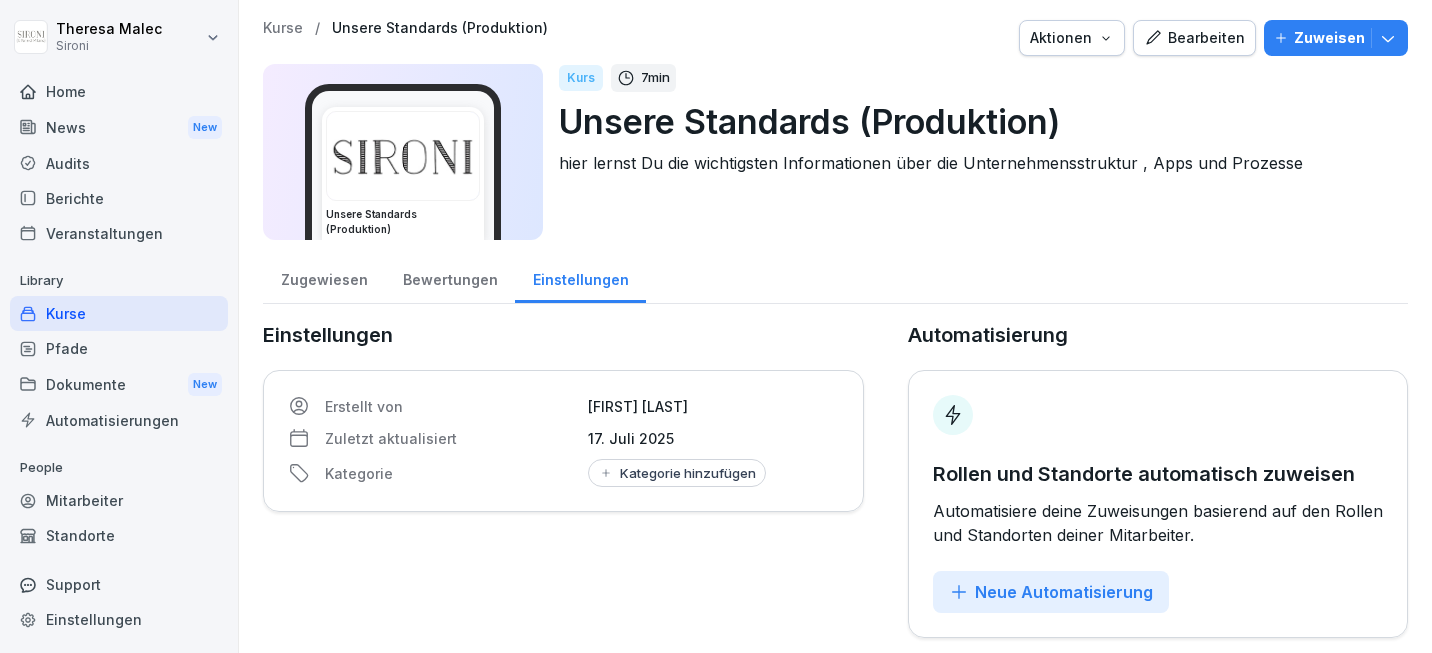 click on "Bearbeiten" at bounding box center (1194, 38) 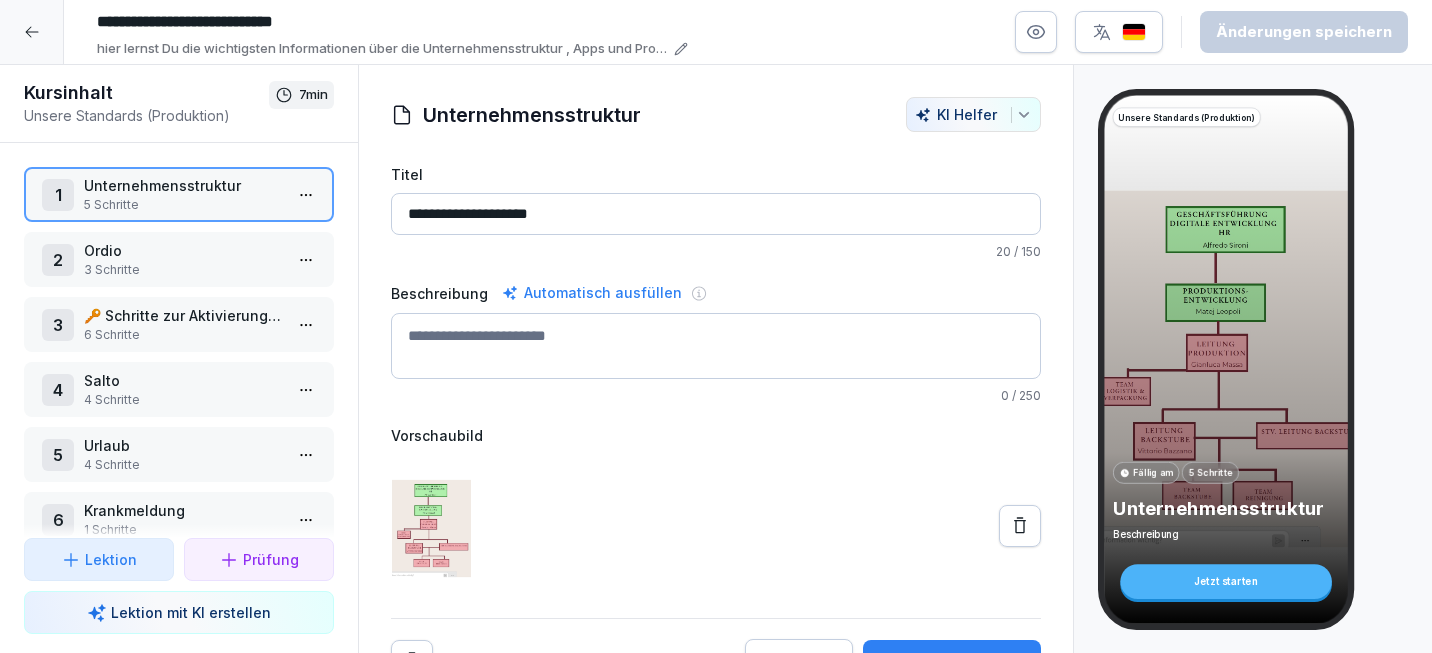 click on "**********" at bounding box center (388, 22) 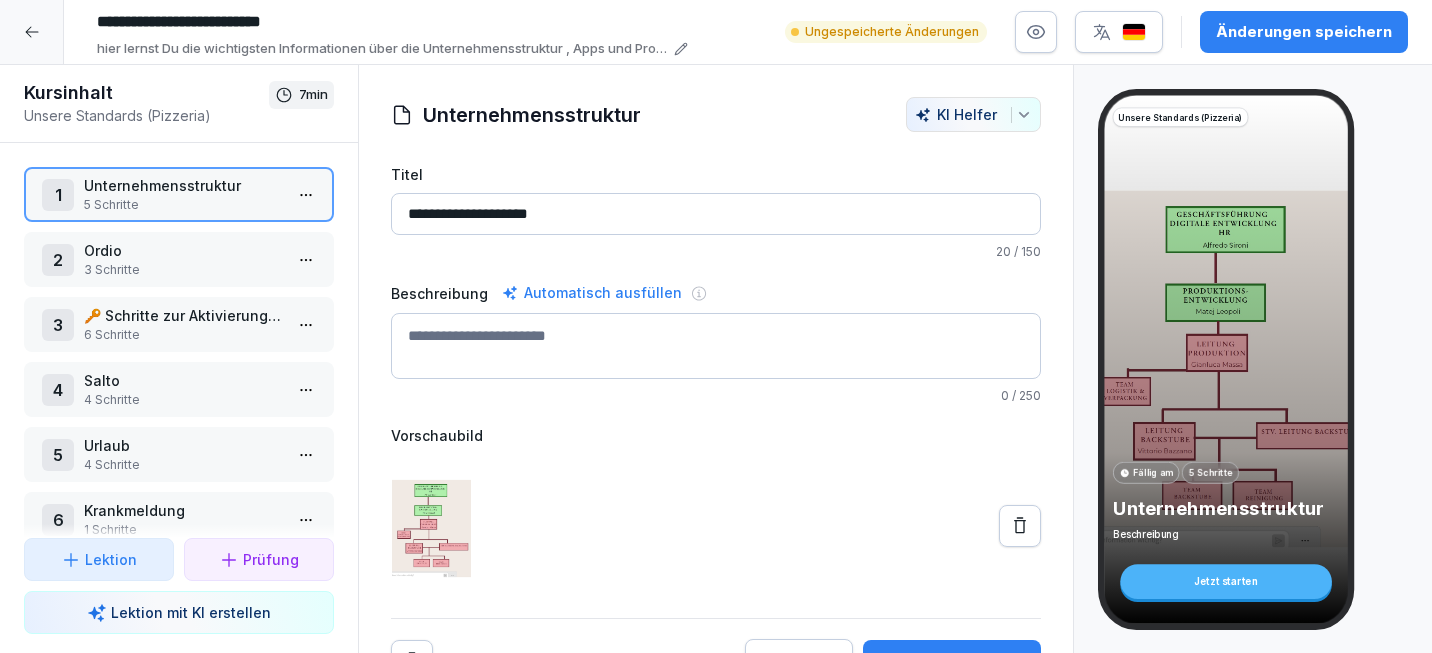 type on "**********" 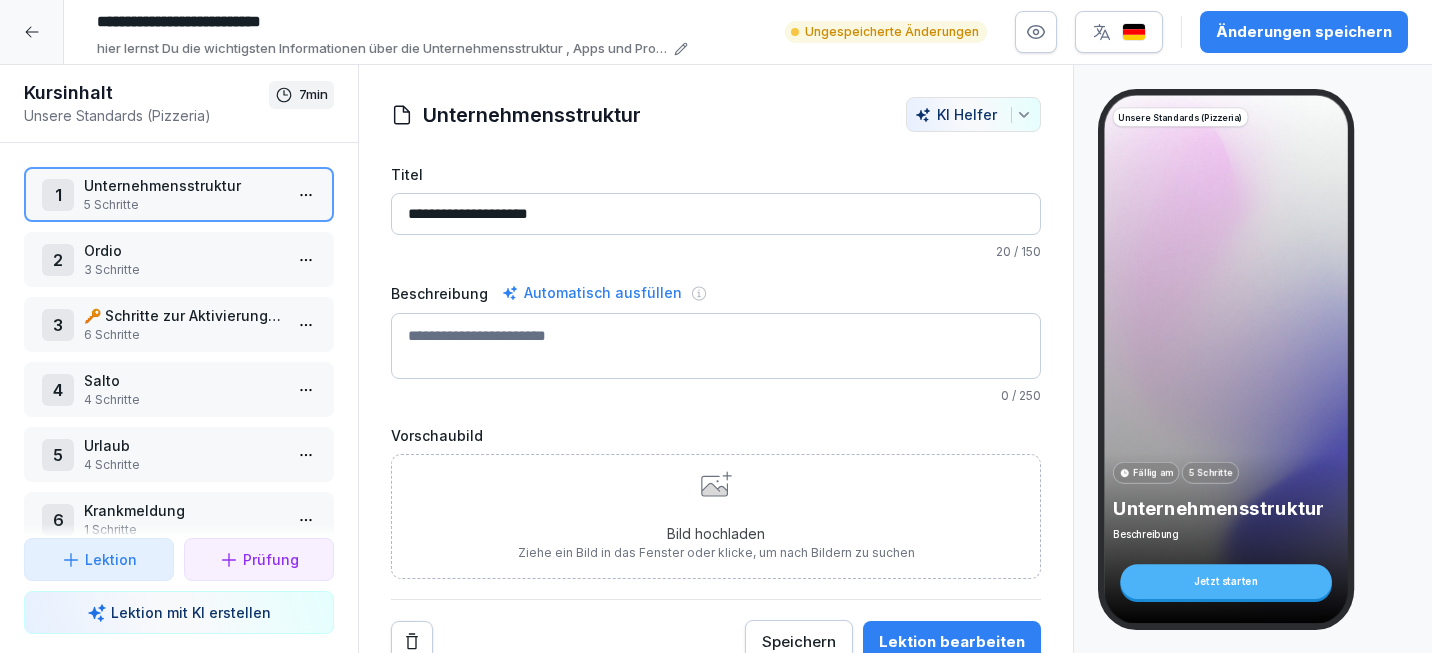 click 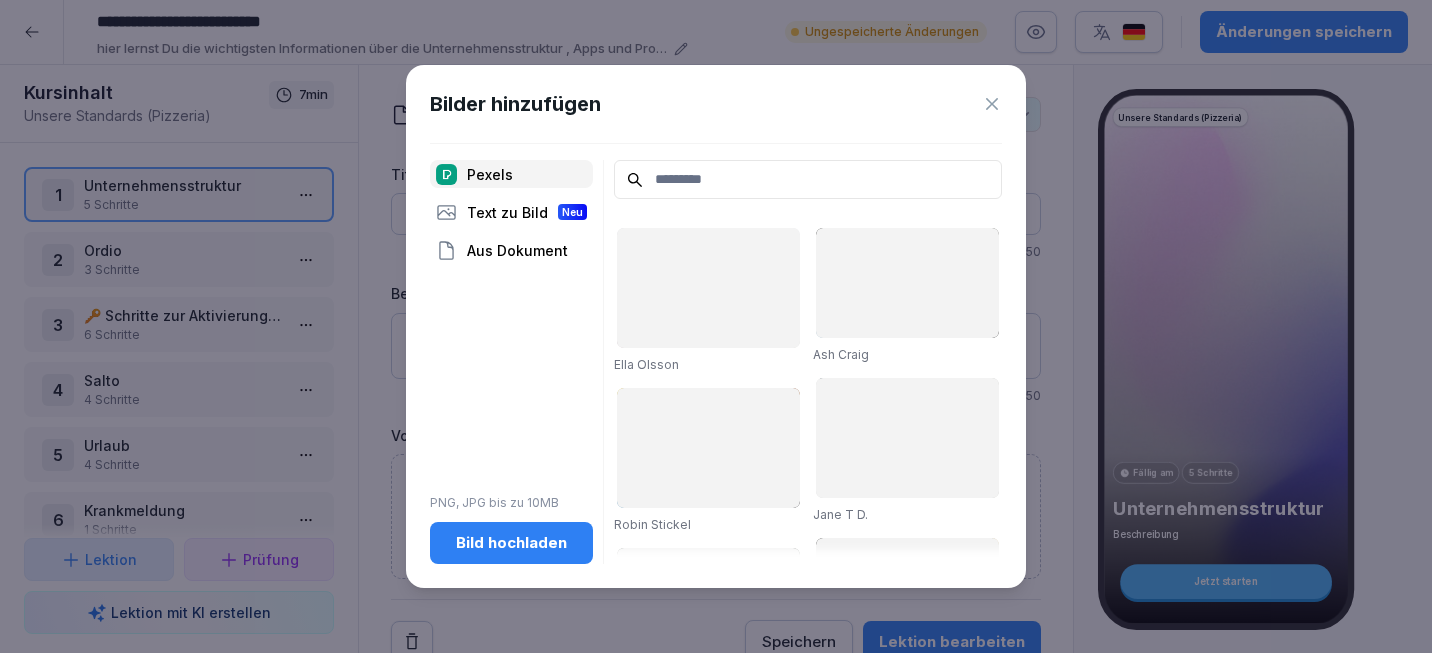 click on "Bild hochladen" at bounding box center [511, 543] 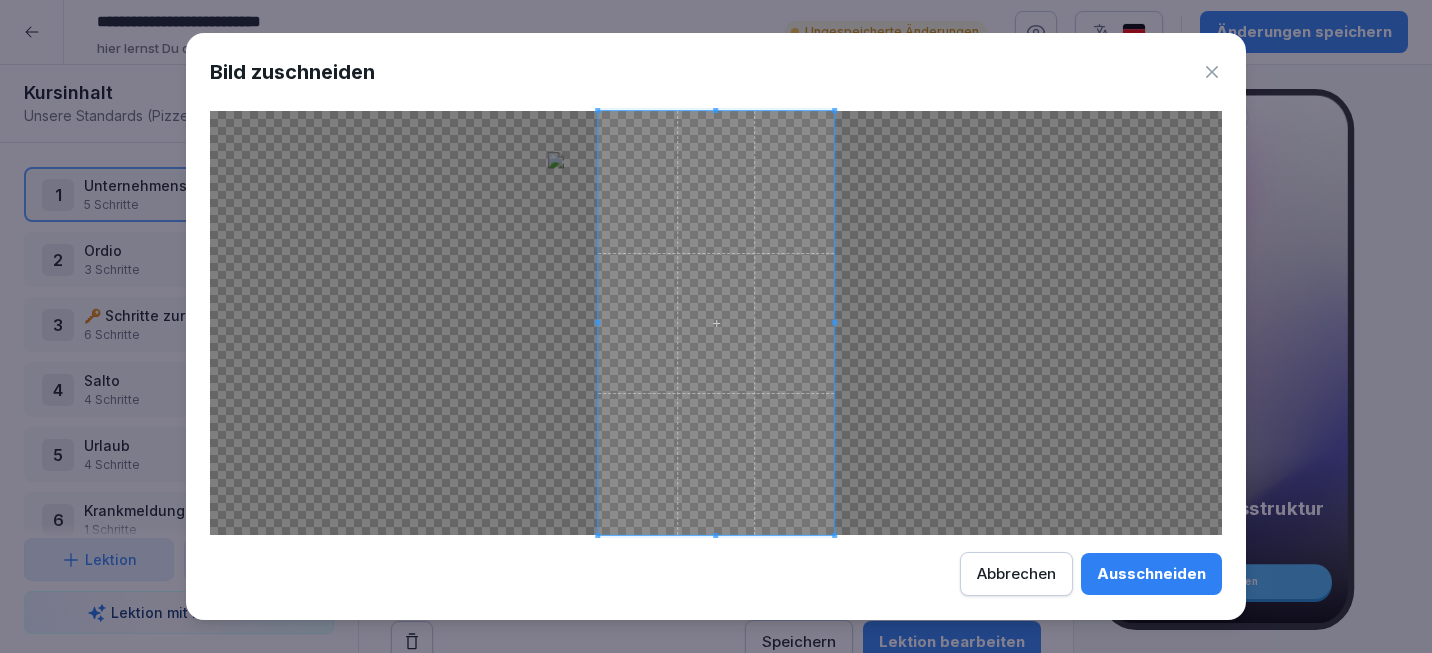 click on "Abbrechen" at bounding box center [1016, 574] 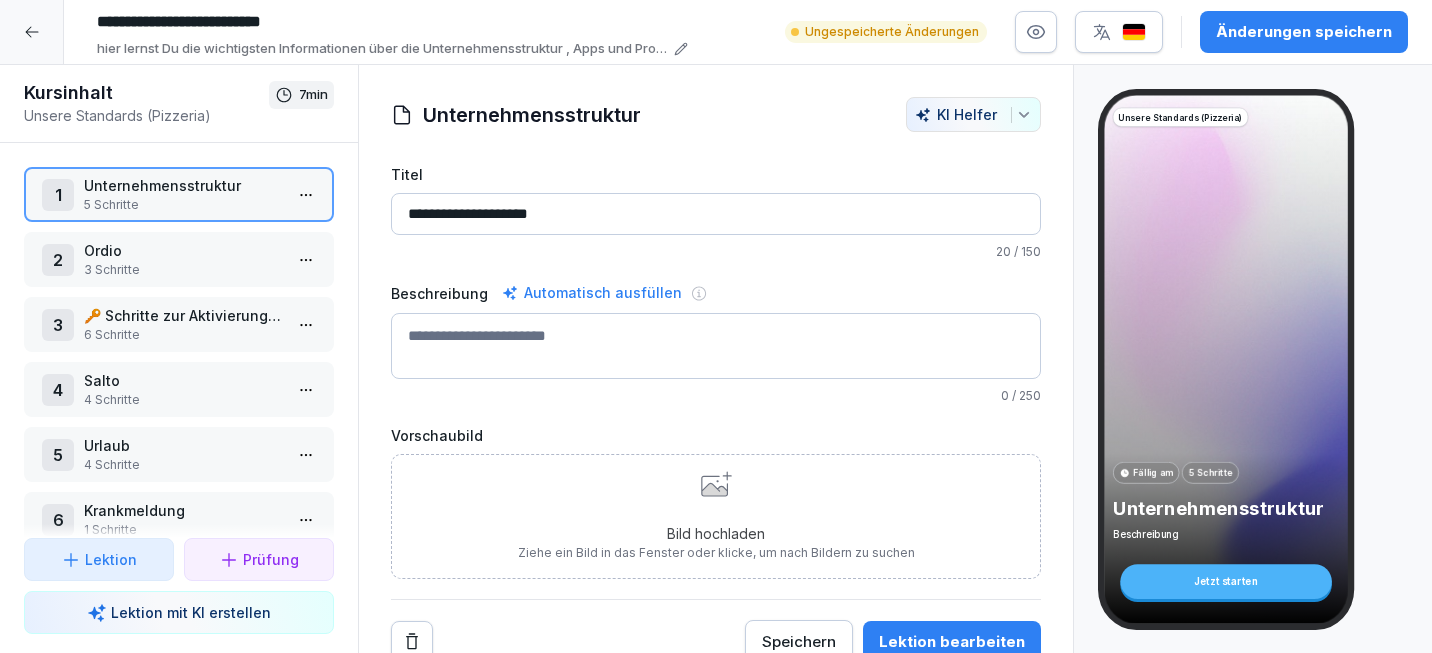 click 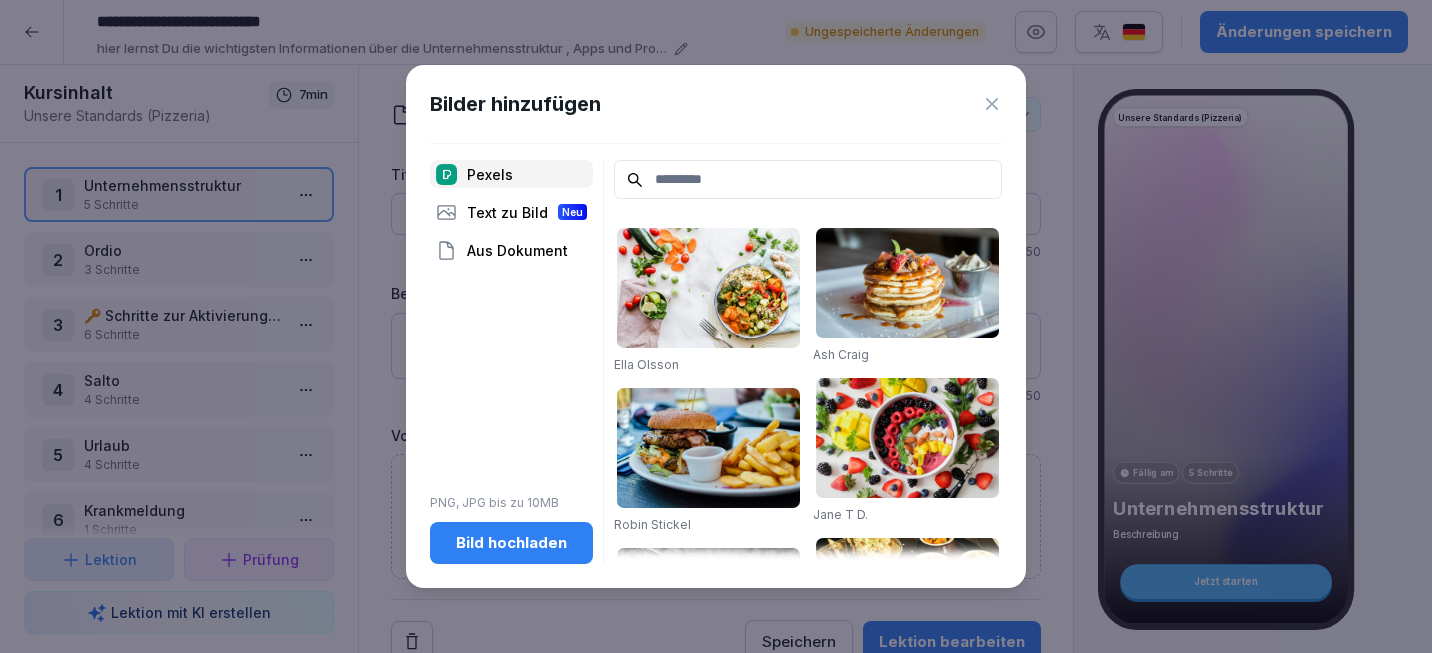 click on "Bild hochladen" at bounding box center [511, 543] 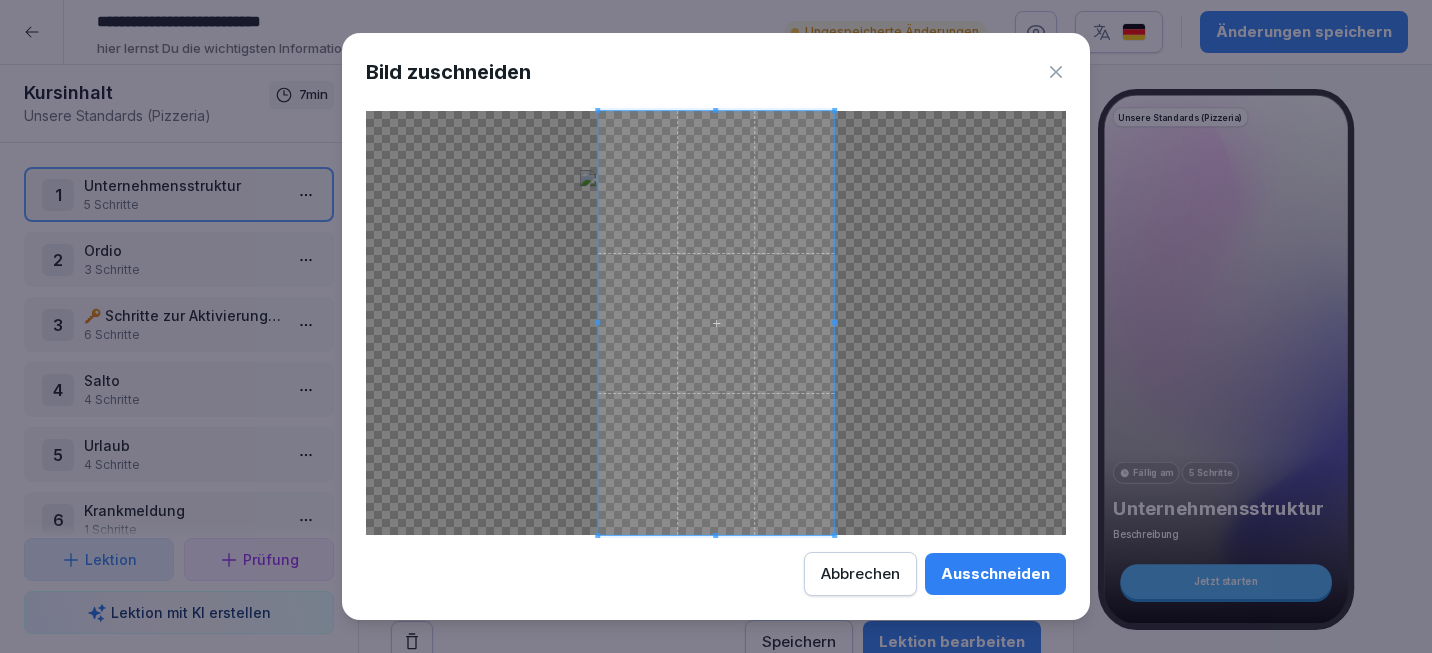 click on "Ausschneiden" at bounding box center [995, 574] 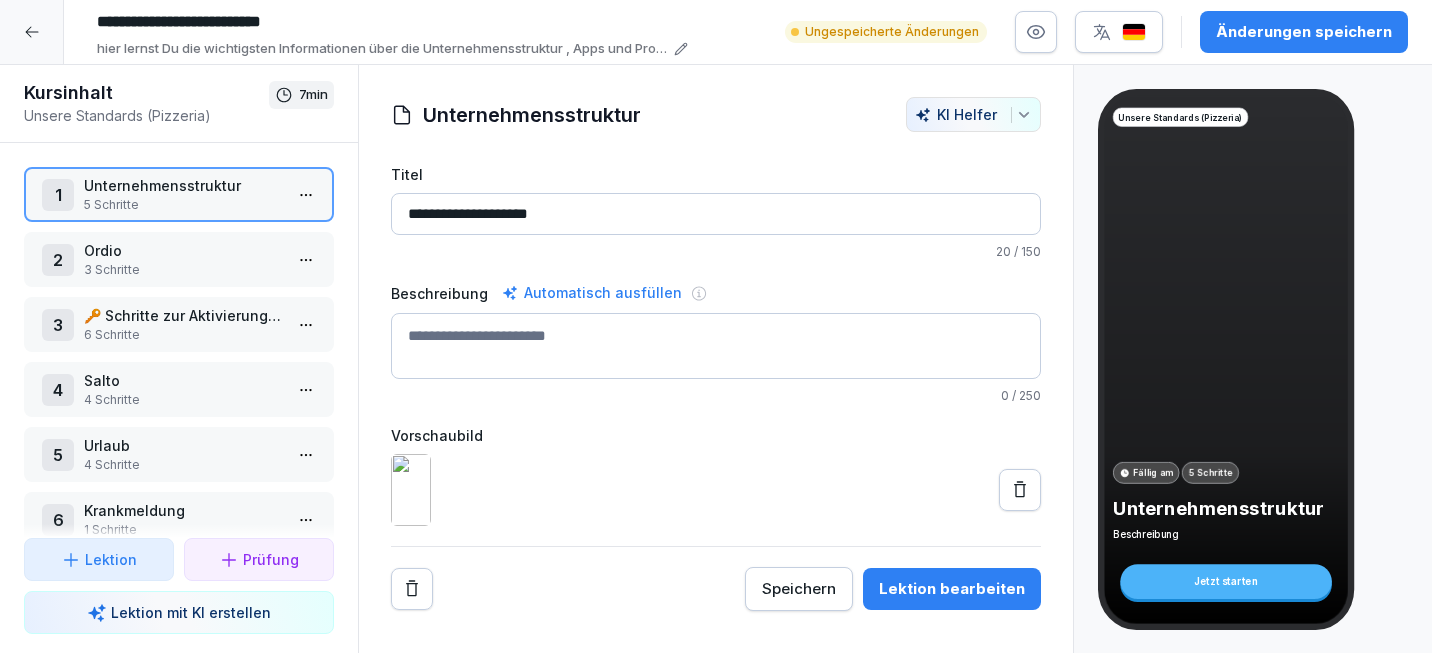 click on "**********" at bounding box center [716, 326] 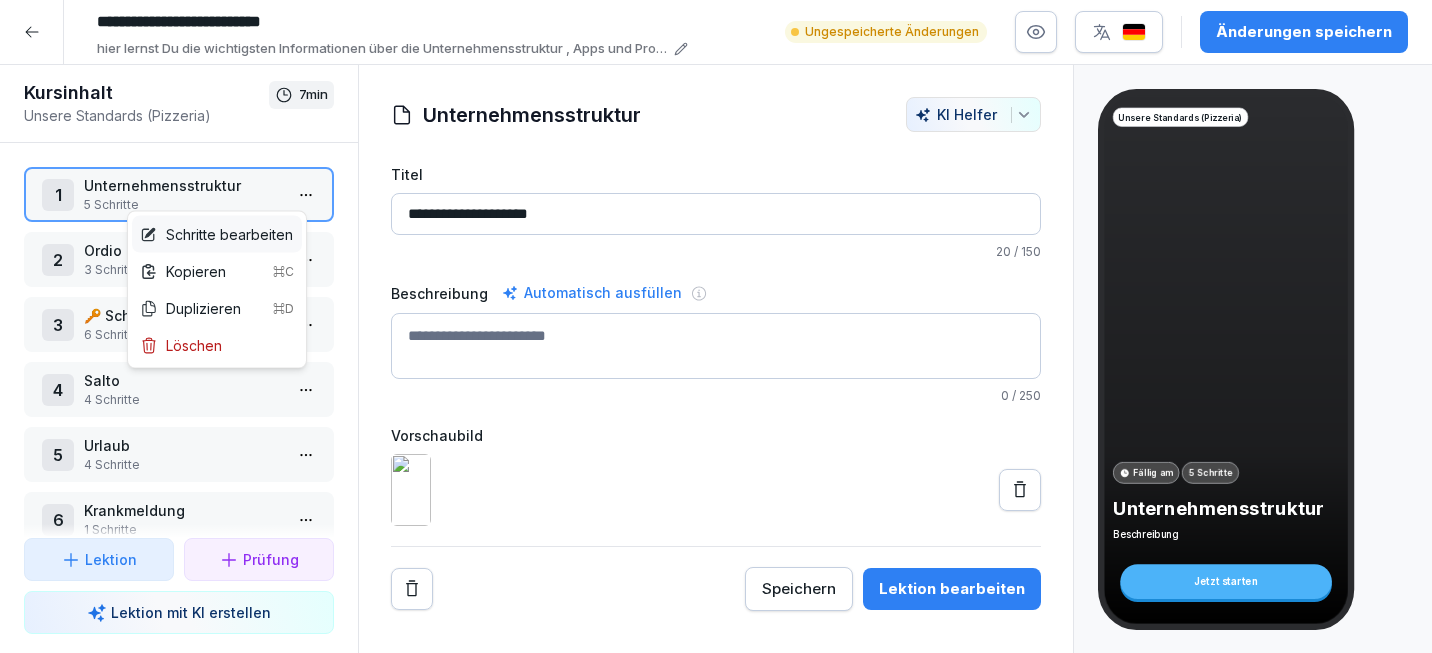 click on "Schritte bearbeiten" at bounding box center [216, 234] 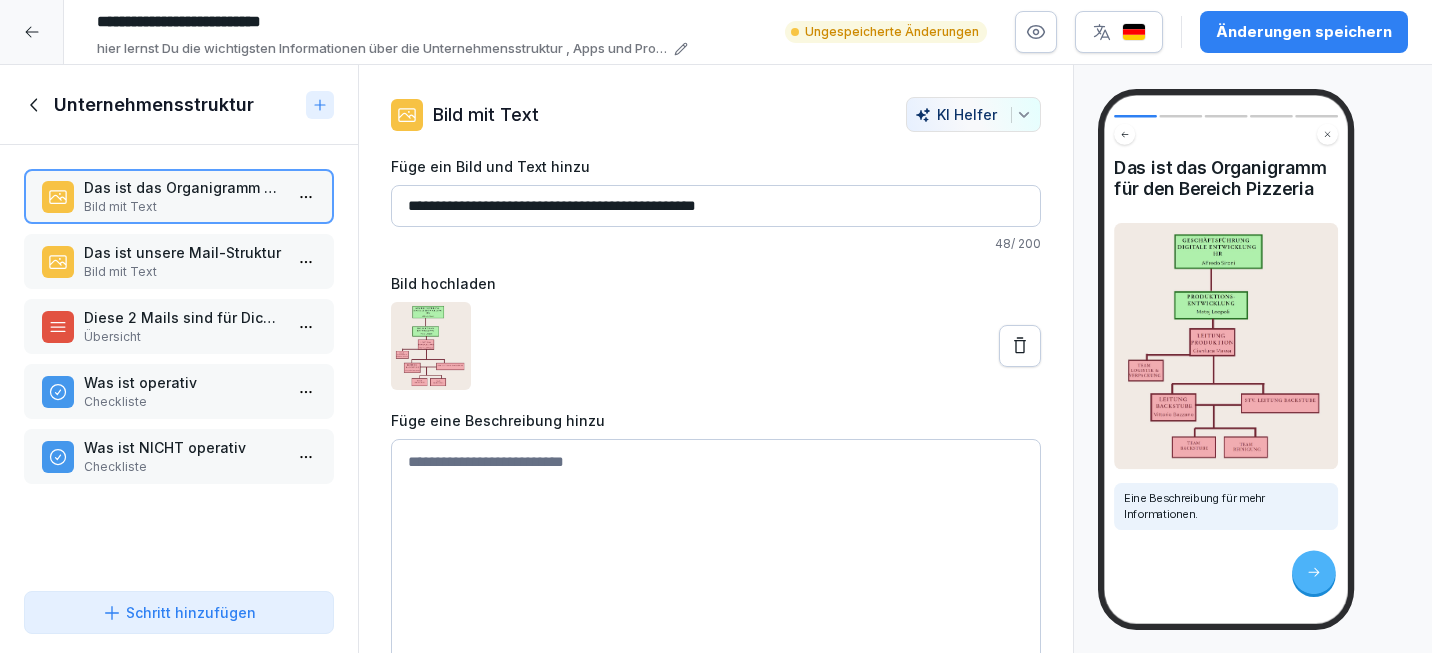 click on "Das ist unsere Mail-Struktur" at bounding box center [183, 252] 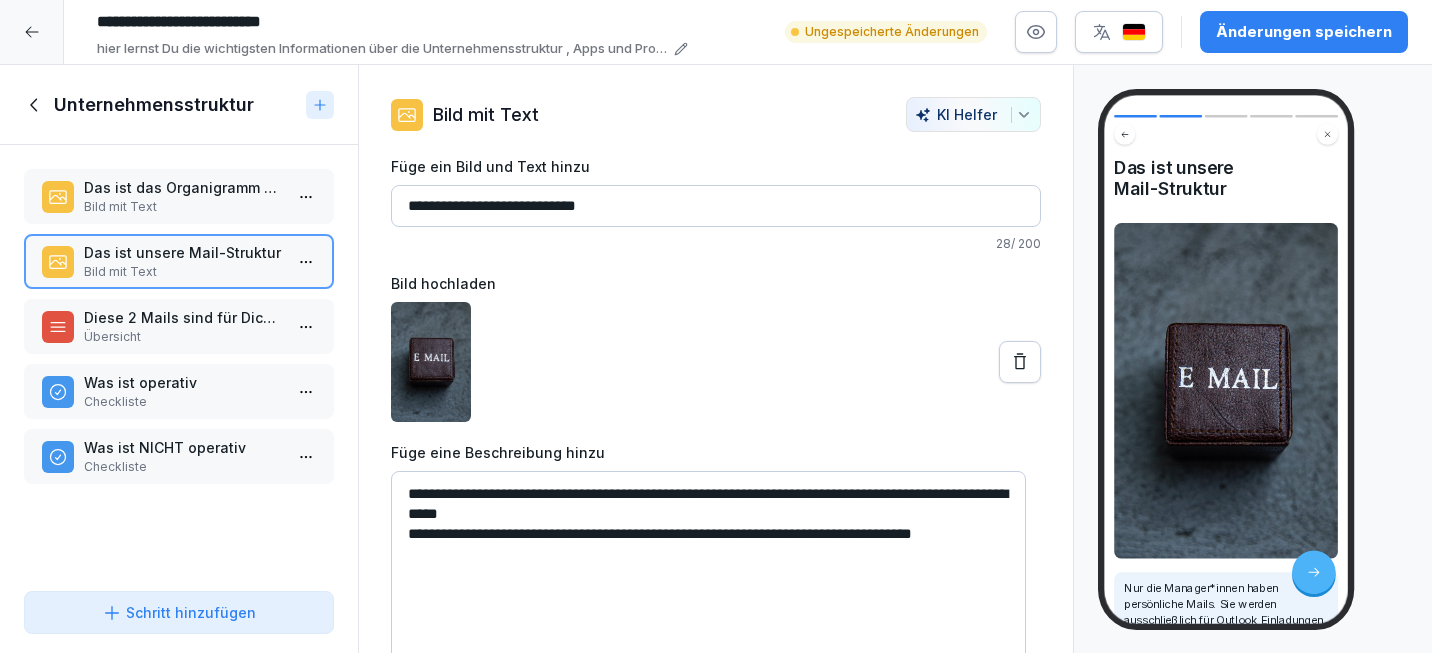 click on "Diese 2 Mails sind für Dich relevant Übersicht" at bounding box center (179, 326) 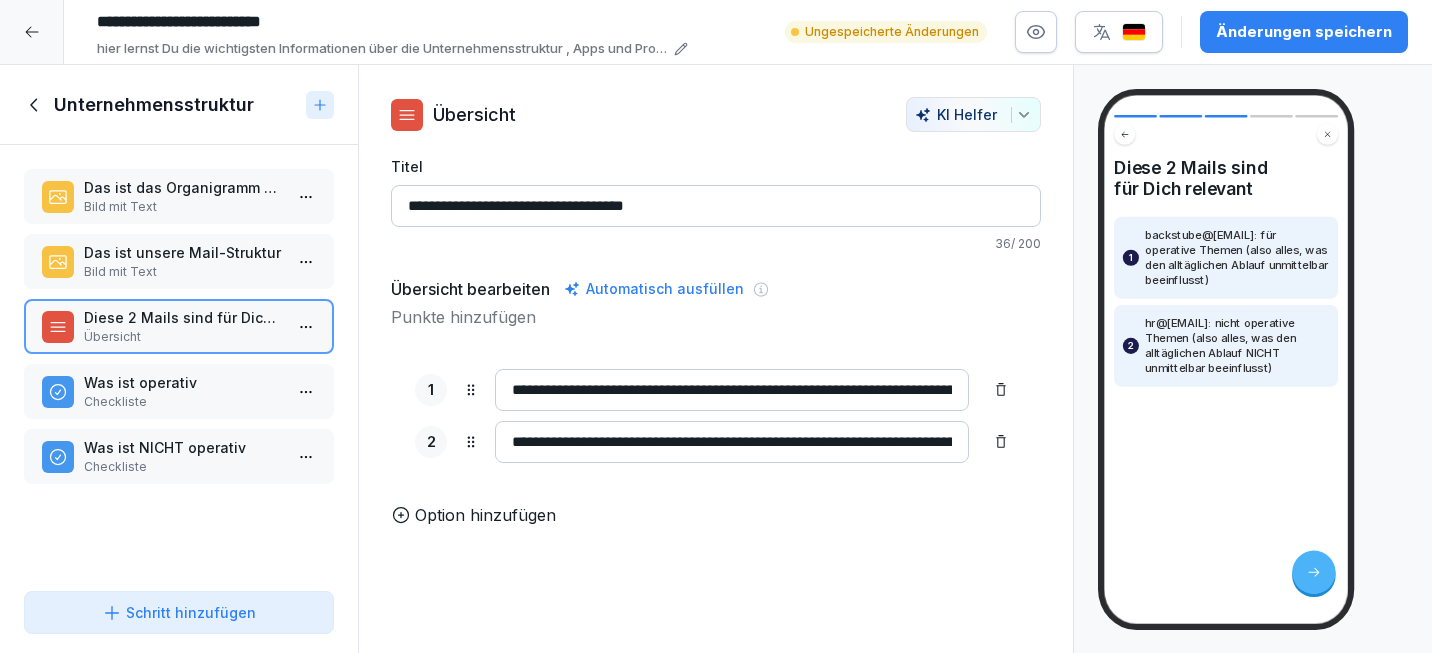 drag, startPoint x: 585, startPoint y: 389, endPoint x: 485, endPoint y: 386, distance: 100.04499 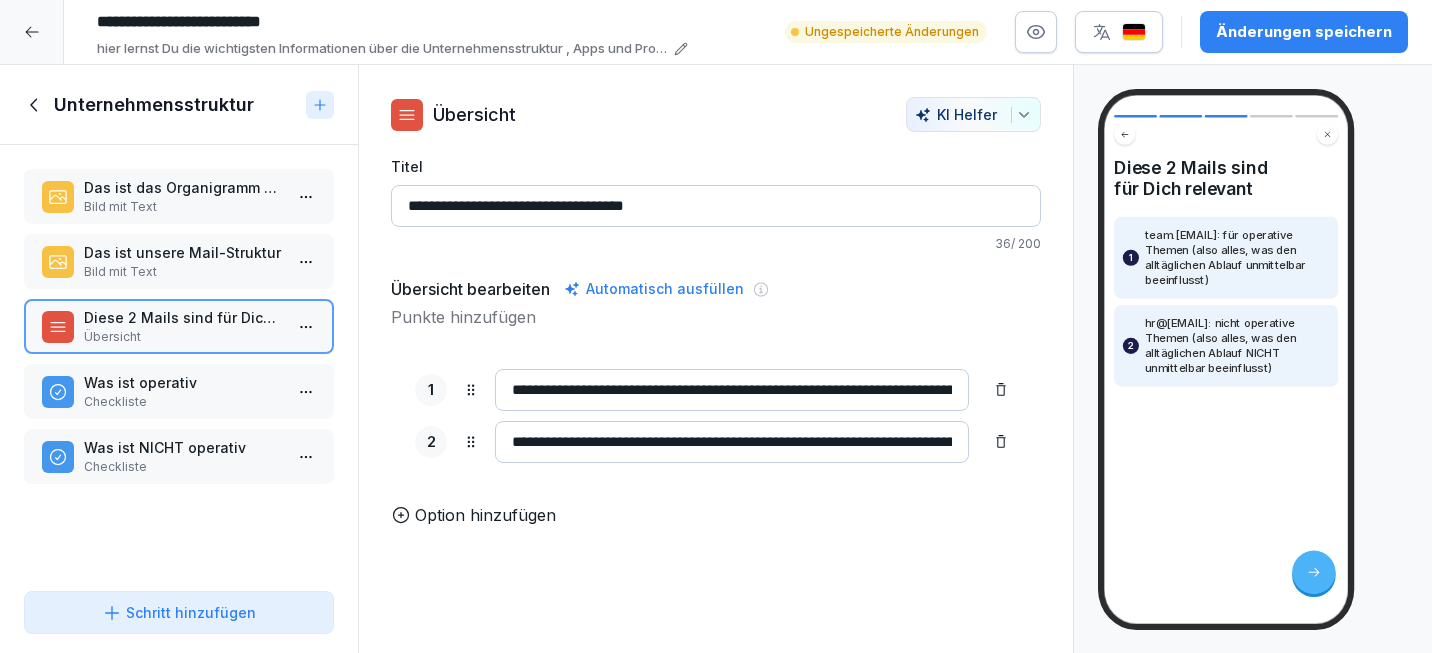 click on "**********" at bounding box center [732, 390] 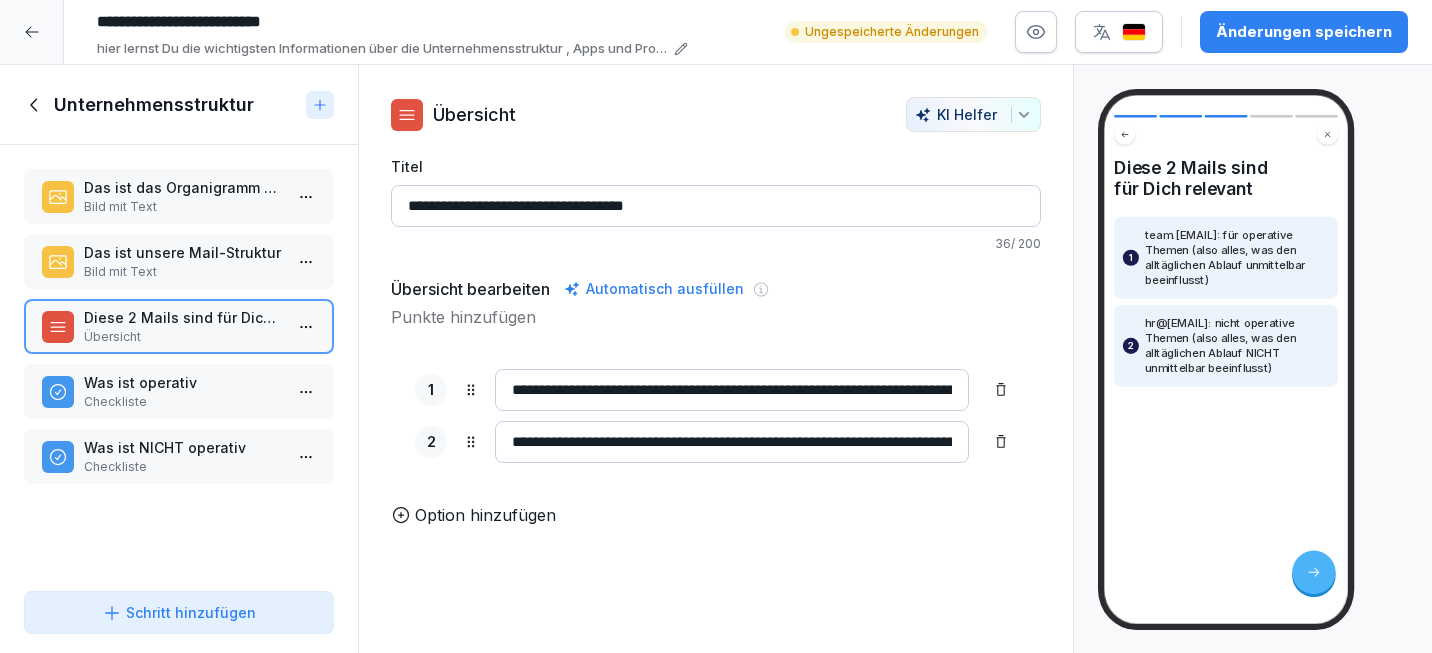 click on "Das ist unsere Mail-Struktur" at bounding box center (183, 252) 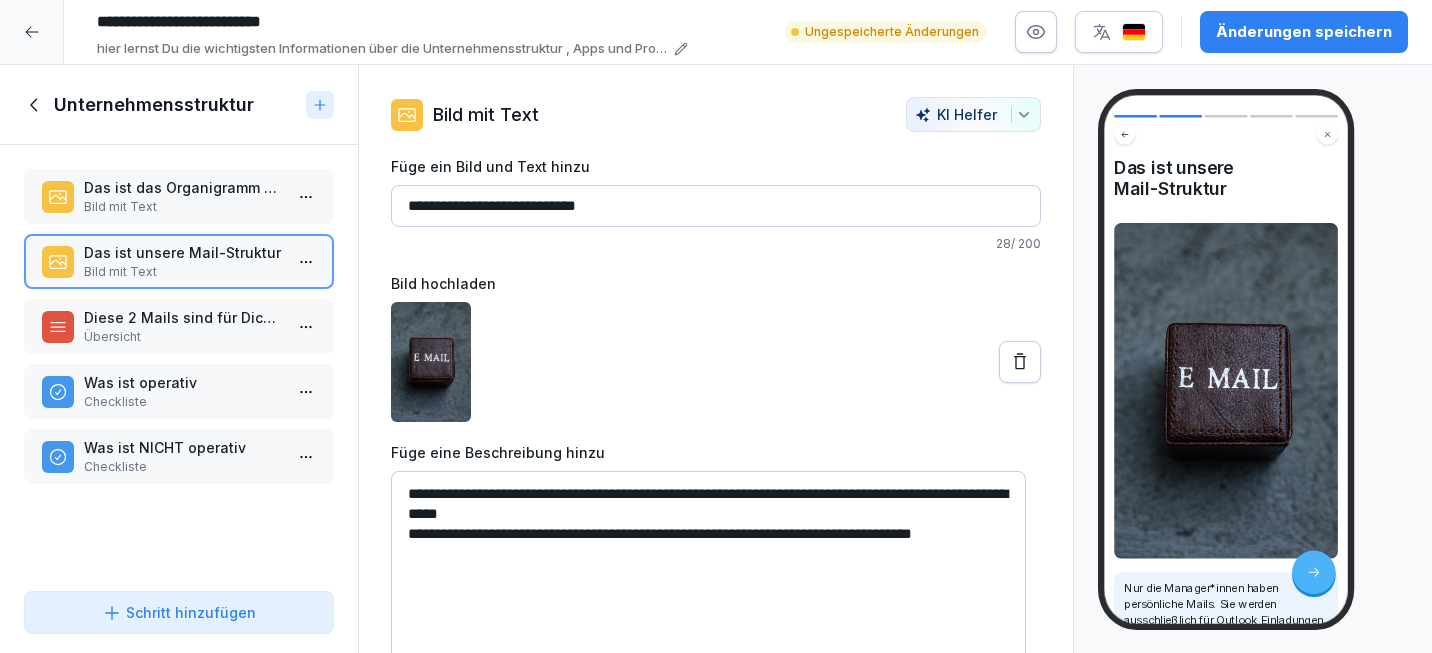 click on "Was ist operativ" at bounding box center [183, 382] 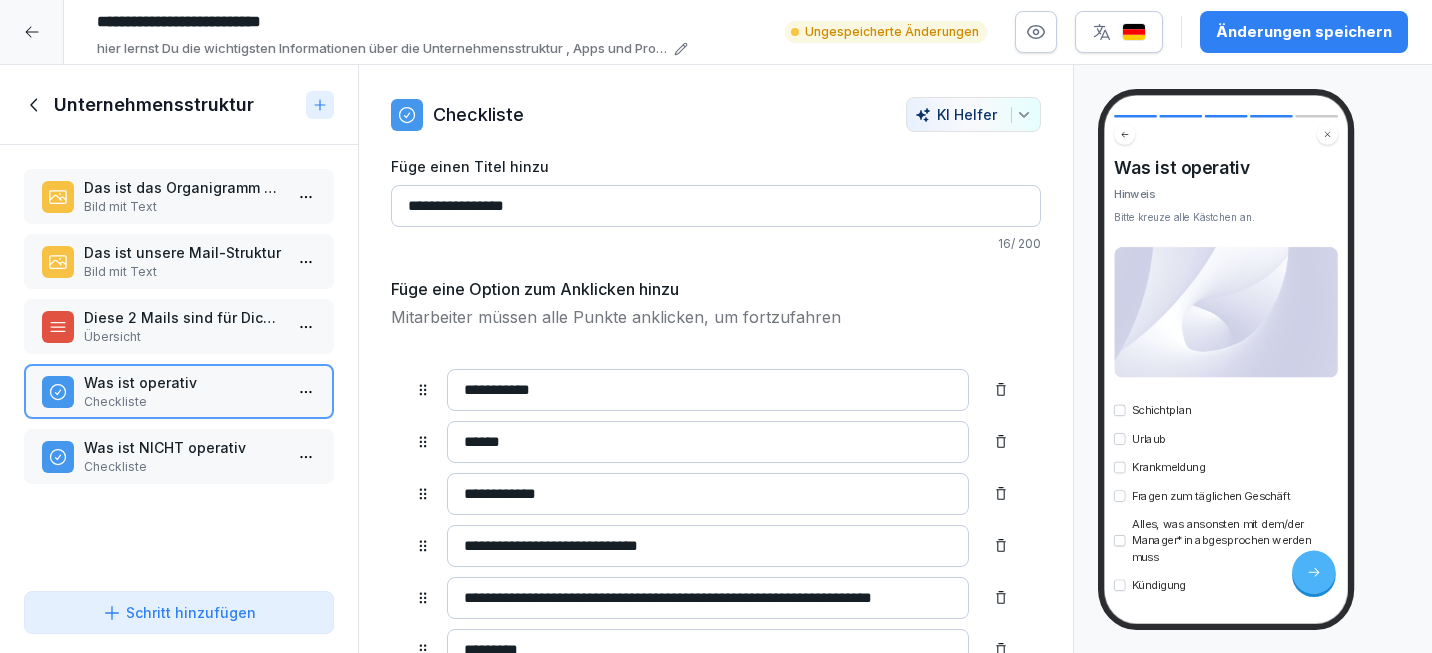 click on "Was ist NICHT operativ" at bounding box center (183, 447) 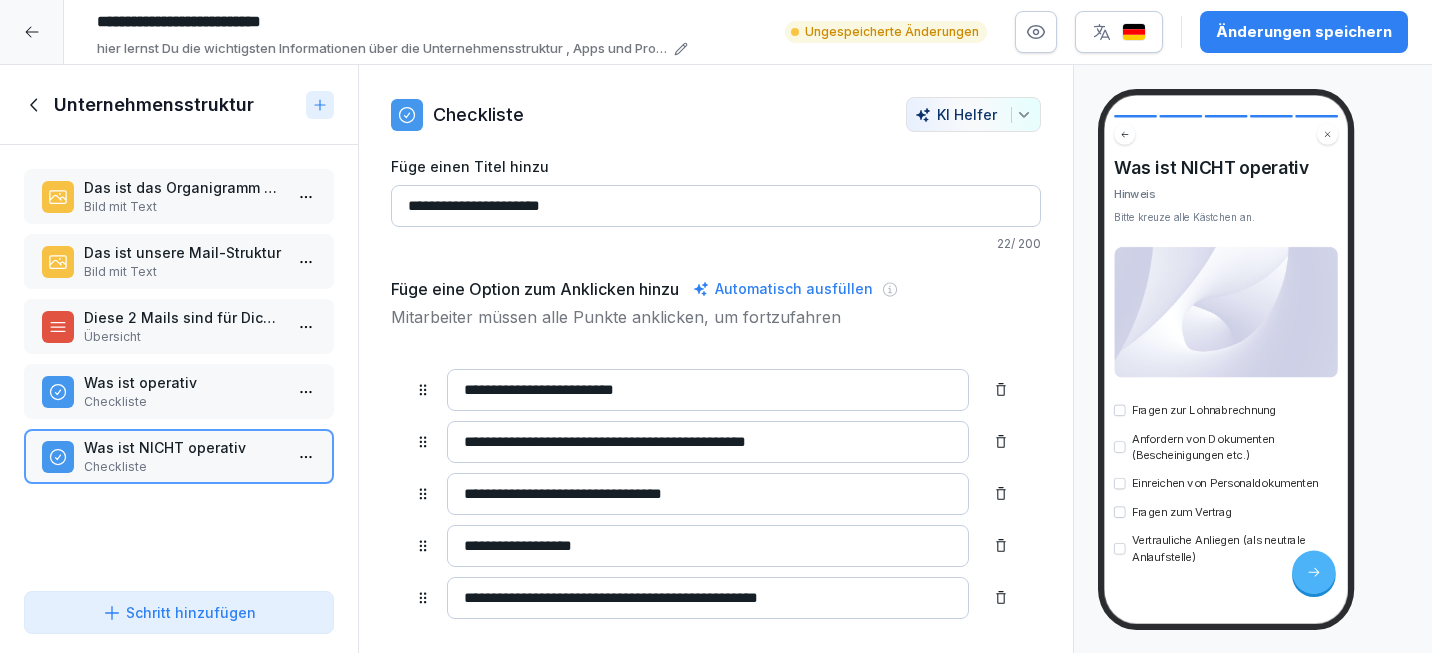 click on "Bild mit Text" at bounding box center [183, 207] 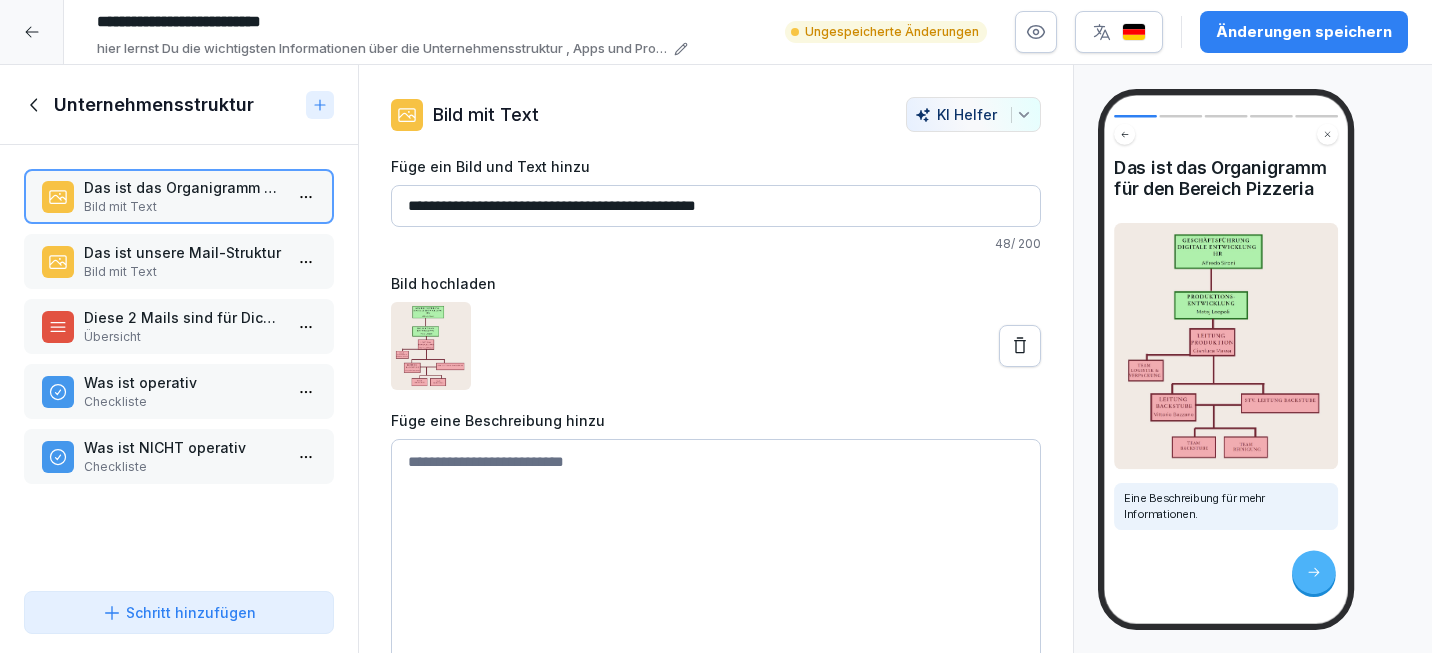 click 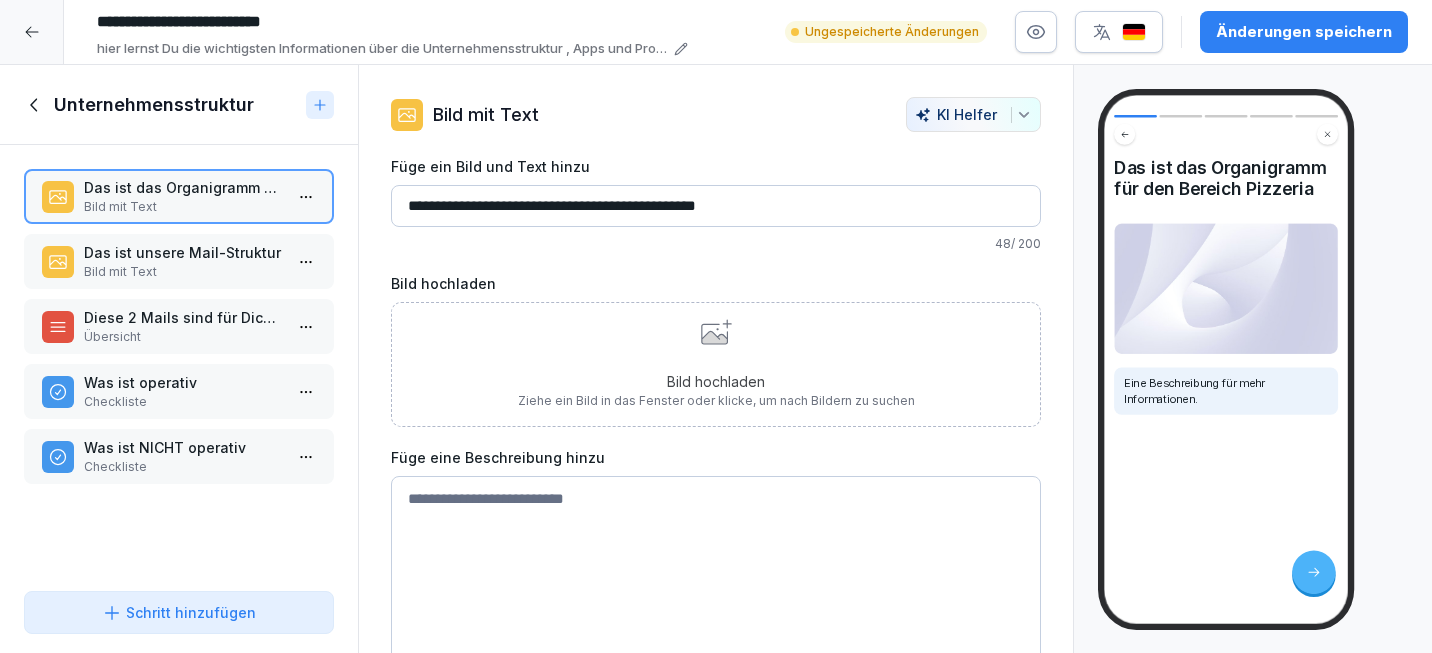 click 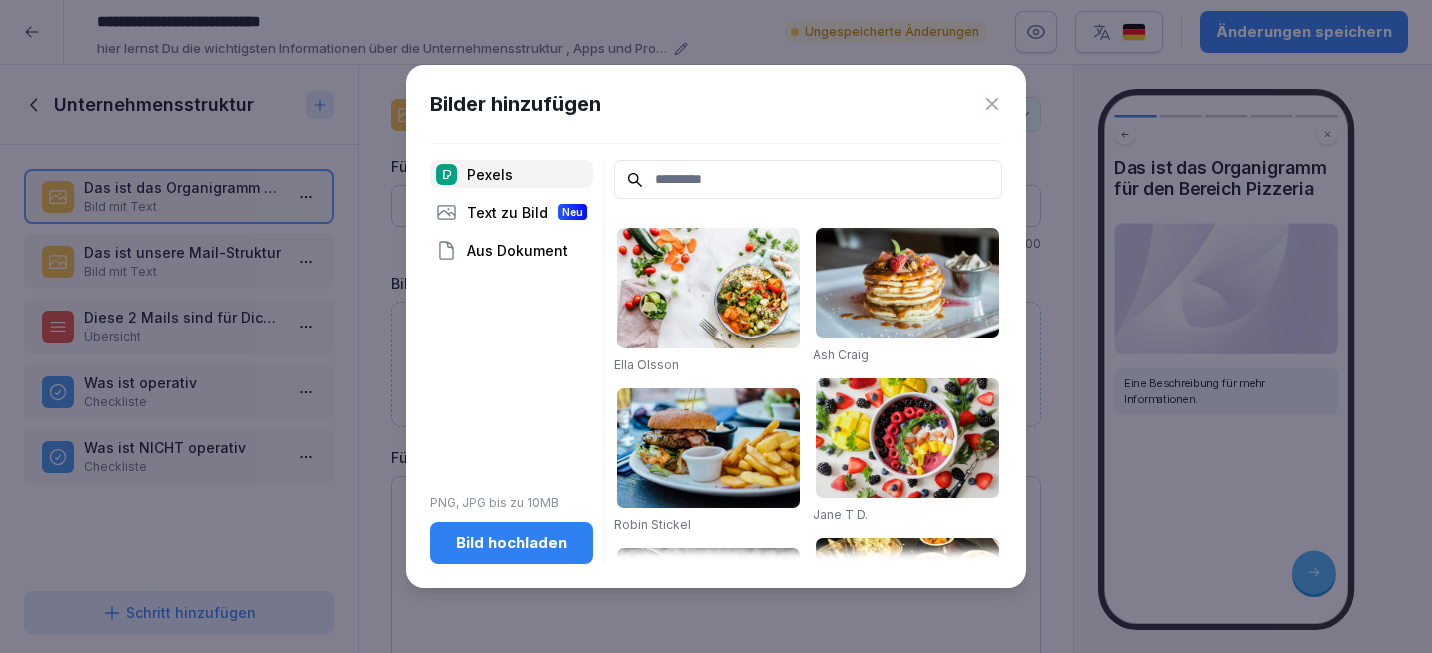 click on "Bild hochladen" at bounding box center [511, 543] 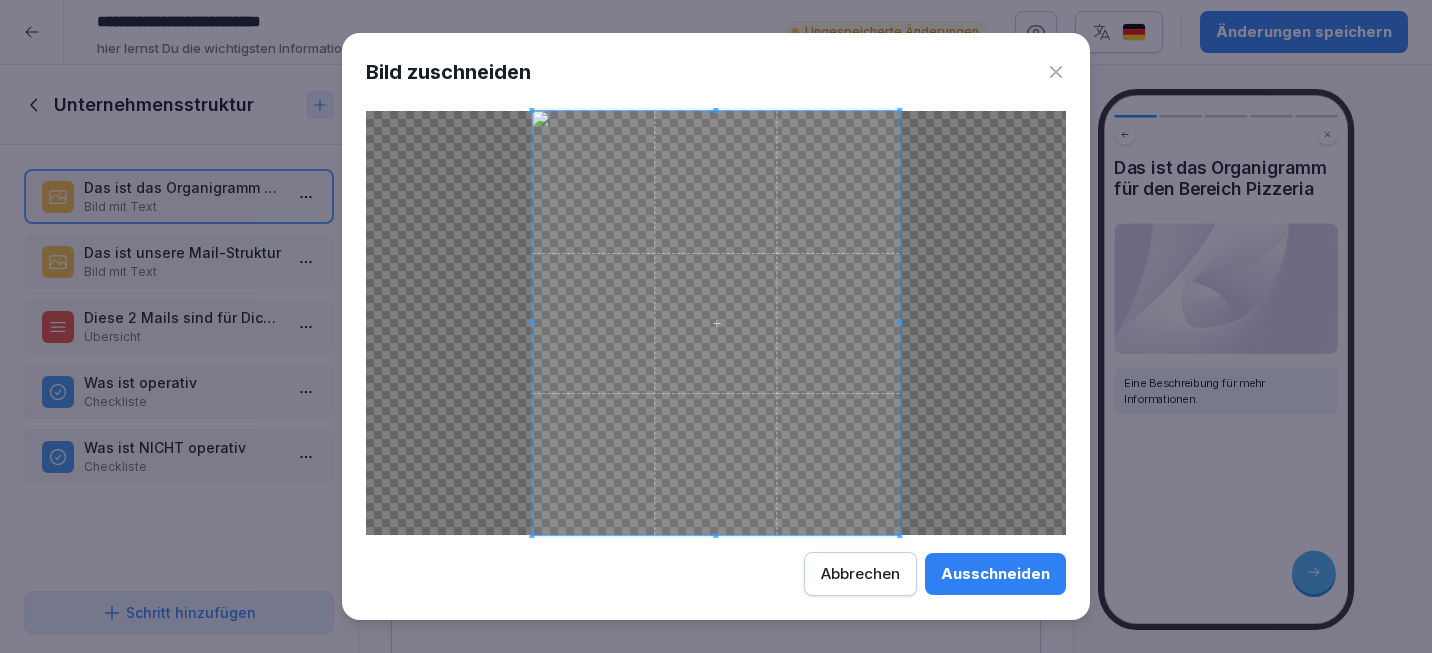 click on "Ausschneiden" at bounding box center (995, 574) 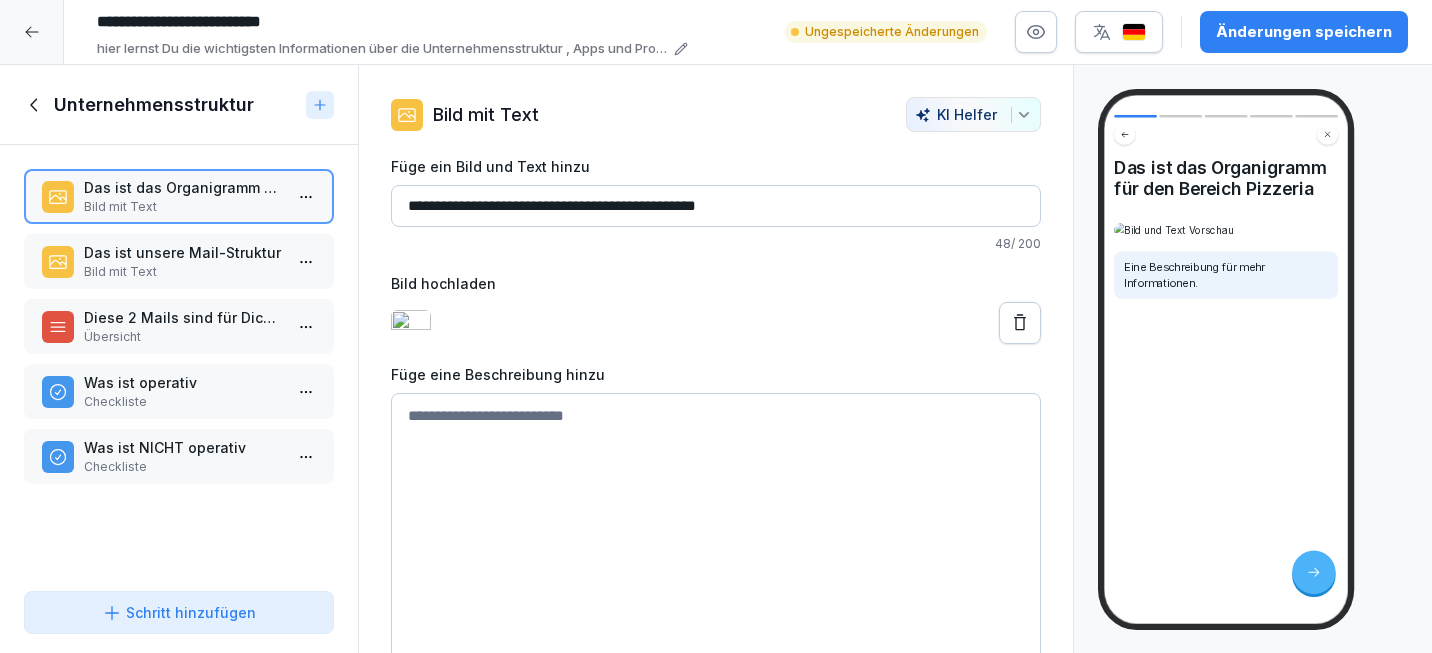 click at bounding box center [716, 543] 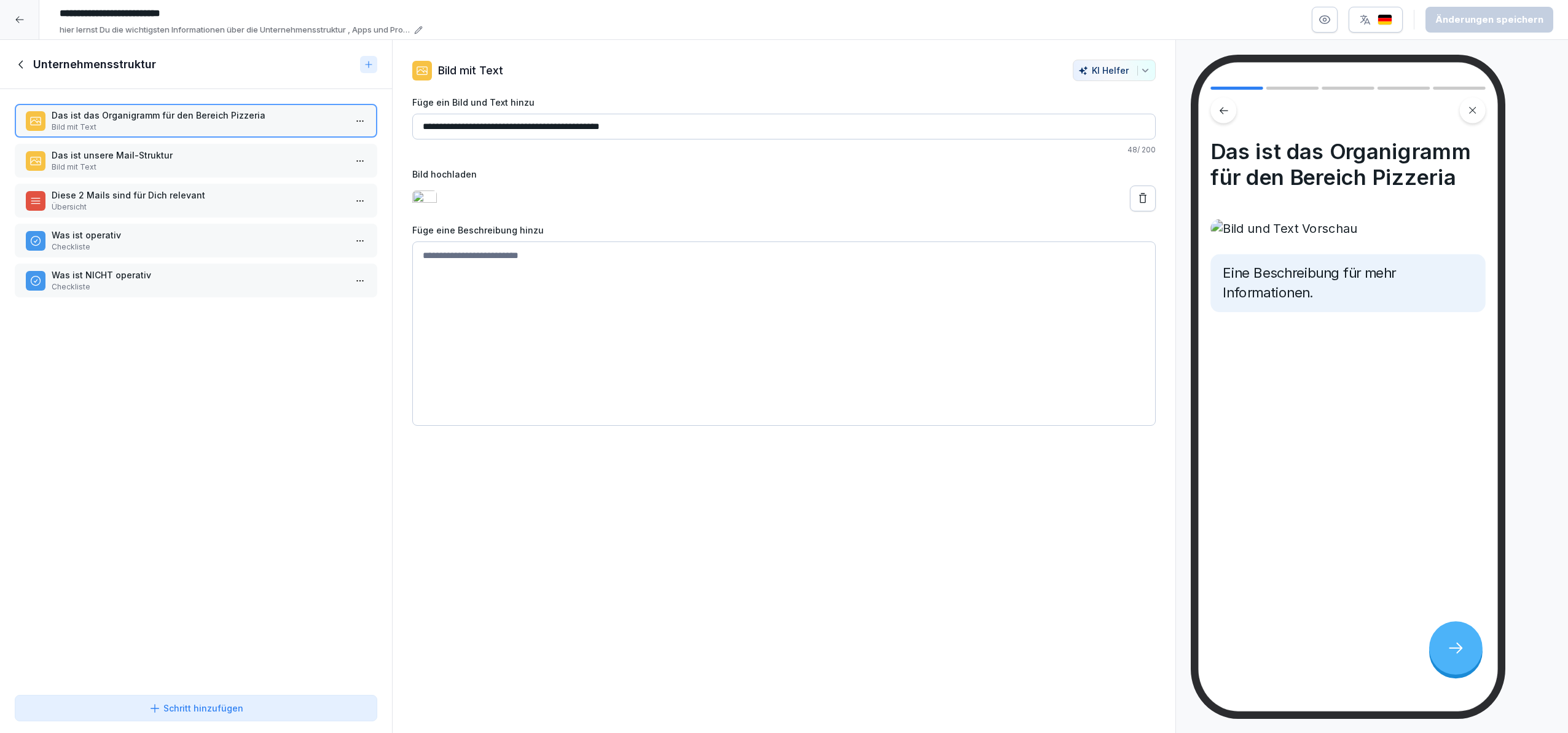 click 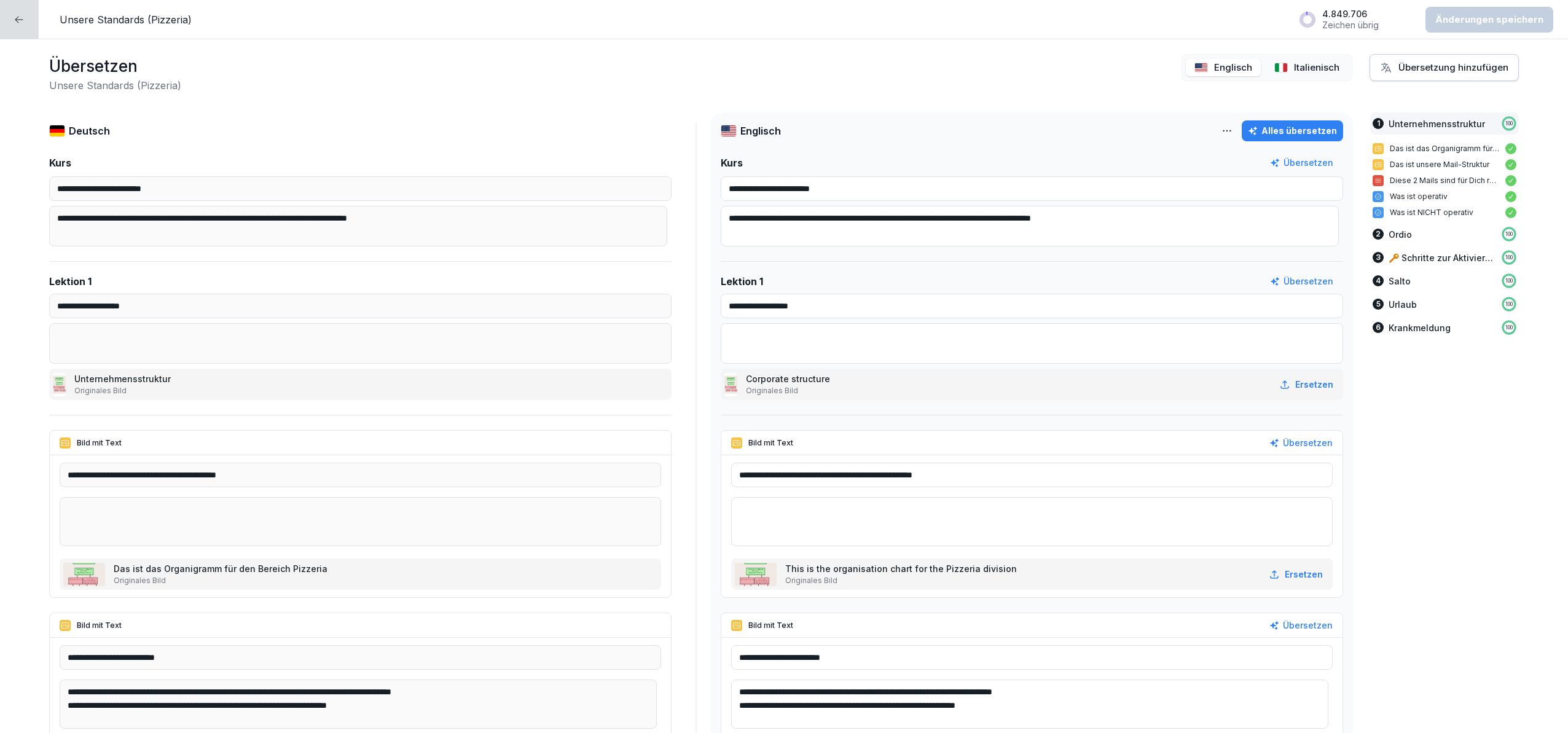 click on "Englisch" at bounding box center [1233, 68] 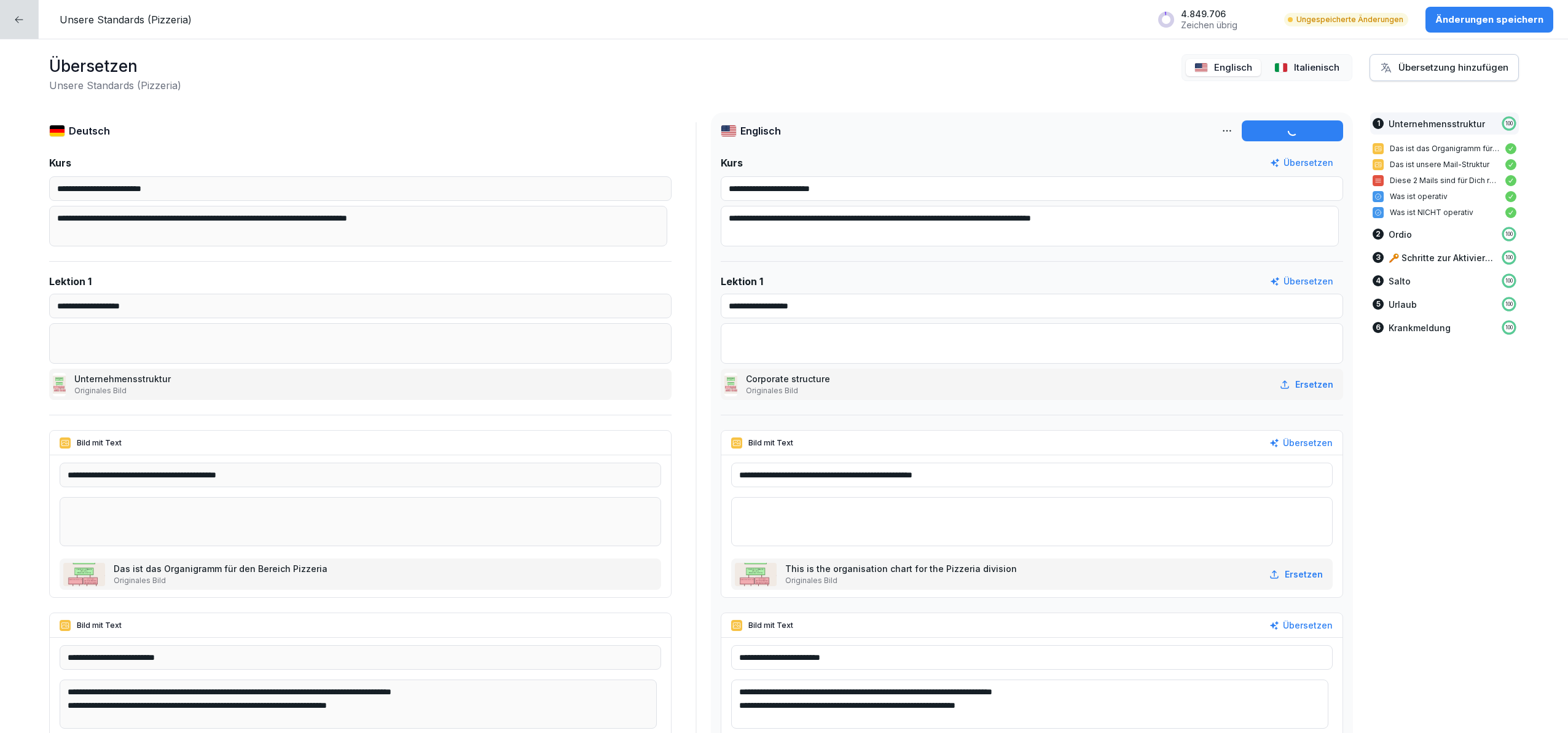 type on "**********" 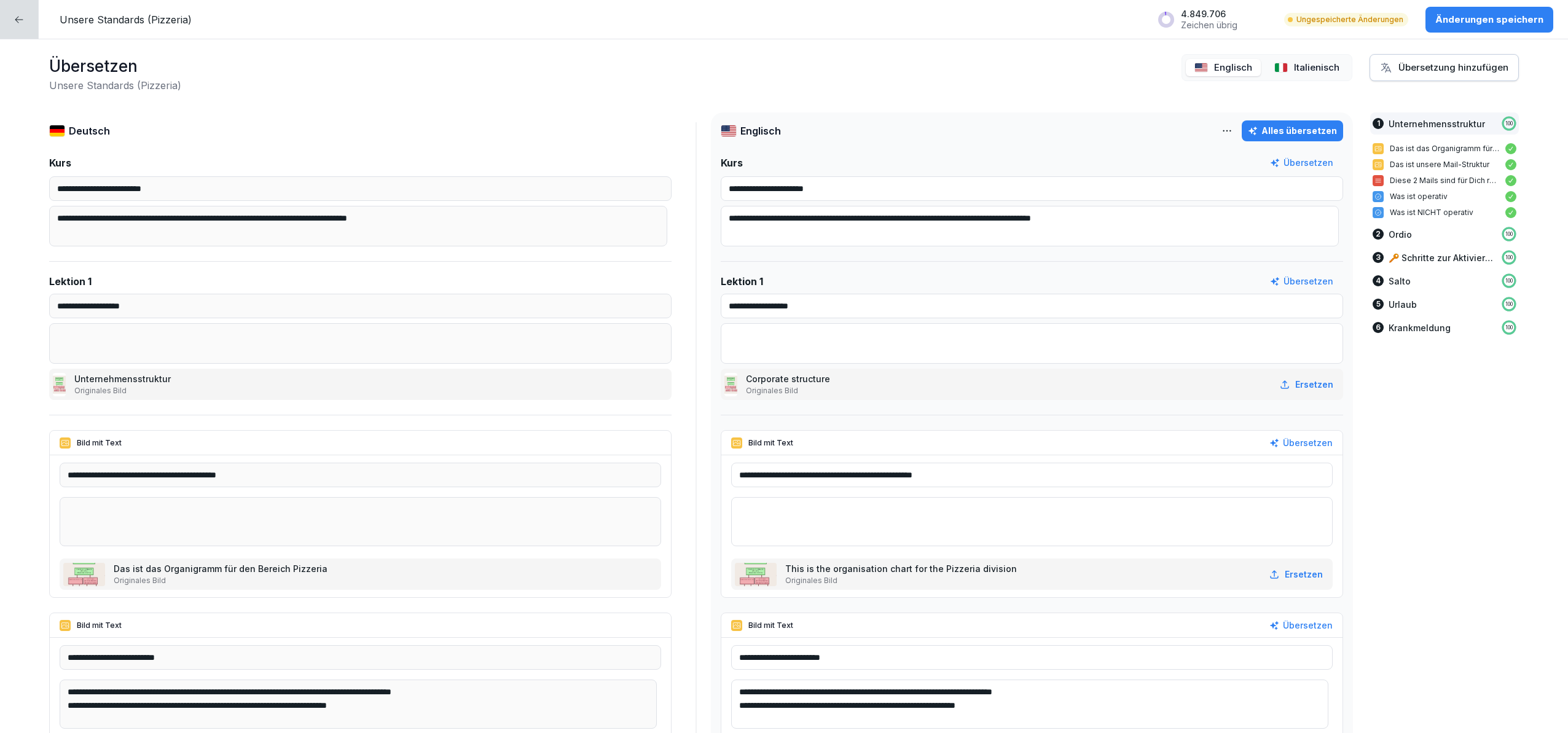 click on "Italienisch" at bounding box center [1317, 68] 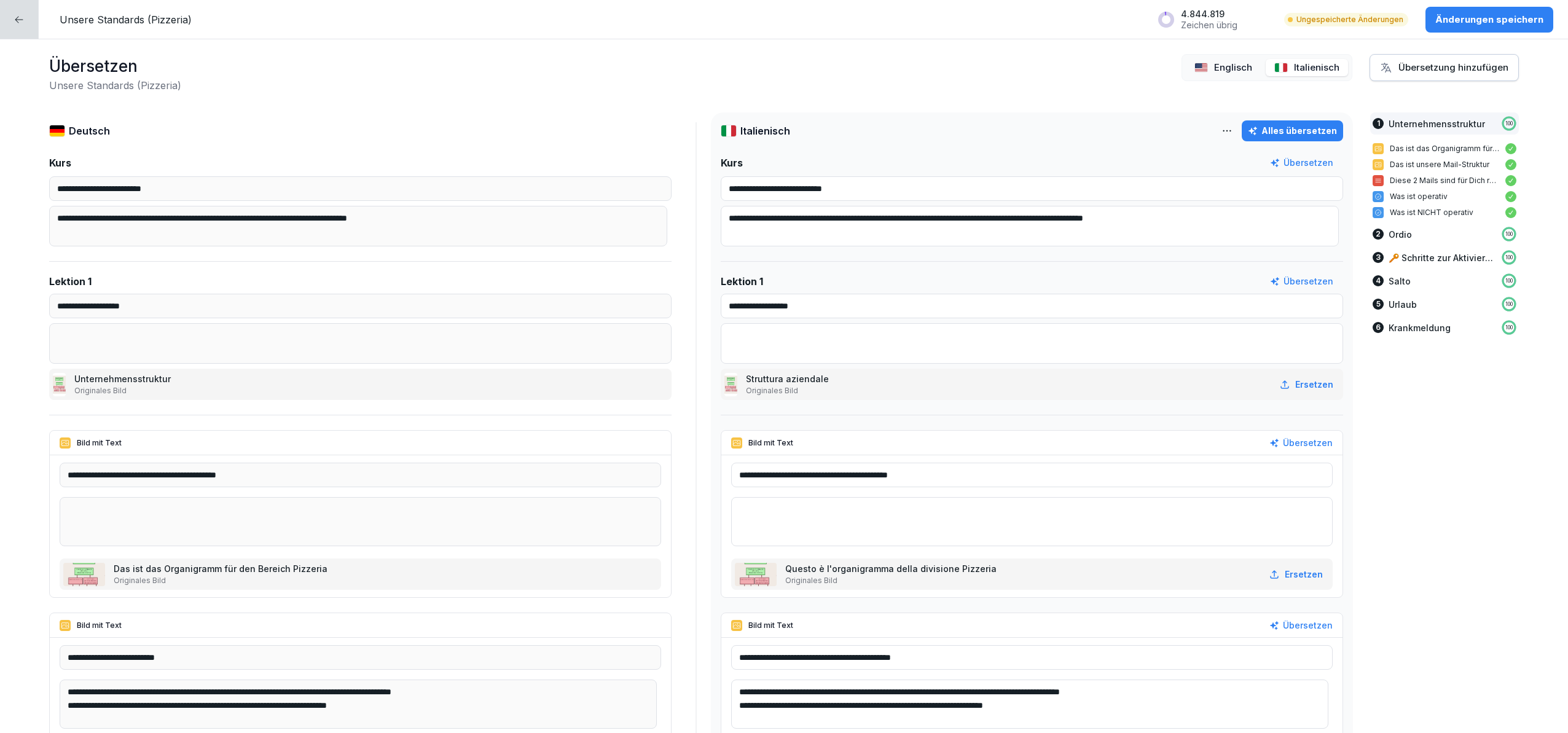 click on "Alles übersetzen" at bounding box center [1292, 131] 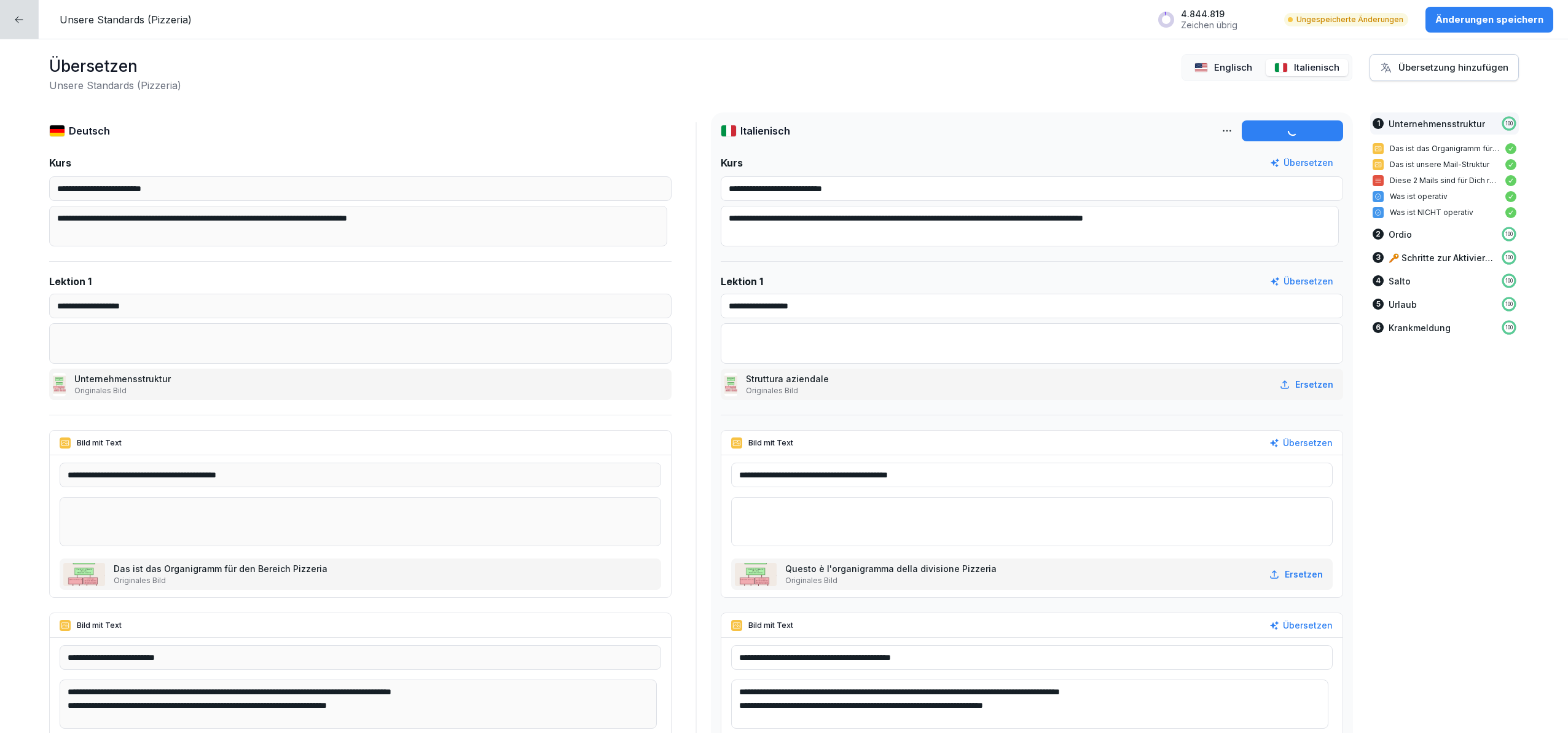 type on "**********" 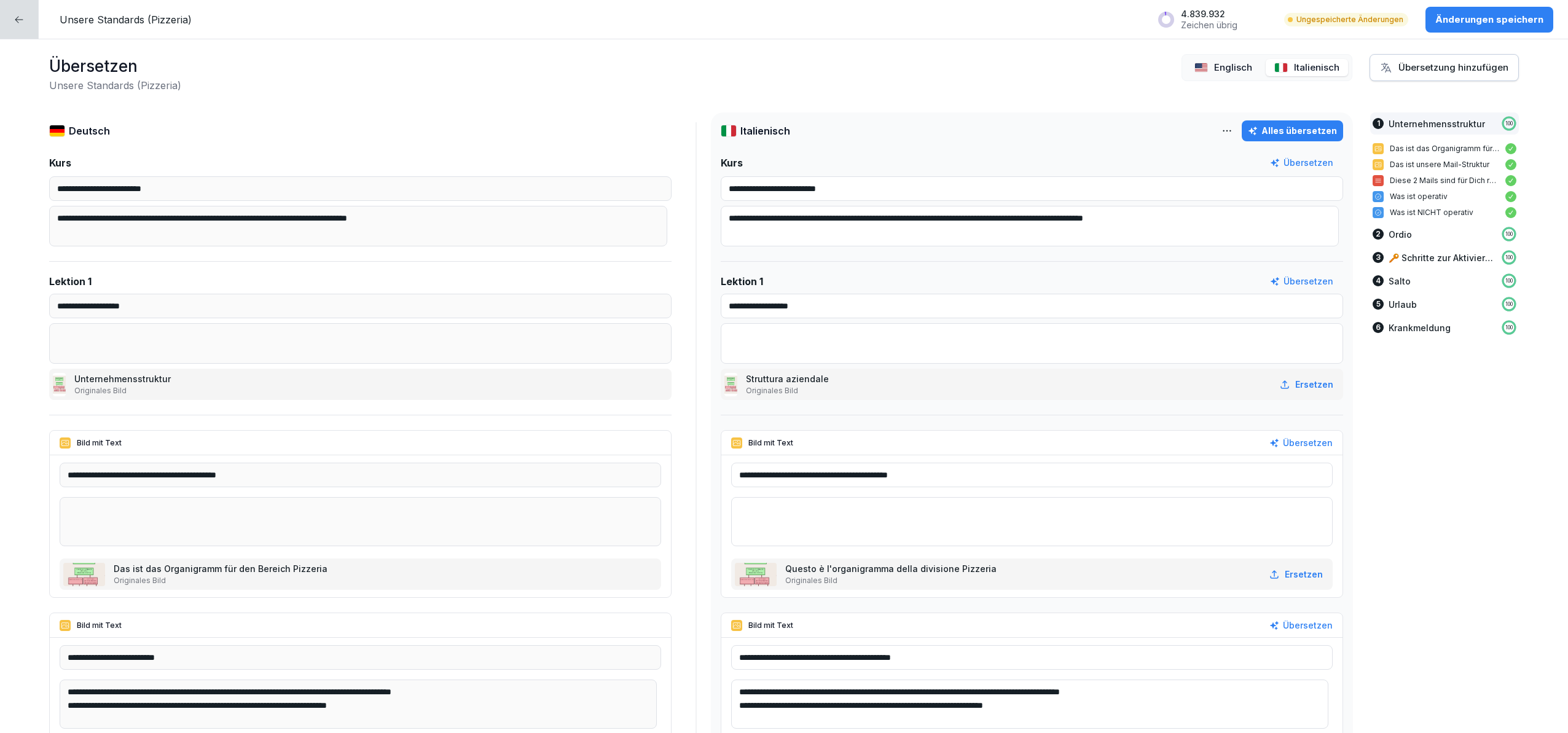 click 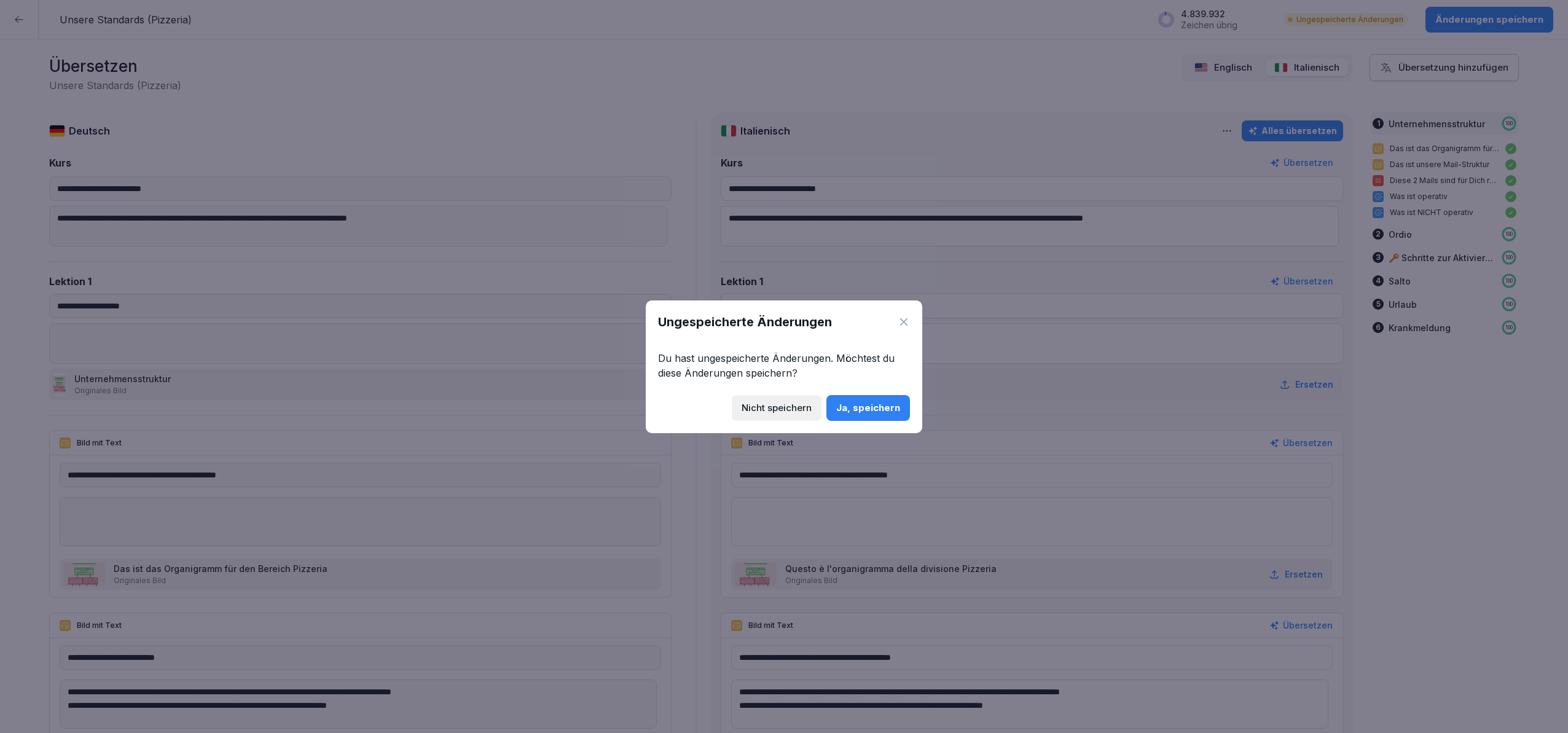 click on "Ja, speichern" at bounding box center (868, 408) 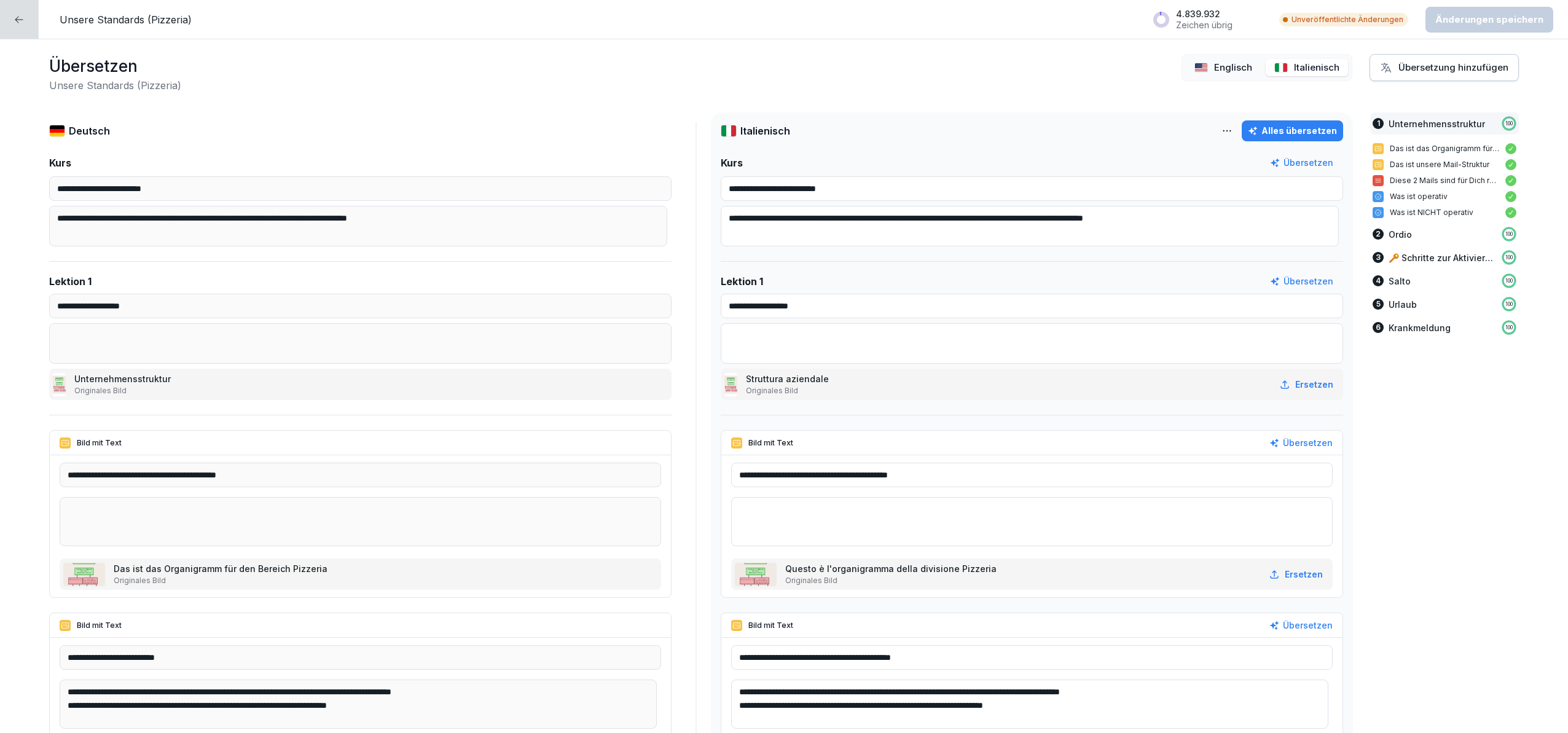 click at bounding box center (19, 19) 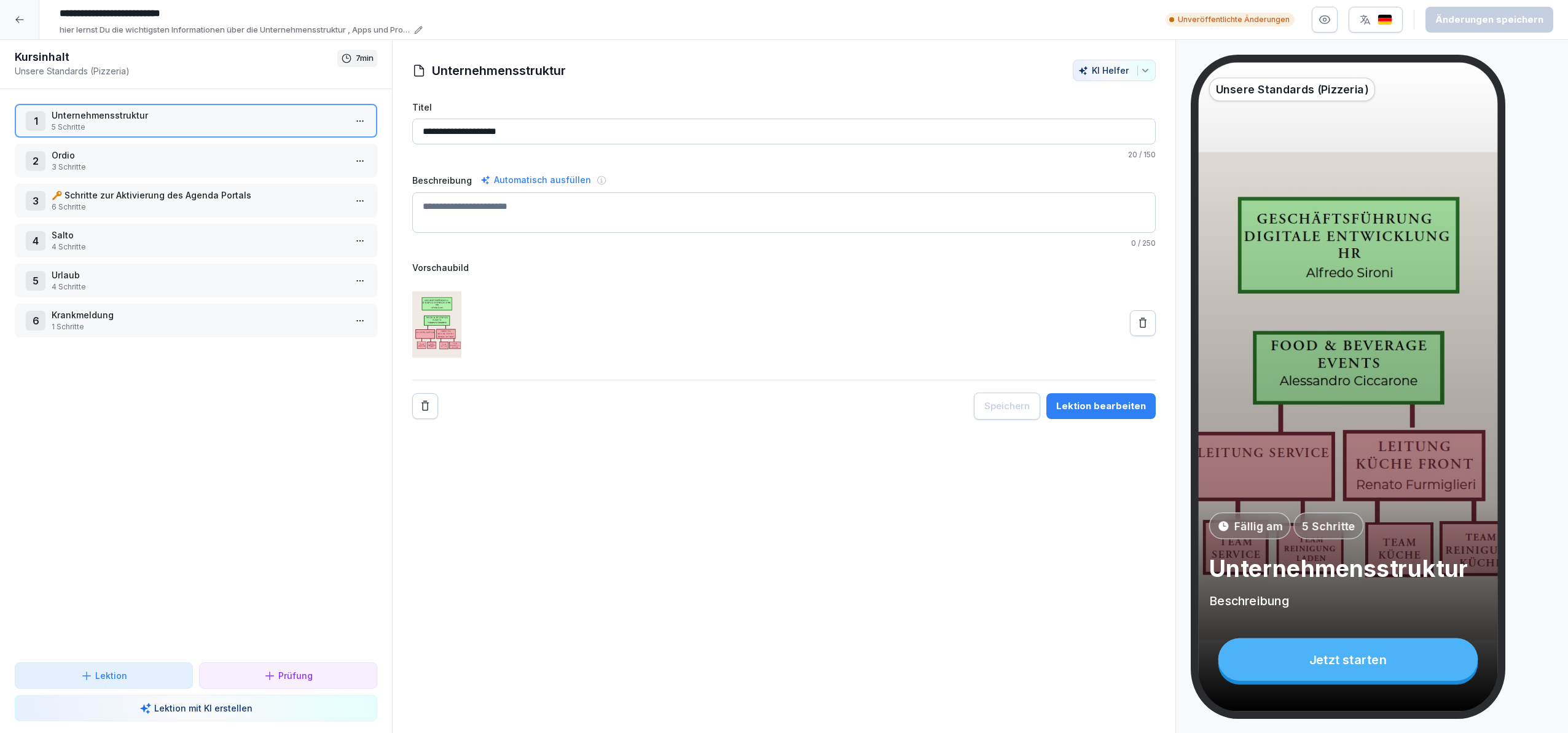 click 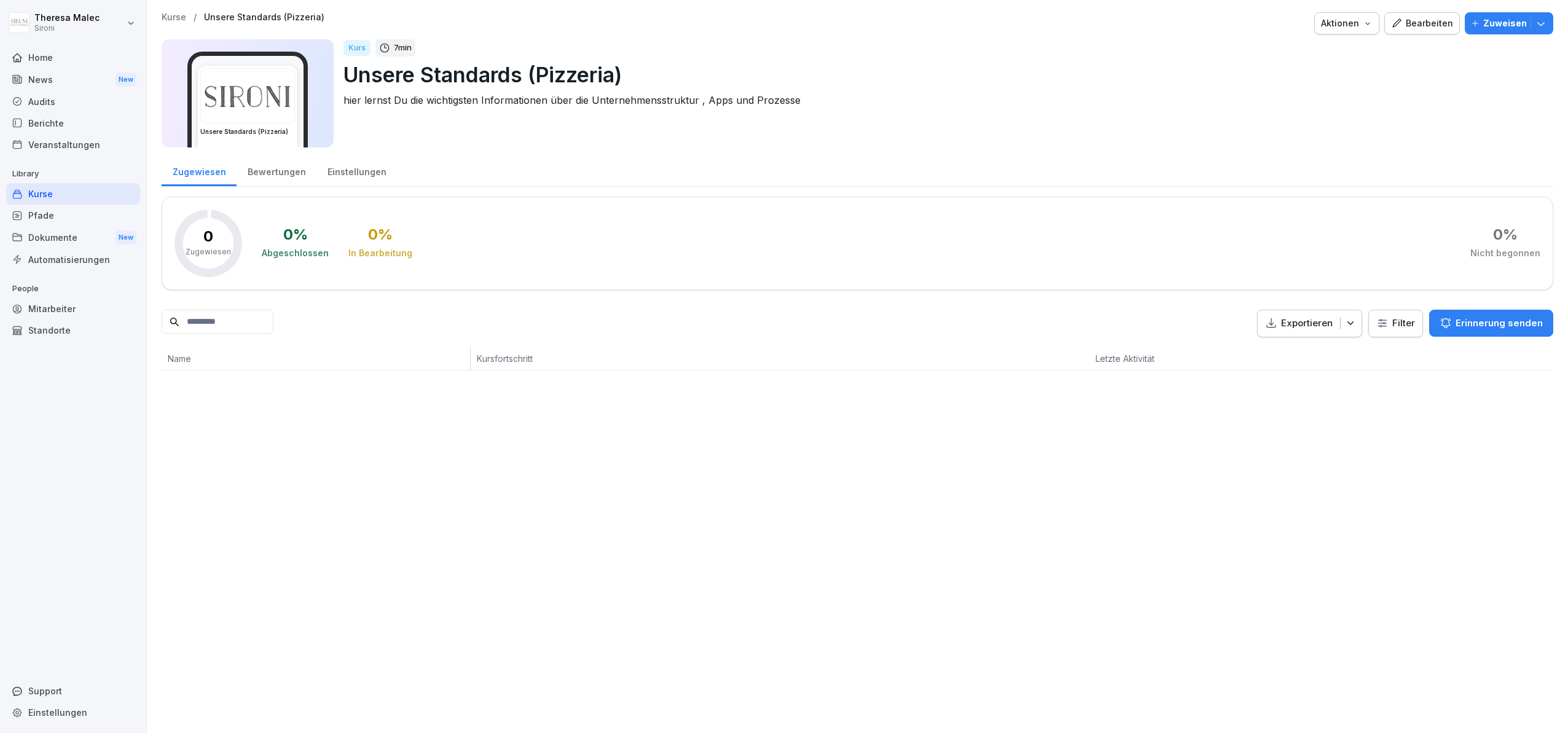 click on "Kurse" at bounding box center [73, 194] 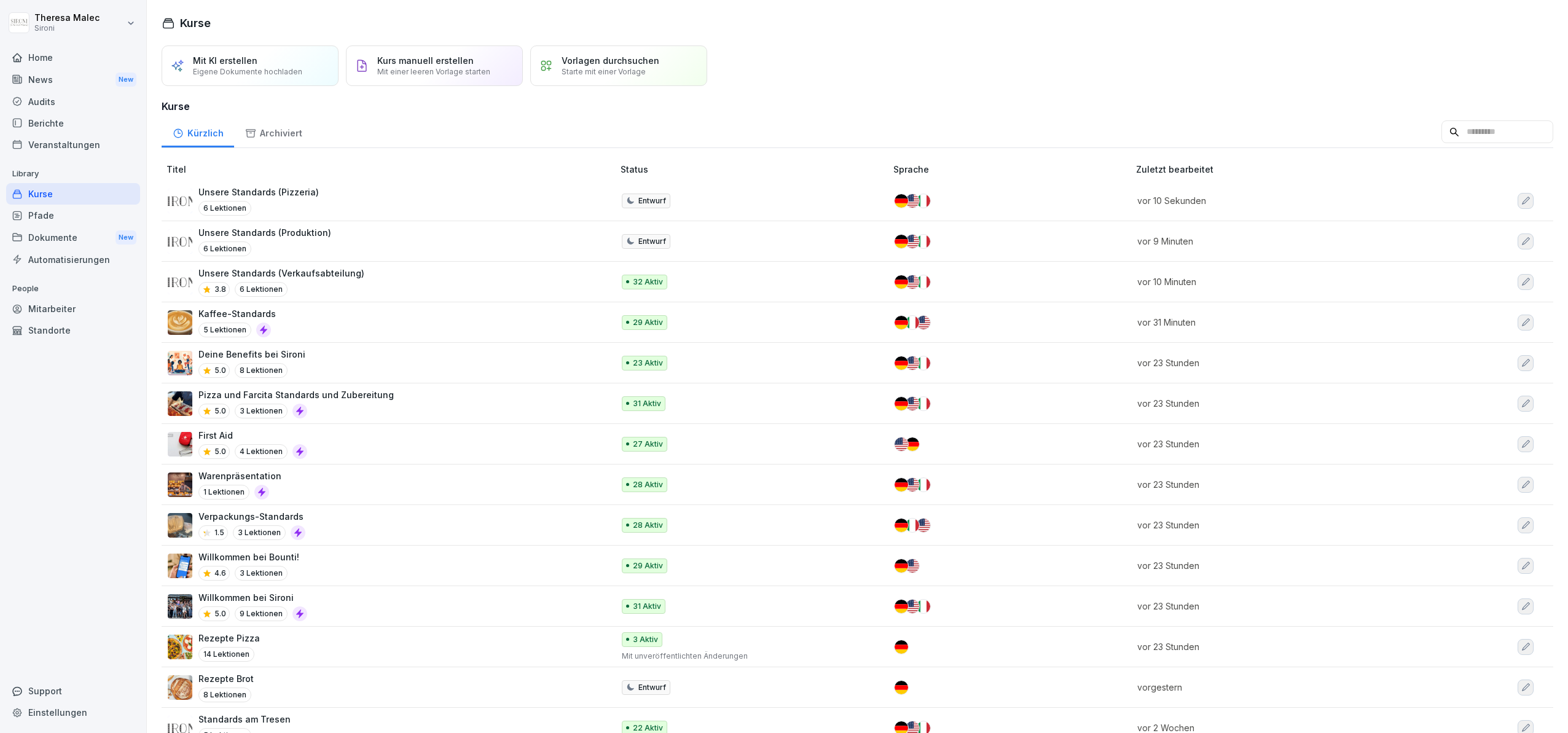 click on "Unsere Standards (Pizzeria)" at bounding box center (259, 192) 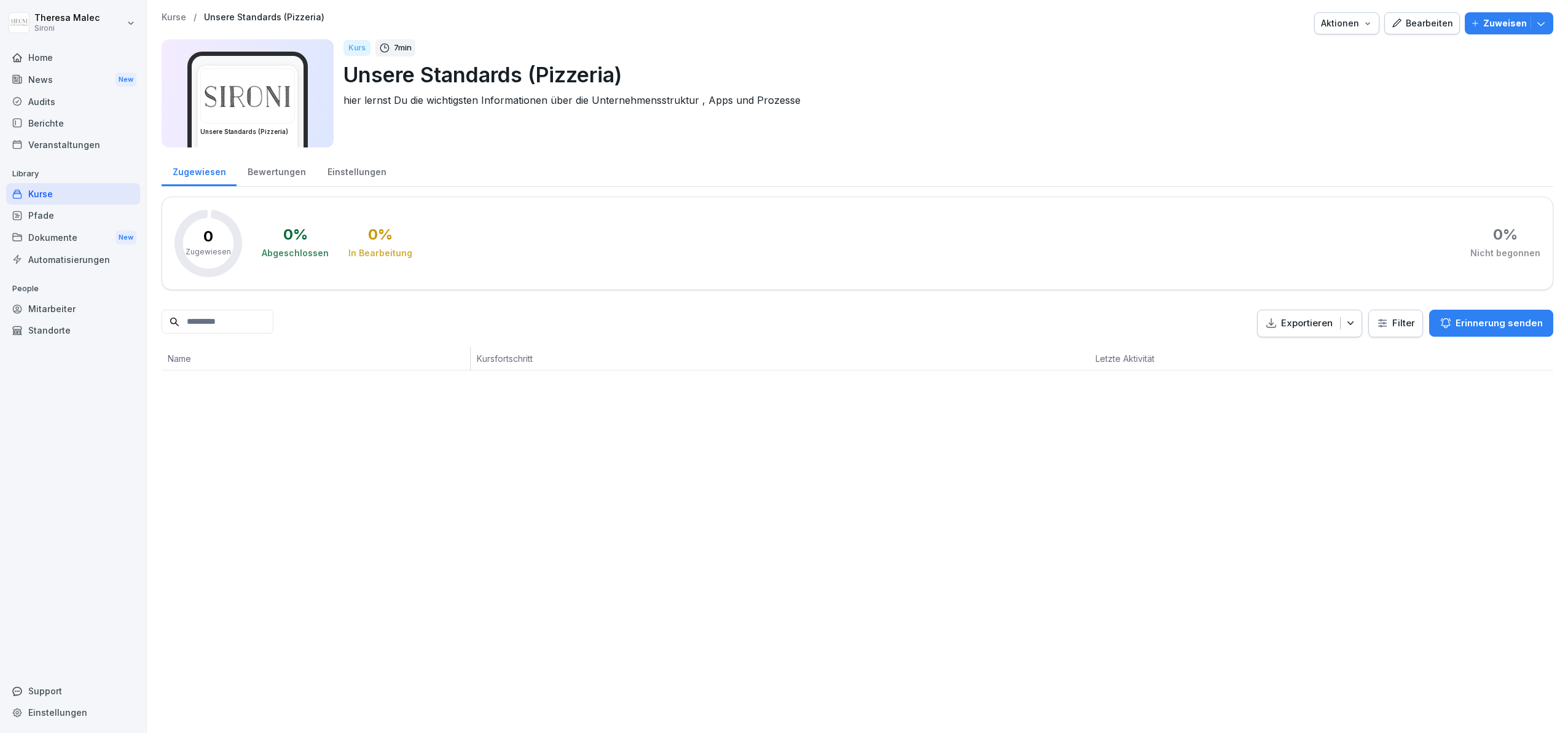 scroll, scrollTop: 0, scrollLeft: 0, axis: both 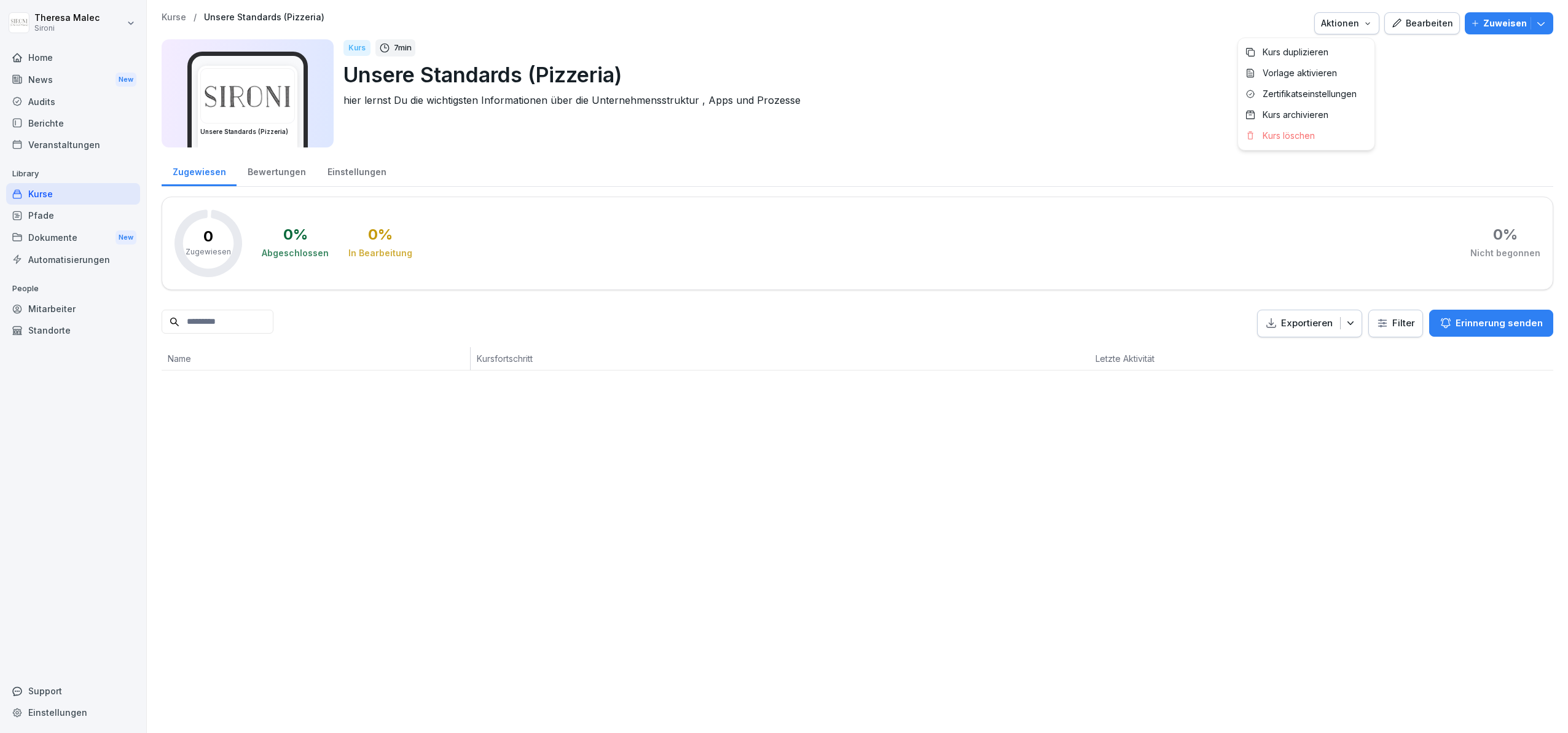 click on "Aktionen" at bounding box center [1347, 23] 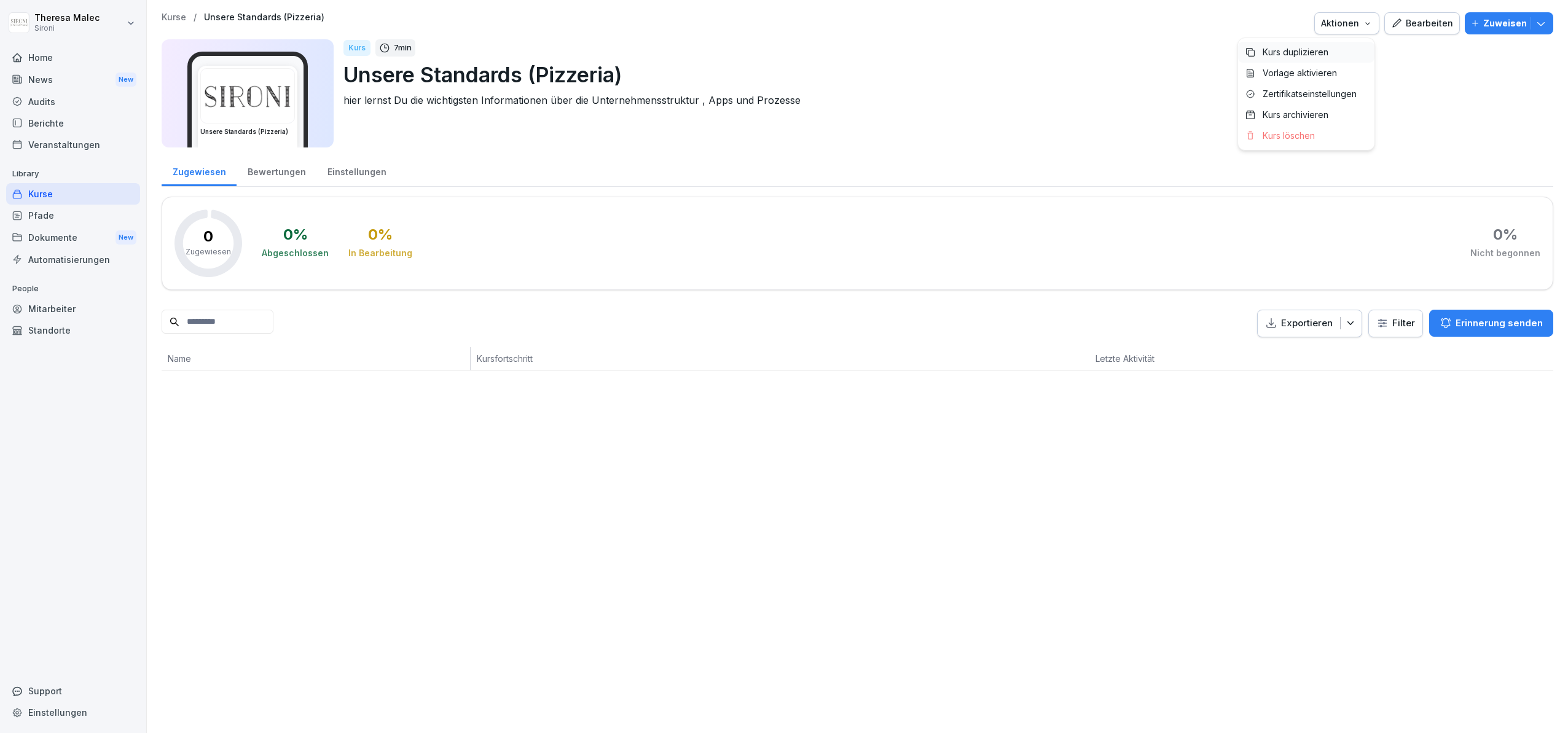 click on "Kurs duplizieren" at bounding box center [1295, 52] 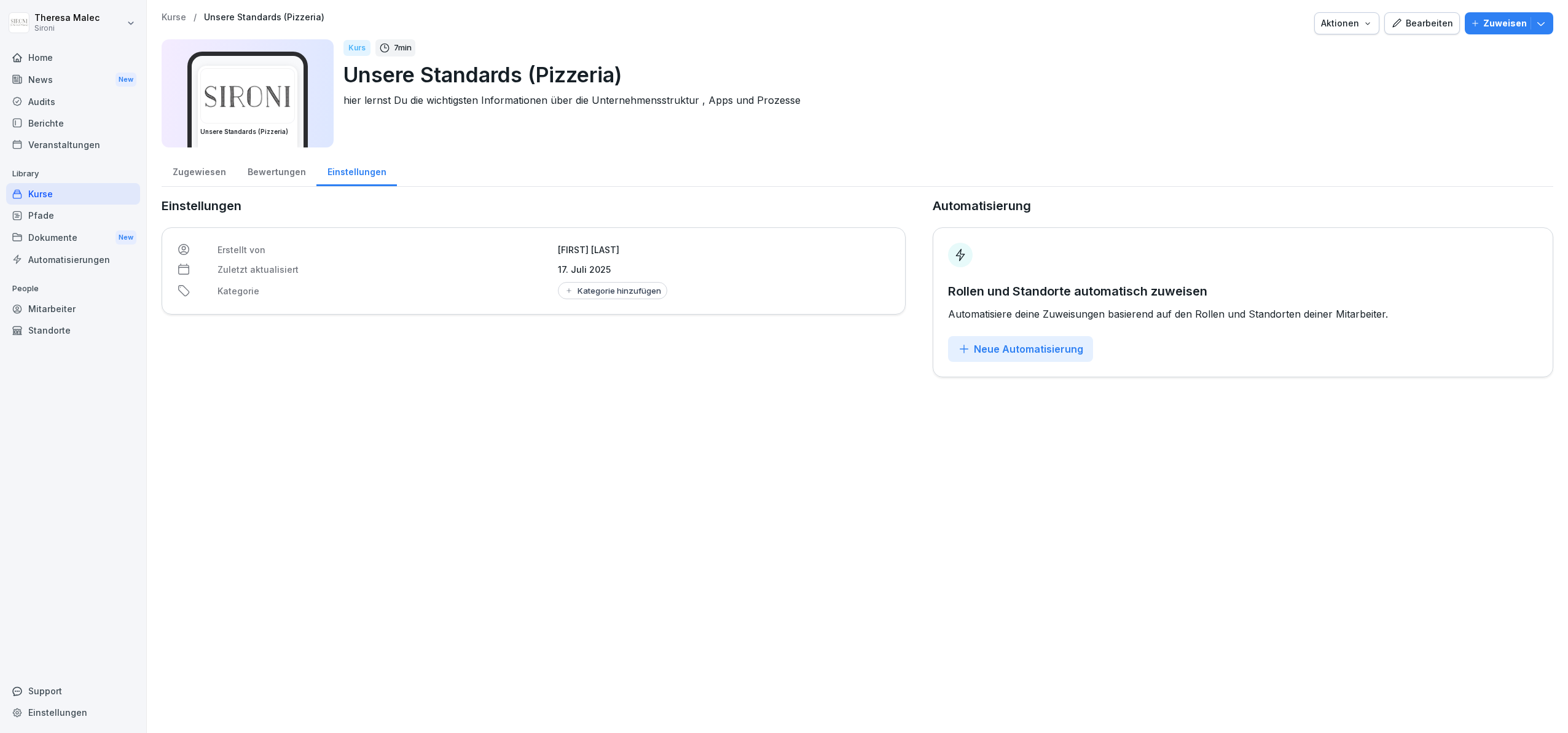 click on "Bearbeiten" at bounding box center [1422, 23] 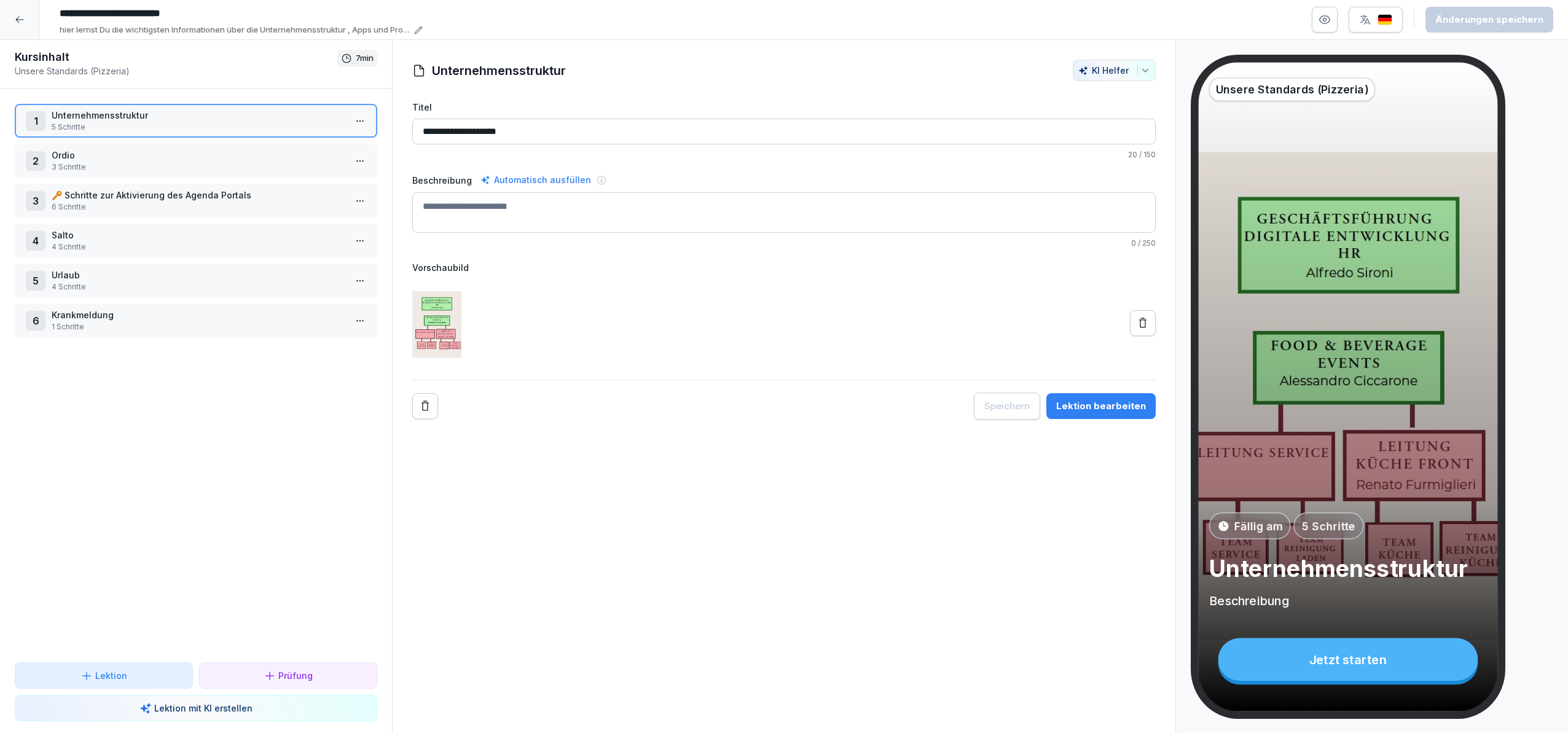 click on "**********" at bounding box center [238, 14] 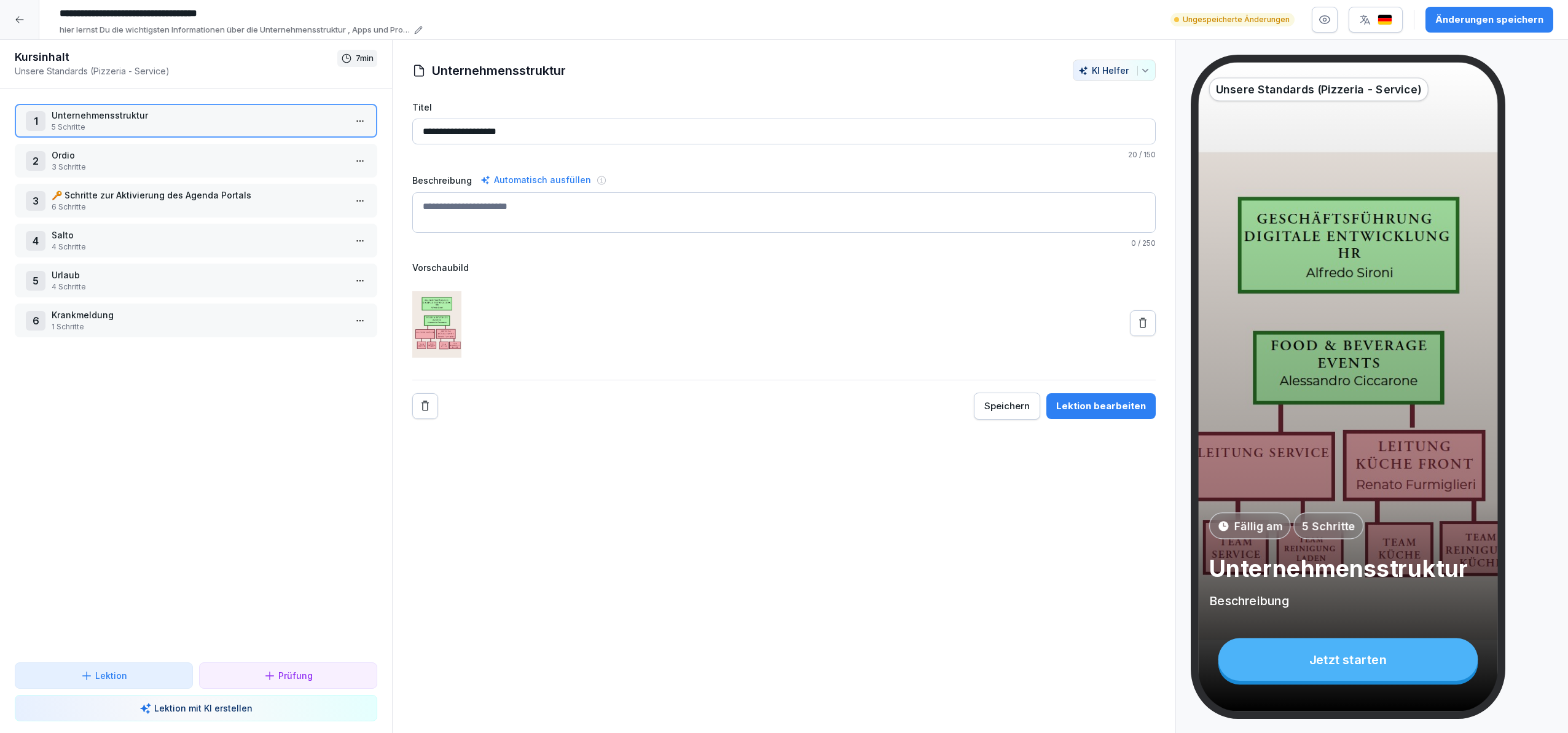 type on "**********" 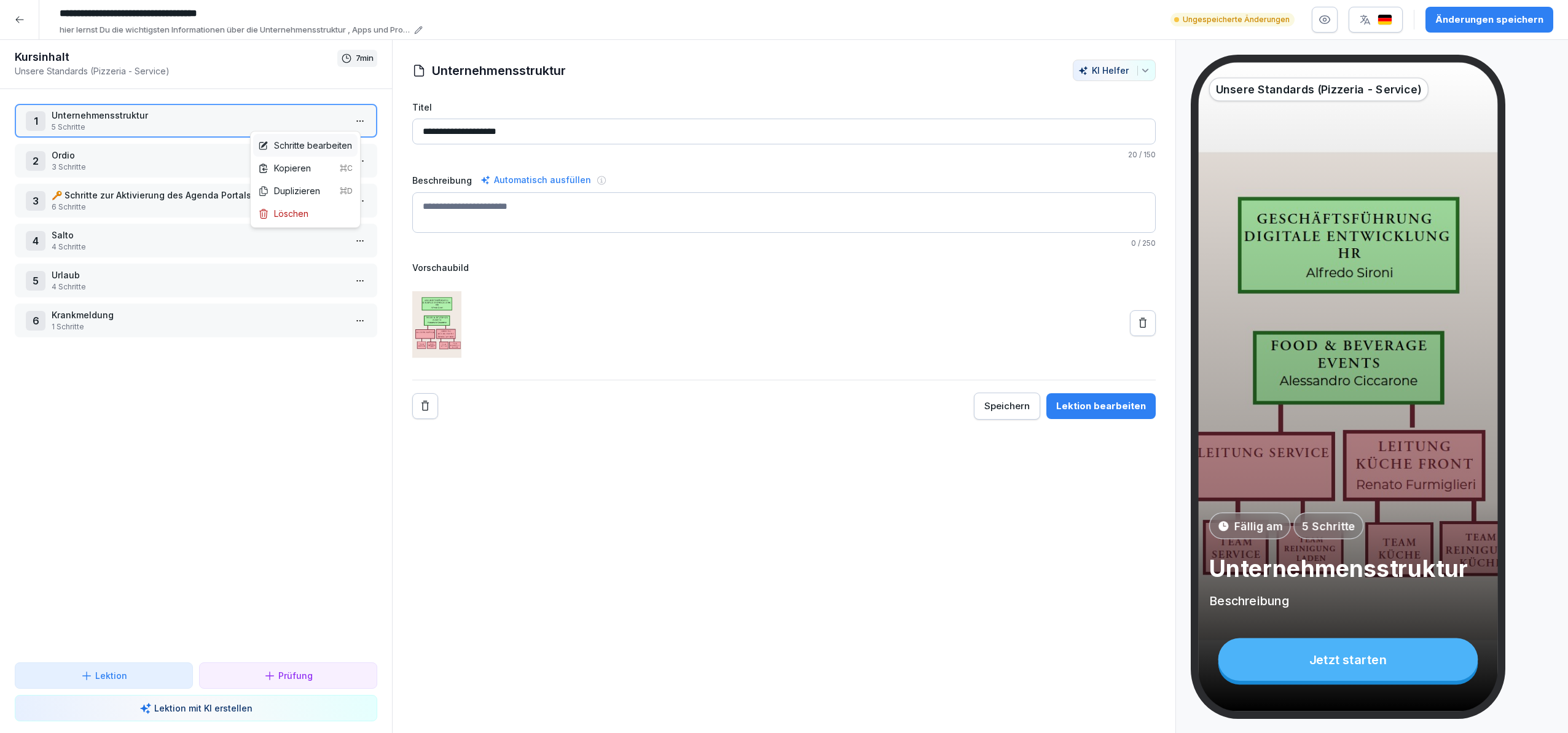 click on "Schritte bearbeiten" at bounding box center [305, 145] 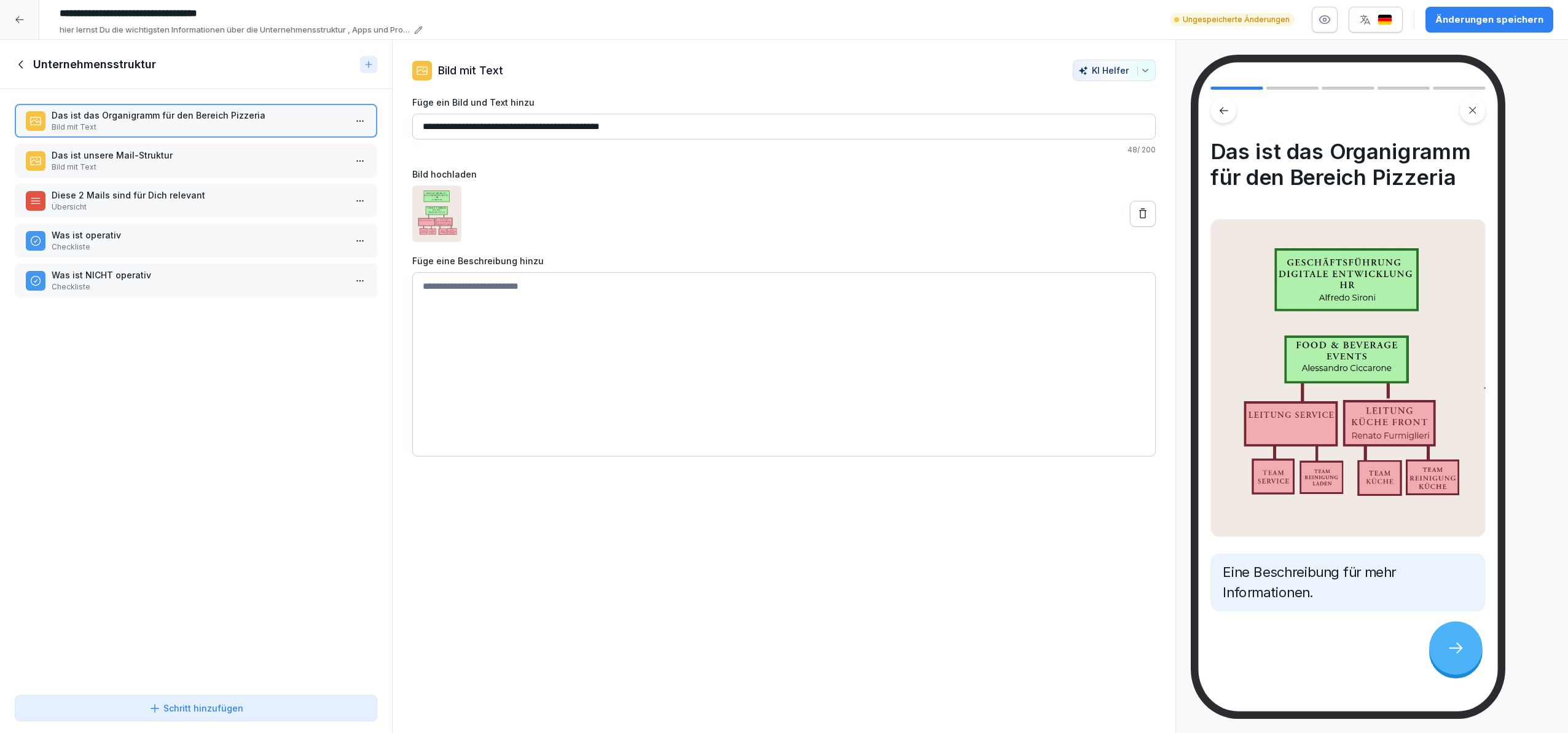 click on "Das ist unsere Mail-Struktur" at bounding box center [198, 155] 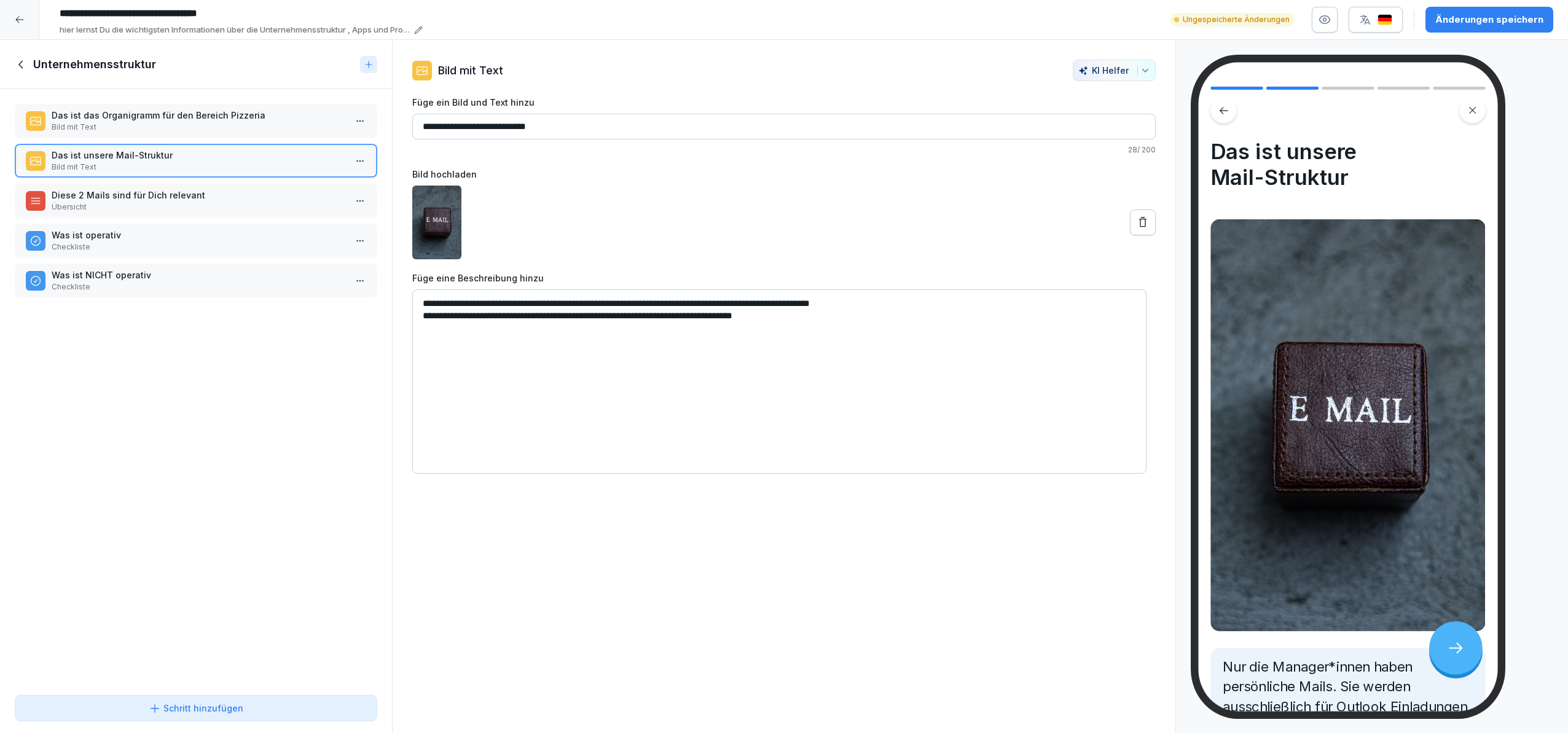click on "Diese 2 Mails sind für Dich relevant" at bounding box center [198, 195] 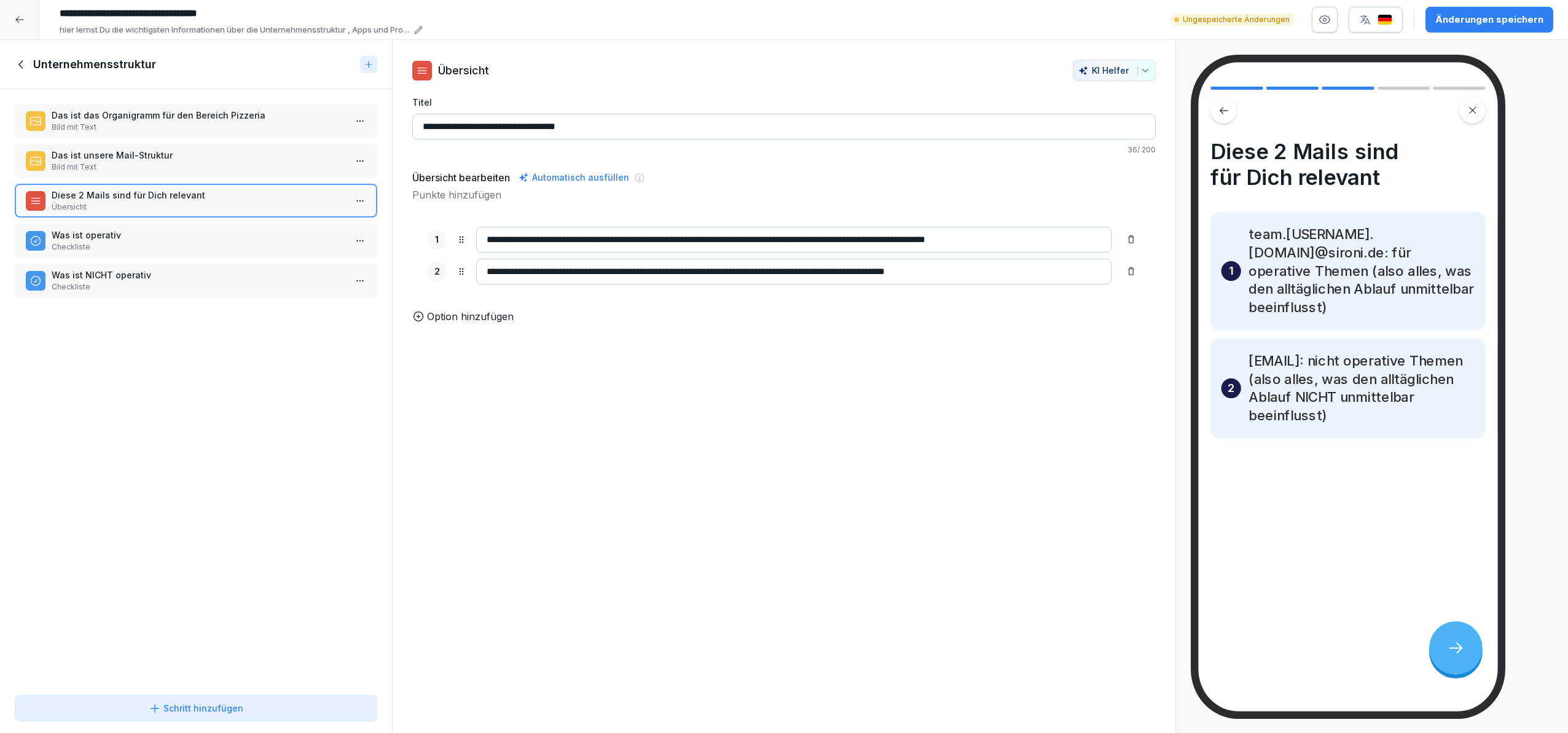 click on "**********" at bounding box center [794, 240] 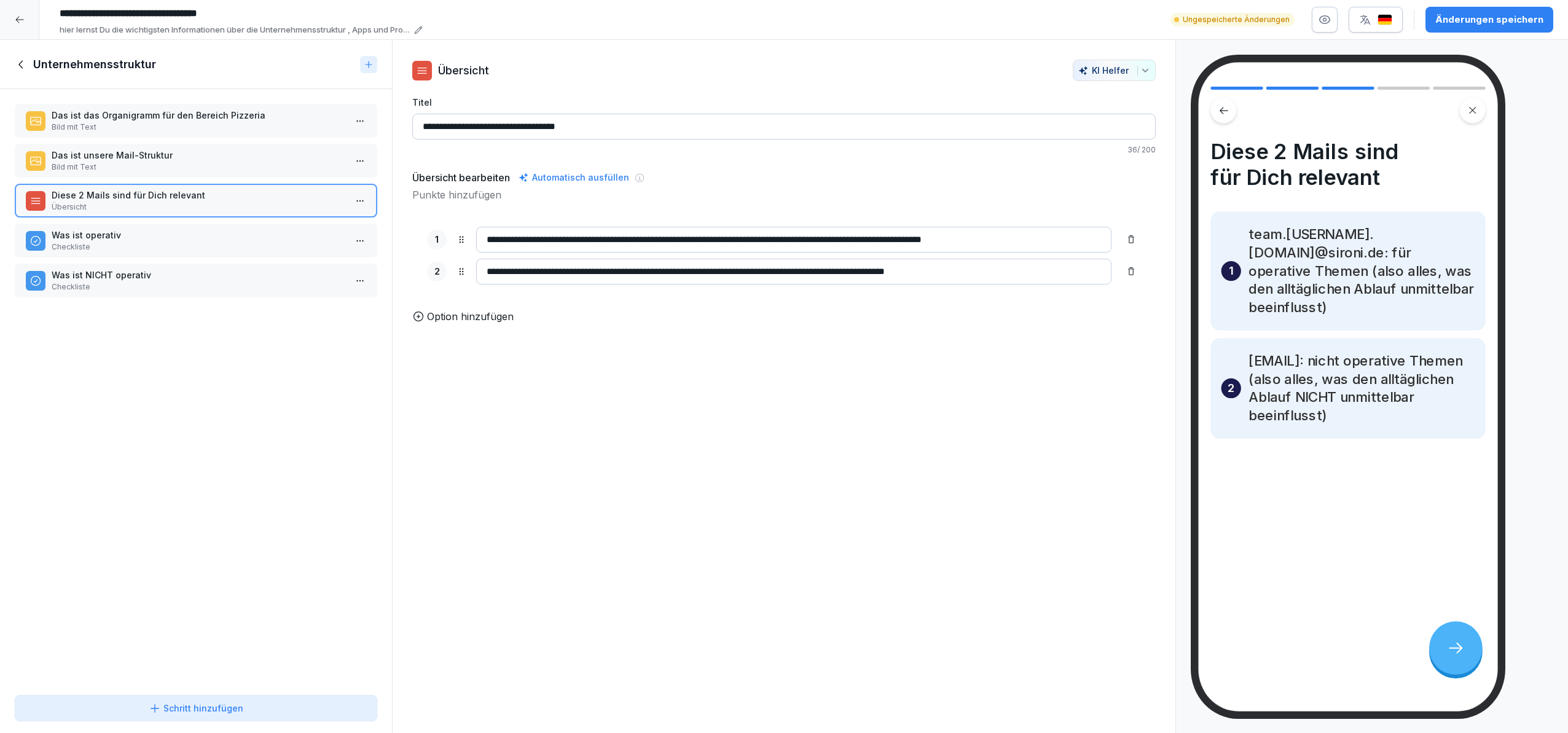 type on "**********" 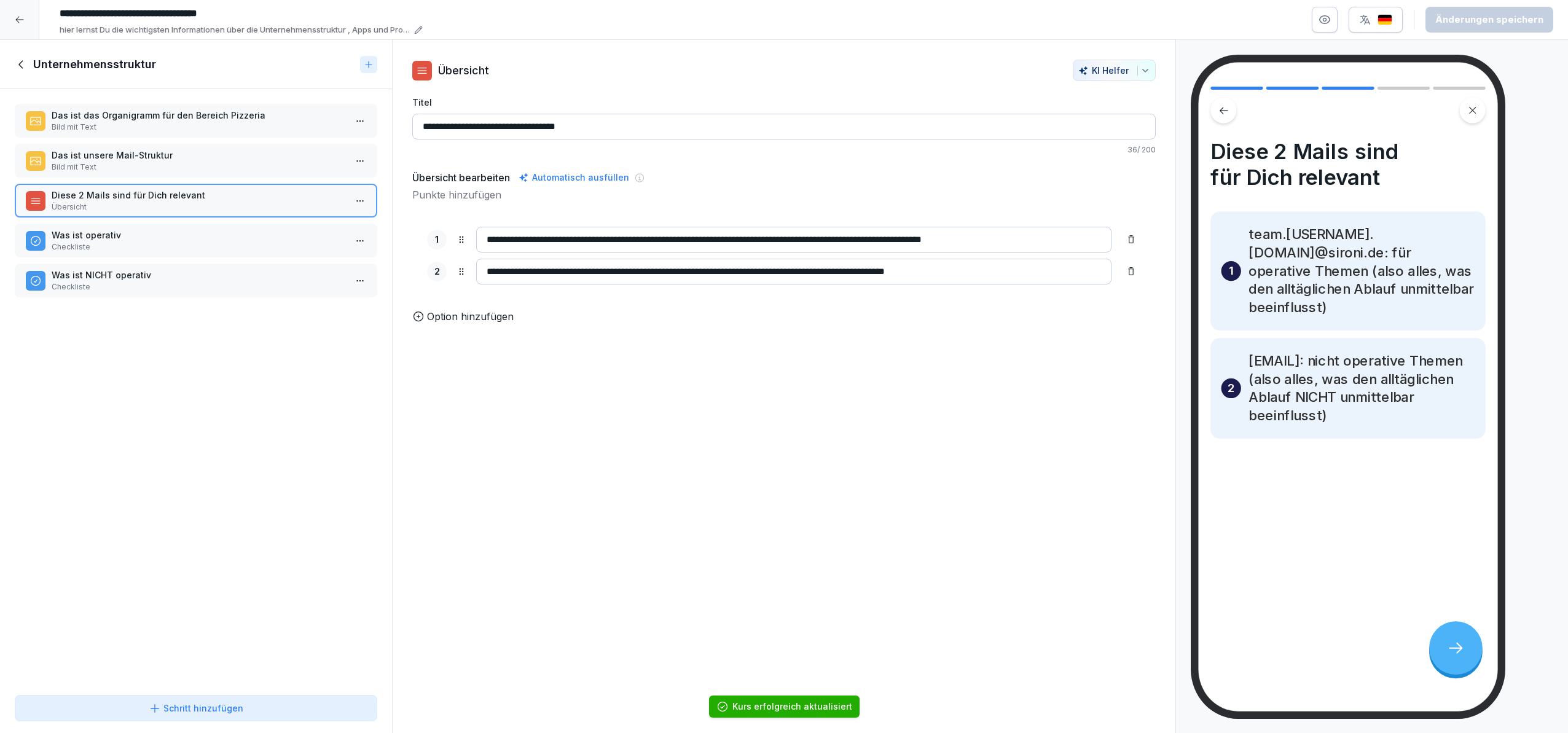 click 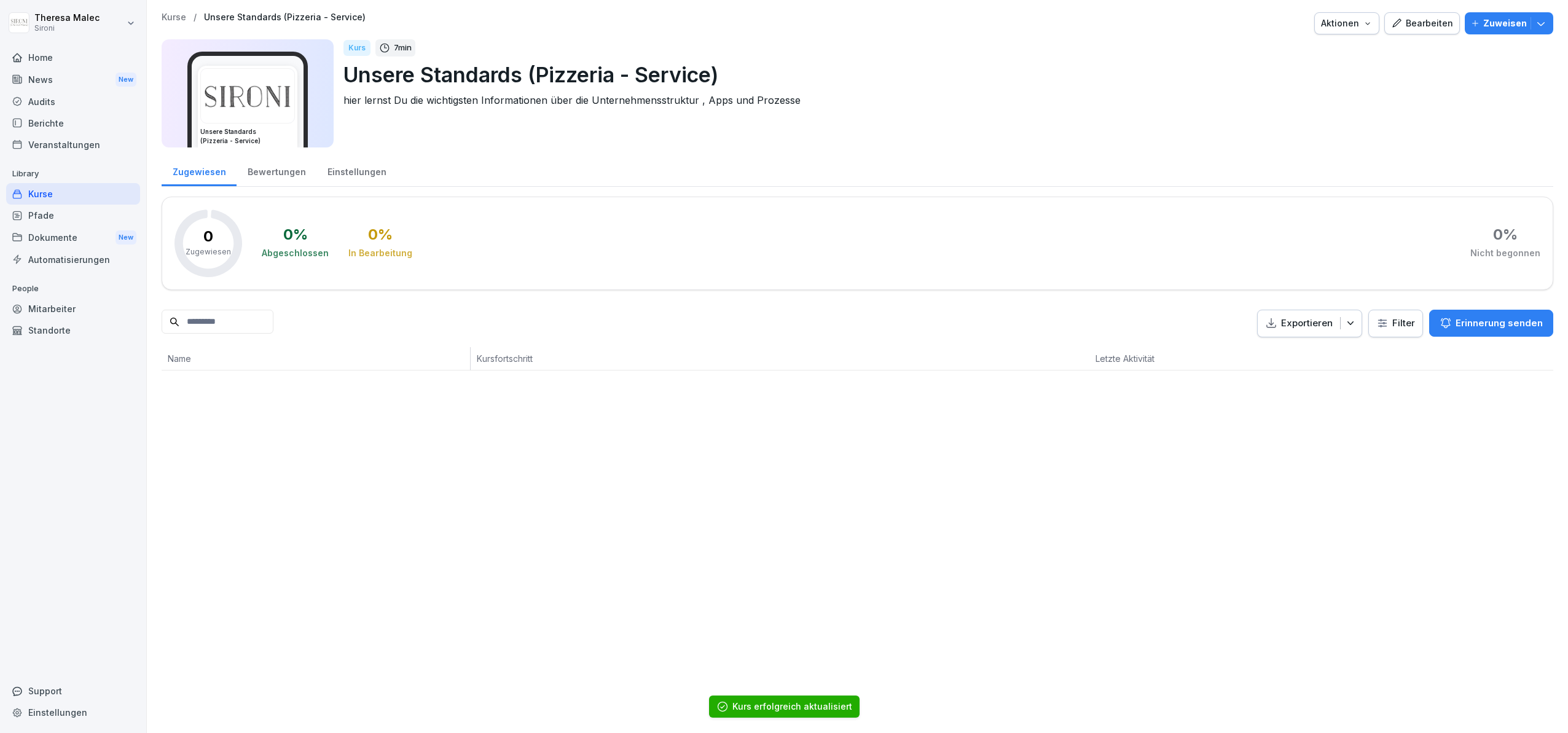 click on "Kurse" at bounding box center (73, 194) 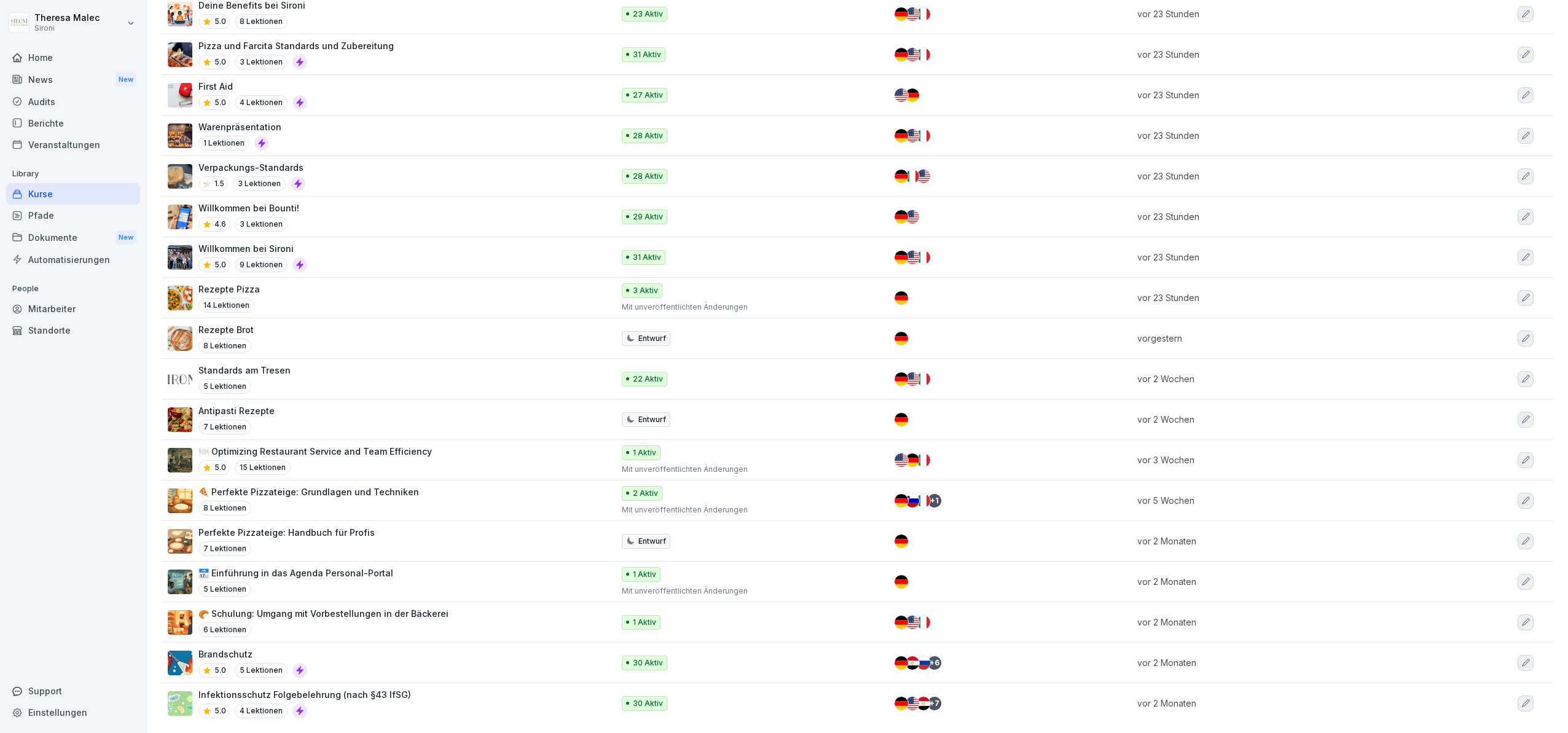 scroll, scrollTop: 399, scrollLeft: 0, axis: vertical 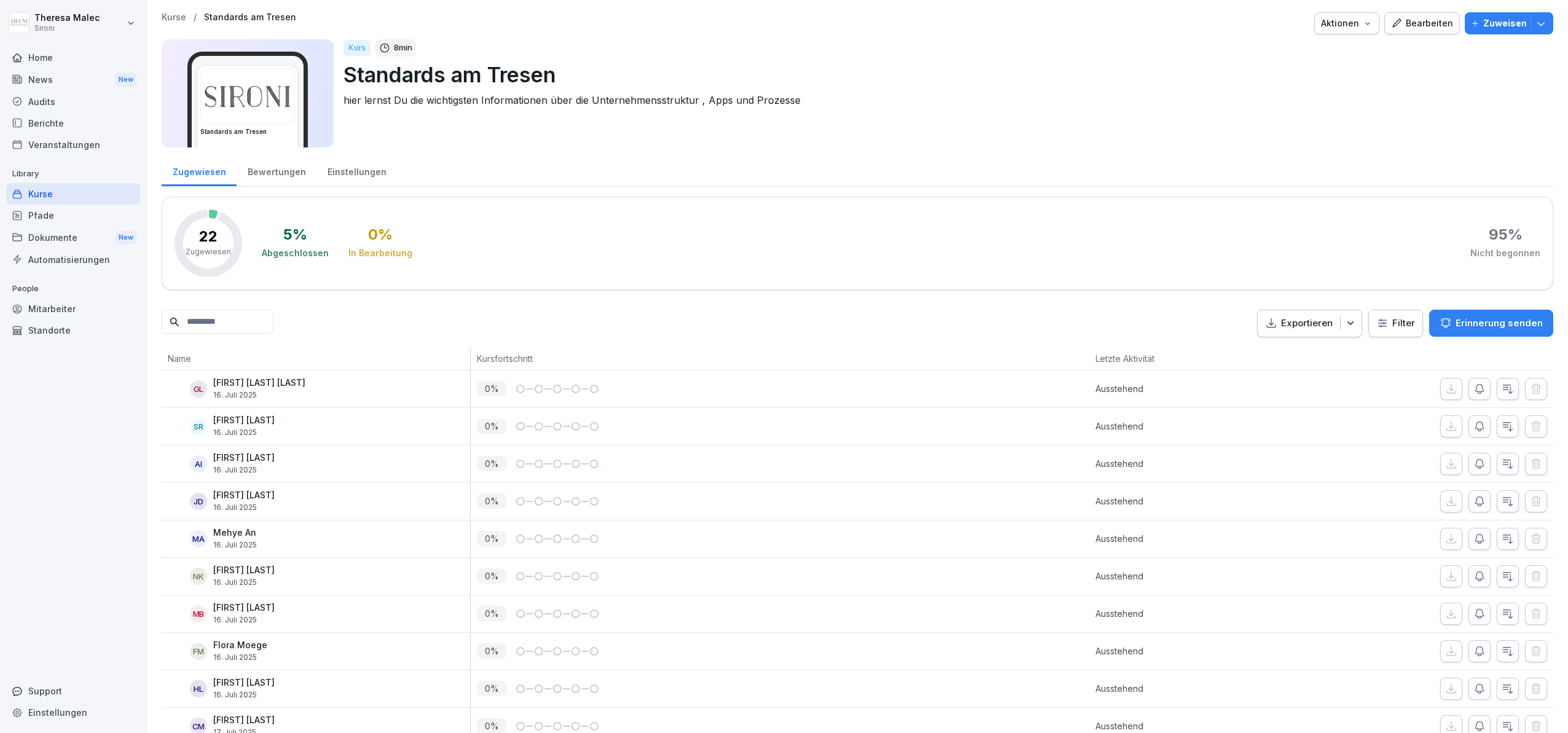 click on "Kurse" at bounding box center [73, 194] 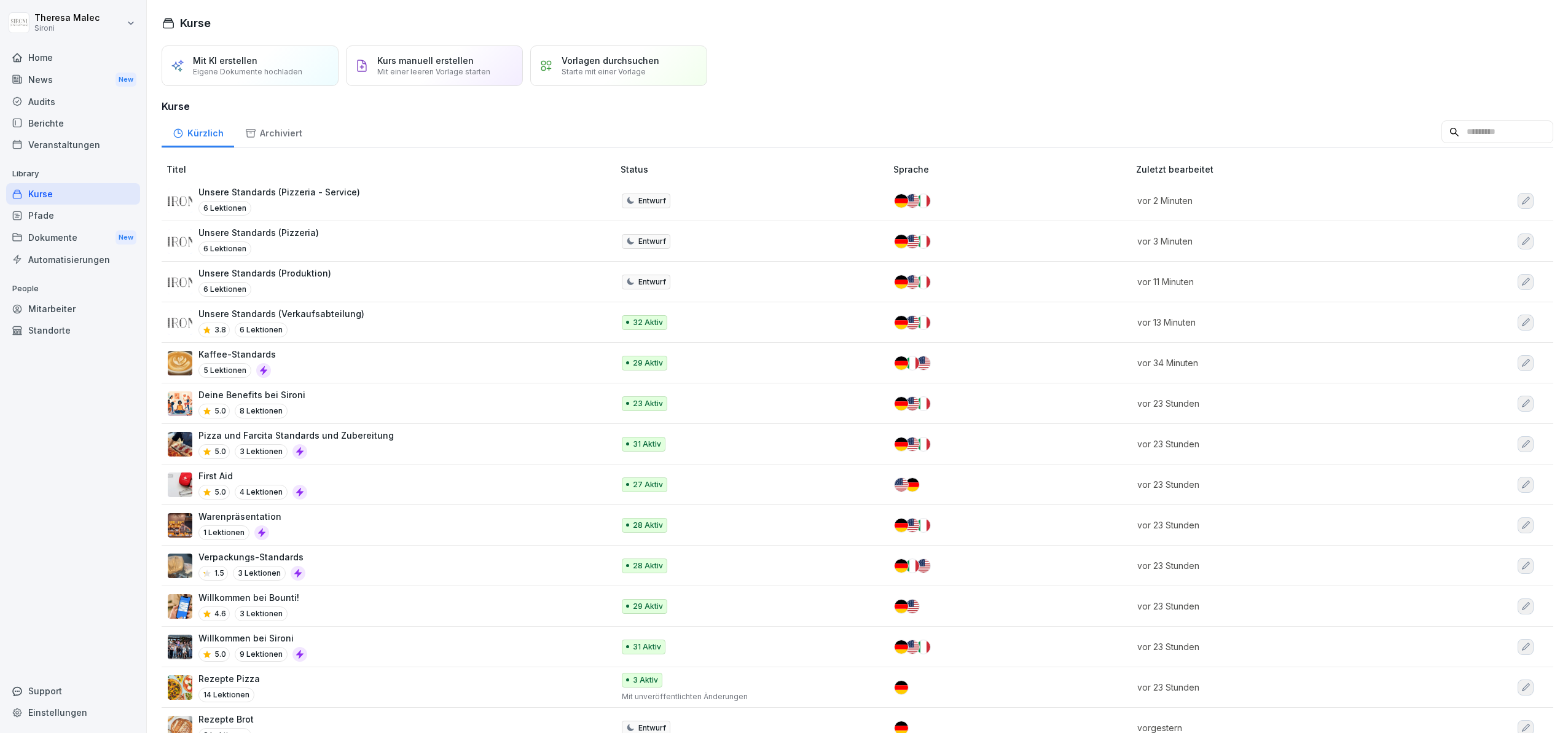 click on "Unsere Standards (Produktion)" at bounding box center (265, 273) 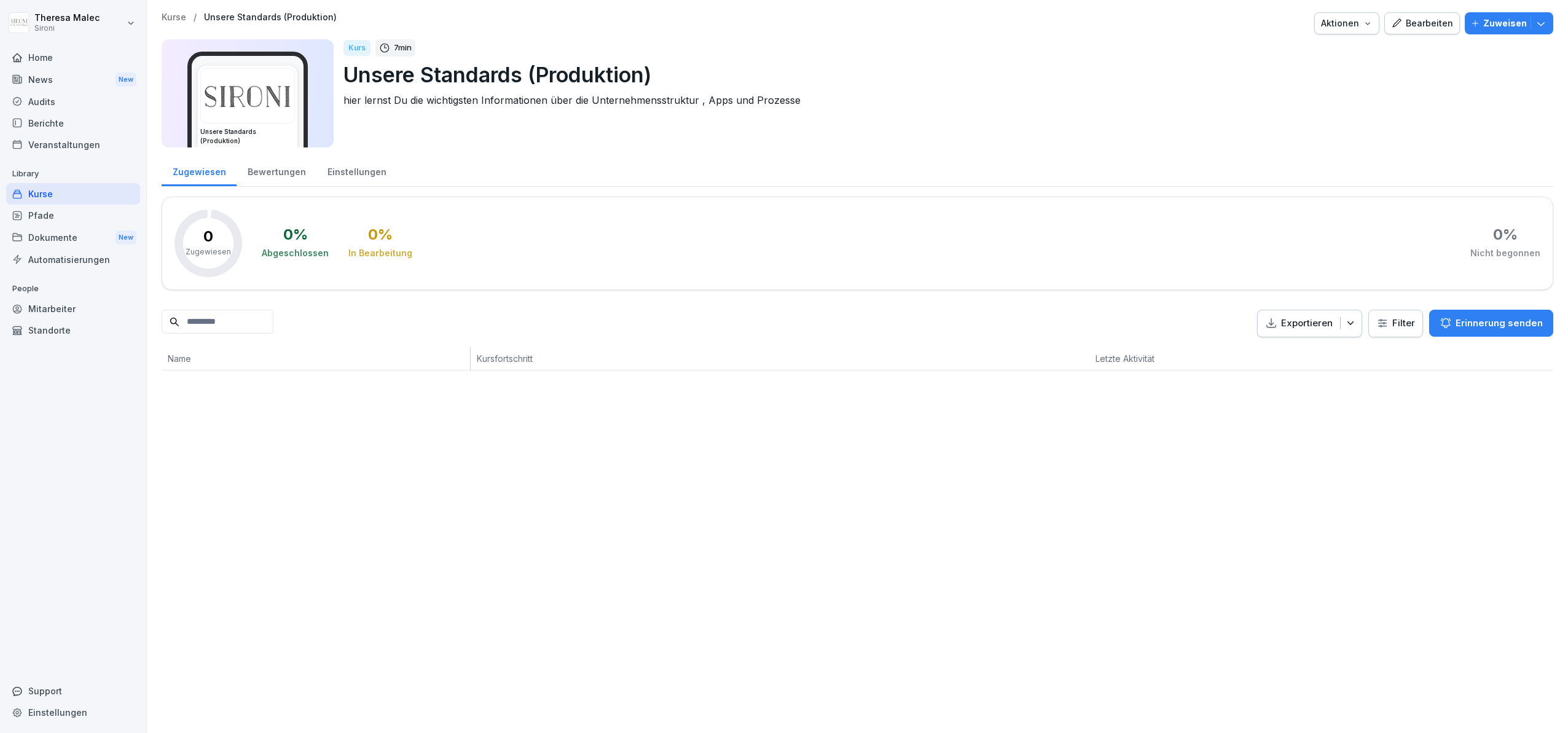 scroll, scrollTop: 0, scrollLeft: 0, axis: both 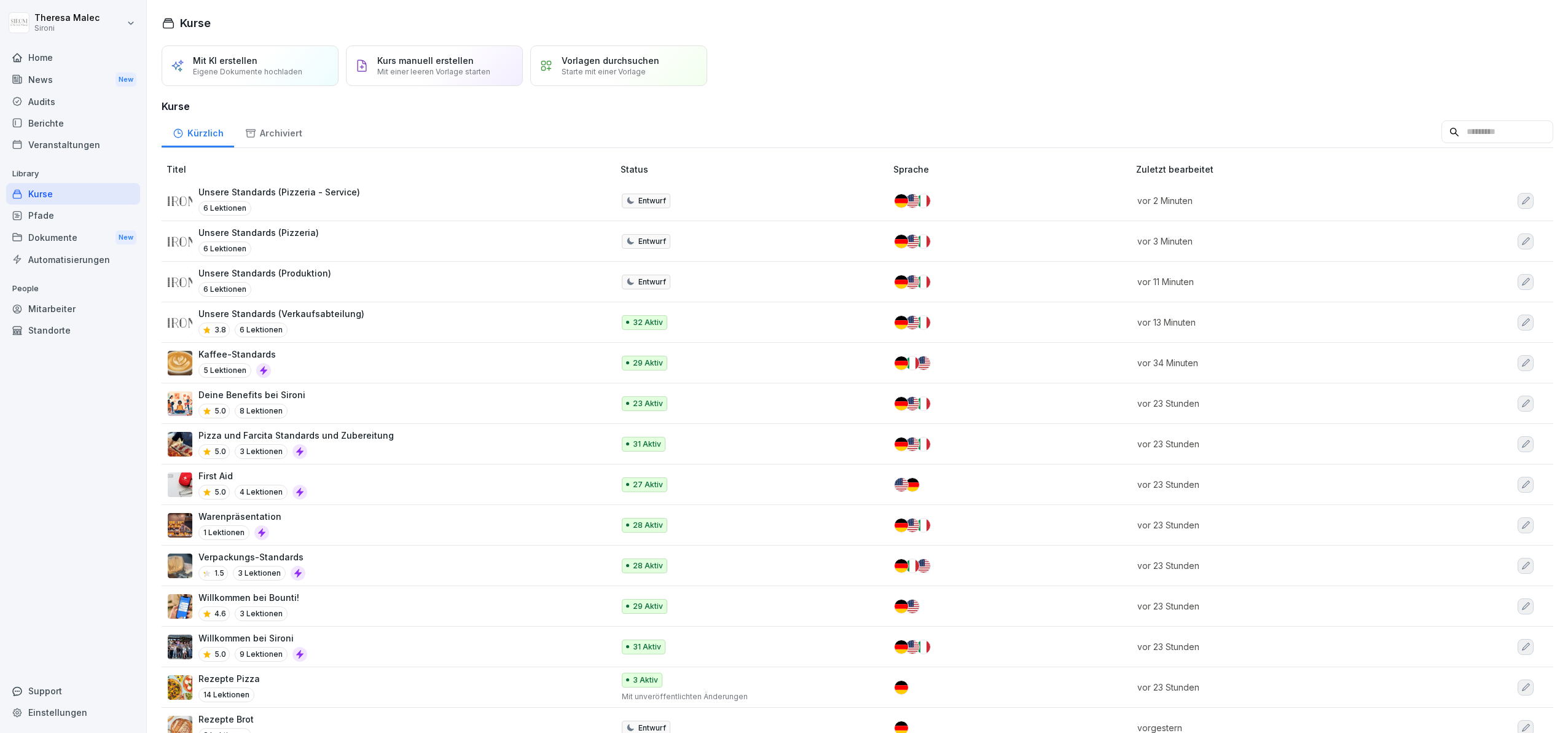 click on "Unsere Standards (Verkaufsabteilung)" at bounding box center (281, 313) 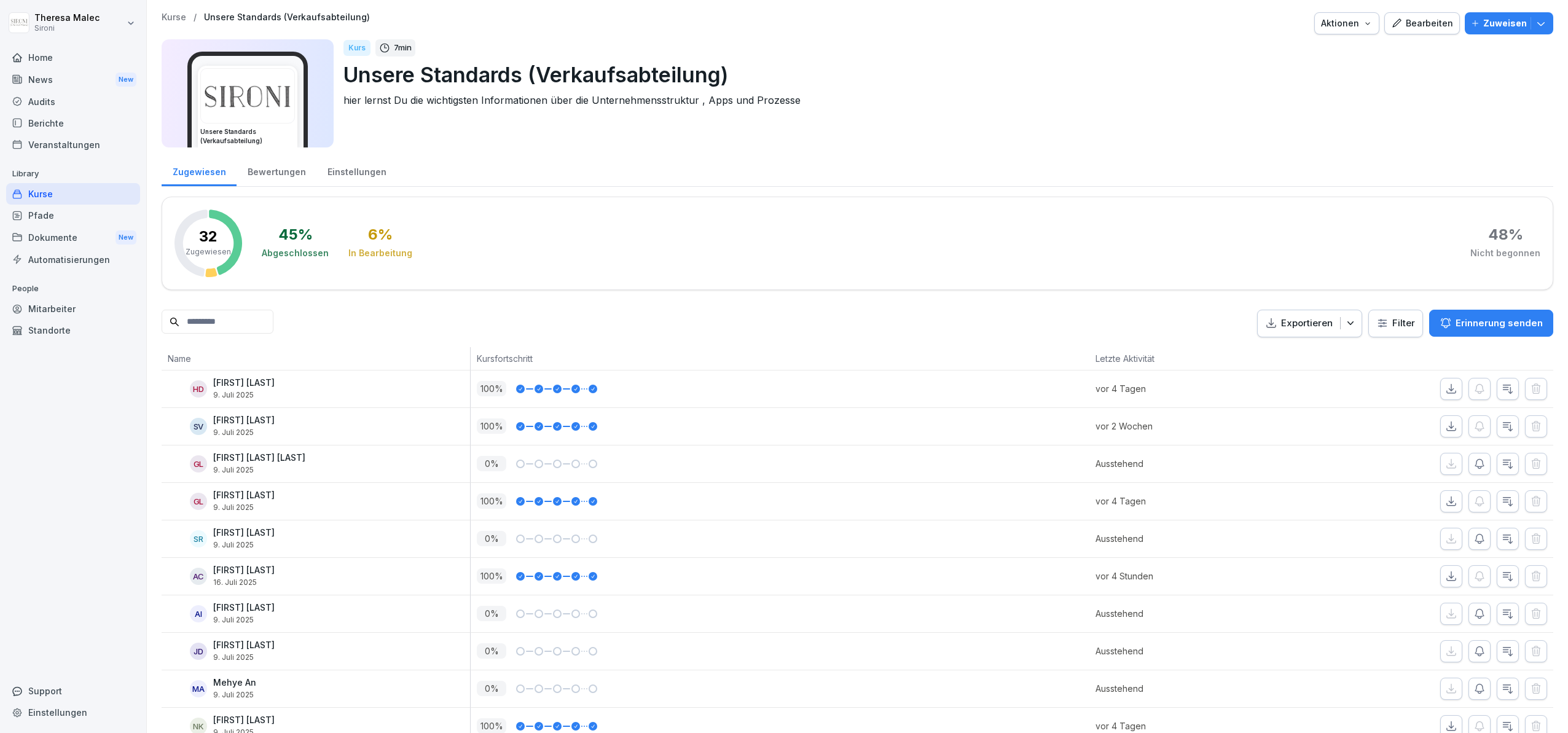 scroll, scrollTop: 0, scrollLeft: 0, axis: both 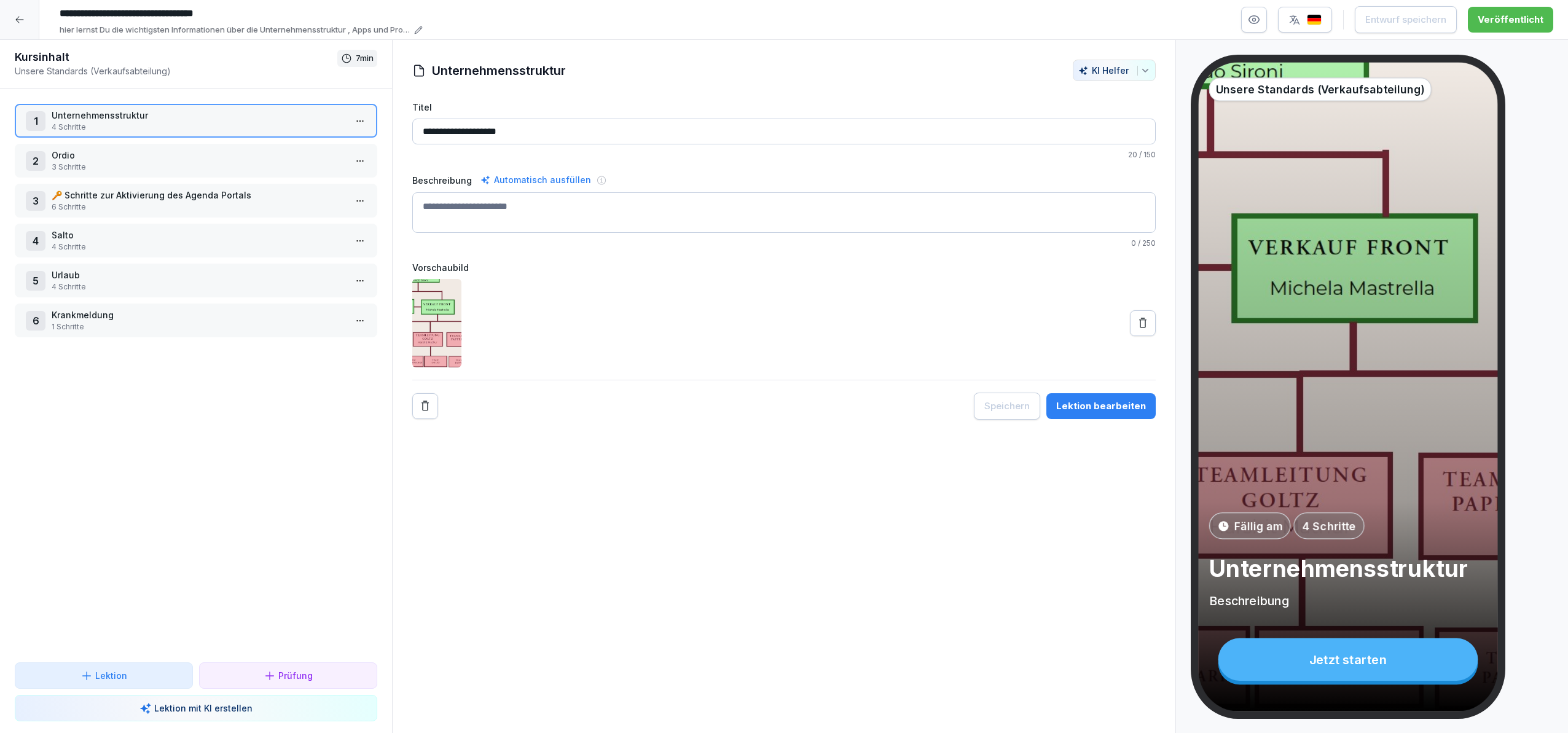 click 